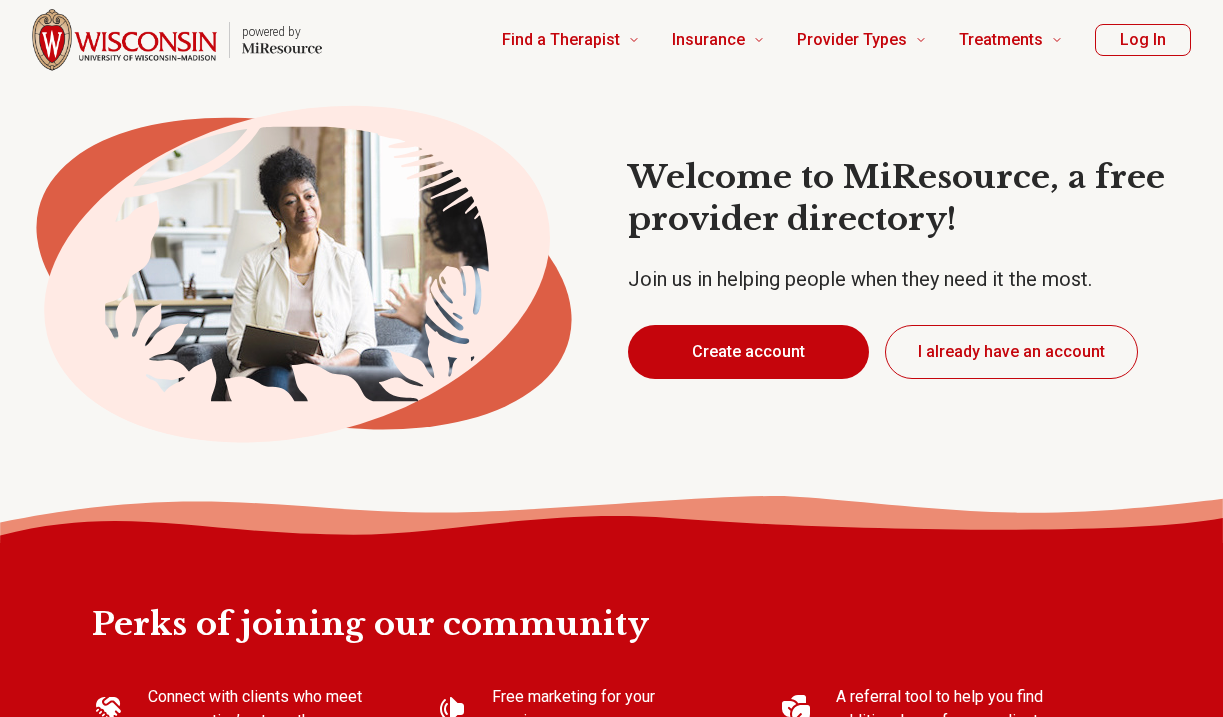 scroll, scrollTop: 0, scrollLeft: 0, axis: both 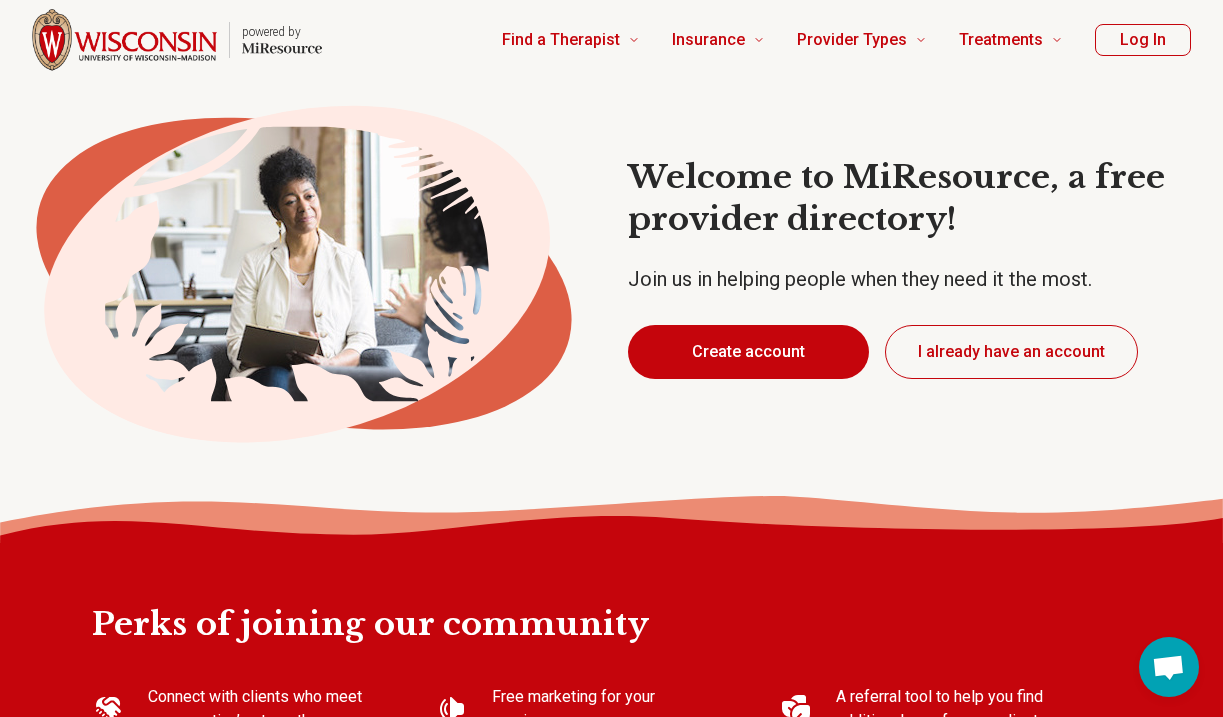 click on "Create account" at bounding box center (748, 352) 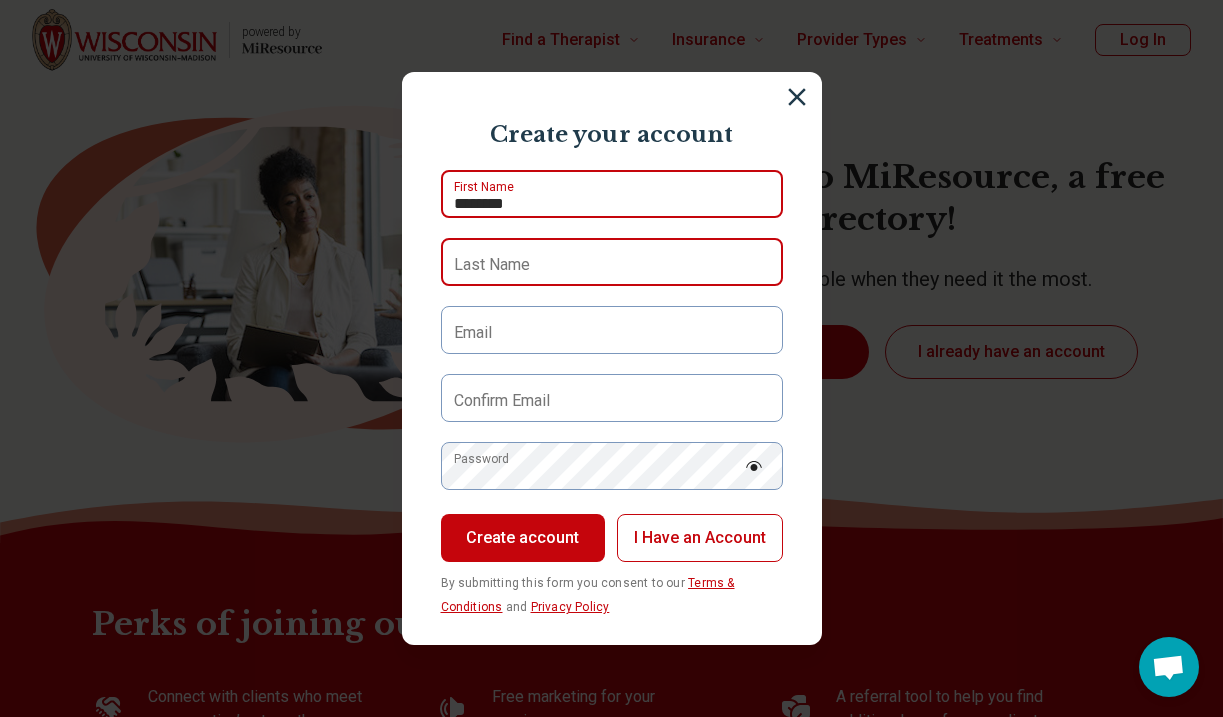 type on "********" 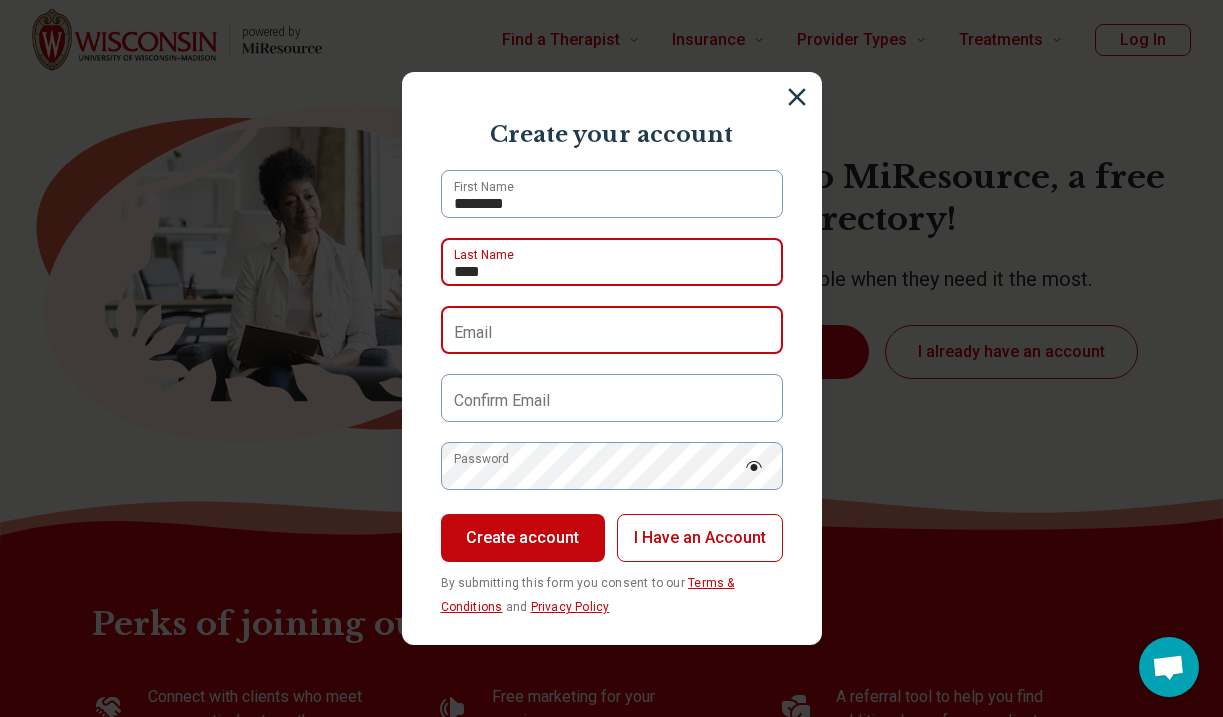 type on "****" 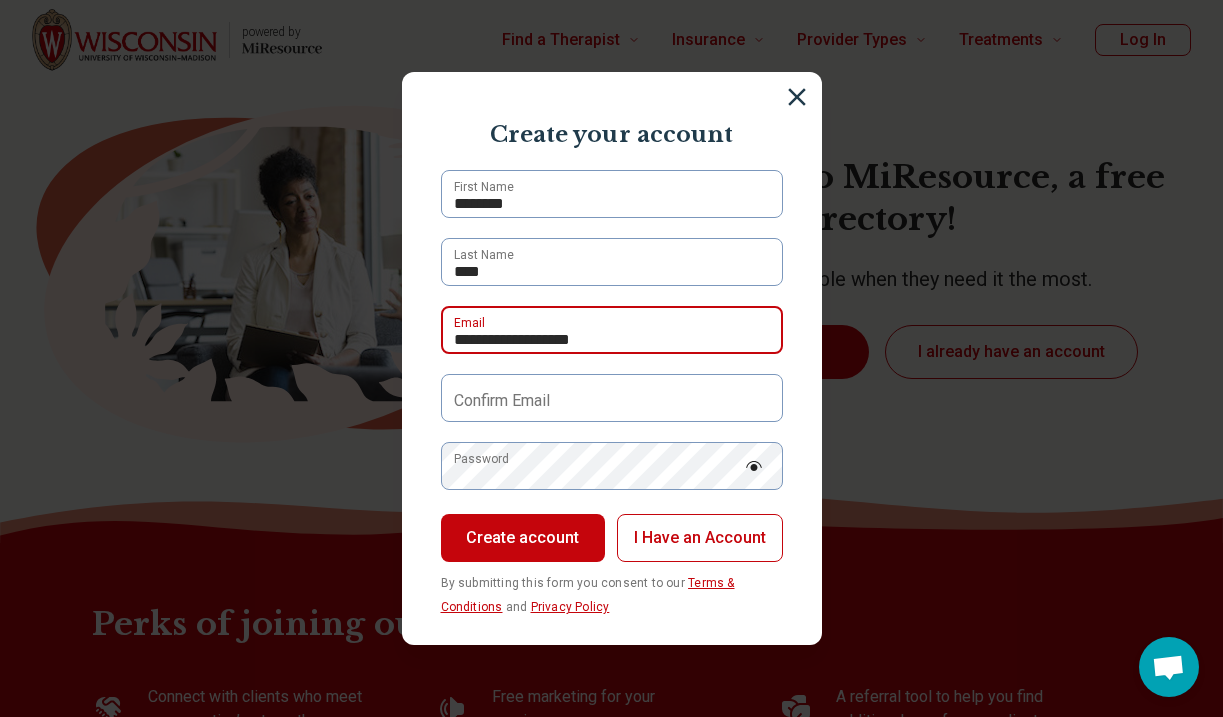 type on "**********" 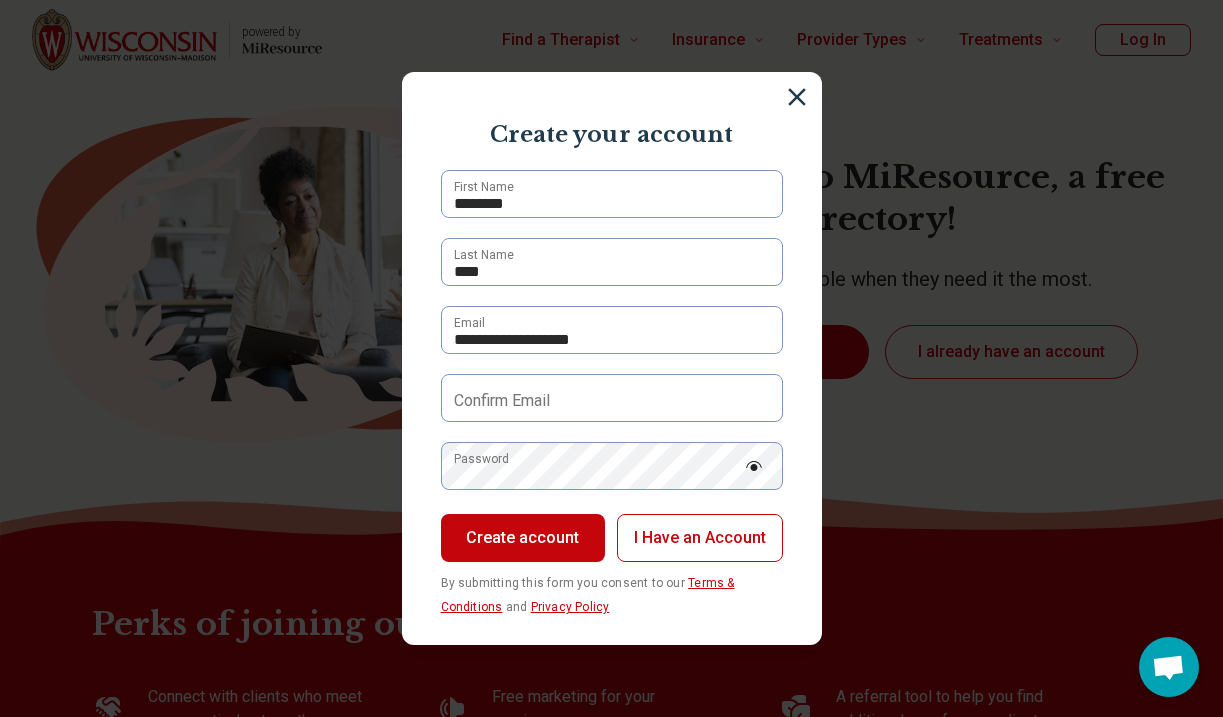 click on "Confirm Email" at bounding box center (502, 401) 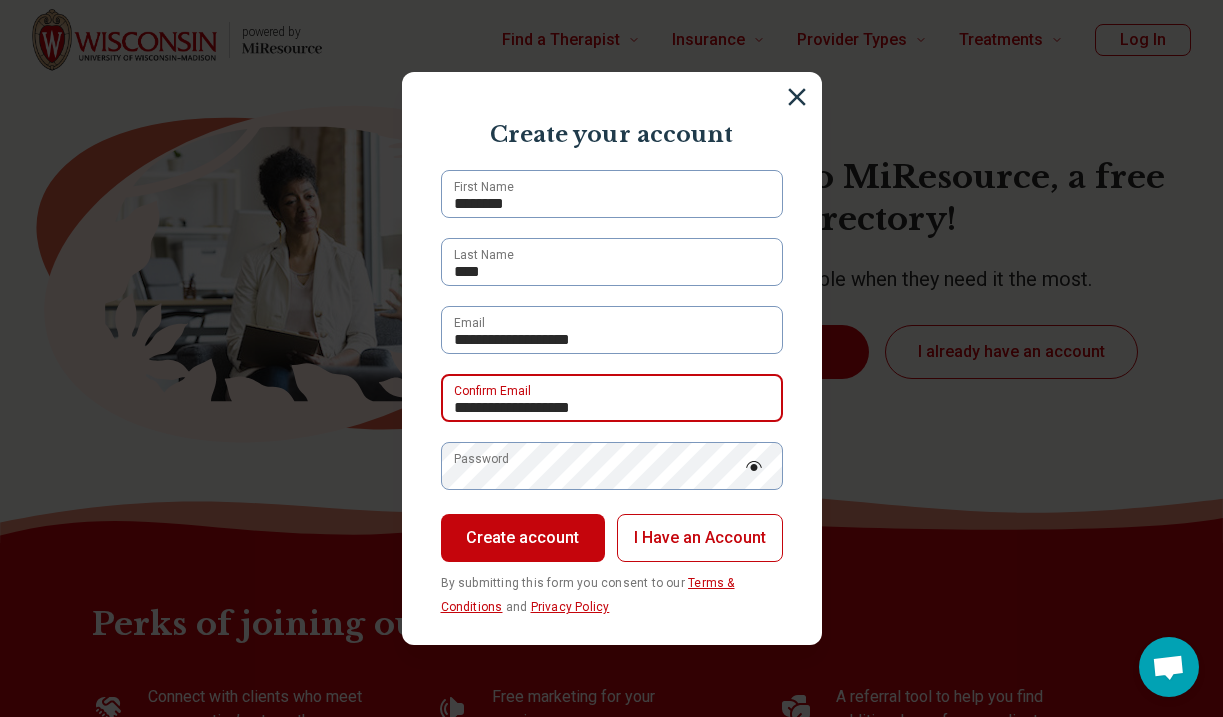 type on "**********" 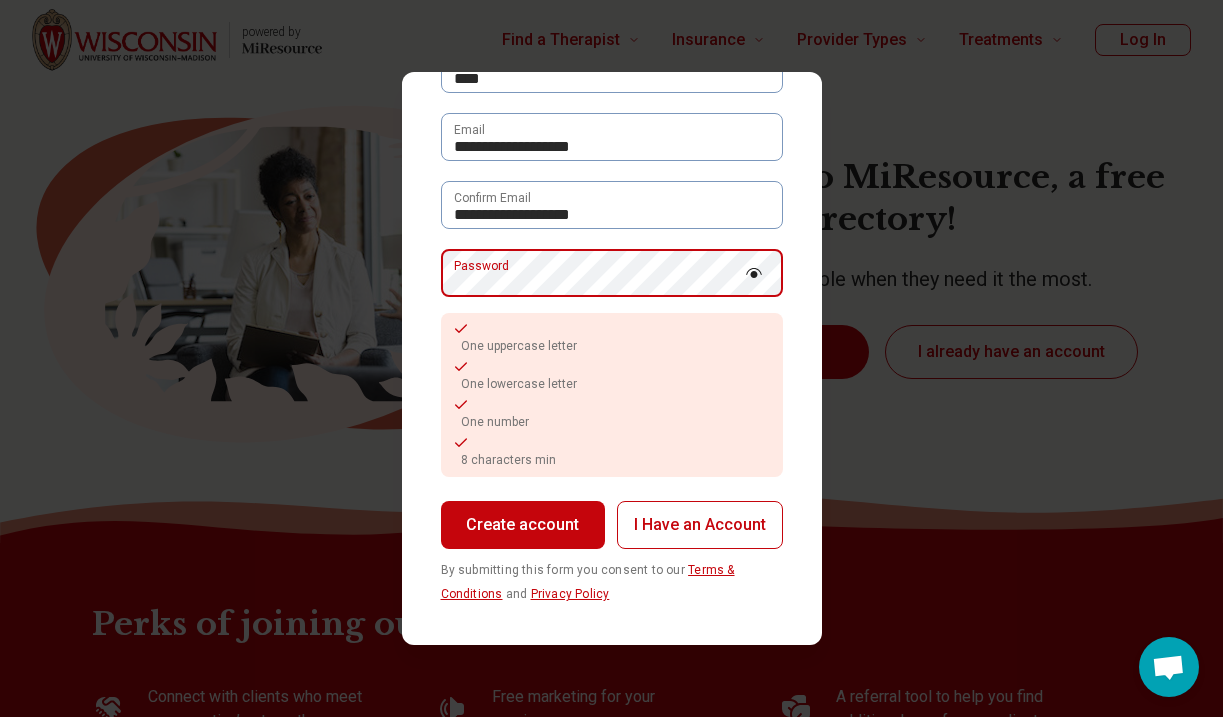 scroll, scrollTop: 192, scrollLeft: 0, axis: vertical 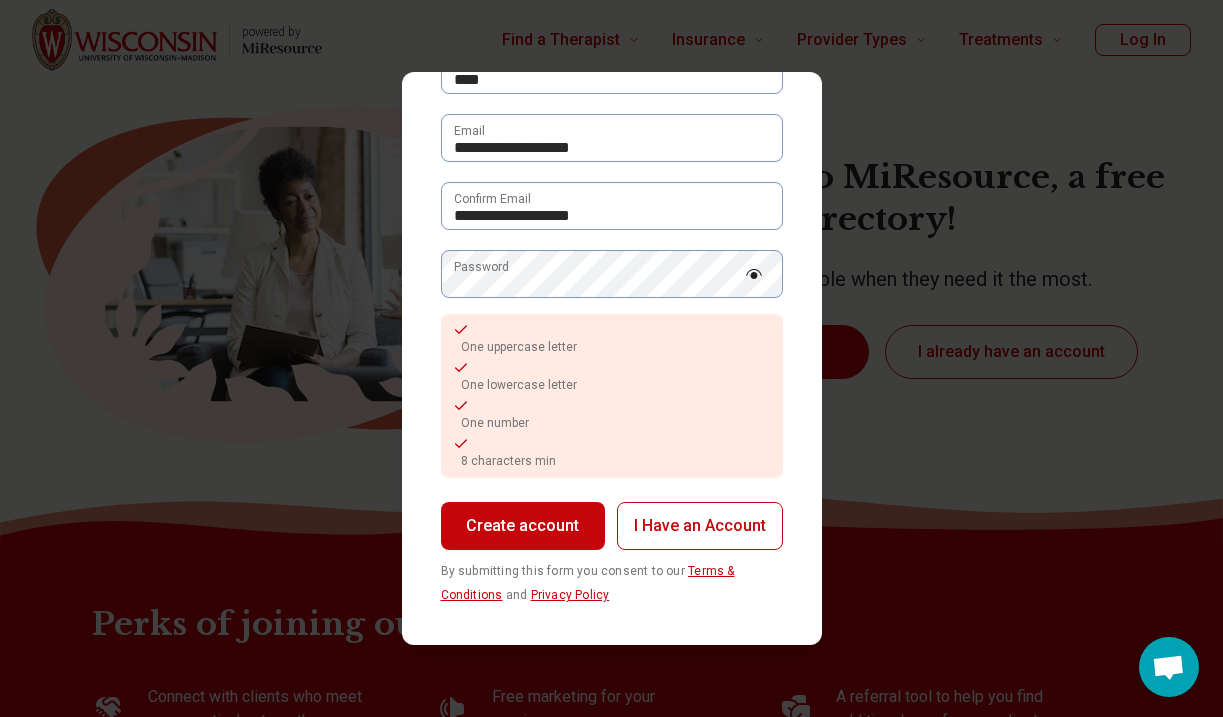 click on "Create account" at bounding box center (523, 526) 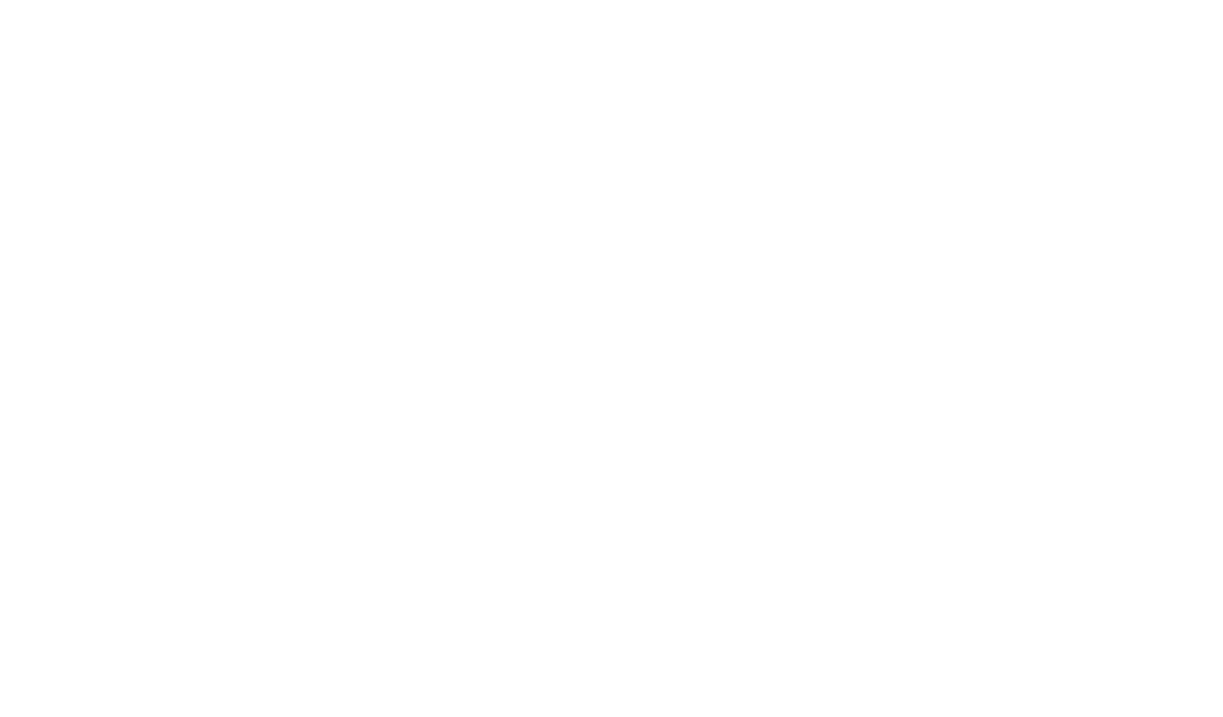 scroll, scrollTop: 0, scrollLeft: 0, axis: both 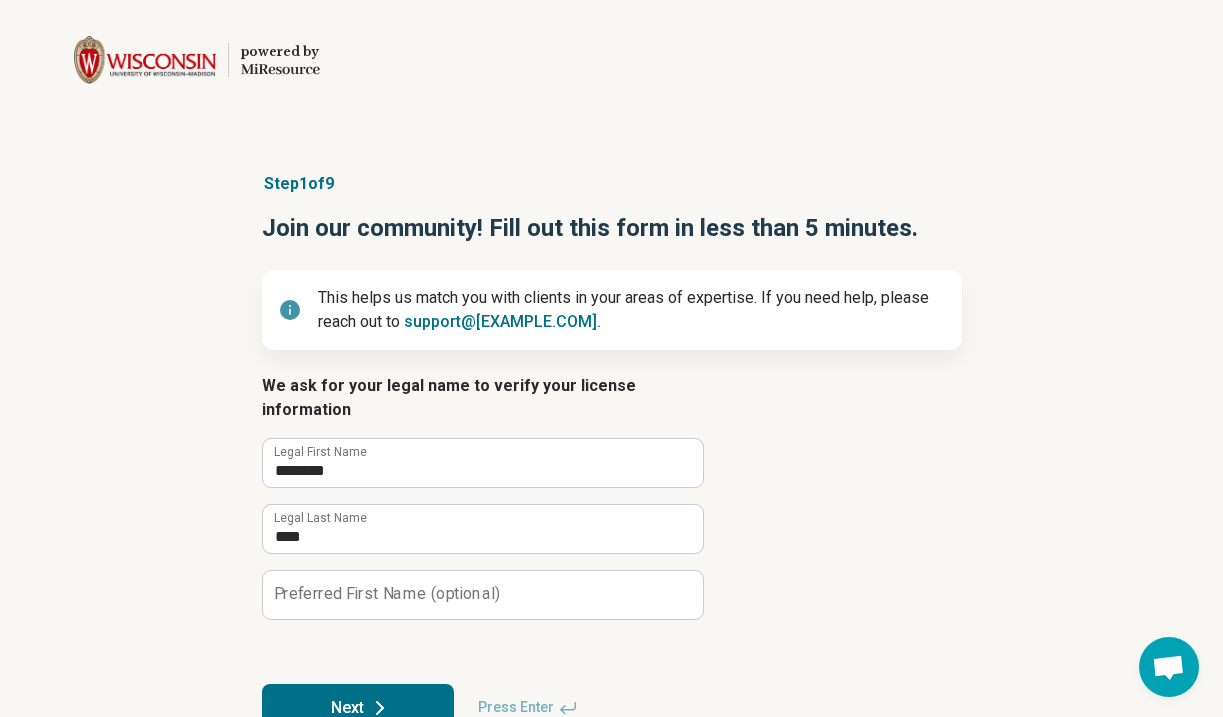click on "Preferred First Name (optional)" at bounding box center [387, 594] 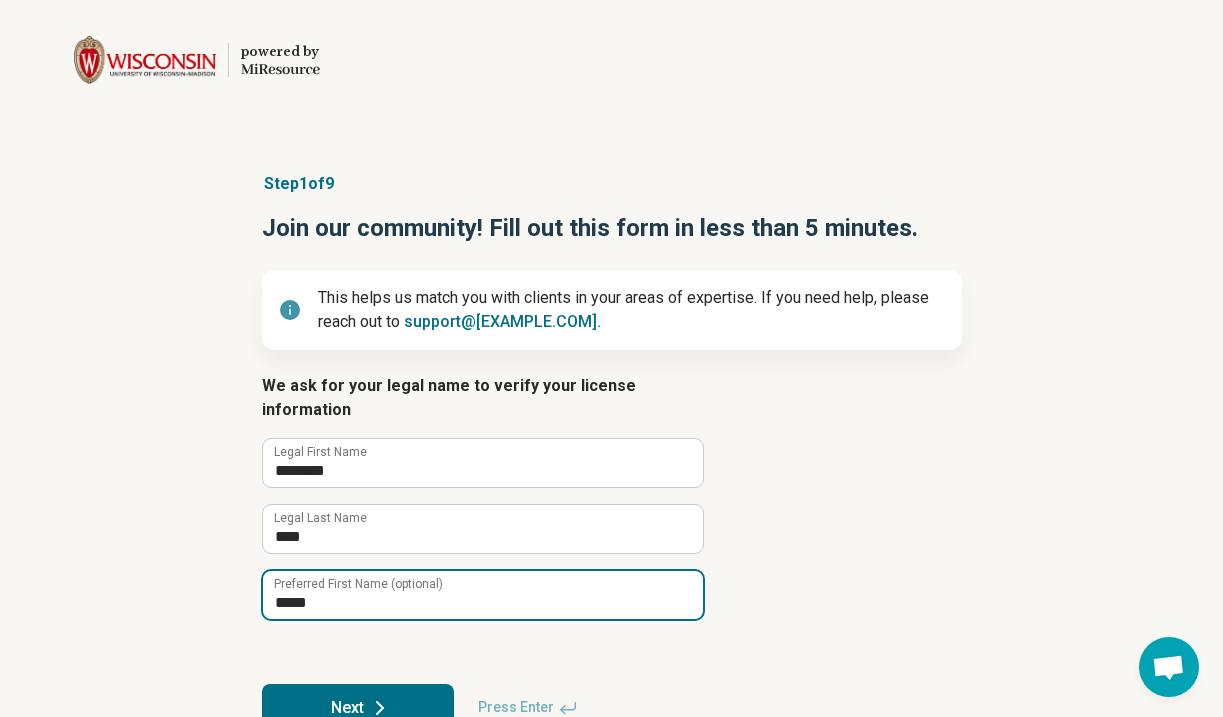 type on "*****" 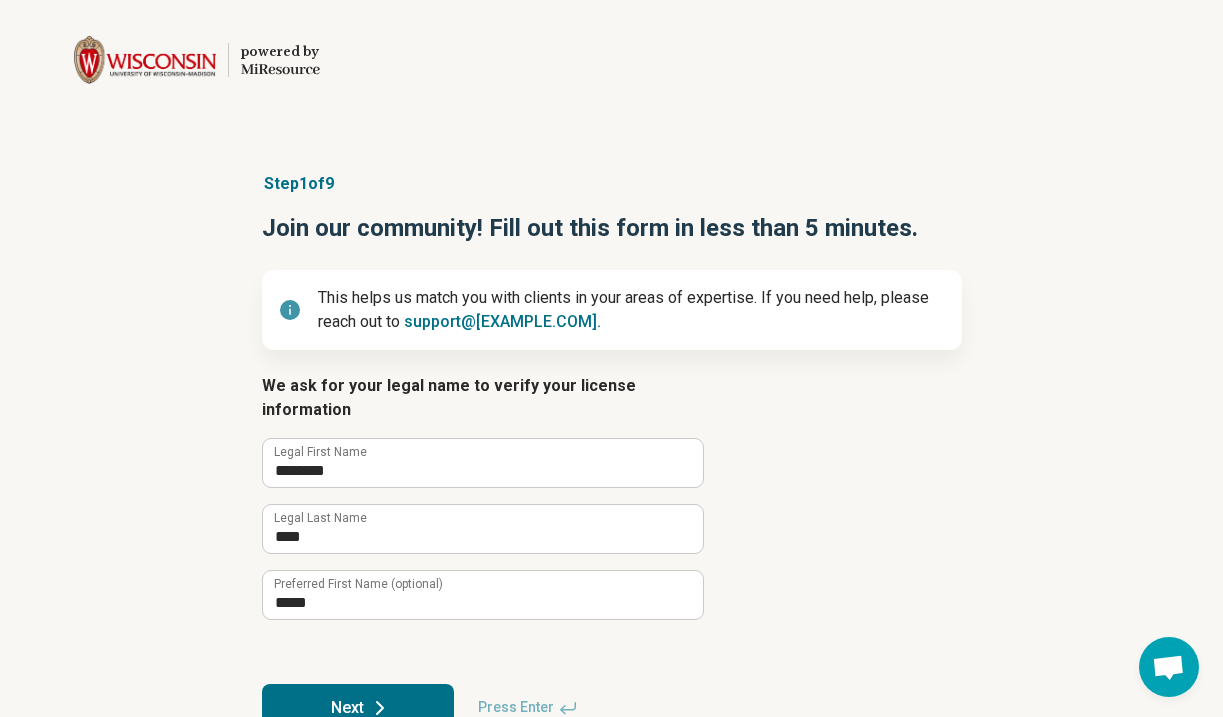 click on "Next" at bounding box center (358, 708) 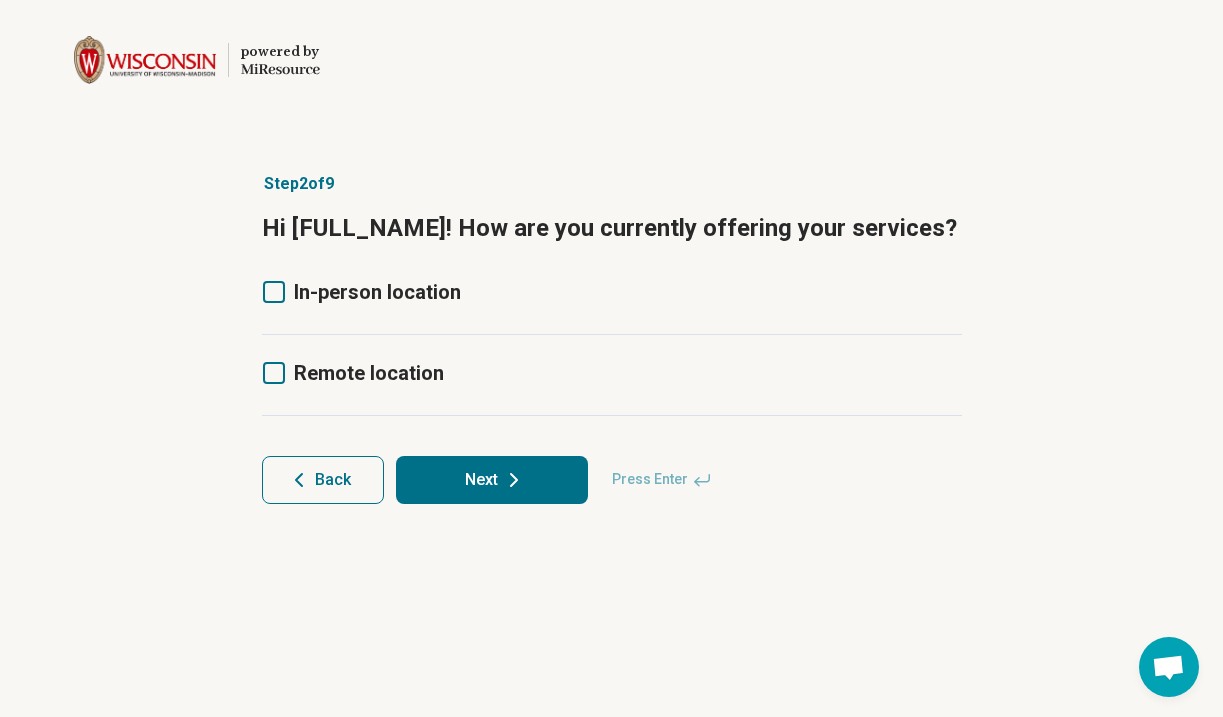 click on "Remote location" at bounding box center [369, 373] 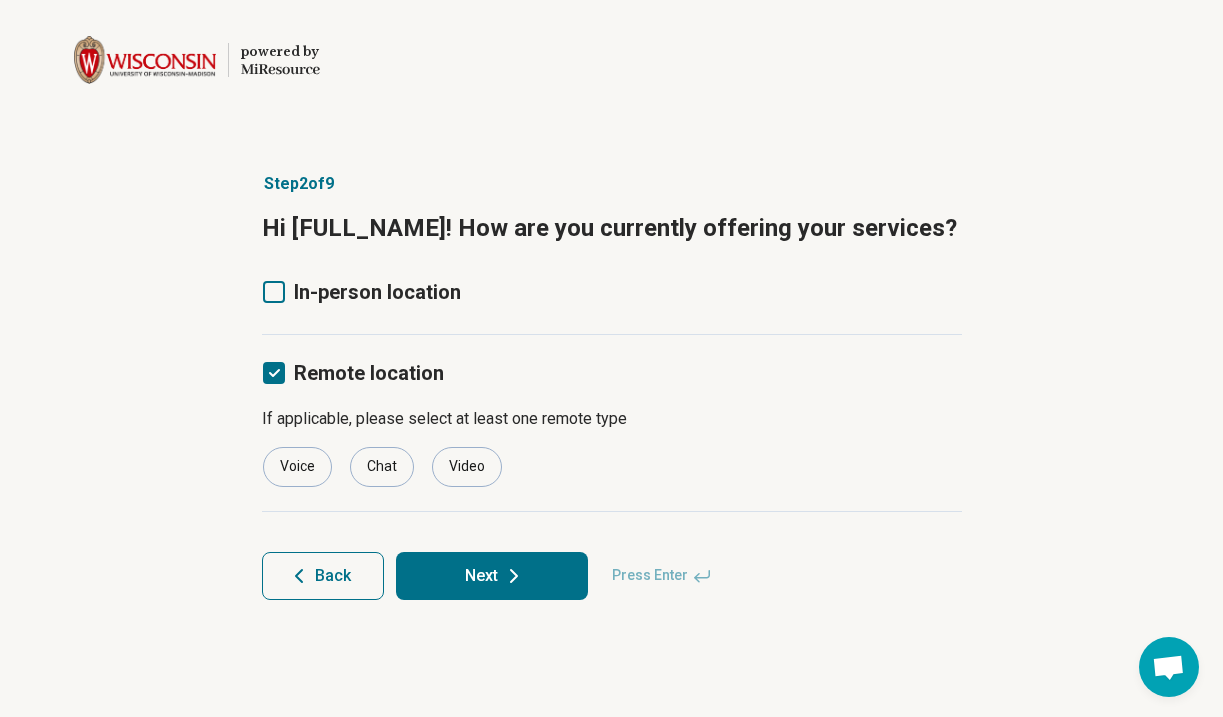 scroll, scrollTop: 13, scrollLeft: 0, axis: vertical 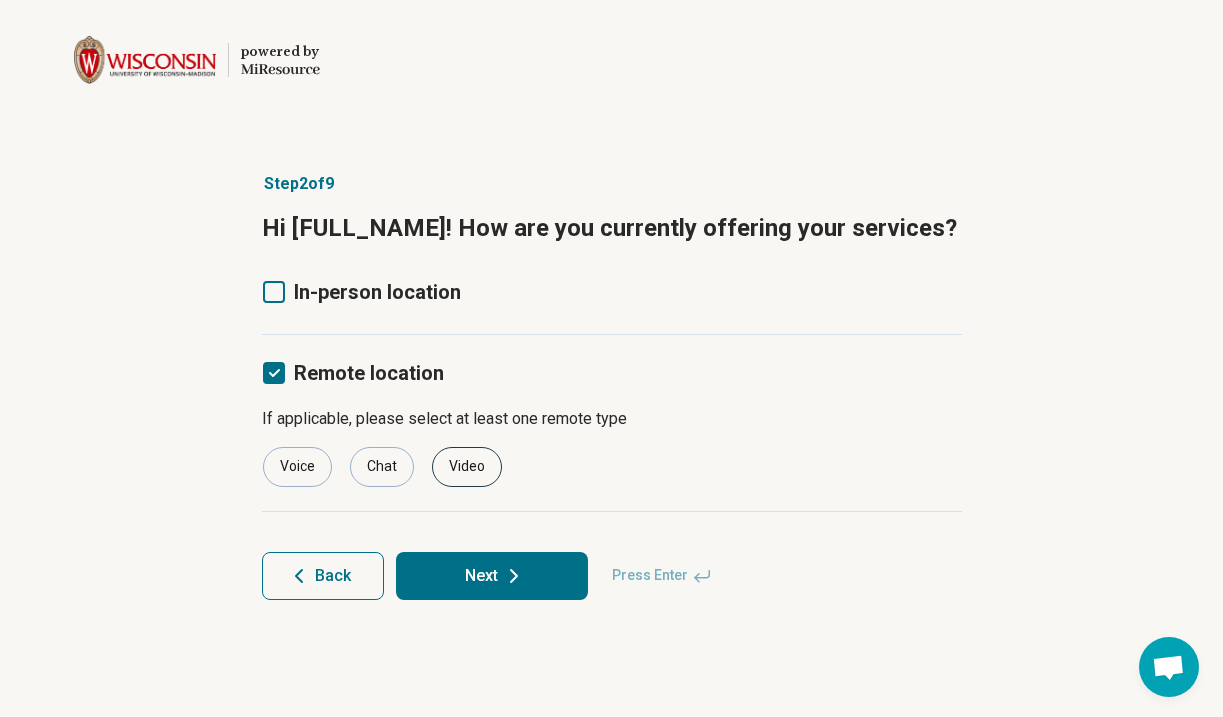 click on "Video" at bounding box center (467, 467) 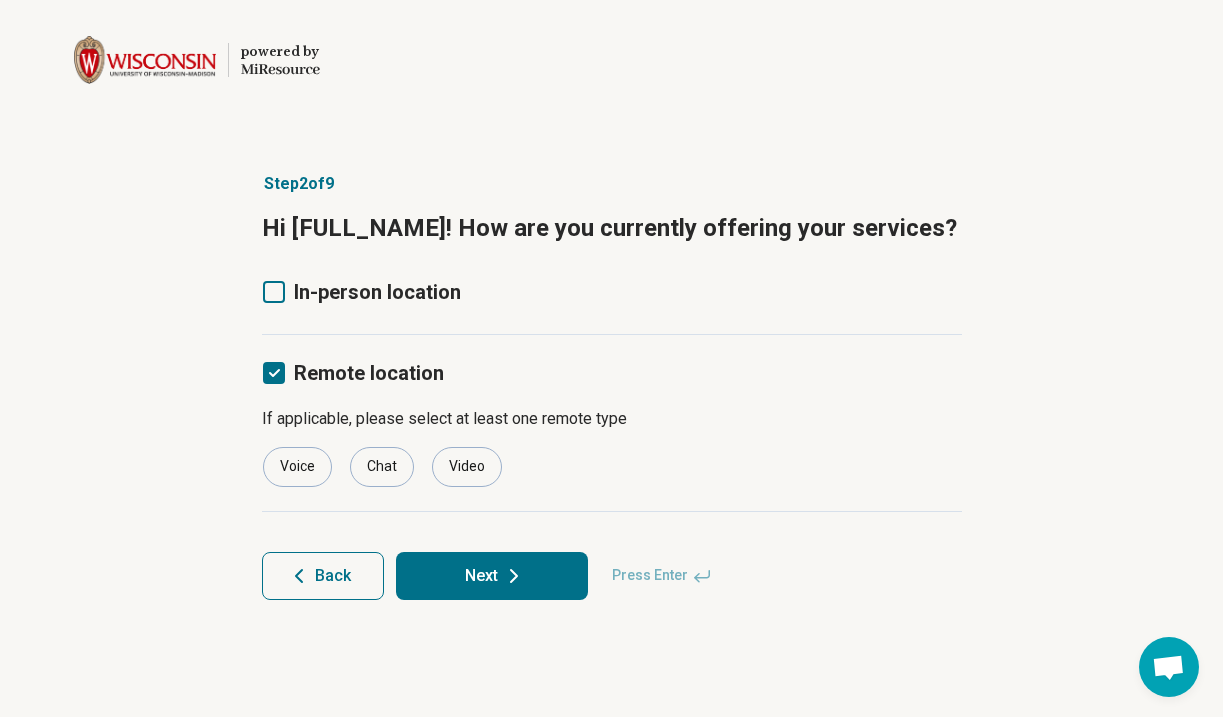 click on "Next" at bounding box center [492, 576] 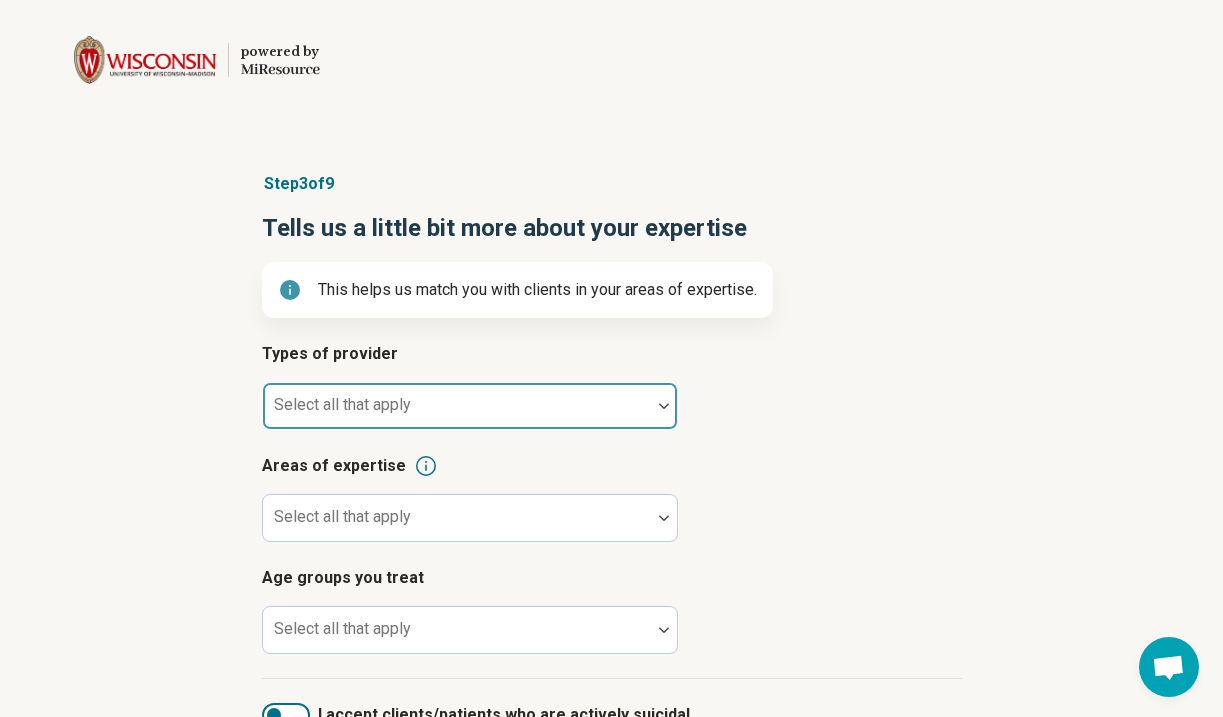 click at bounding box center (457, 414) 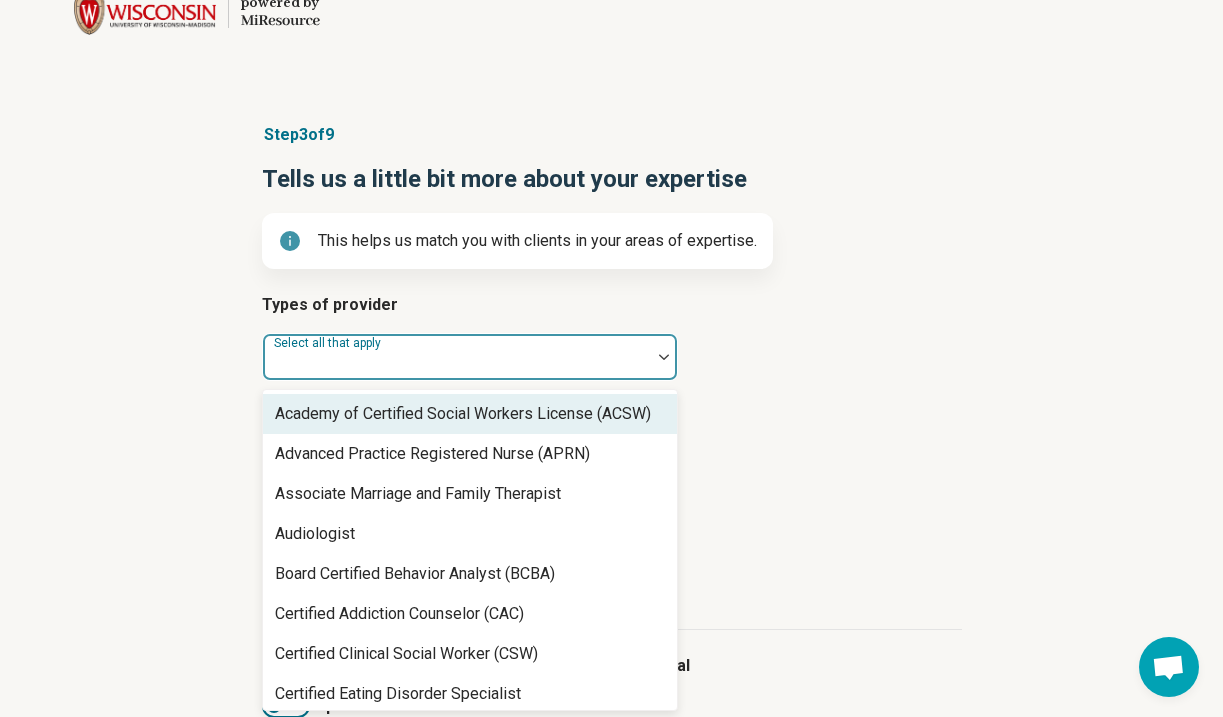 scroll, scrollTop: 50, scrollLeft: 0, axis: vertical 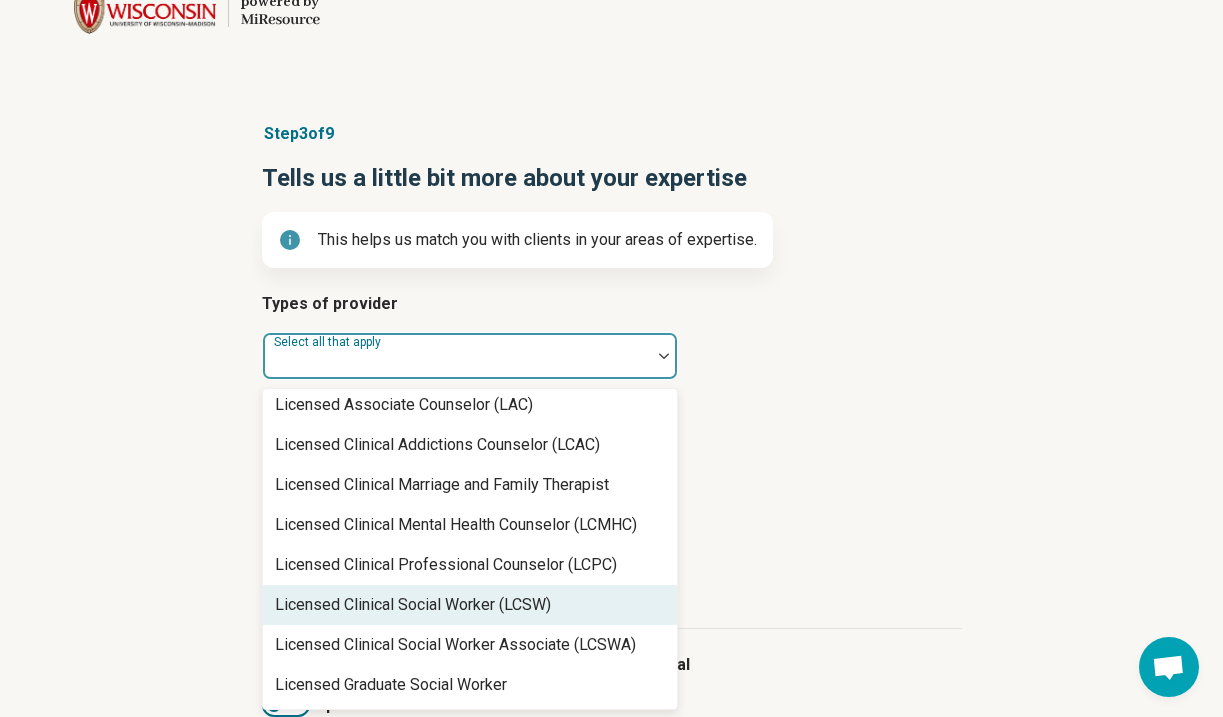 click on "Licensed Clinical Social Worker (LCSW)" at bounding box center (413, 605) 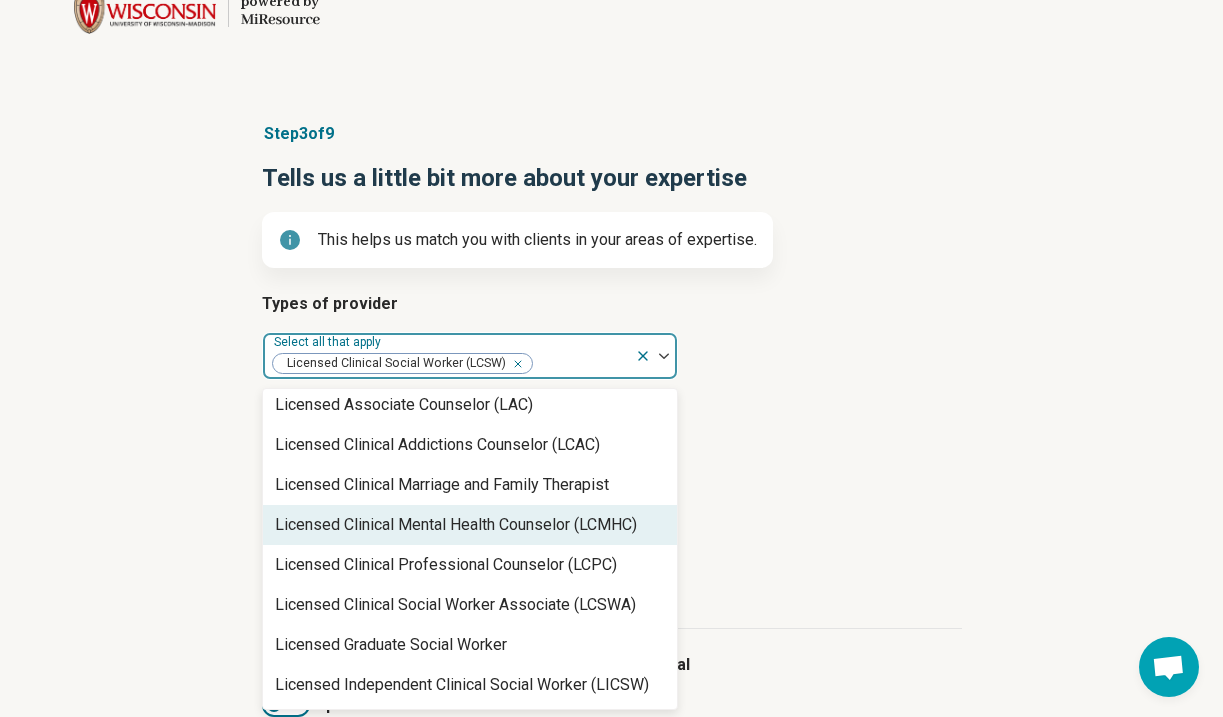 click on "Areas of expertise Select all that apply" at bounding box center [612, 448] 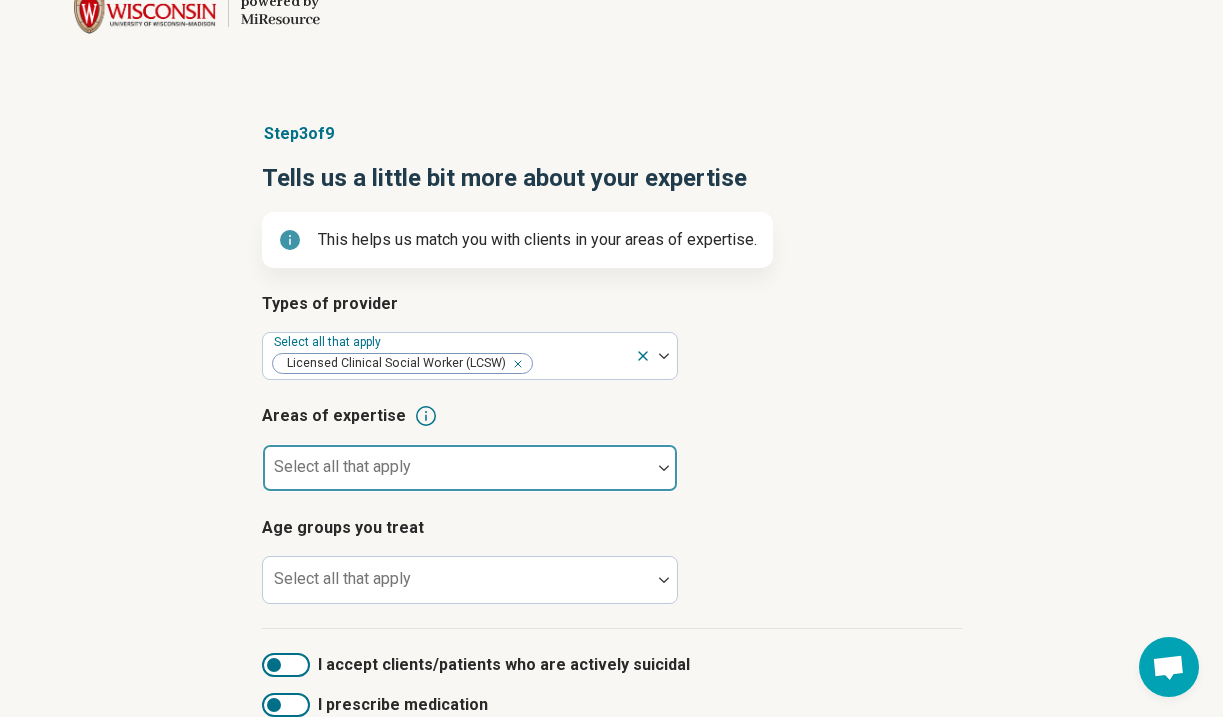 click at bounding box center (664, 468) 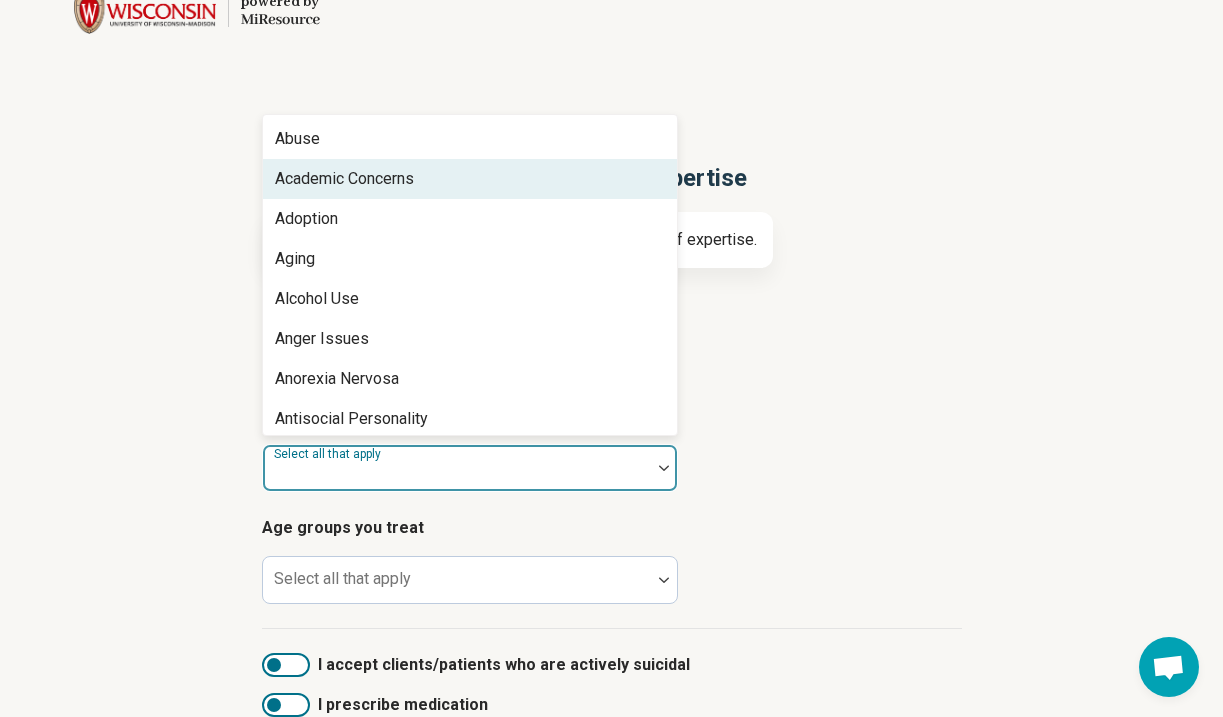 click on "Academic Concerns" at bounding box center (470, 179) 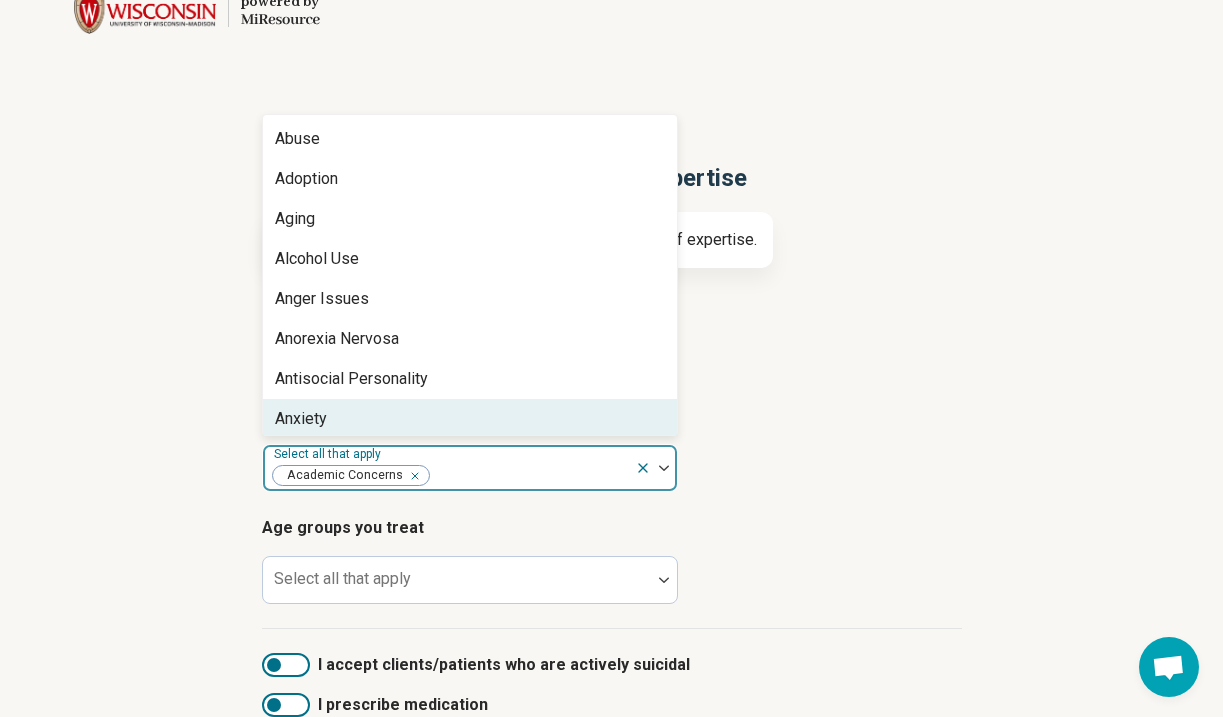 click on "Anxiety" at bounding box center [470, 419] 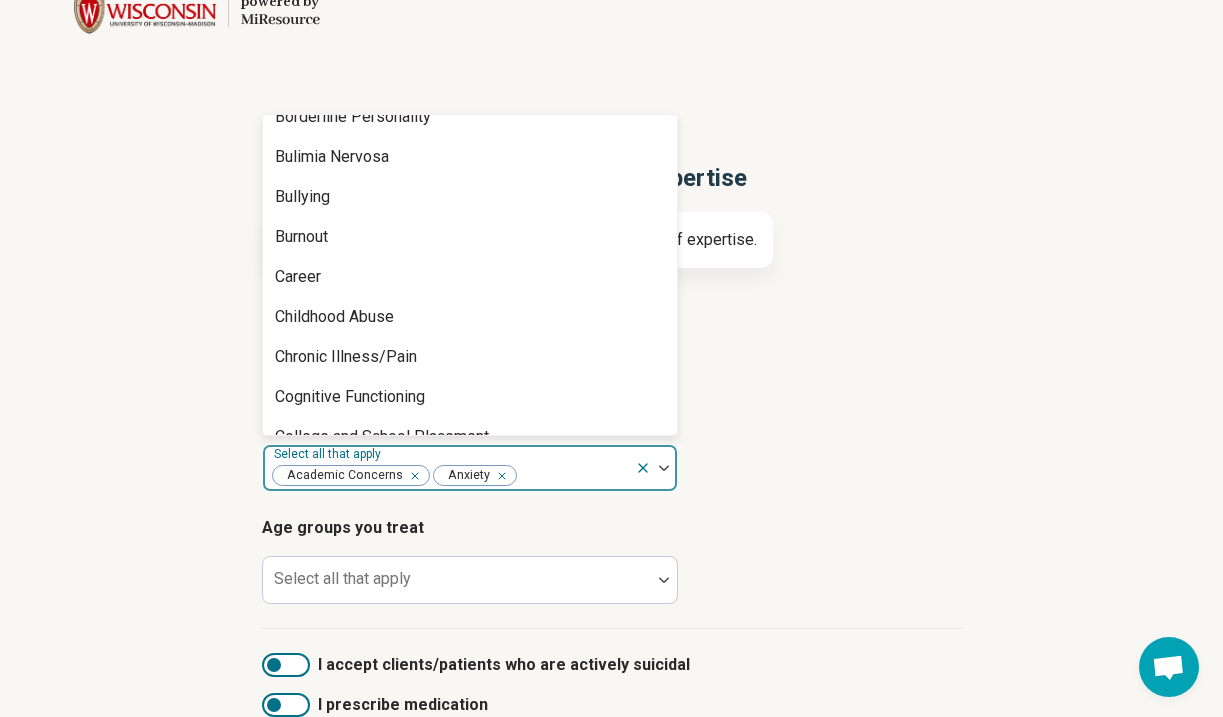 scroll, scrollTop: 665, scrollLeft: 0, axis: vertical 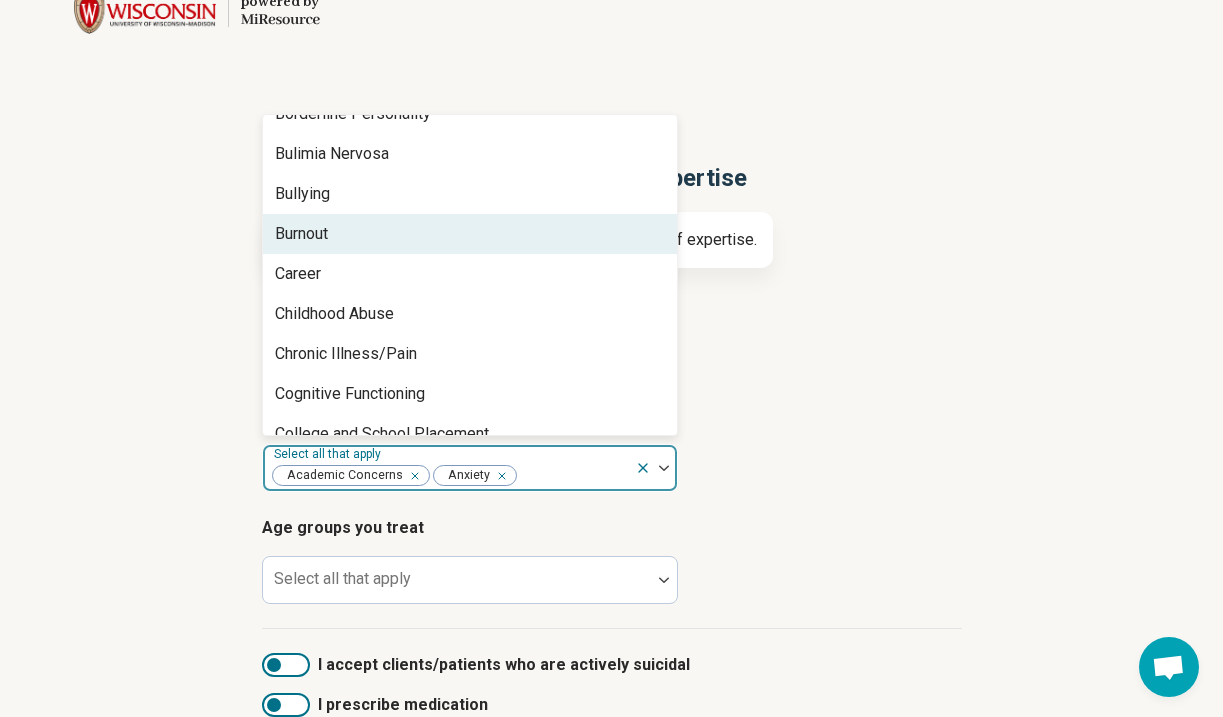 click on "Burnout" at bounding box center [470, 234] 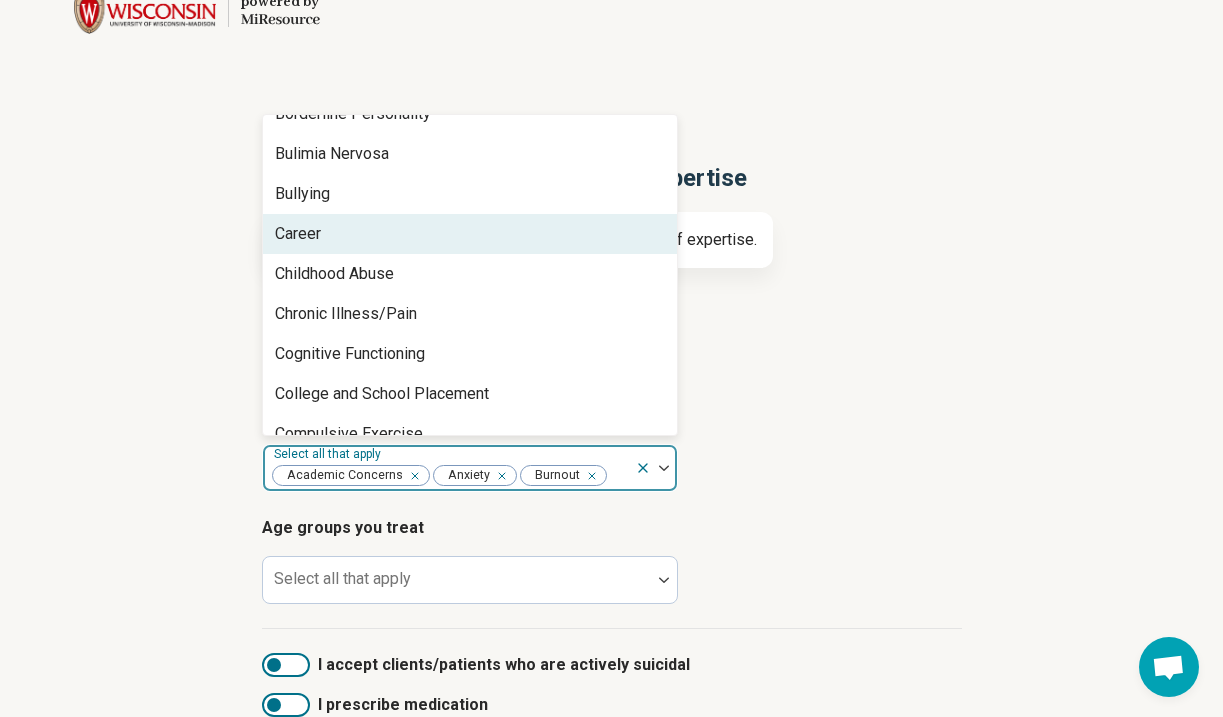 click on "Career" at bounding box center [470, 234] 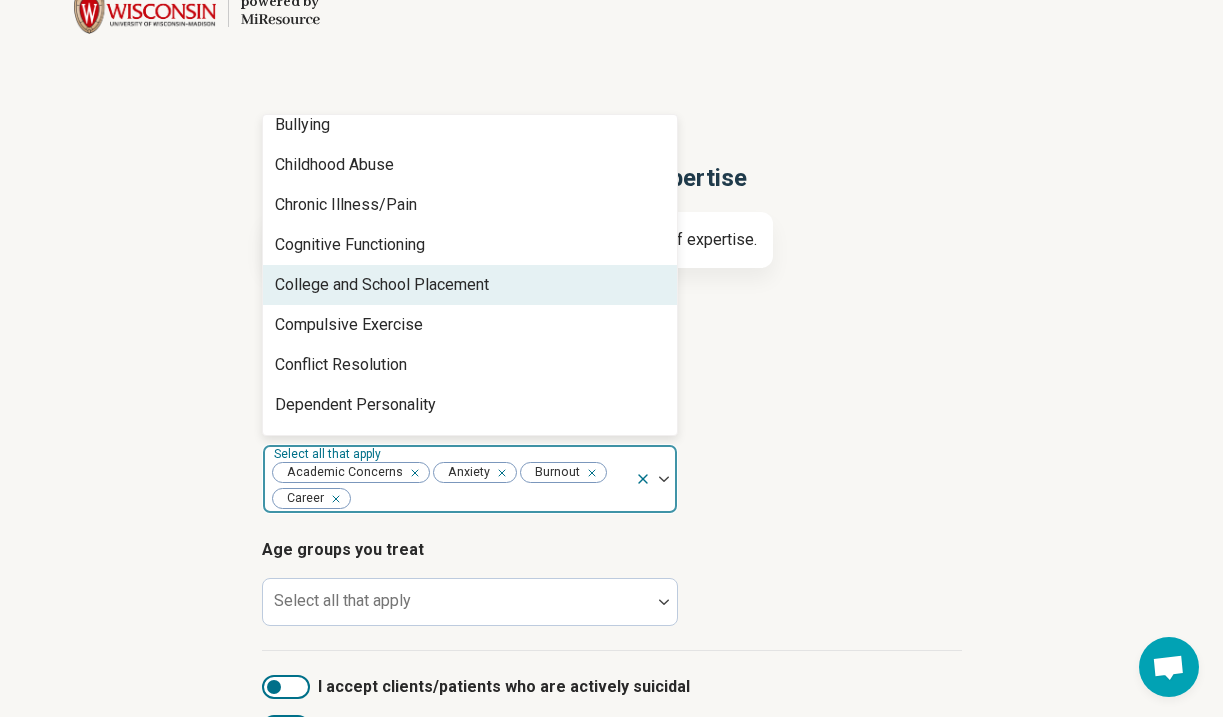 scroll, scrollTop: 746, scrollLeft: 0, axis: vertical 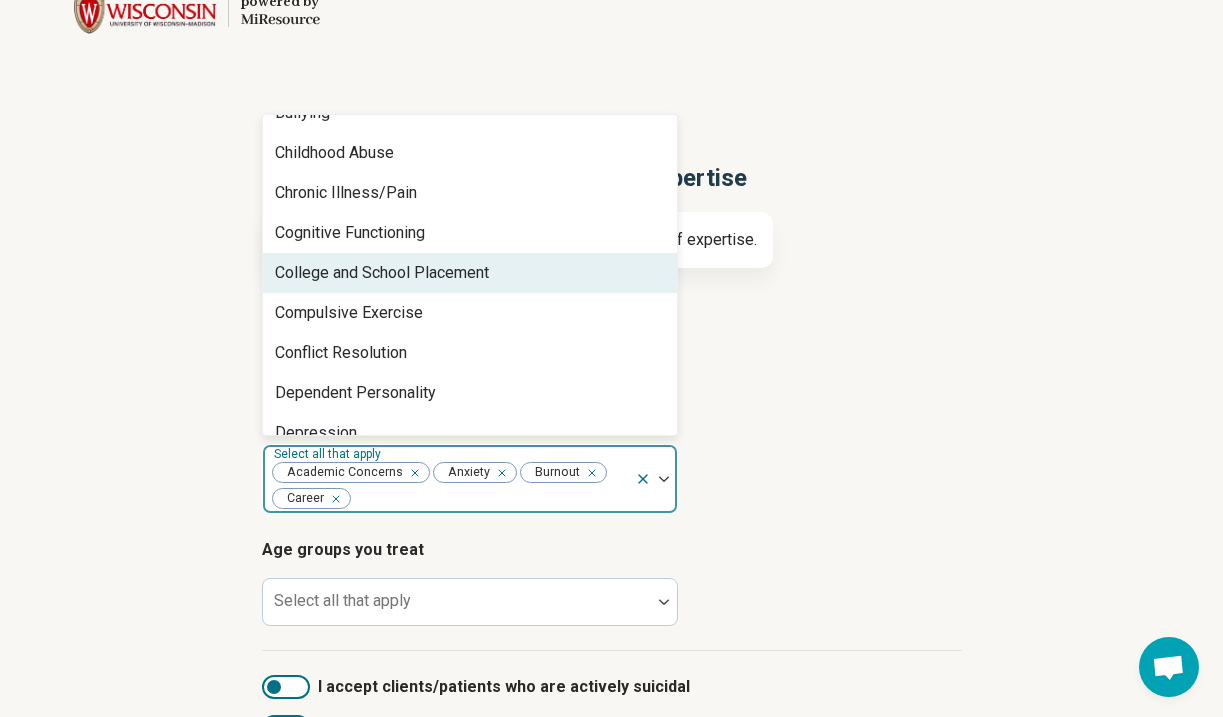 click on "College and School Placement" at bounding box center [470, 273] 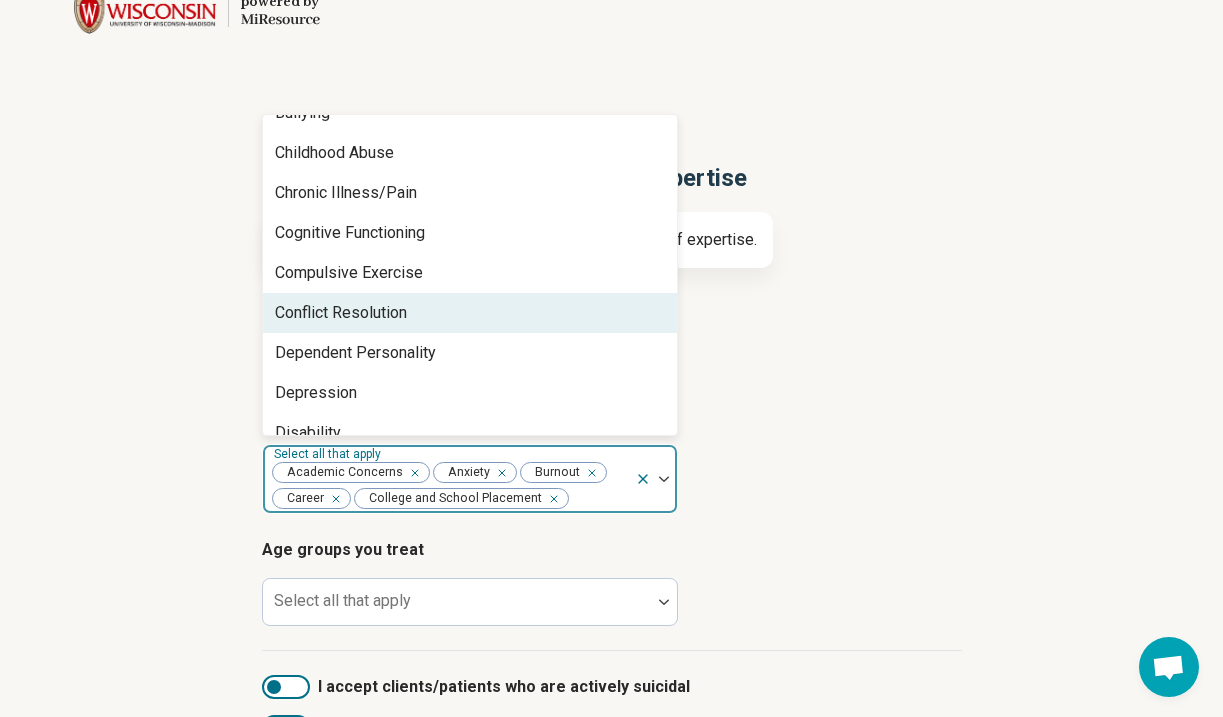 click on "Conflict Resolution" at bounding box center (470, 313) 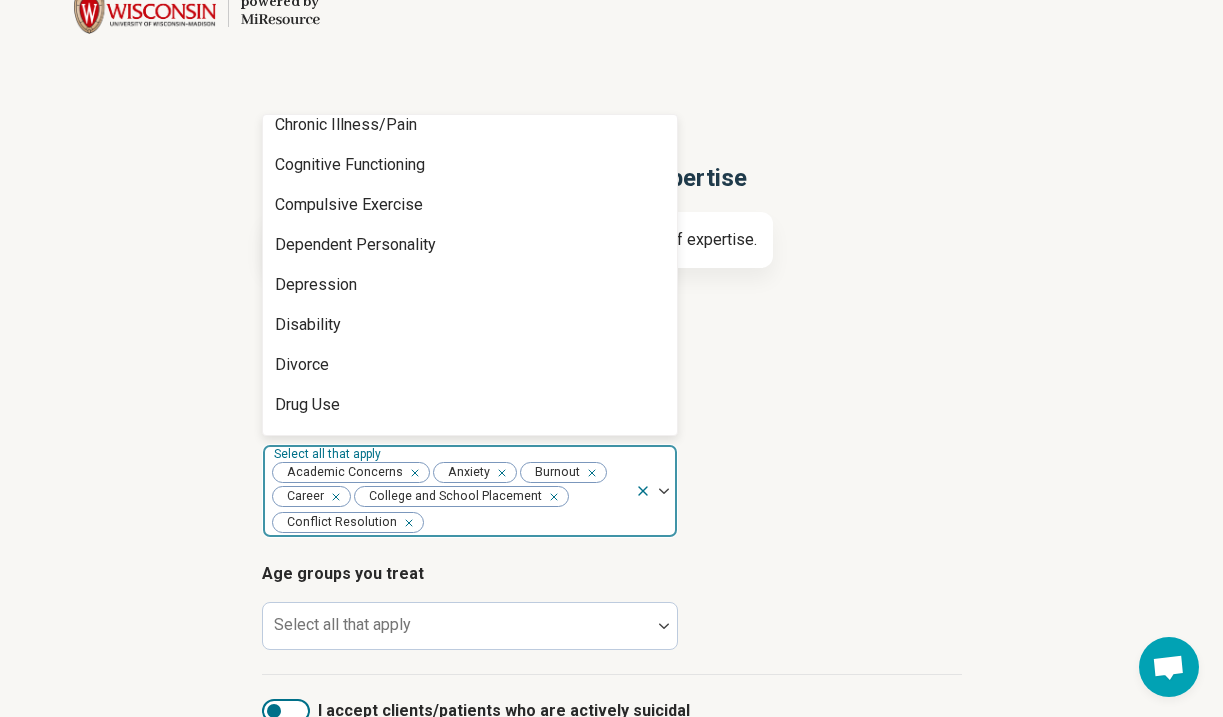 scroll, scrollTop: 832, scrollLeft: 0, axis: vertical 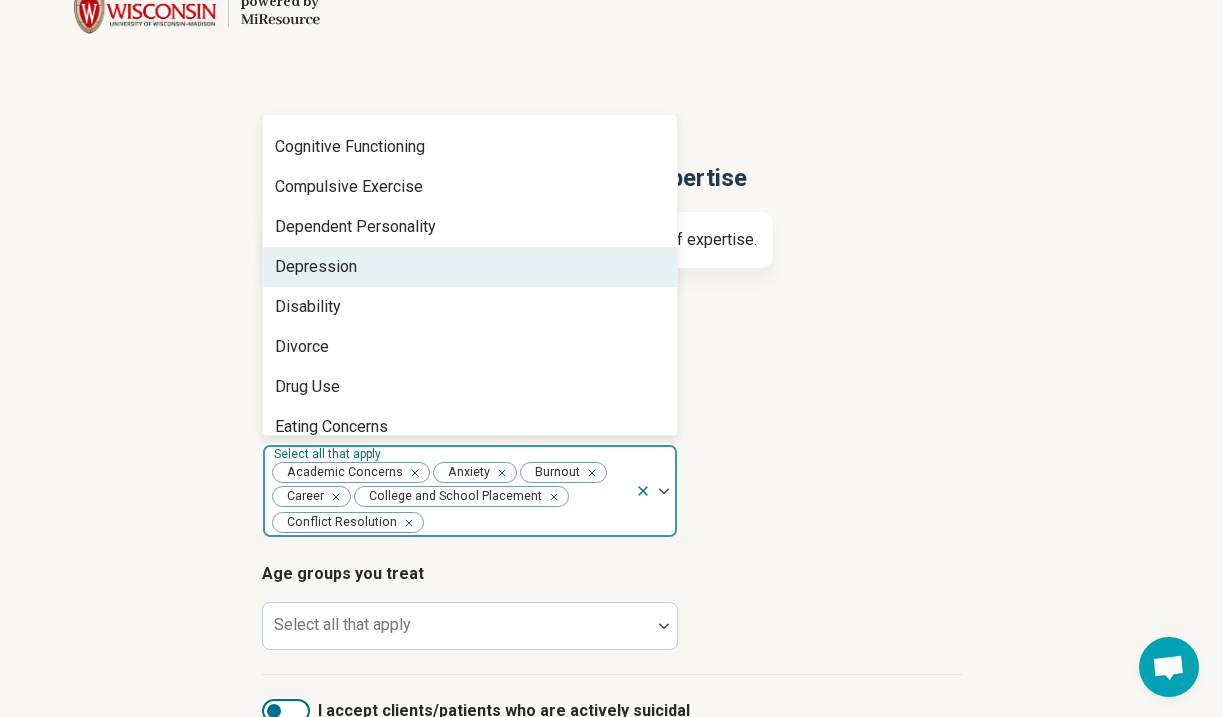 click on "Depression" at bounding box center [470, 267] 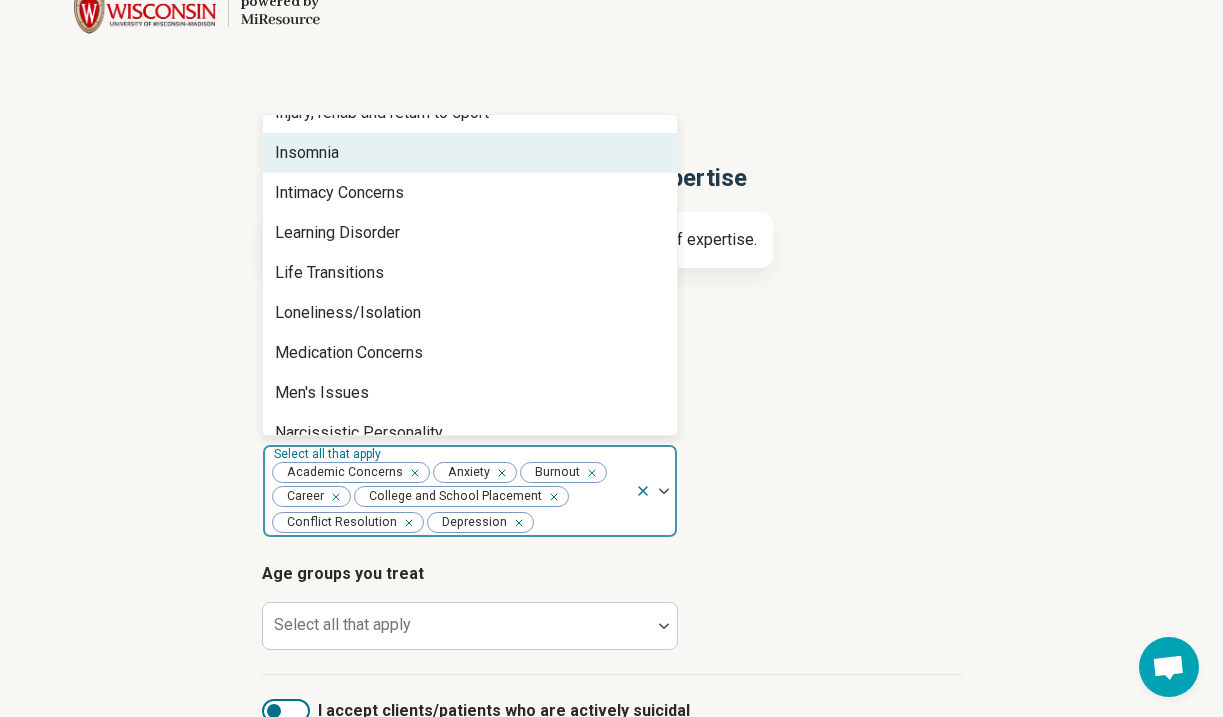 scroll, scrollTop: 1686, scrollLeft: 0, axis: vertical 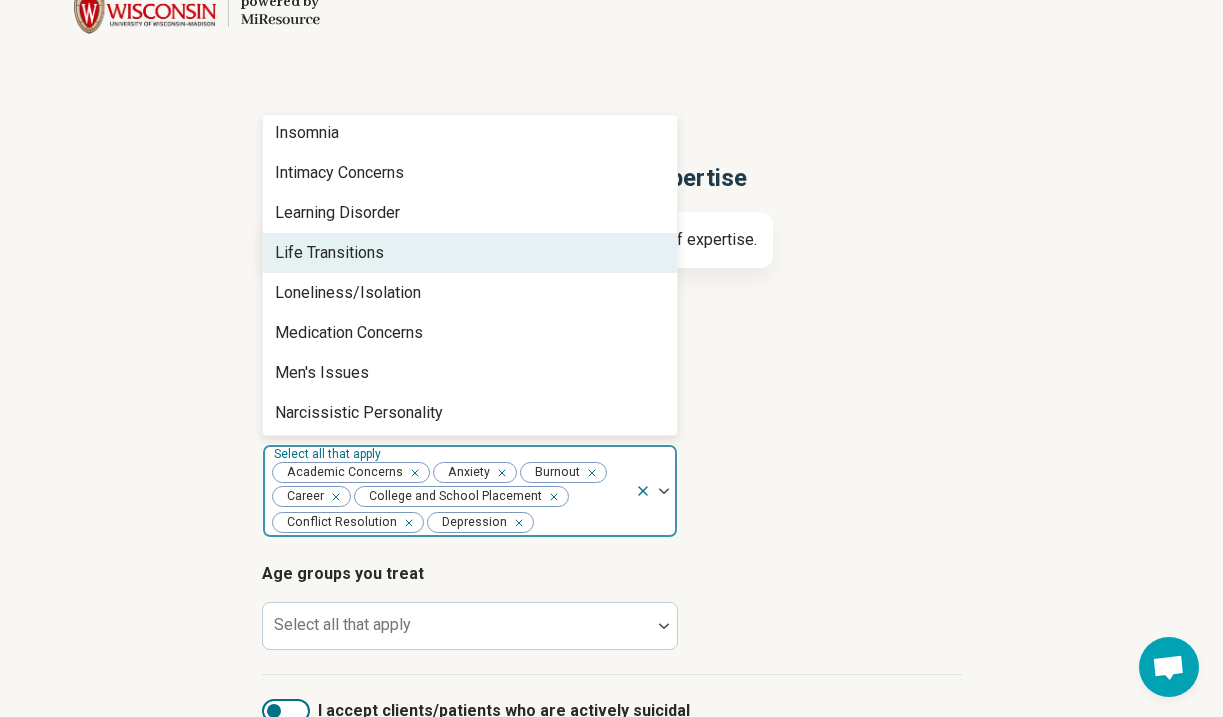 click on "Life Transitions" at bounding box center [470, 253] 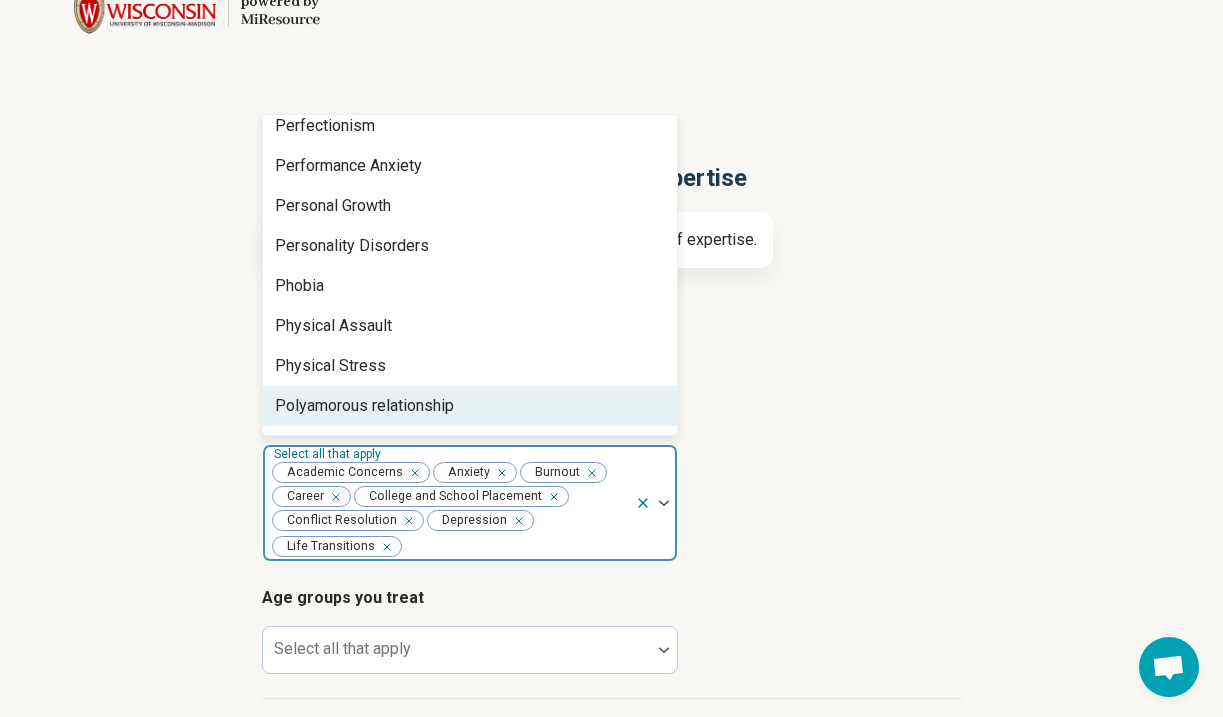 scroll, scrollTop: 2247, scrollLeft: 0, axis: vertical 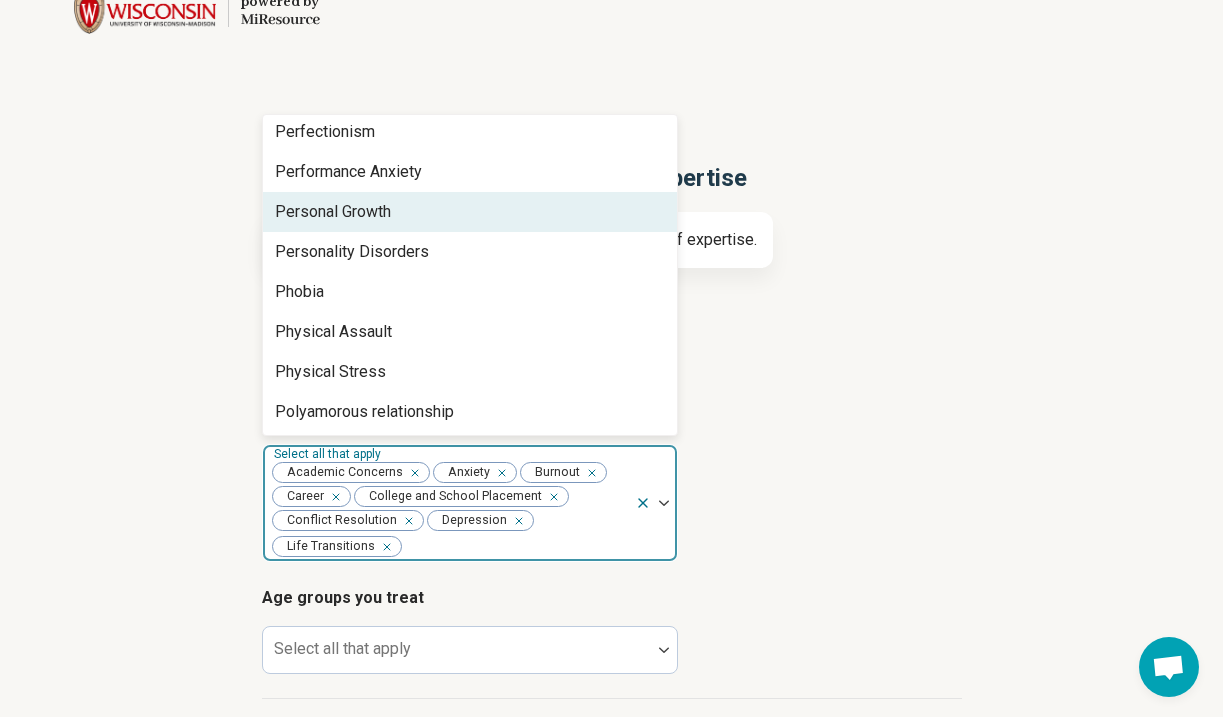 click on "Personal Growth" at bounding box center (470, 212) 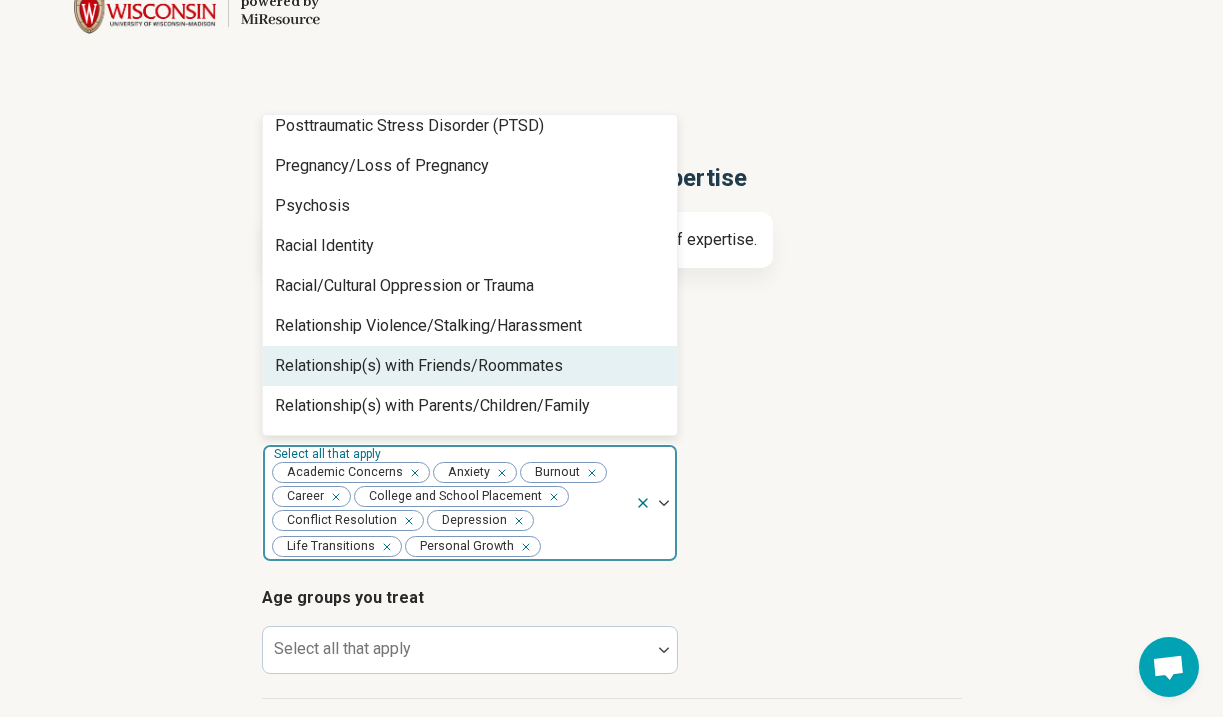scroll, scrollTop: 2574, scrollLeft: 0, axis: vertical 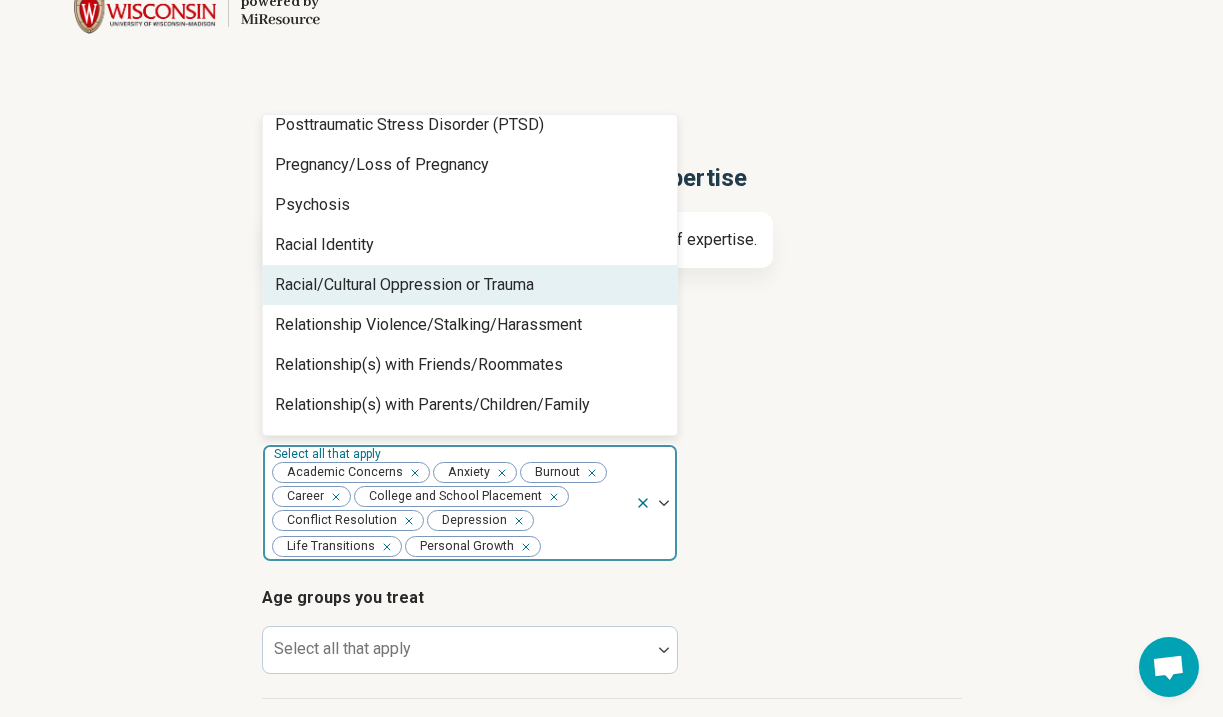 click on "Racial/Cultural Oppression or Trauma" at bounding box center (470, 285) 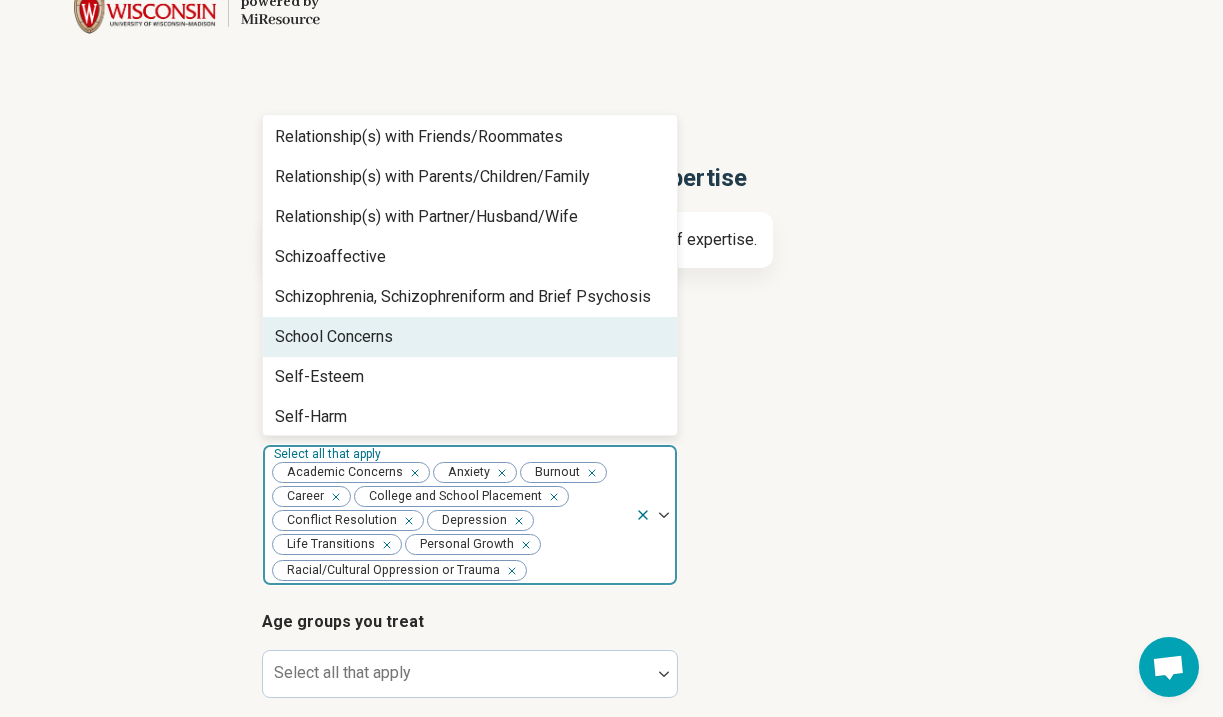 scroll, scrollTop: 2765, scrollLeft: 0, axis: vertical 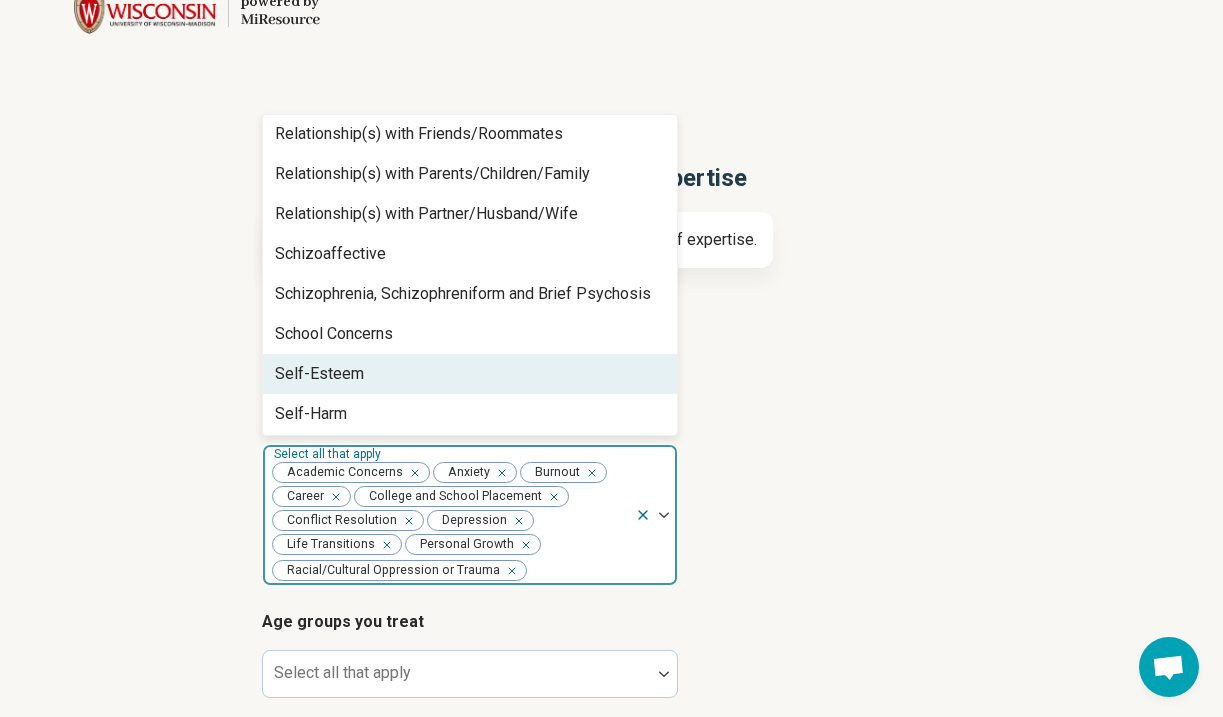 click on "Self-Esteem" at bounding box center (470, 374) 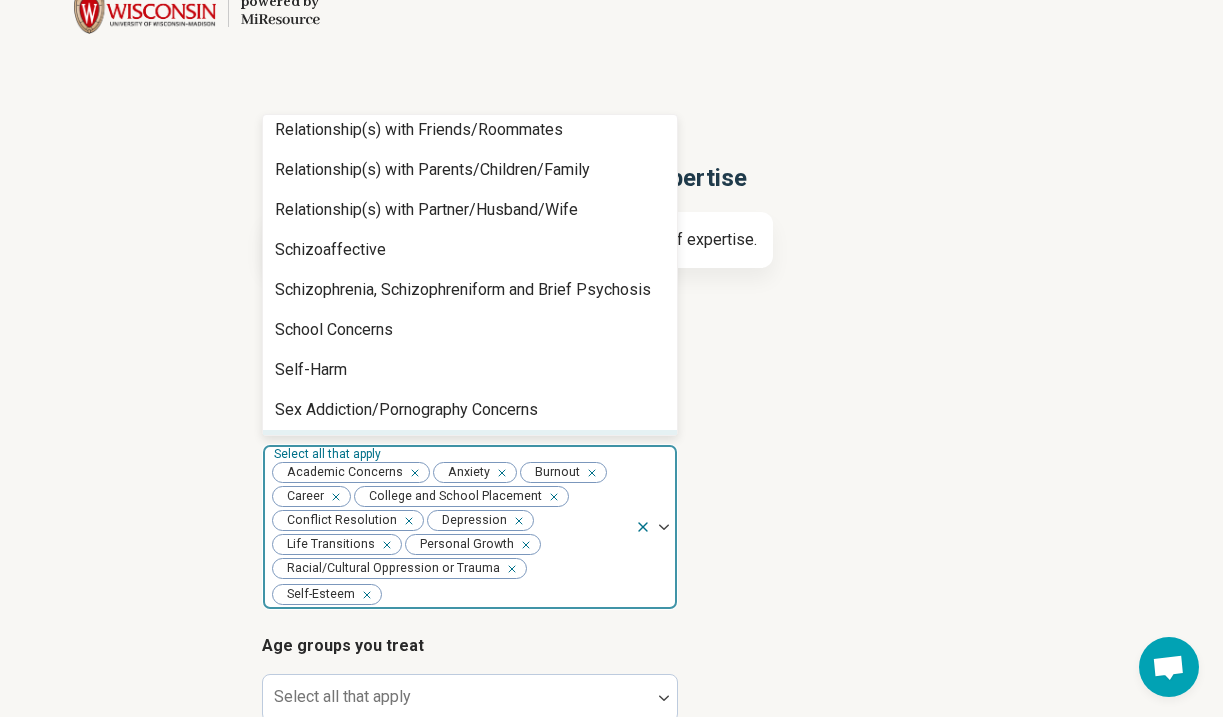 scroll, scrollTop: 2759, scrollLeft: 0, axis: vertical 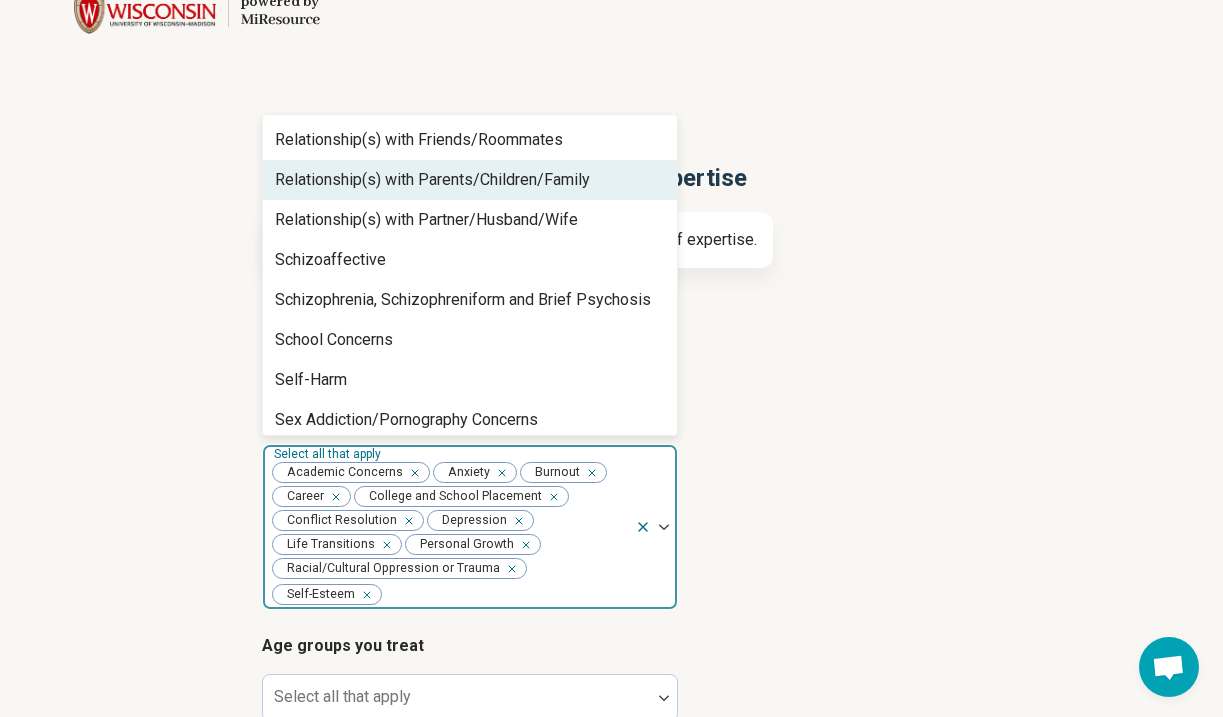 click on "Relationship(s) with Parents/Children/Family" at bounding box center (432, 180) 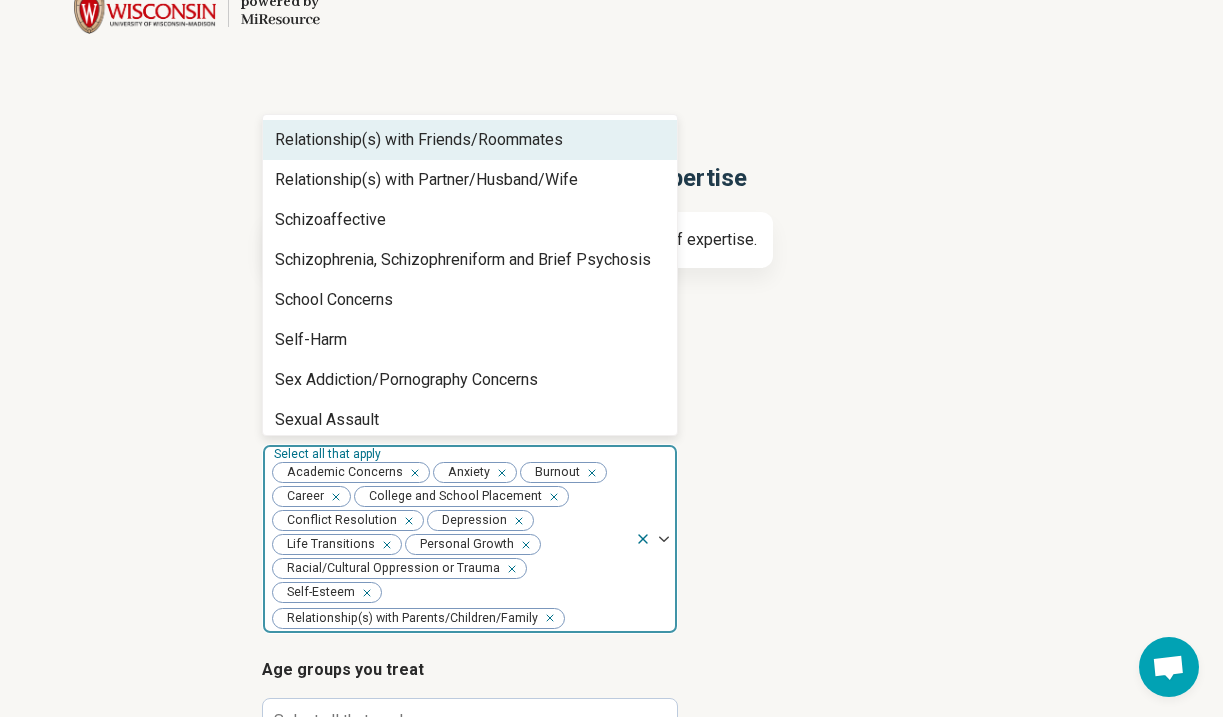 click on "Relationship(s) with Friends/Roommates" at bounding box center (419, 140) 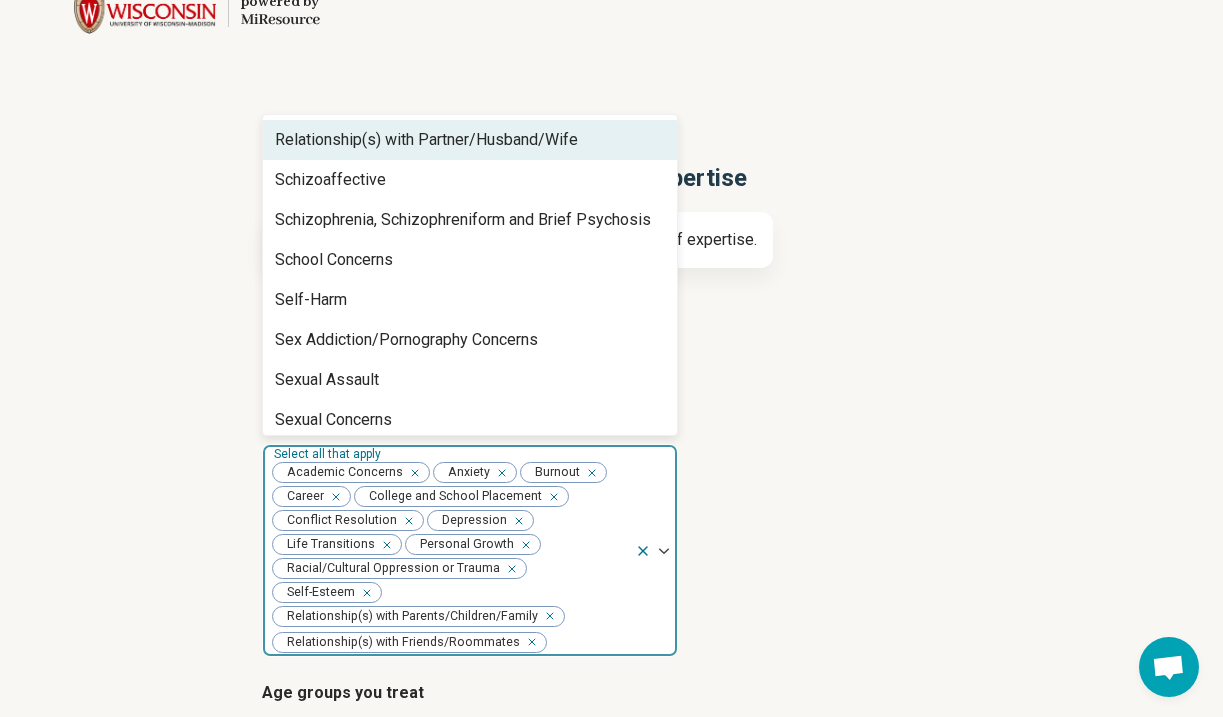 click on "Relationship(s) with Partner/Husband/Wife" at bounding box center [426, 140] 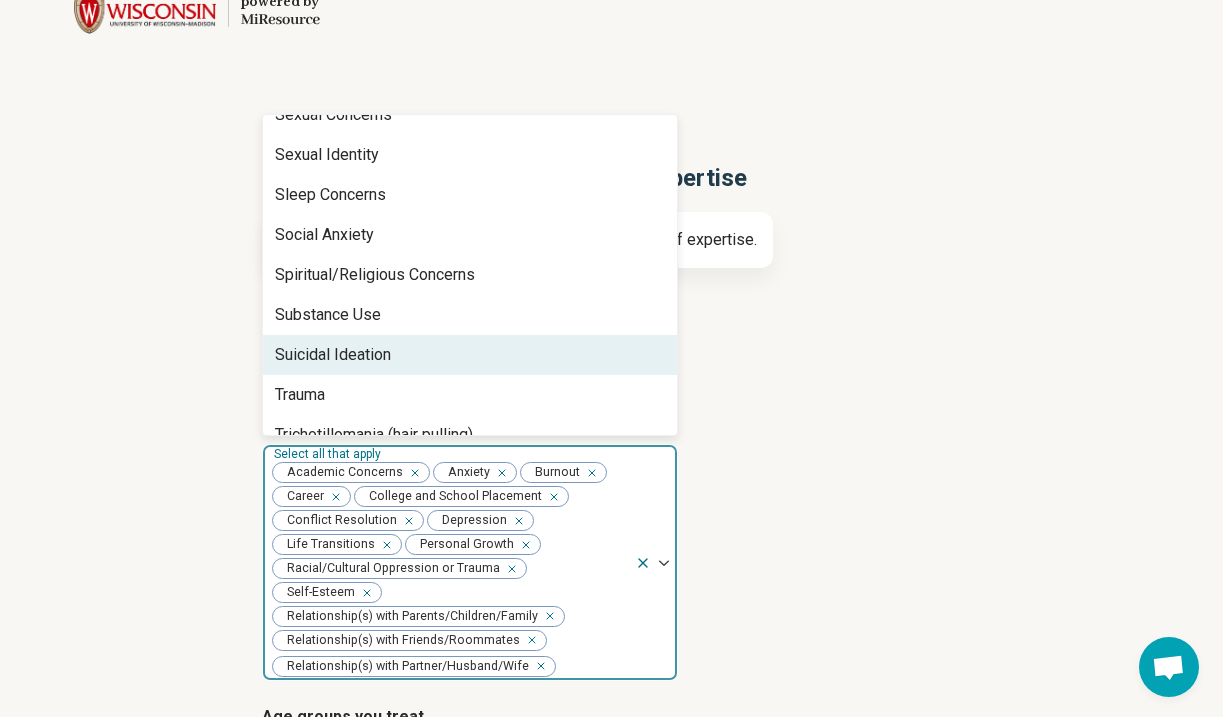 scroll, scrollTop: 3020, scrollLeft: 0, axis: vertical 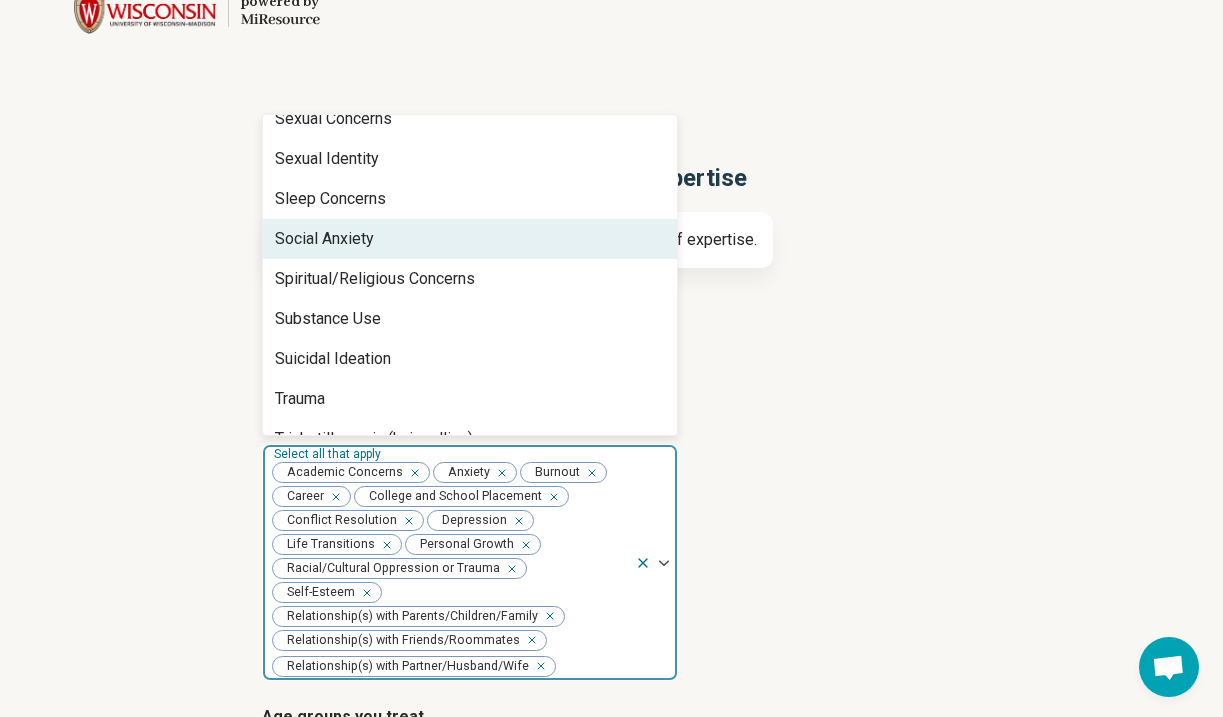 click on "Social Anxiety" at bounding box center [470, 239] 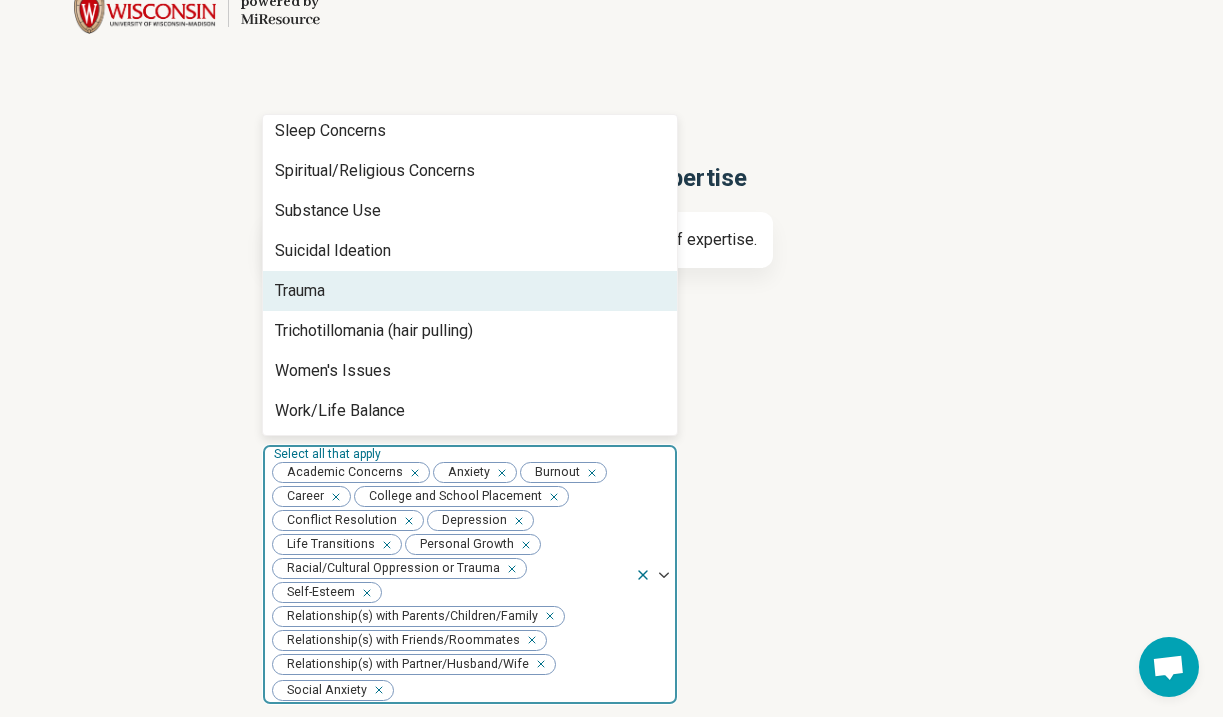 scroll, scrollTop: 3088, scrollLeft: 0, axis: vertical 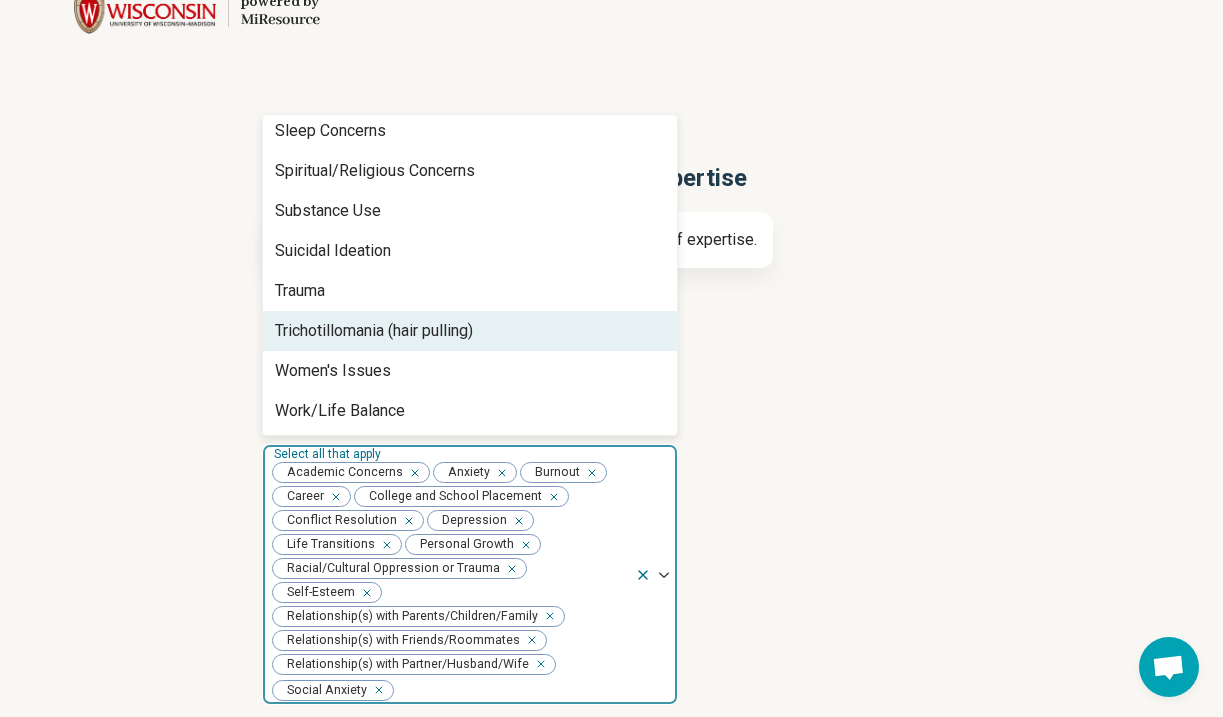click on "Areas of expertise" at bounding box center [612, 416] 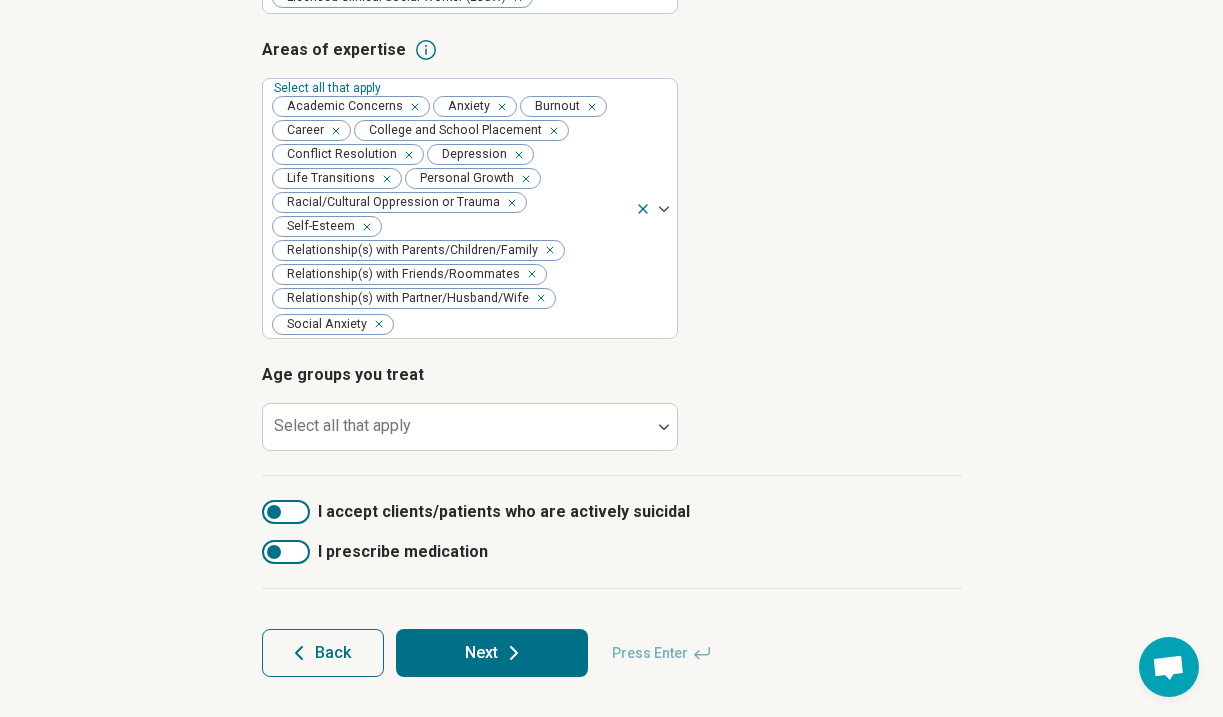 scroll, scrollTop: 418, scrollLeft: 0, axis: vertical 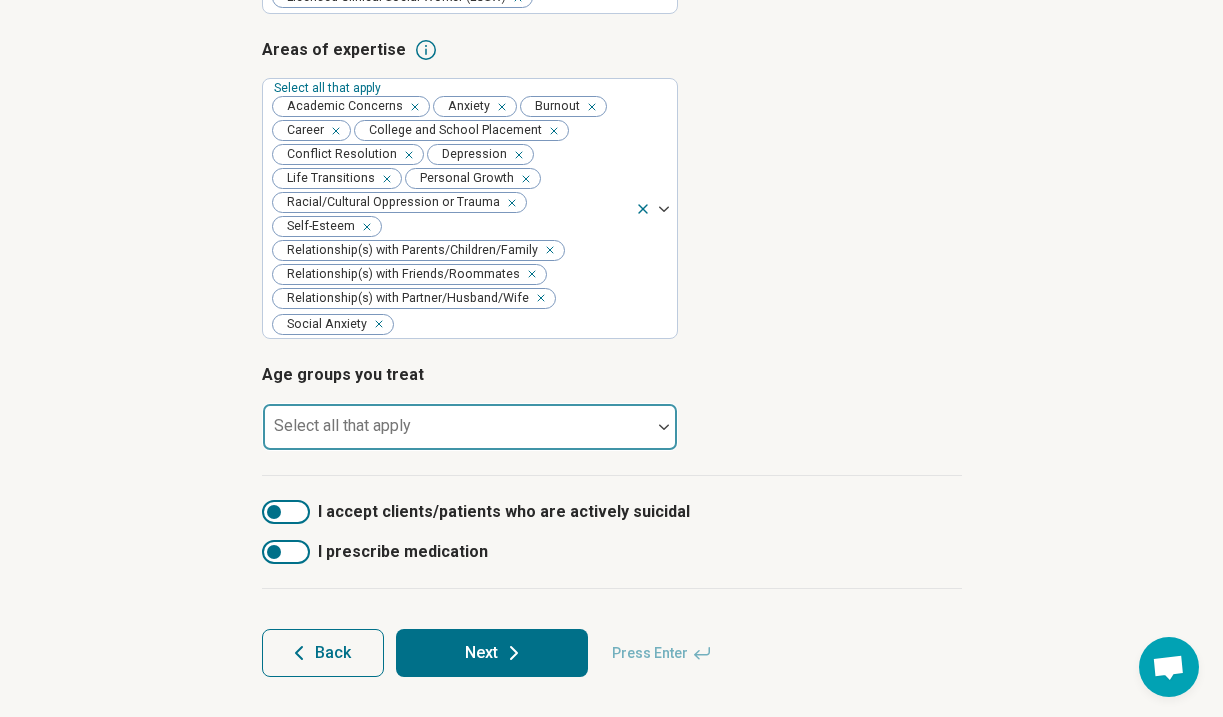 click at bounding box center [457, 435] 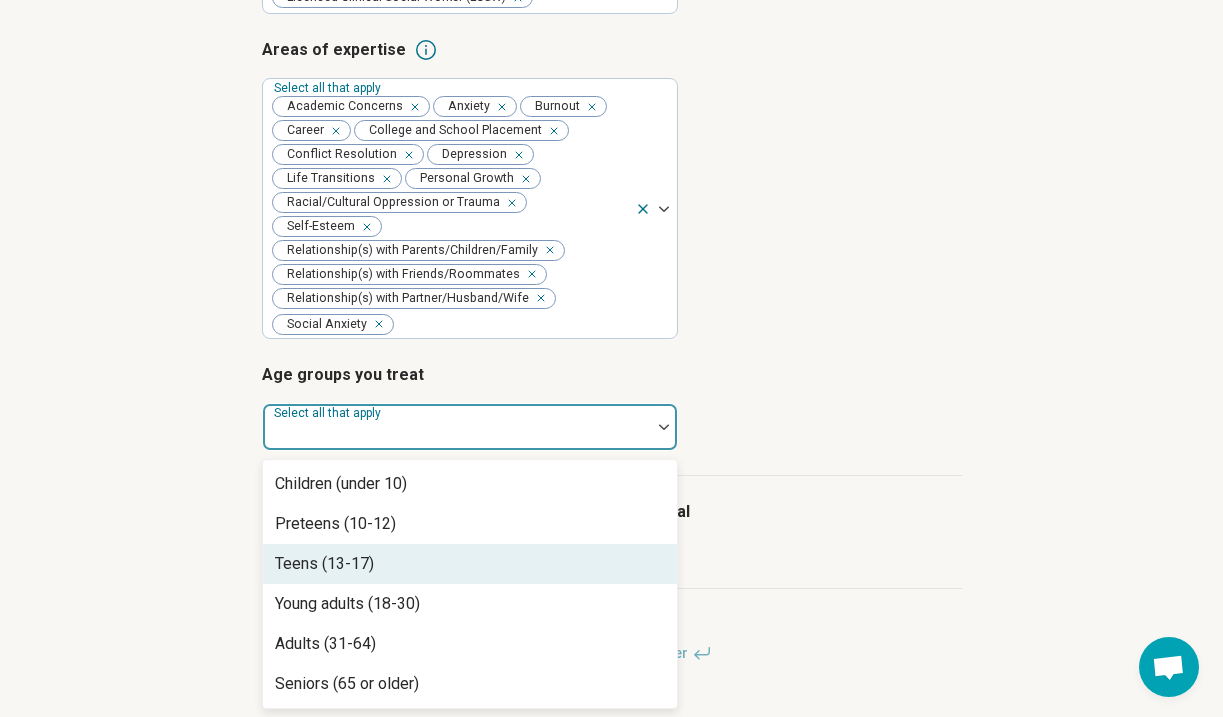 click on "Teens (13-17)" at bounding box center (470, 564) 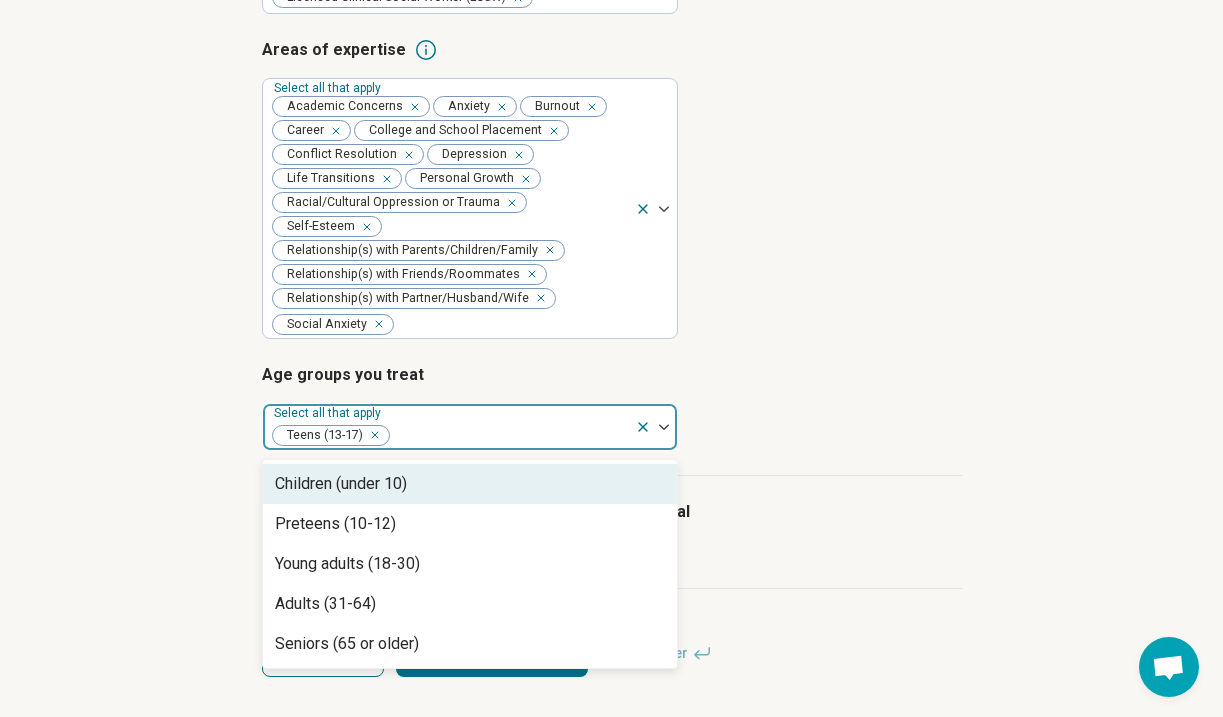 click at bounding box center (372, 435) 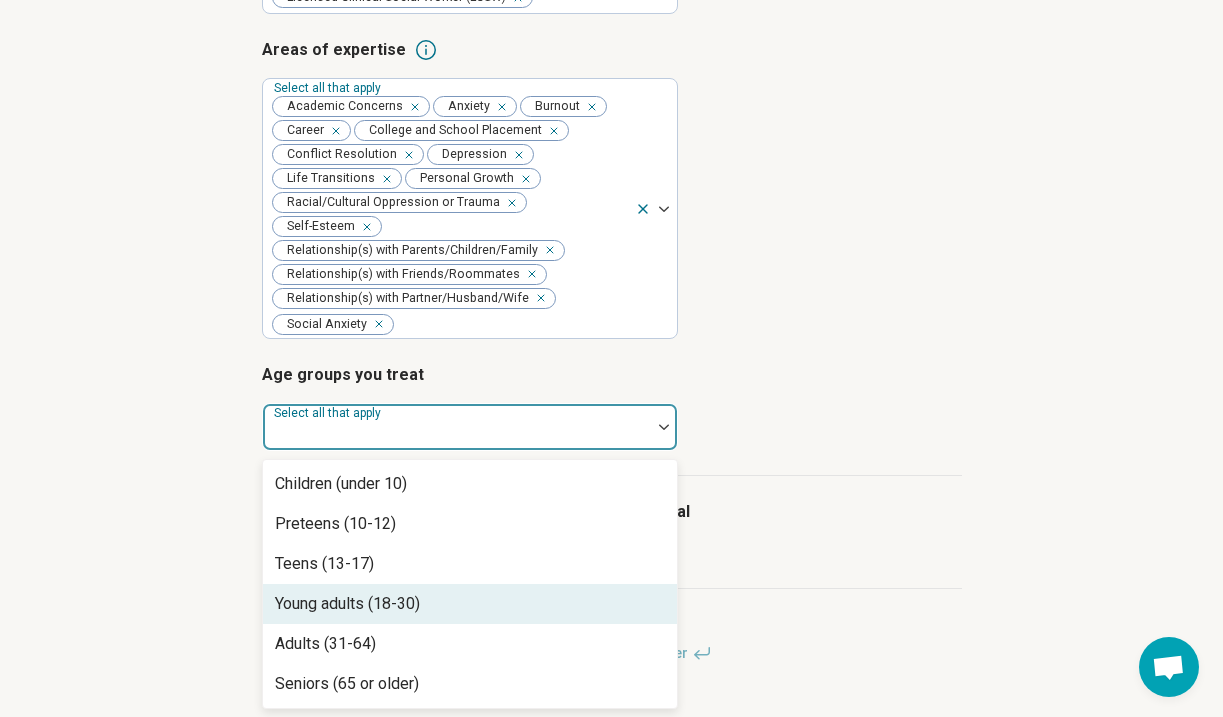 click on "Young adults (18-30)" at bounding box center (470, 604) 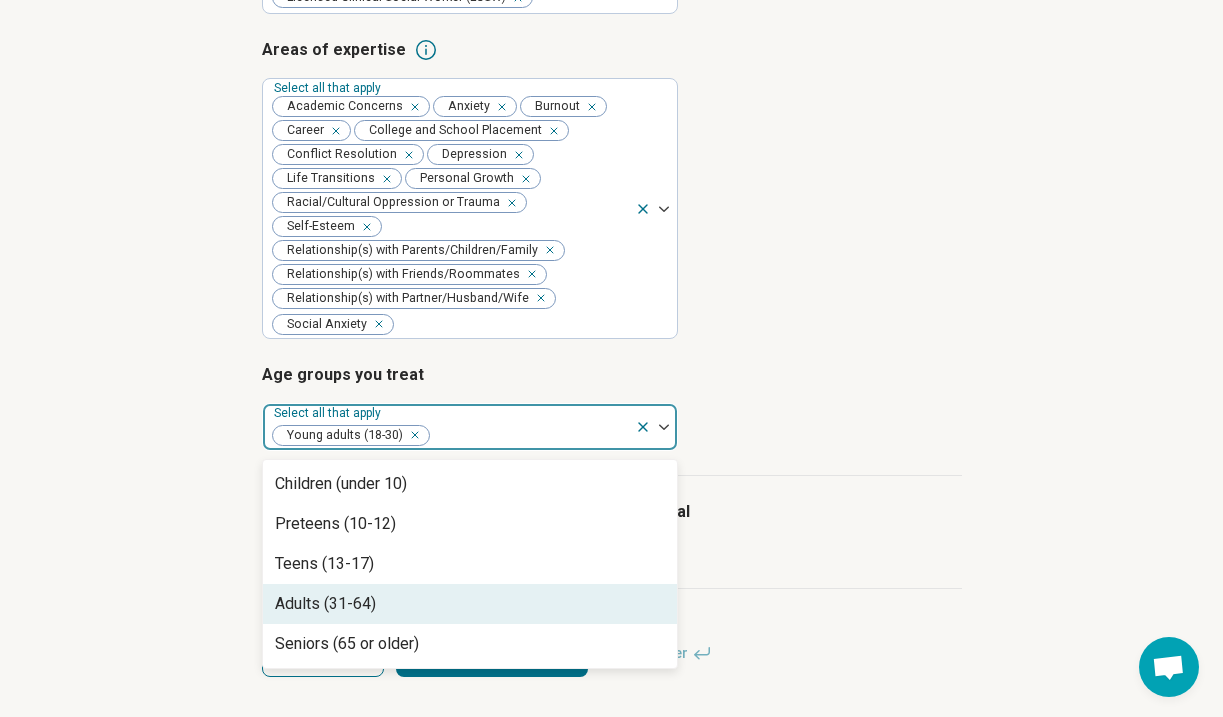 click on "Adults (31-64)" at bounding box center [470, 604] 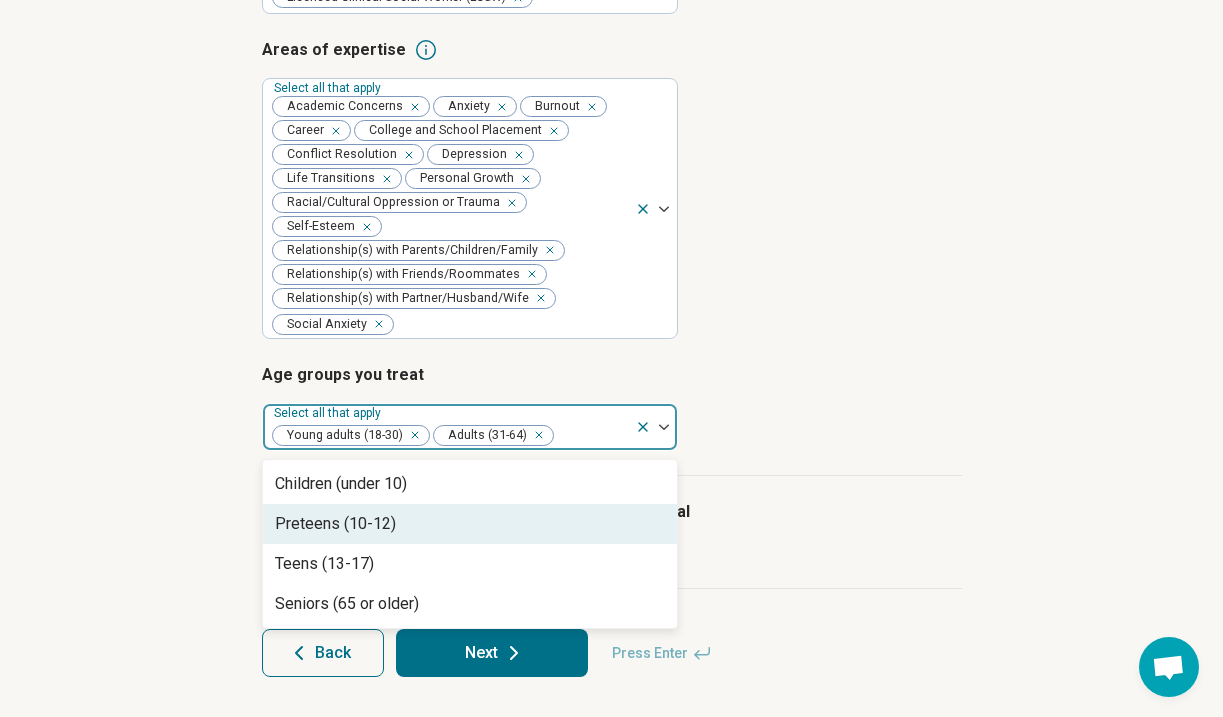 click on "I accept clients/patients who are actively suicidal I prescribe medication" at bounding box center (612, 532) 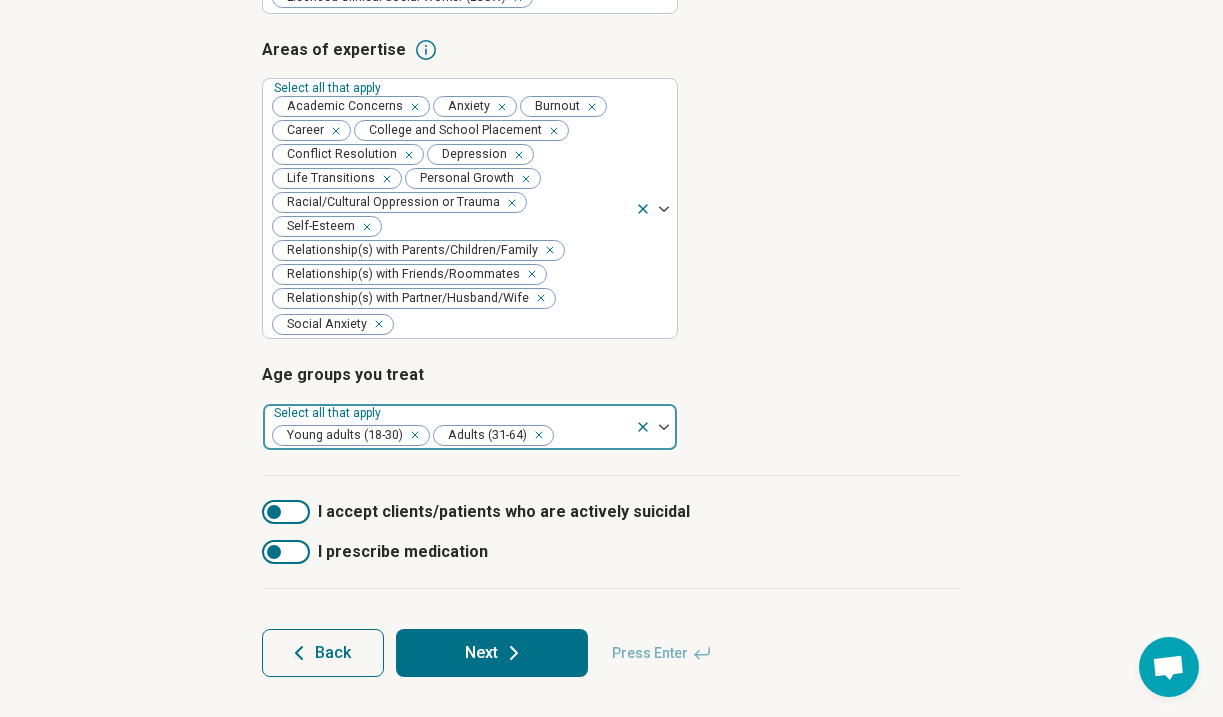 scroll, scrollTop: 418, scrollLeft: 0, axis: vertical 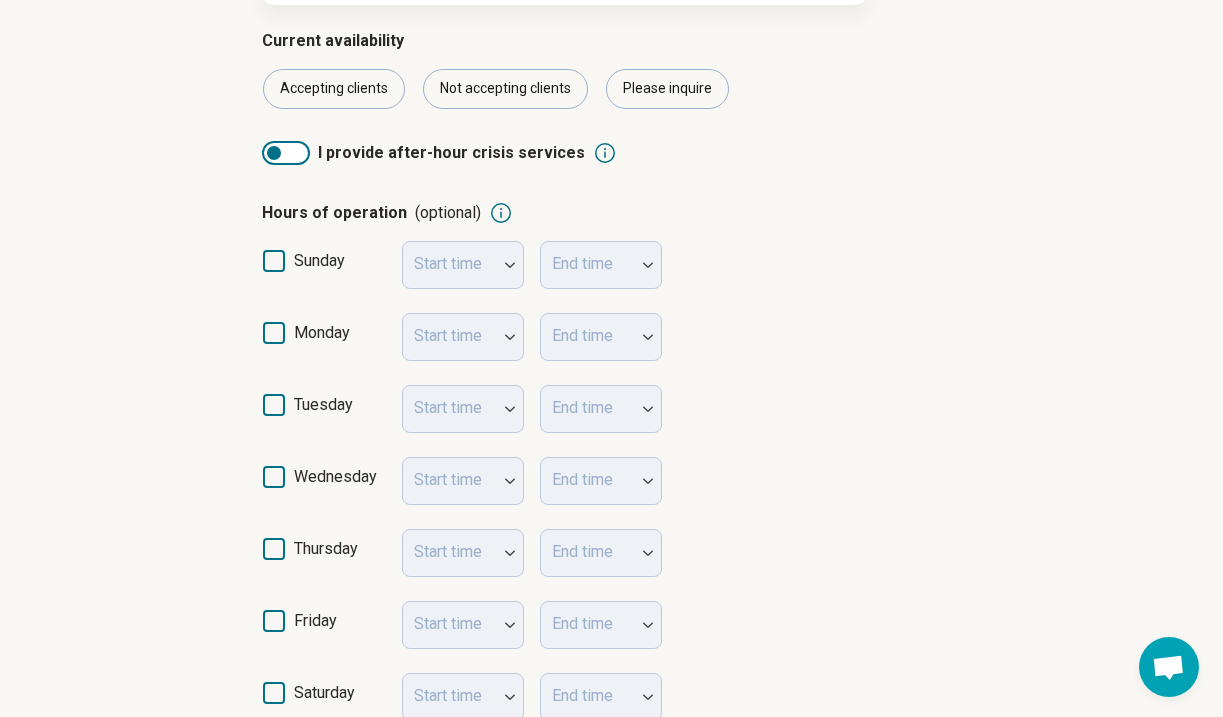 click 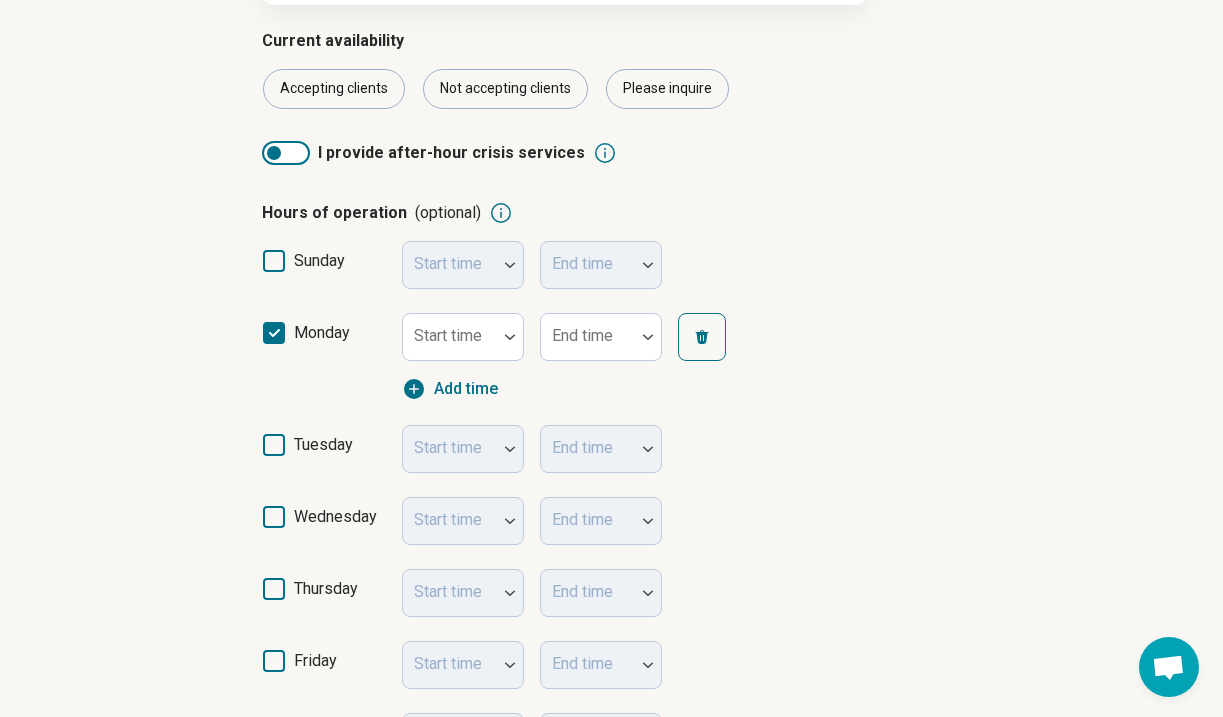 scroll, scrollTop: 13, scrollLeft: 0, axis: vertical 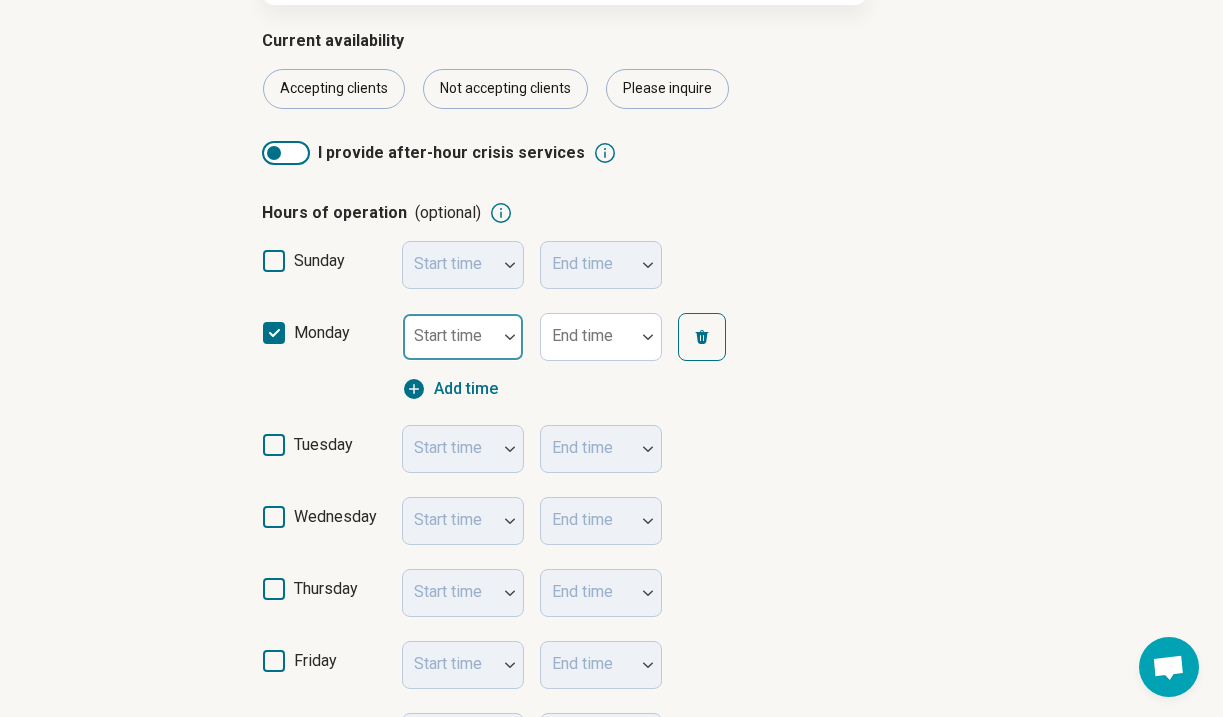 click at bounding box center [510, 337] 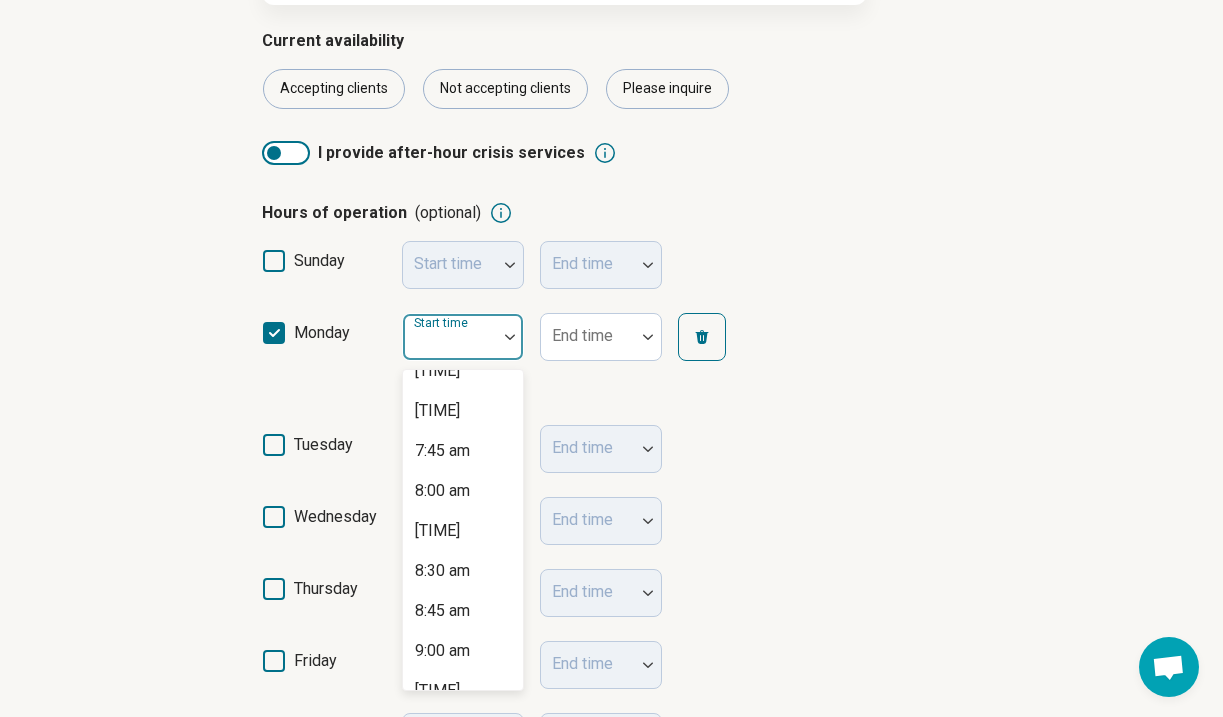 scroll, scrollTop: 1185, scrollLeft: 0, axis: vertical 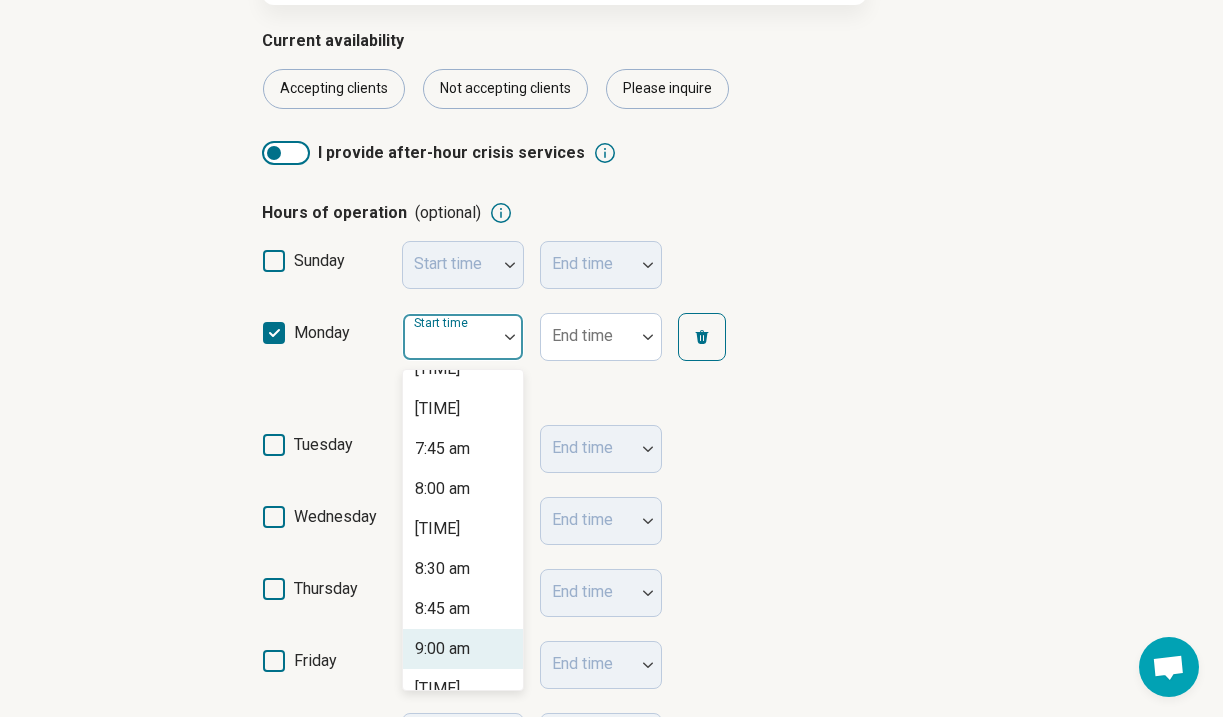 click on "9:00 am" at bounding box center [463, 649] 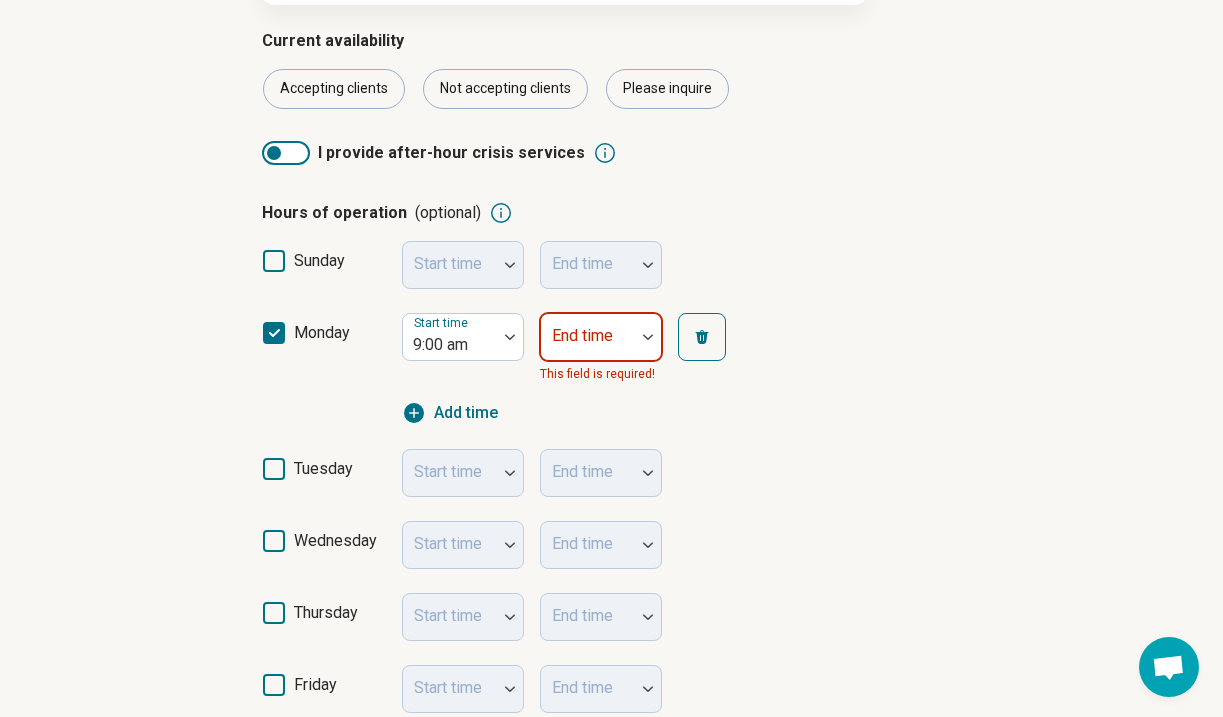 click at bounding box center [648, 337] 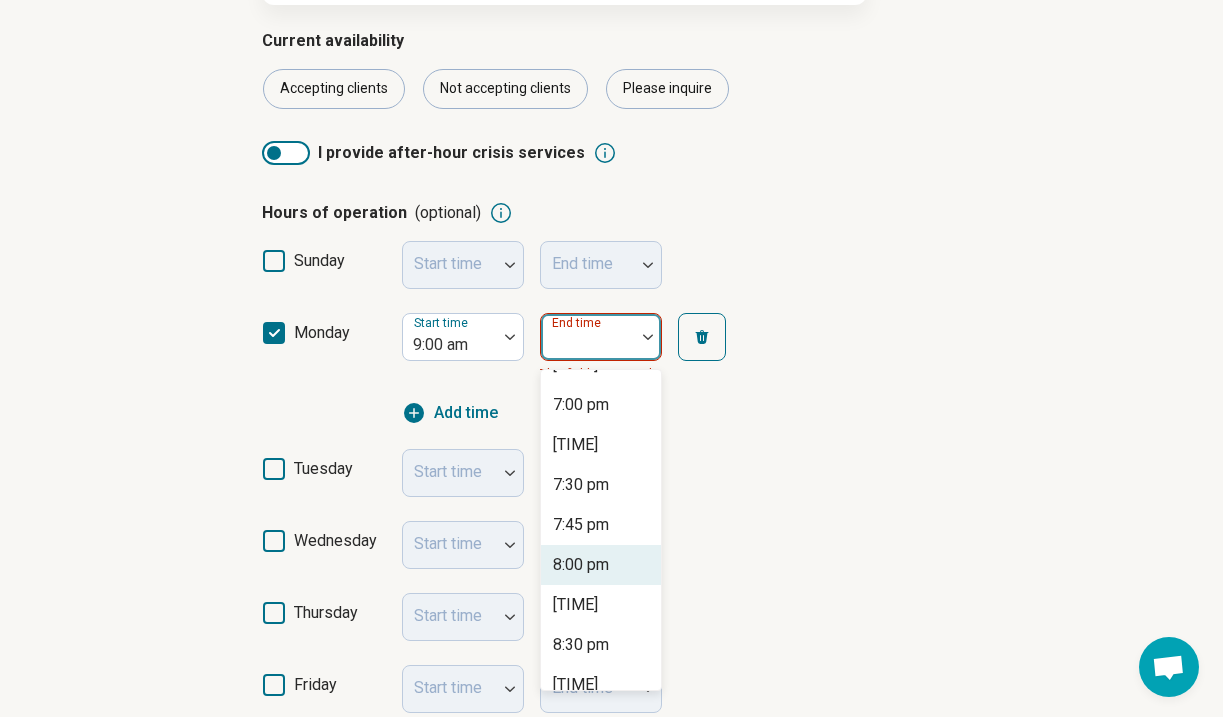scroll, scrollTop: 1533, scrollLeft: 0, axis: vertical 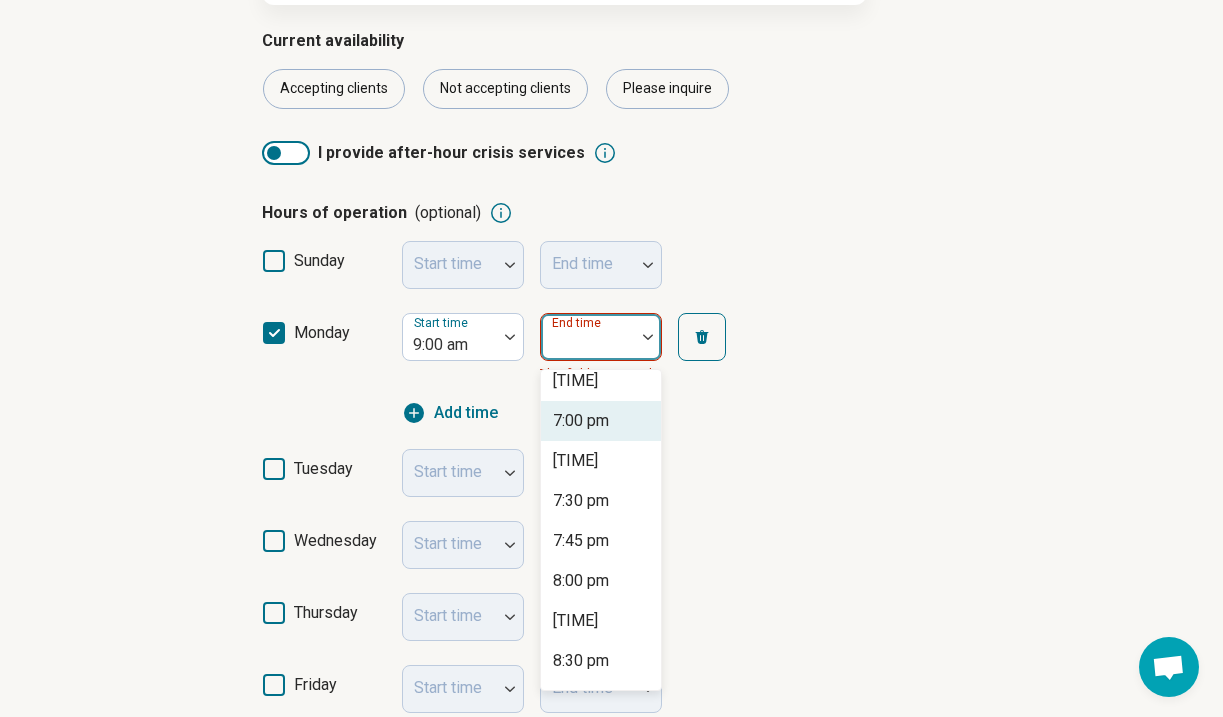 click on "7:00 pm" at bounding box center [581, 421] 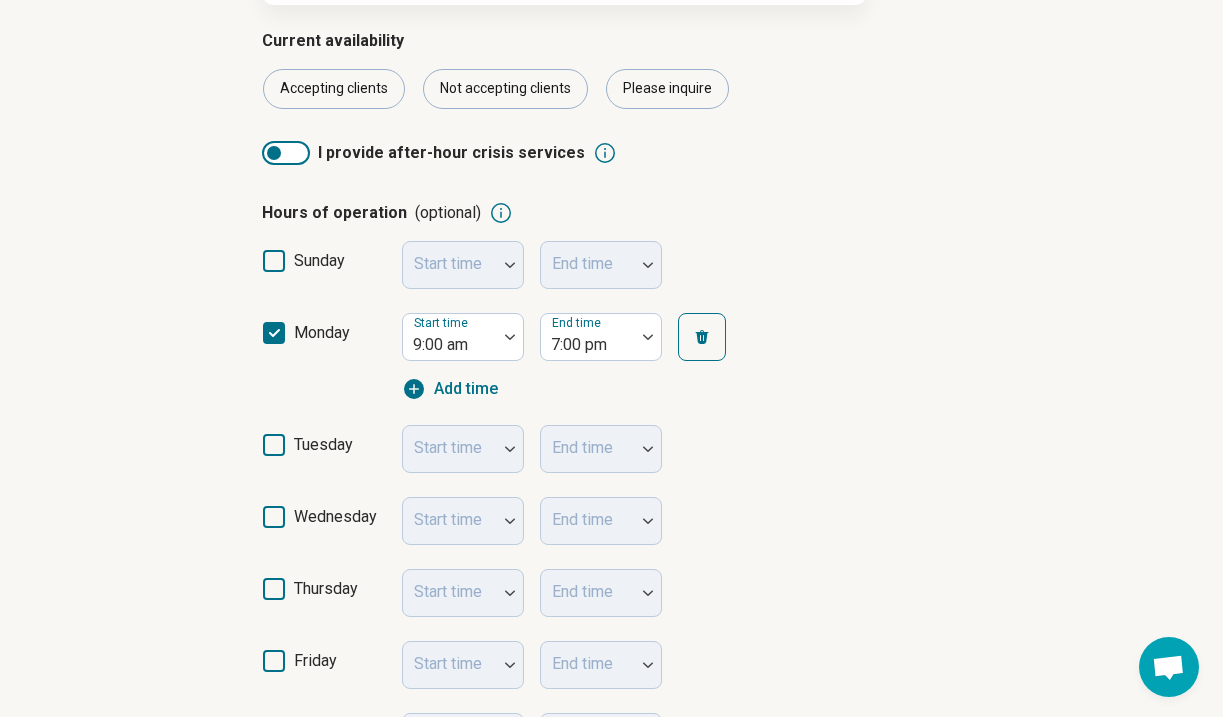 click on "tuesday Start time End time" at bounding box center [612, 449] 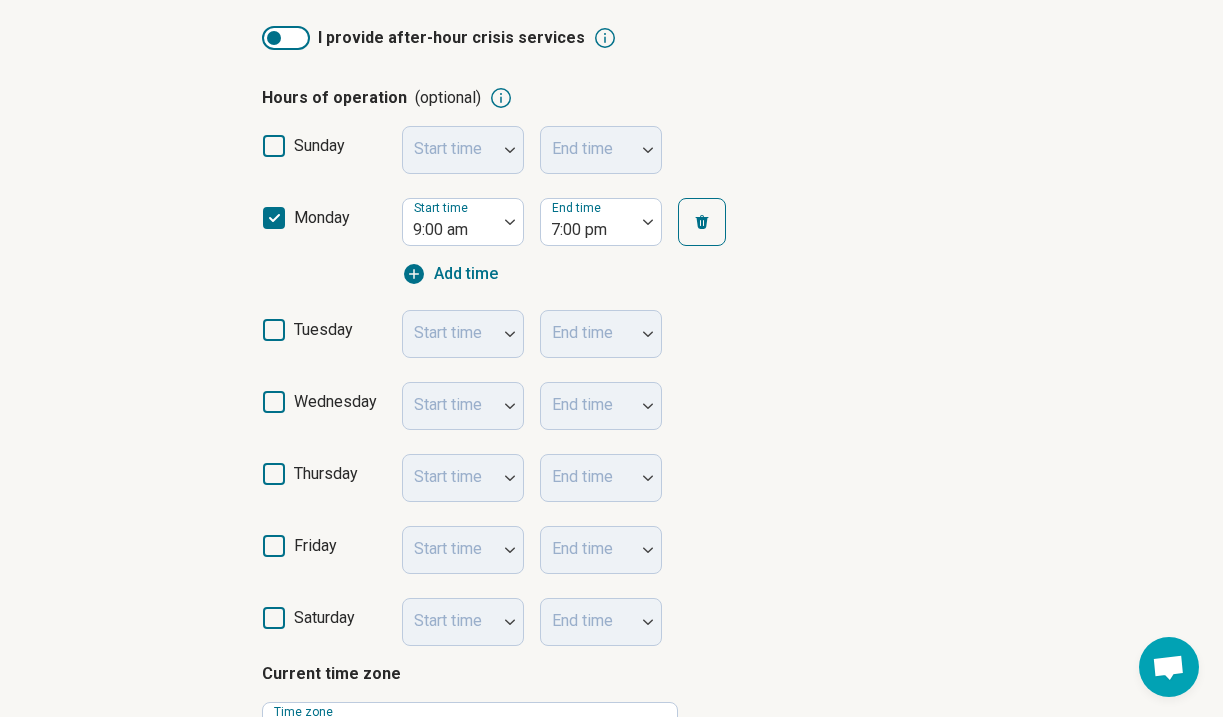 scroll, scrollTop: 449, scrollLeft: 0, axis: vertical 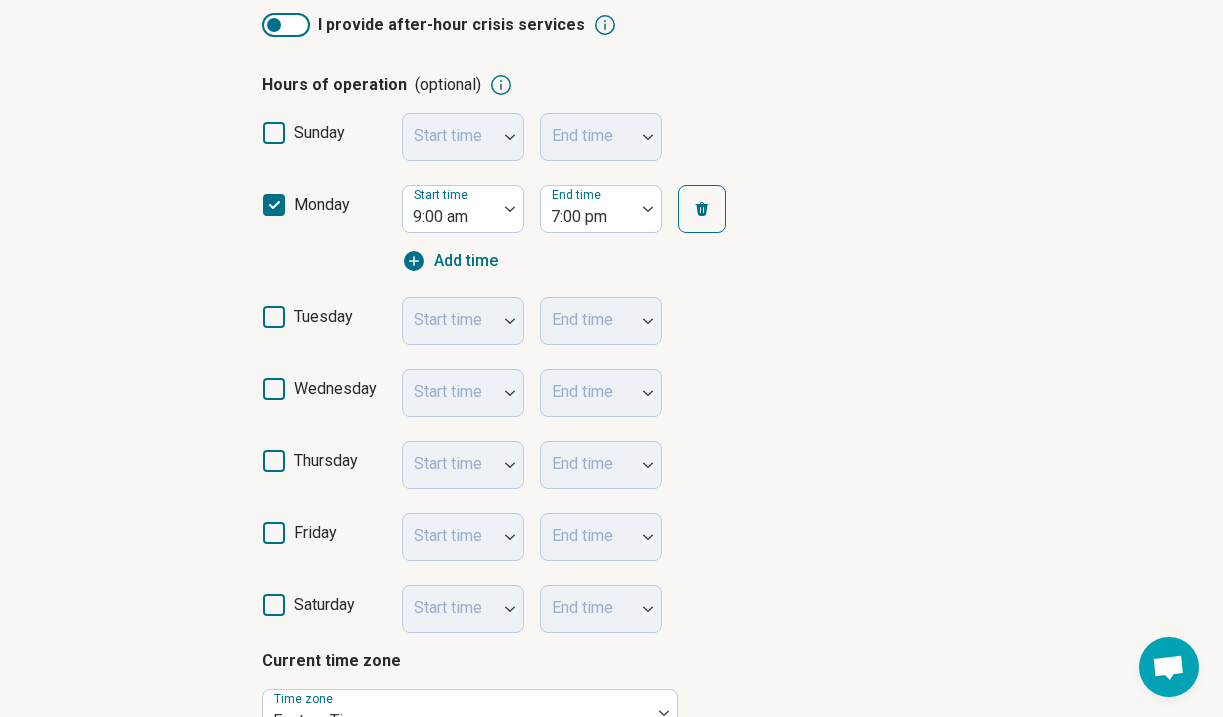 click on "tuesday" at bounding box center [323, 316] 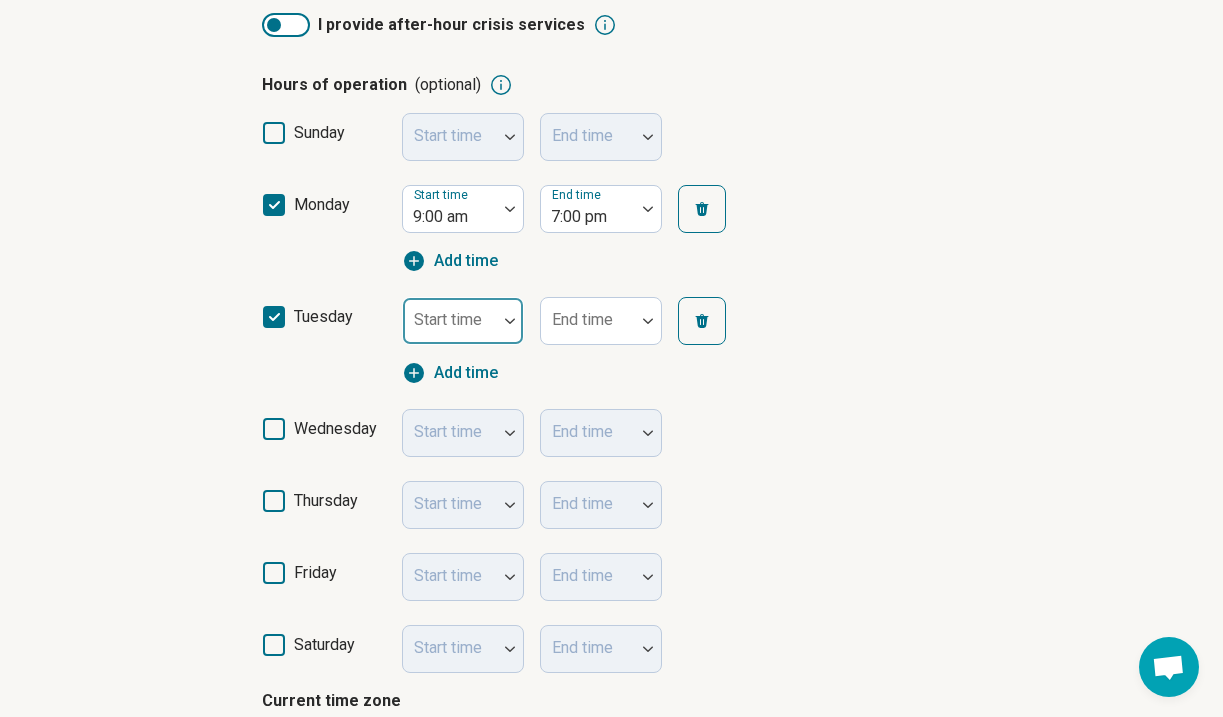 click at bounding box center [510, 321] 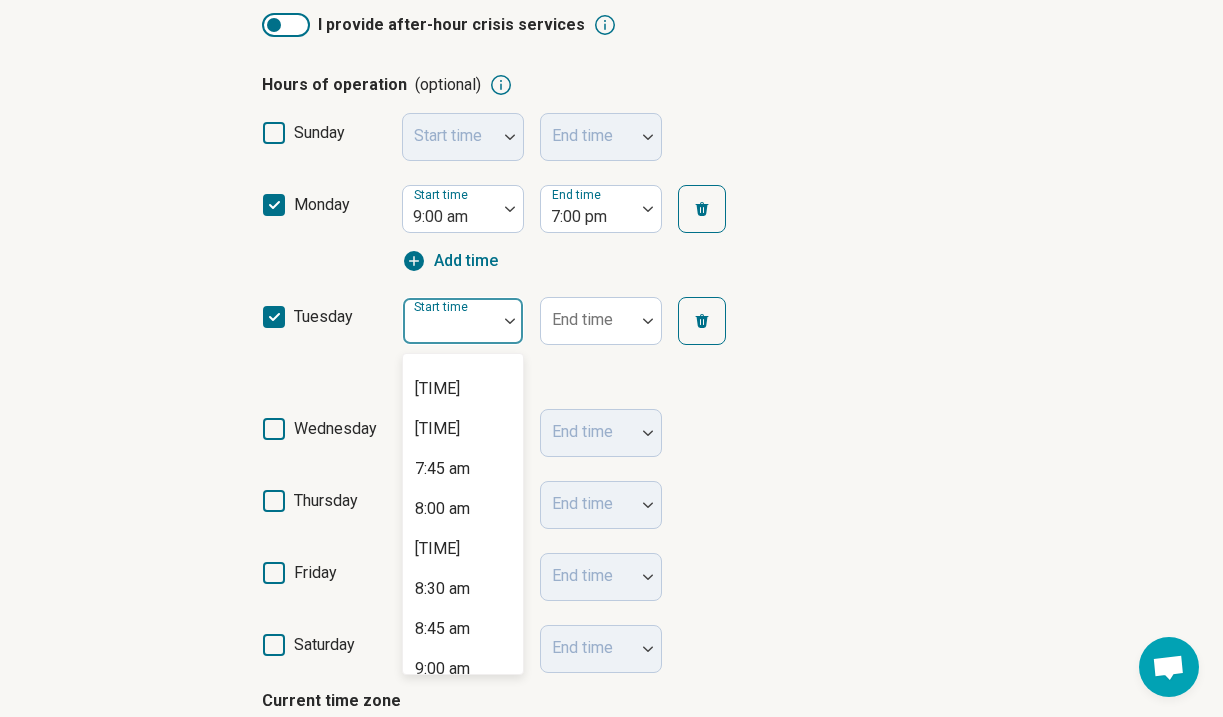 scroll, scrollTop: 1159, scrollLeft: 0, axis: vertical 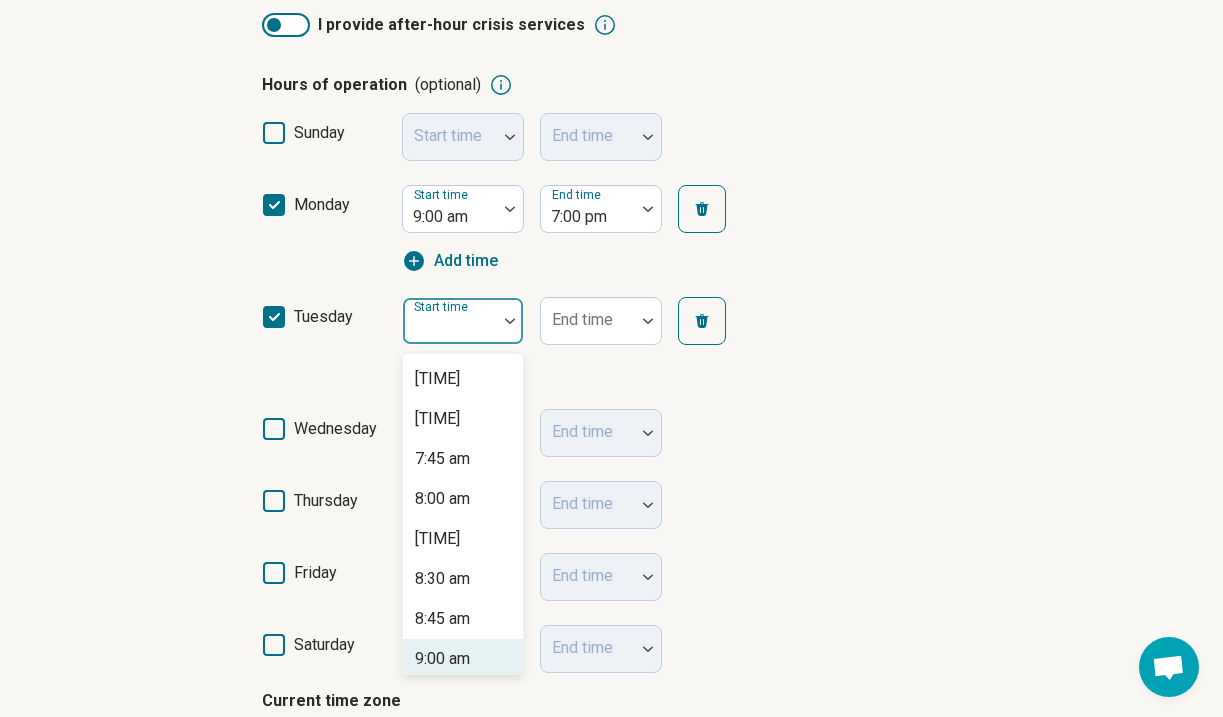 click on "9:00 am" at bounding box center [442, 659] 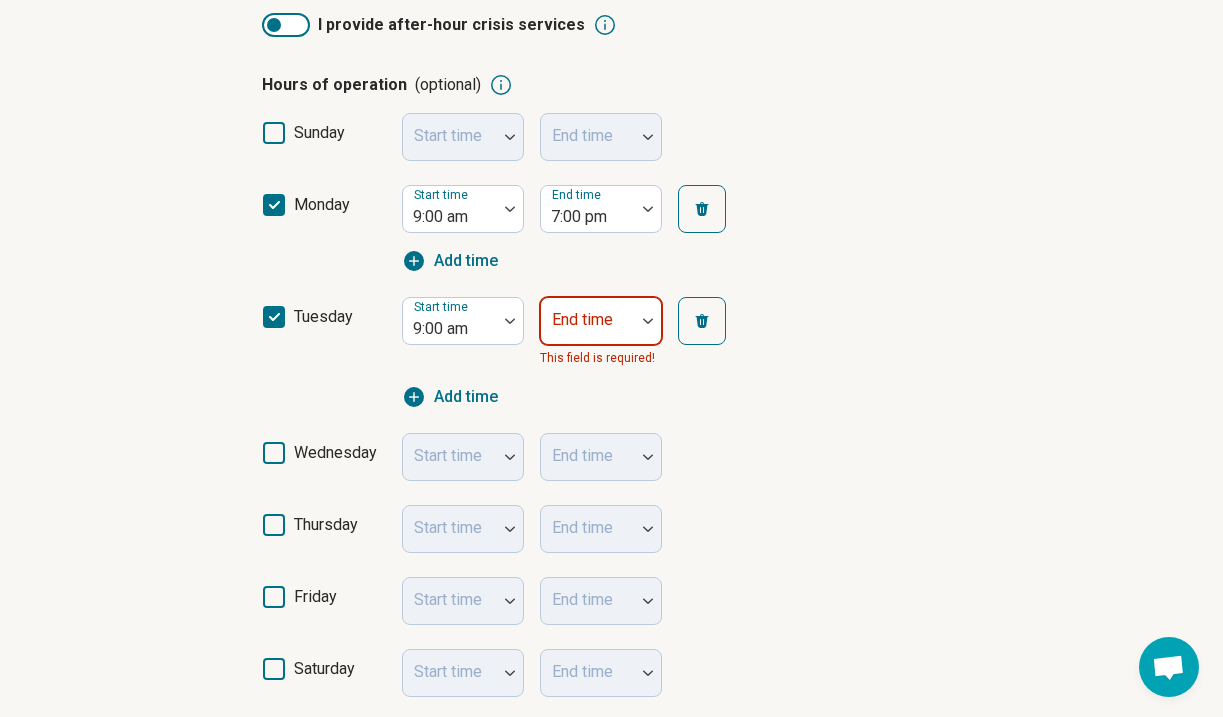 click at bounding box center (588, 329) 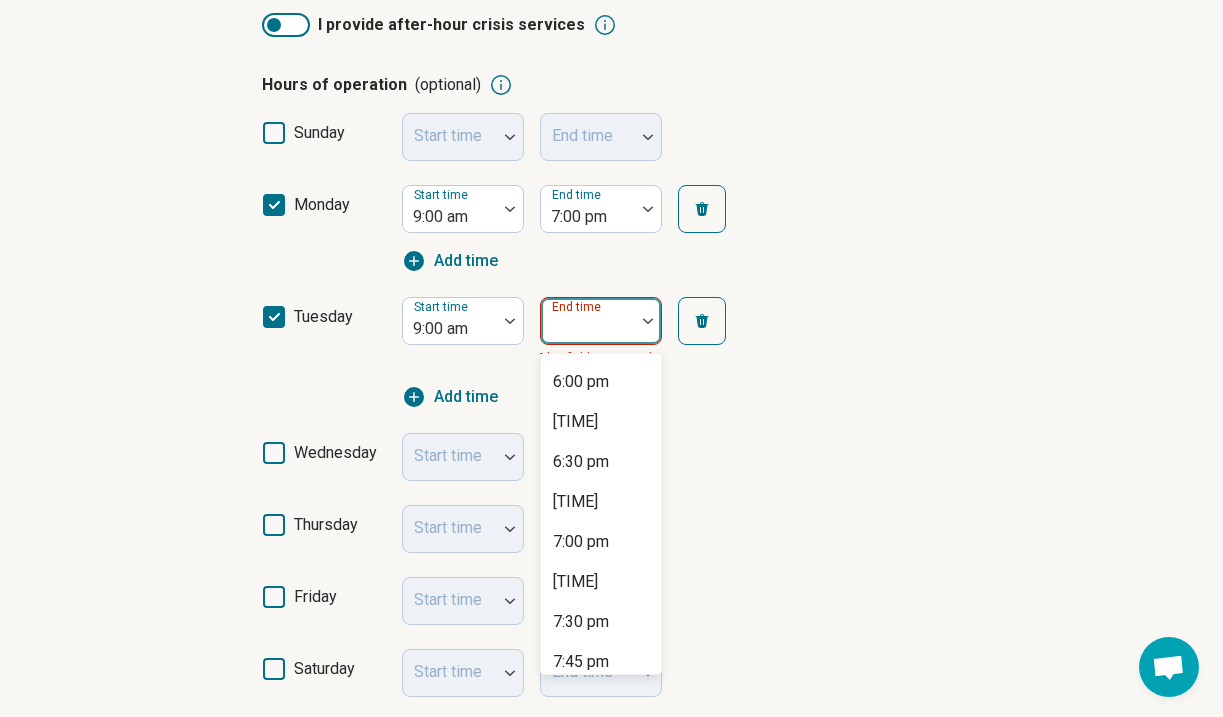 scroll, scrollTop: 1397, scrollLeft: 0, axis: vertical 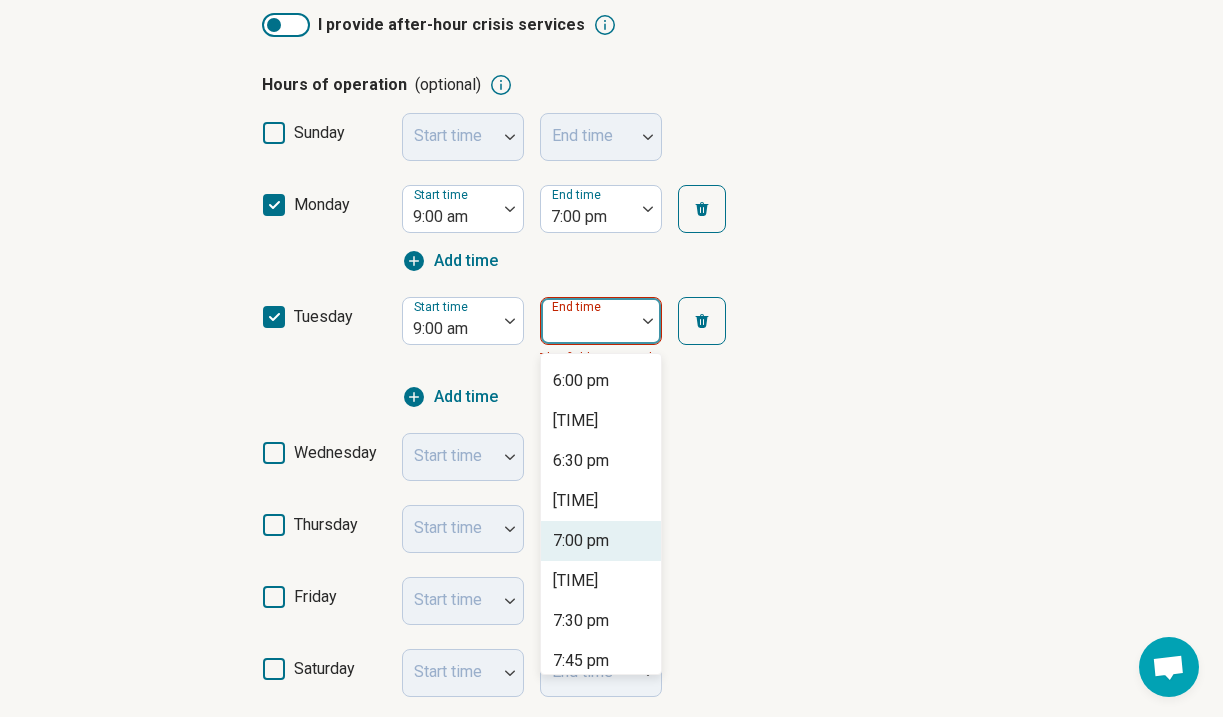click on "7:00 pm" at bounding box center (581, 541) 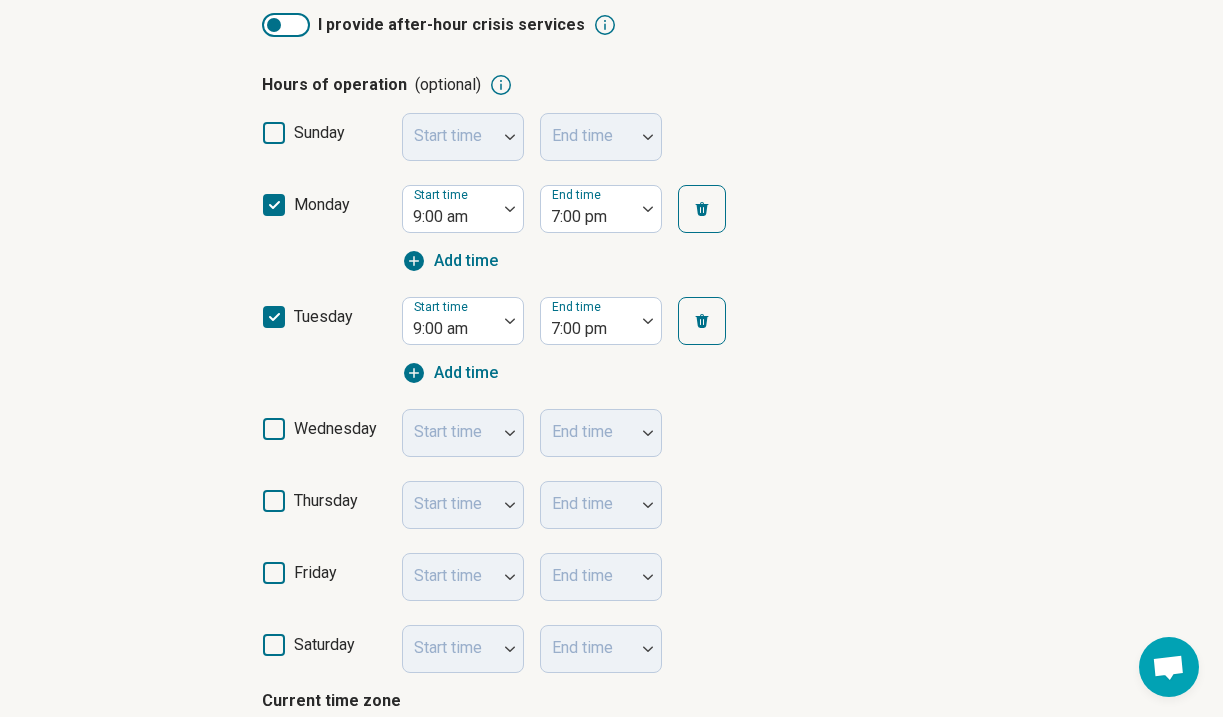 click on "thursday Start time End time" at bounding box center [612, 505] 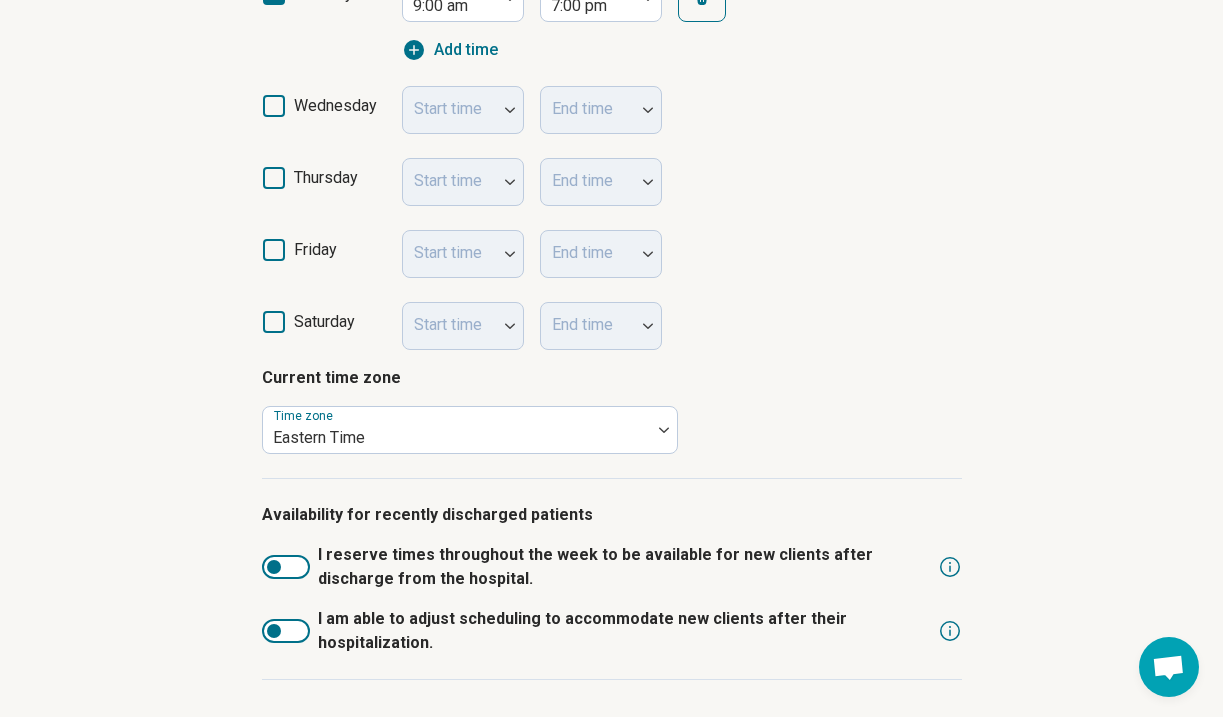 scroll, scrollTop: 776, scrollLeft: 0, axis: vertical 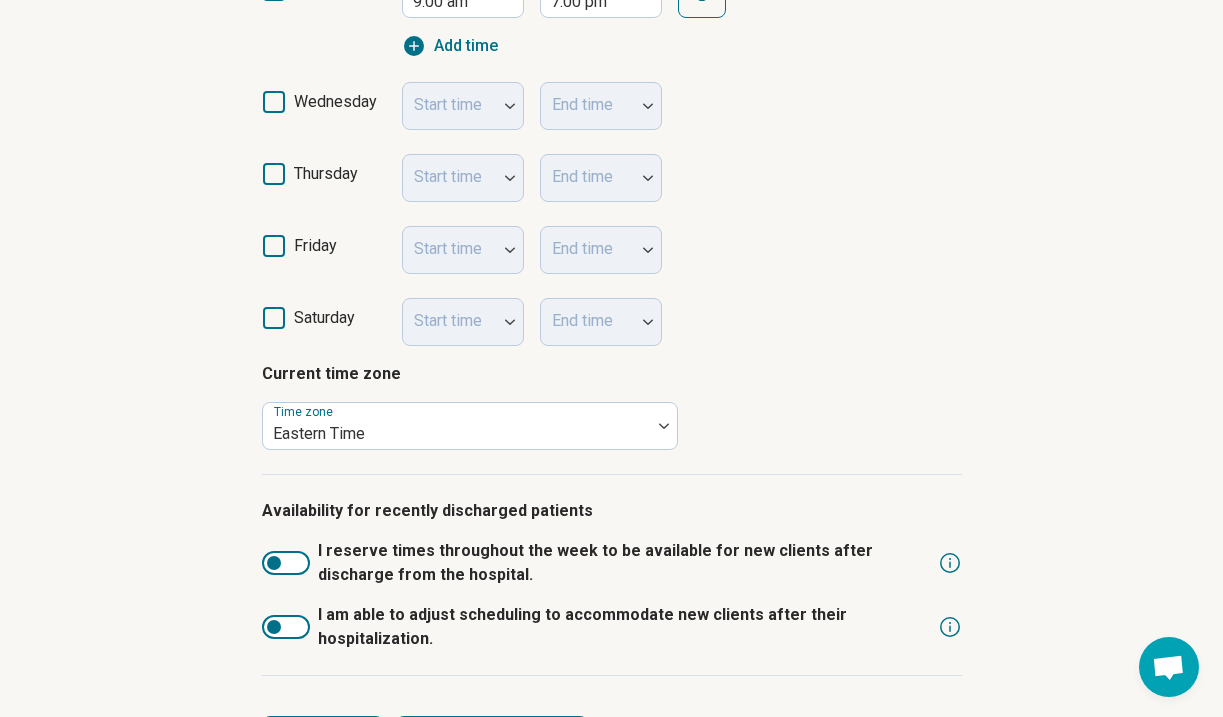 click on "saturday" at bounding box center (324, 326) 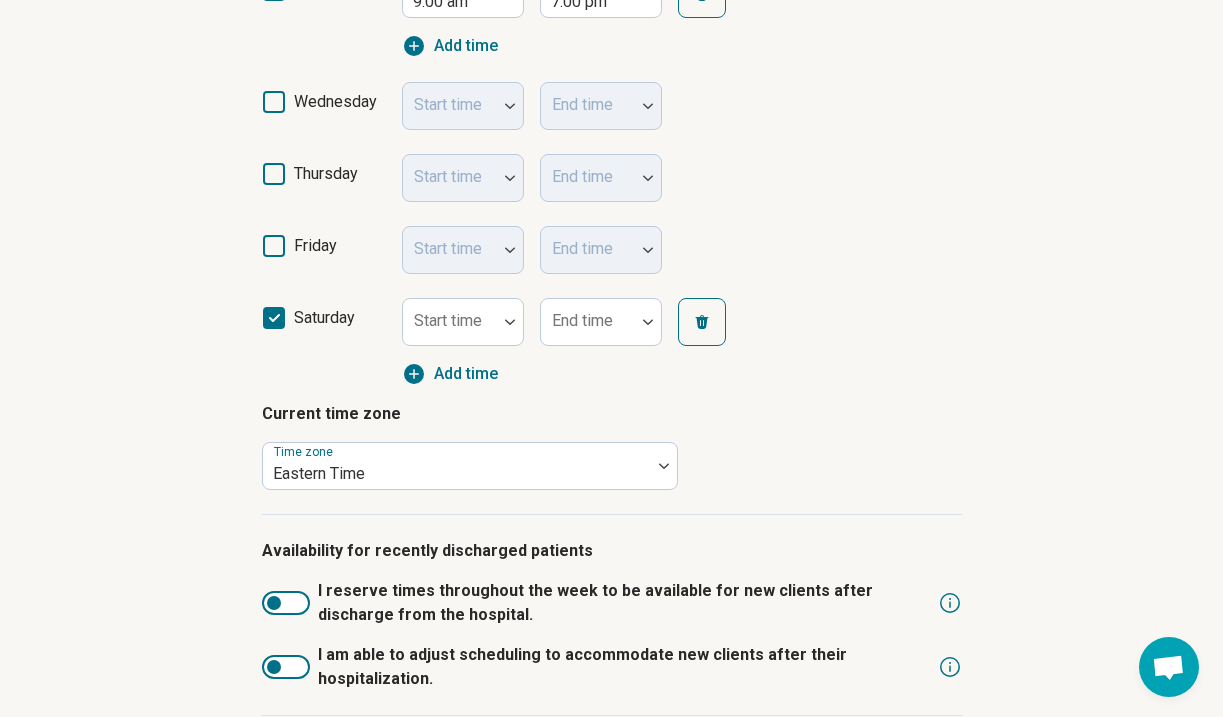 scroll, scrollTop: 13, scrollLeft: 0, axis: vertical 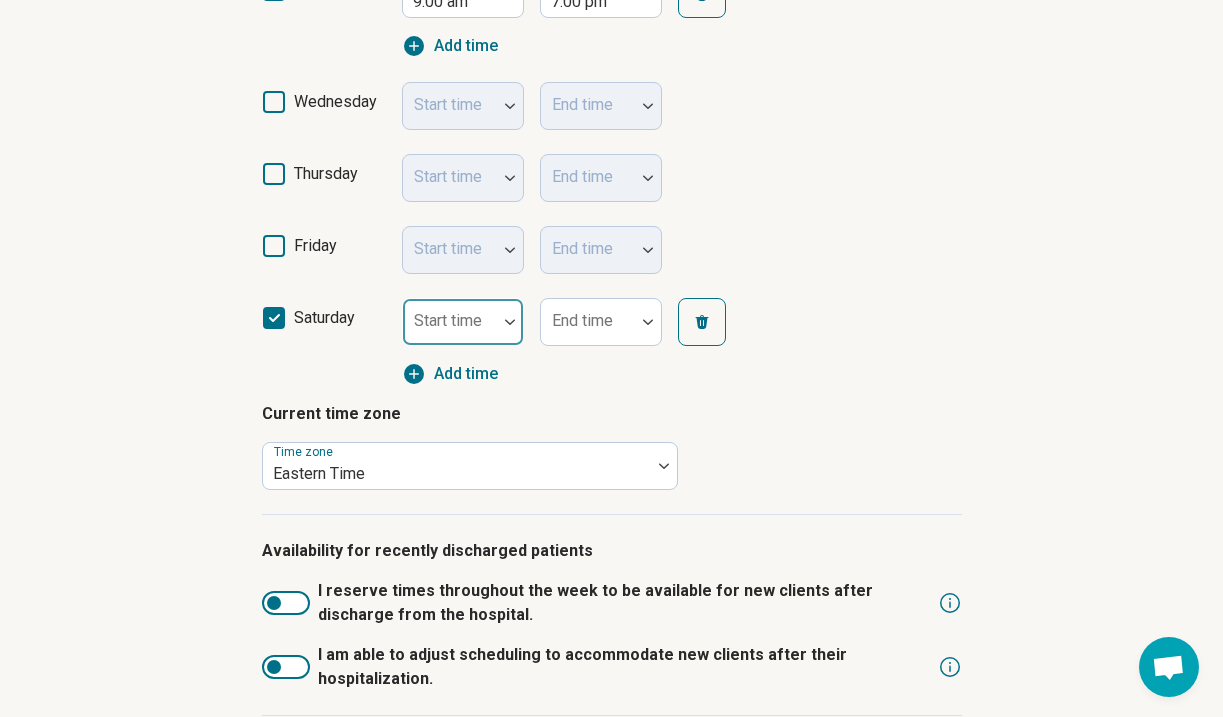 click at bounding box center (450, 322) 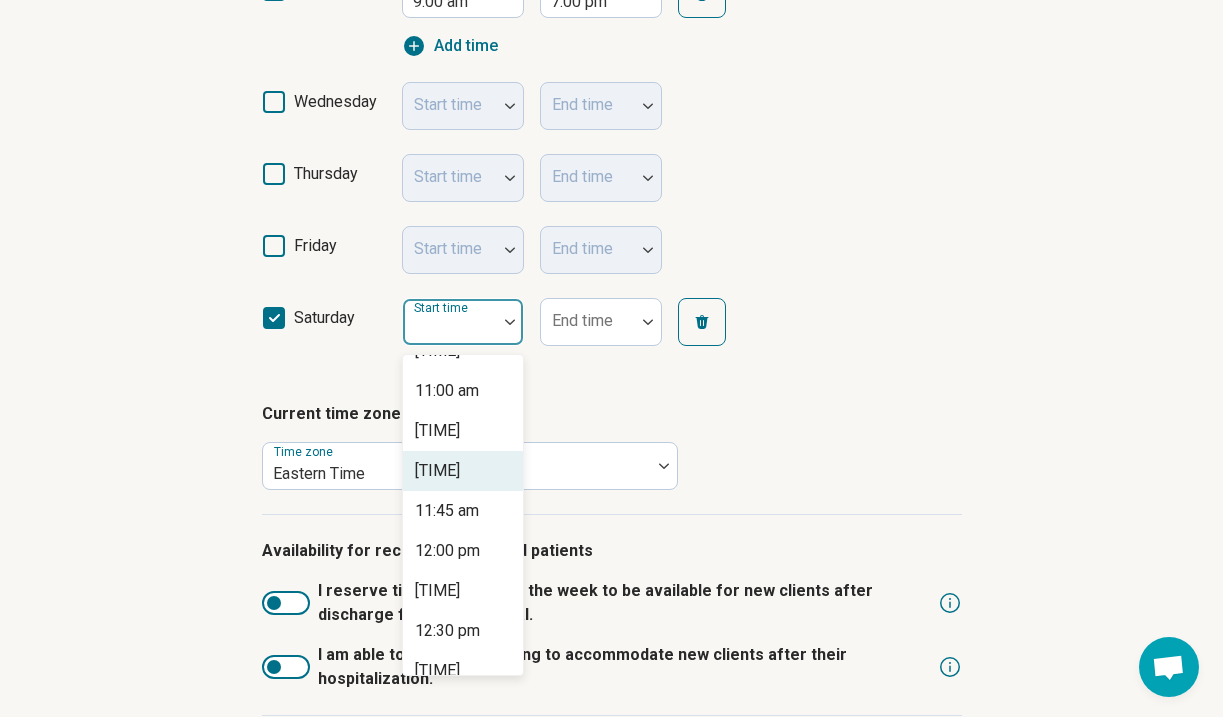 scroll, scrollTop: 1746, scrollLeft: 0, axis: vertical 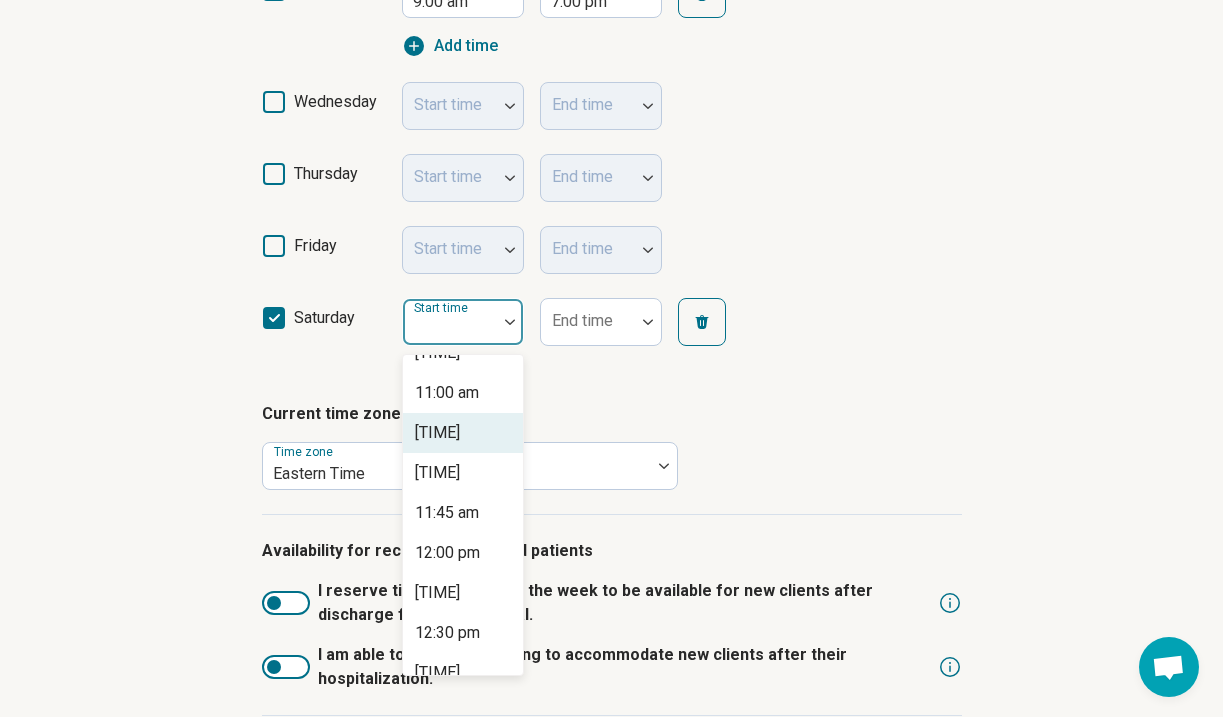 click on "[TIME]" at bounding box center [463, 433] 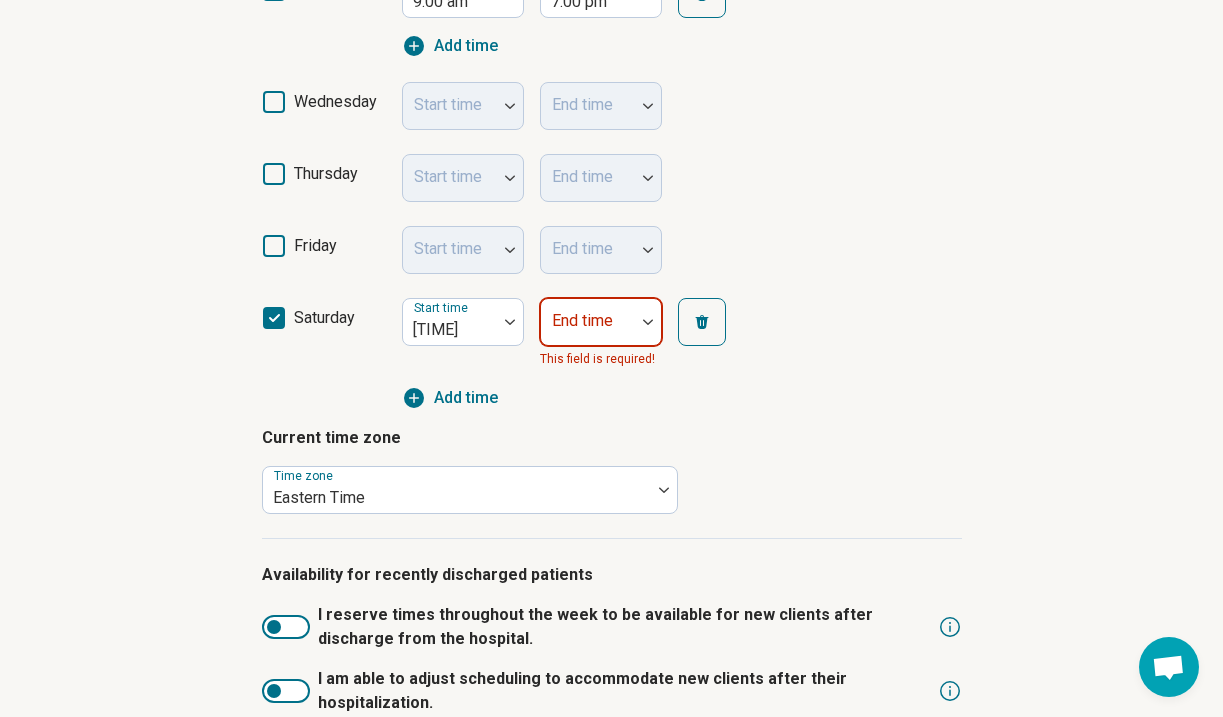 click at bounding box center [588, 330] 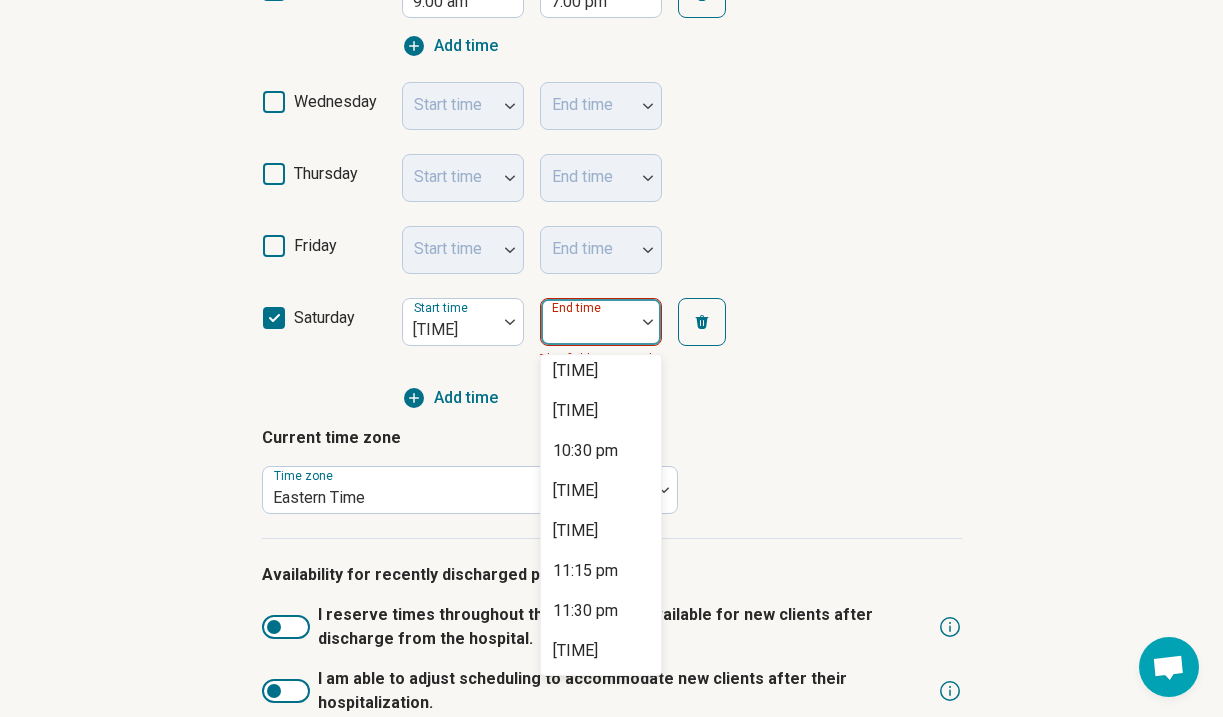 scroll, scrollTop: 1688, scrollLeft: 0, axis: vertical 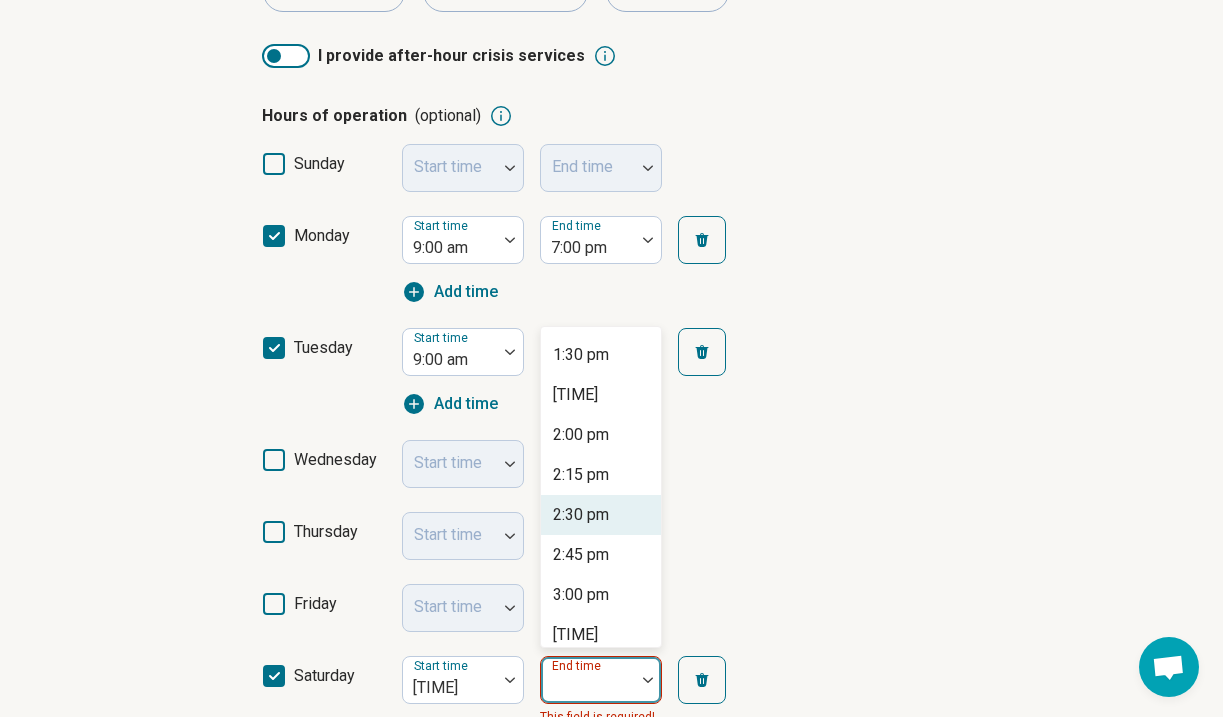 click on "2:30 pm" at bounding box center [581, 515] 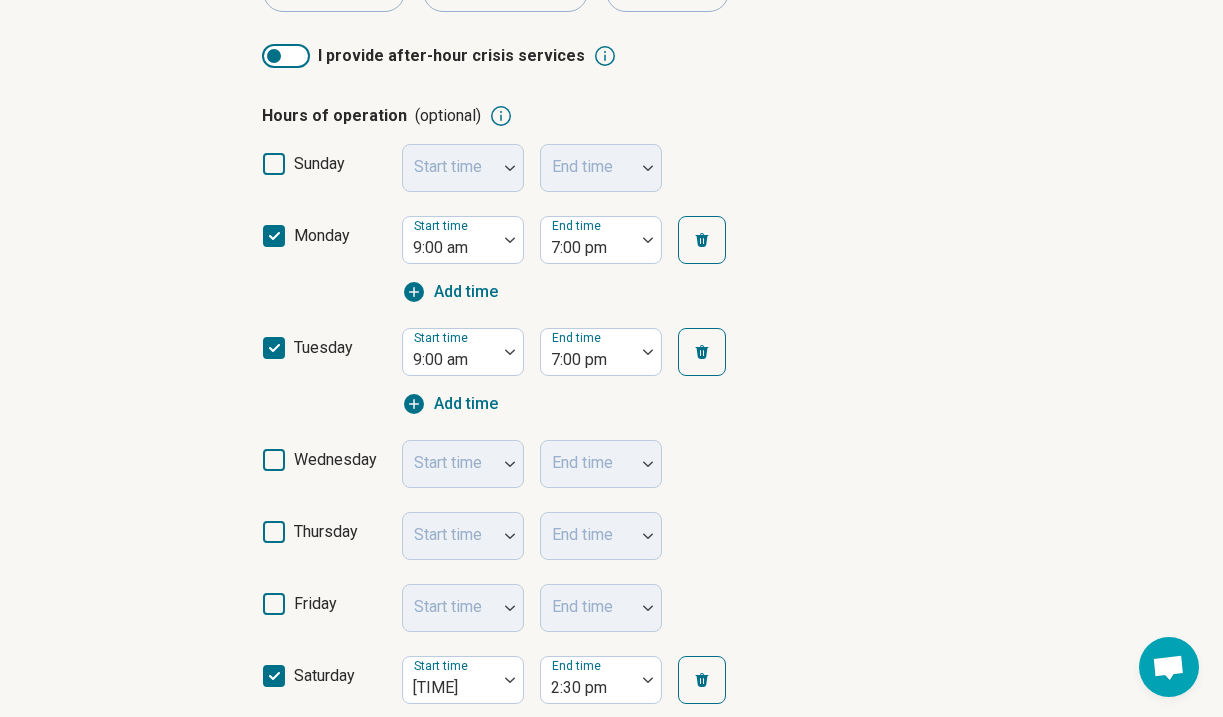 click on "friday Start time End time" at bounding box center [612, 608] 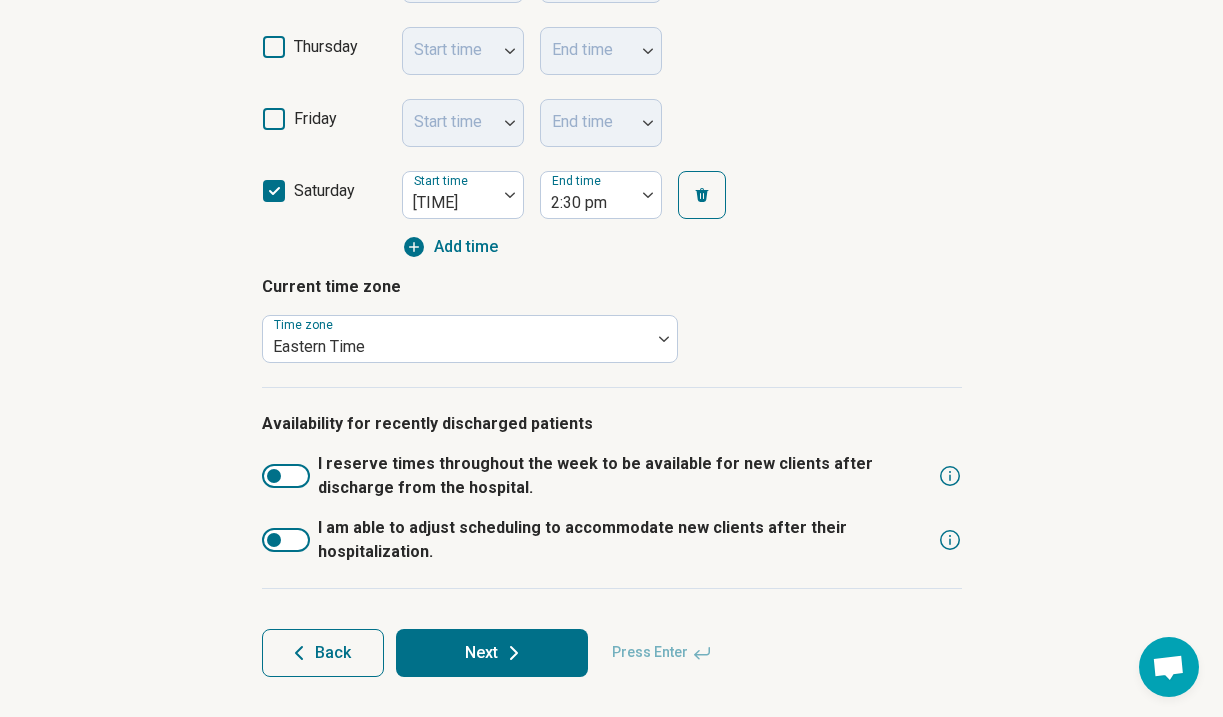 scroll, scrollTop: 902, scrollLeft: 0, axis: vertical 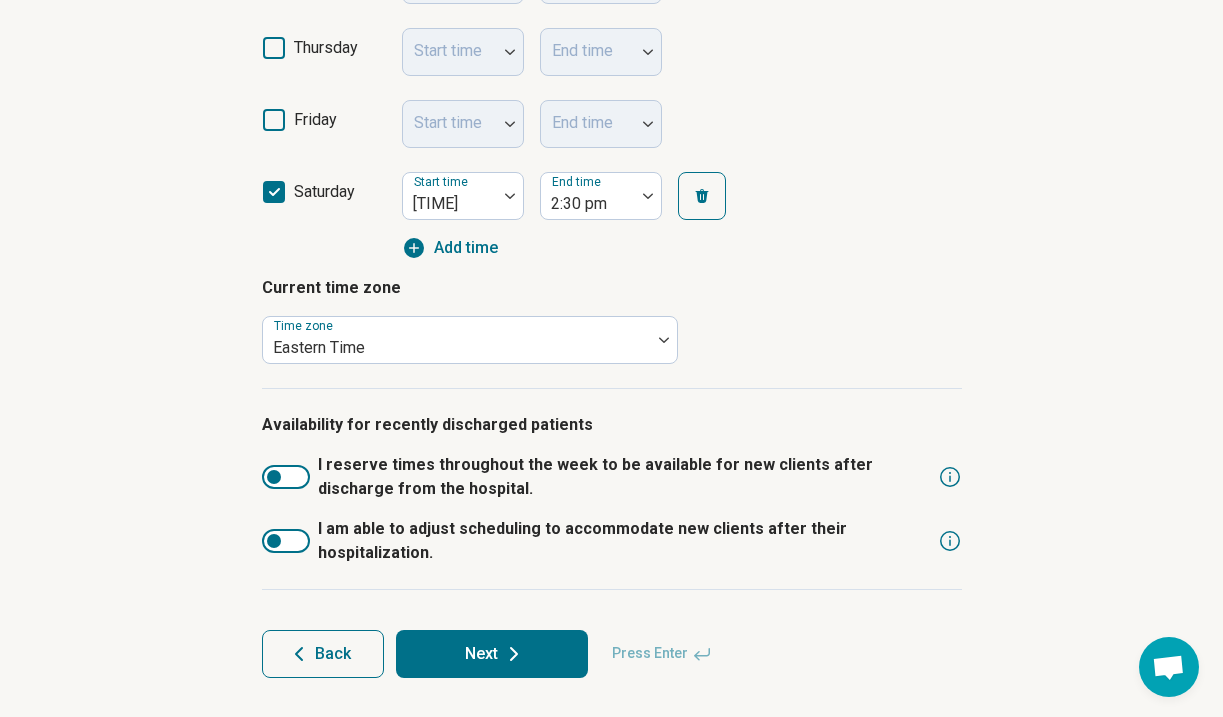 click on "Next" at bounding box center (492, 654) 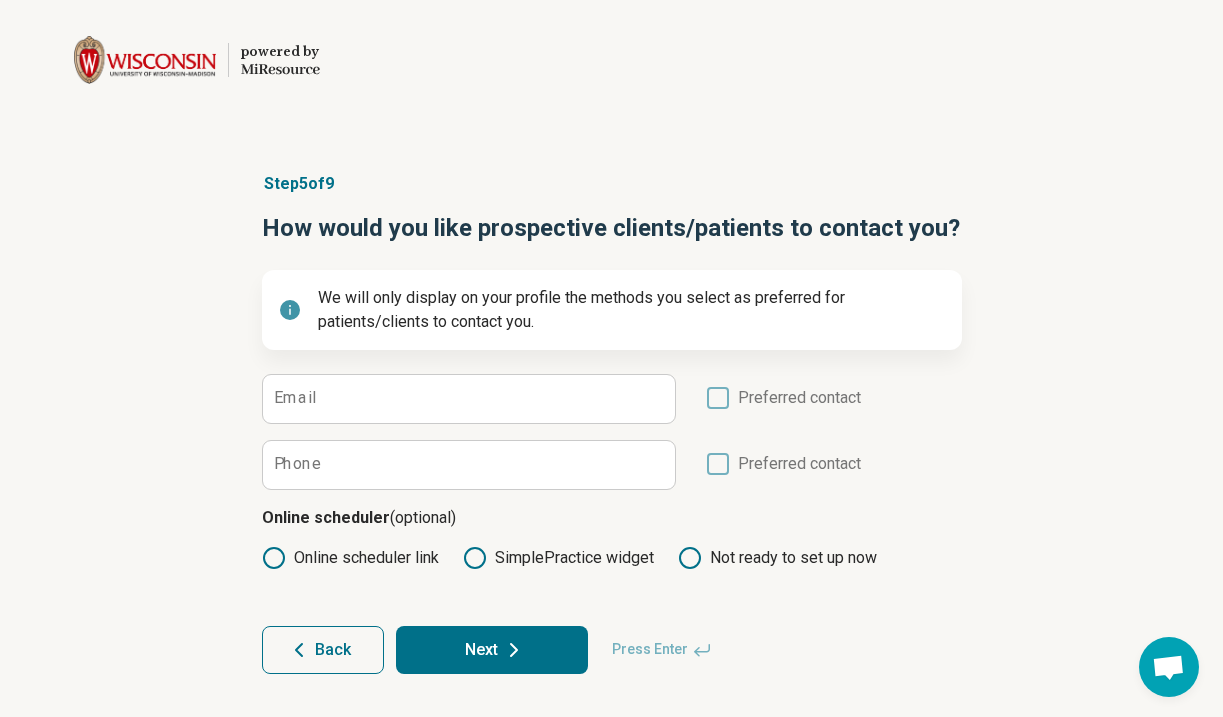 scroll, scrollTop: 0, scrollLeft: 0, axis: both 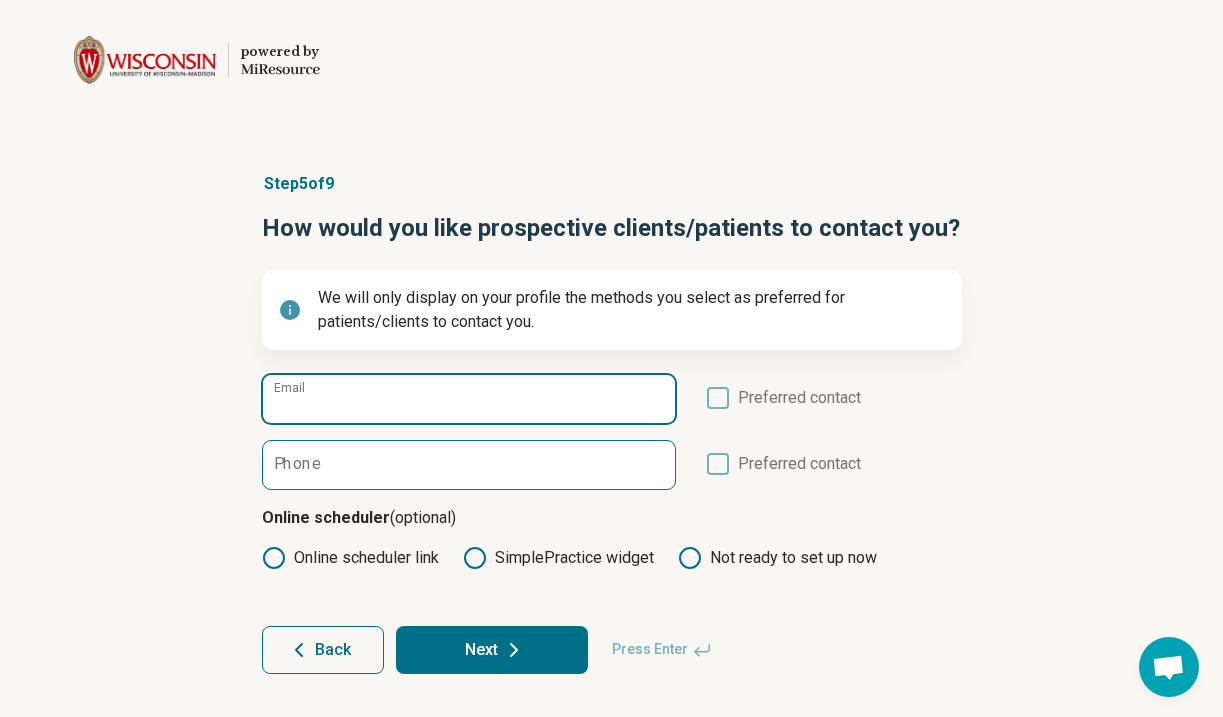 type on "**********" 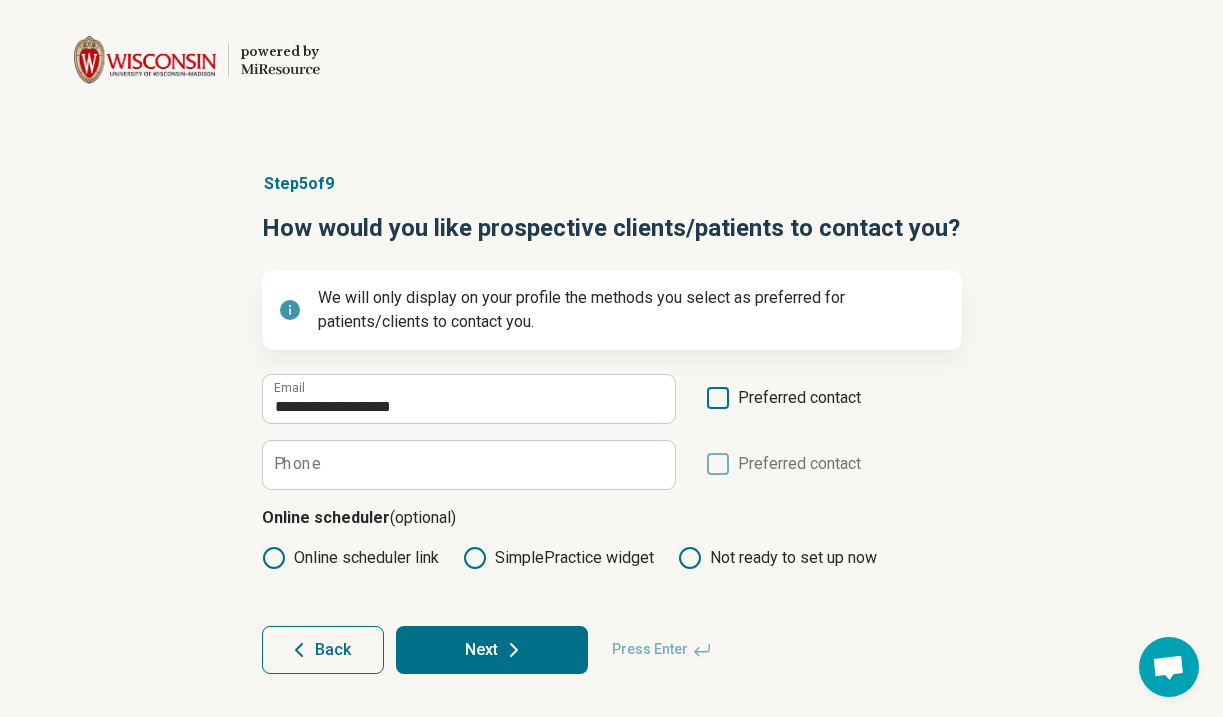 click 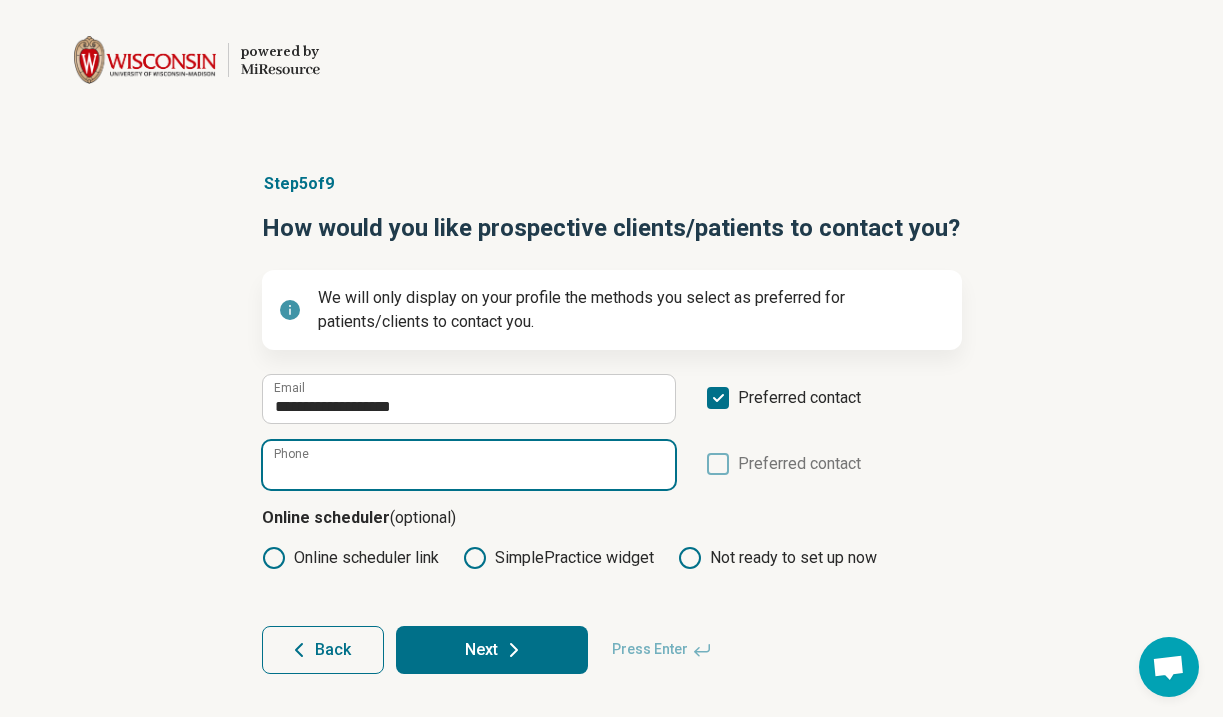 click on "Phone" at bounding box center [469, 465] 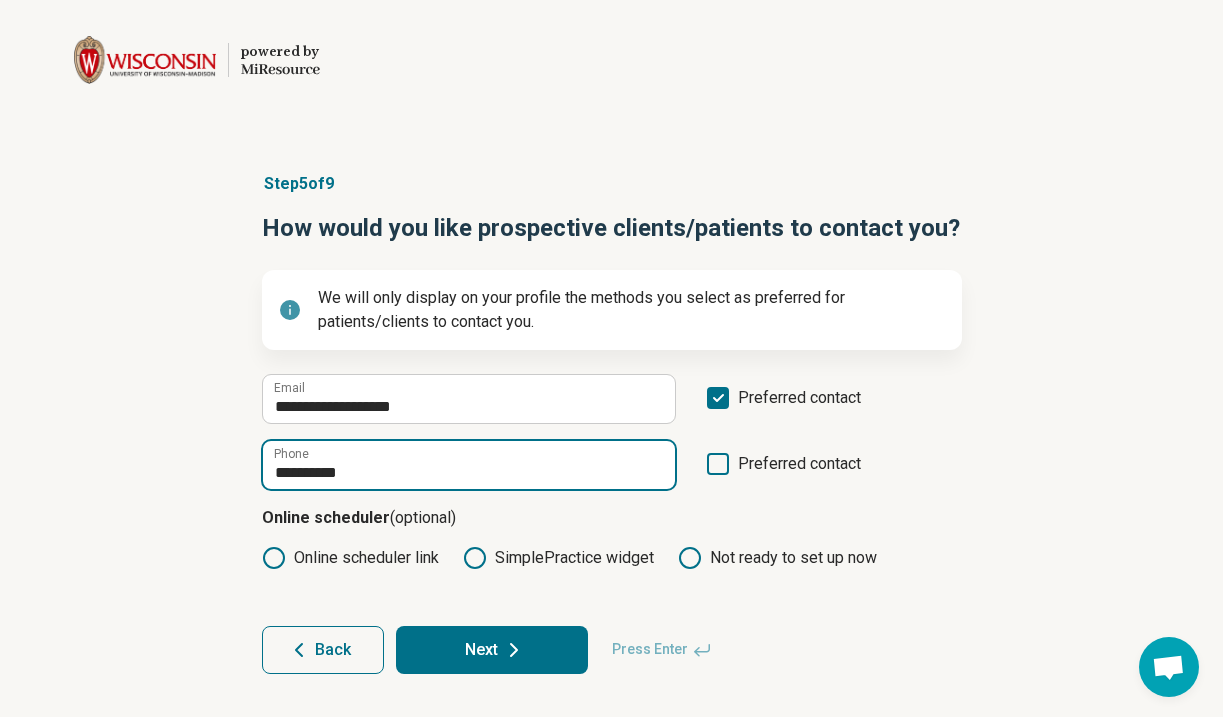 click on "**********" at bounding box center (469, 465) 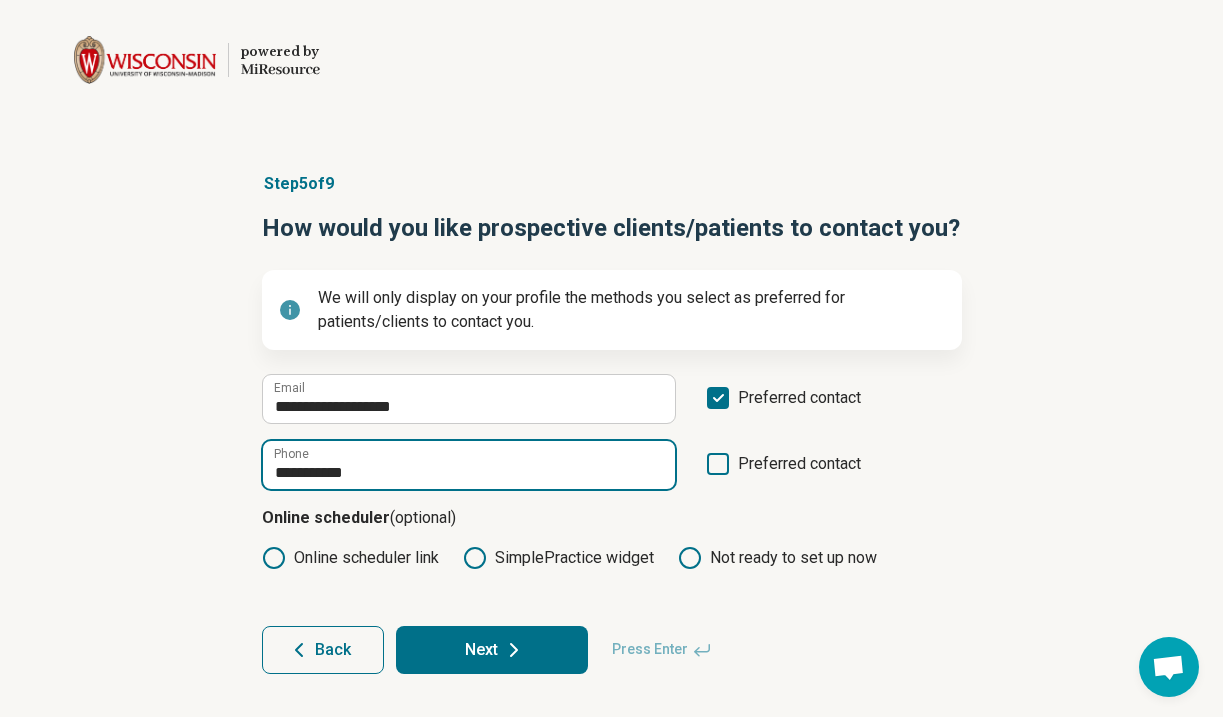 click on "**********" at bounding box center (469, 465) 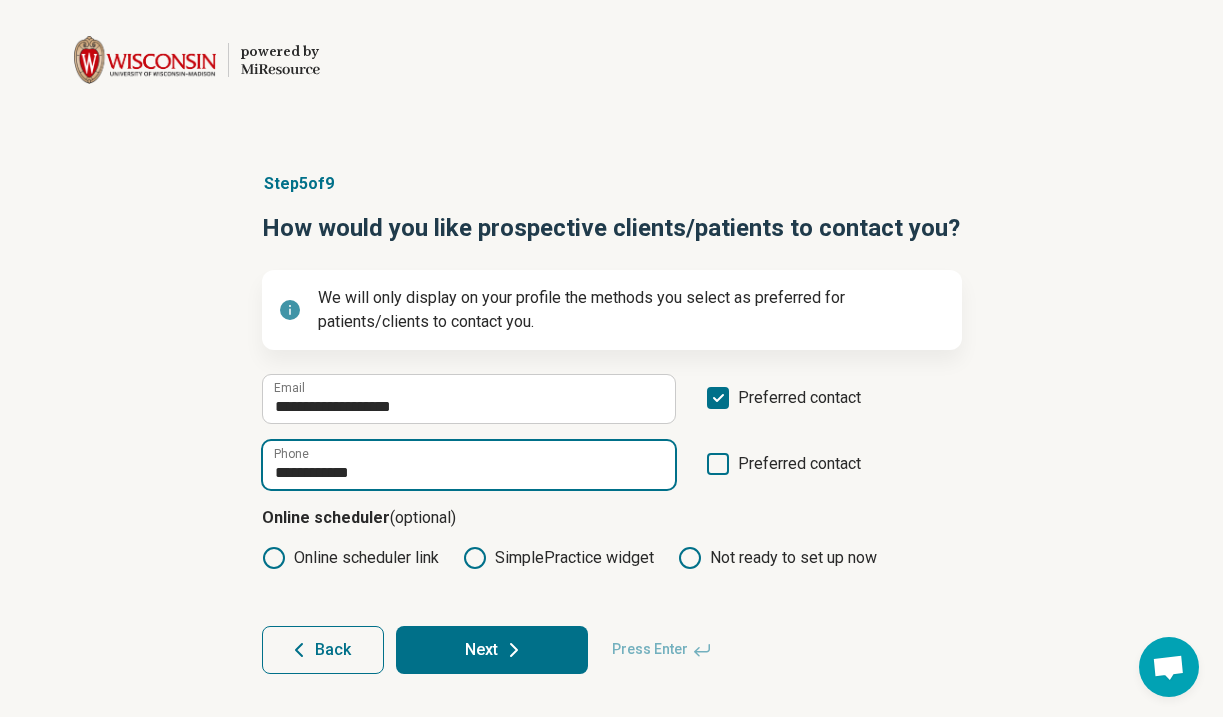 type on "**********" 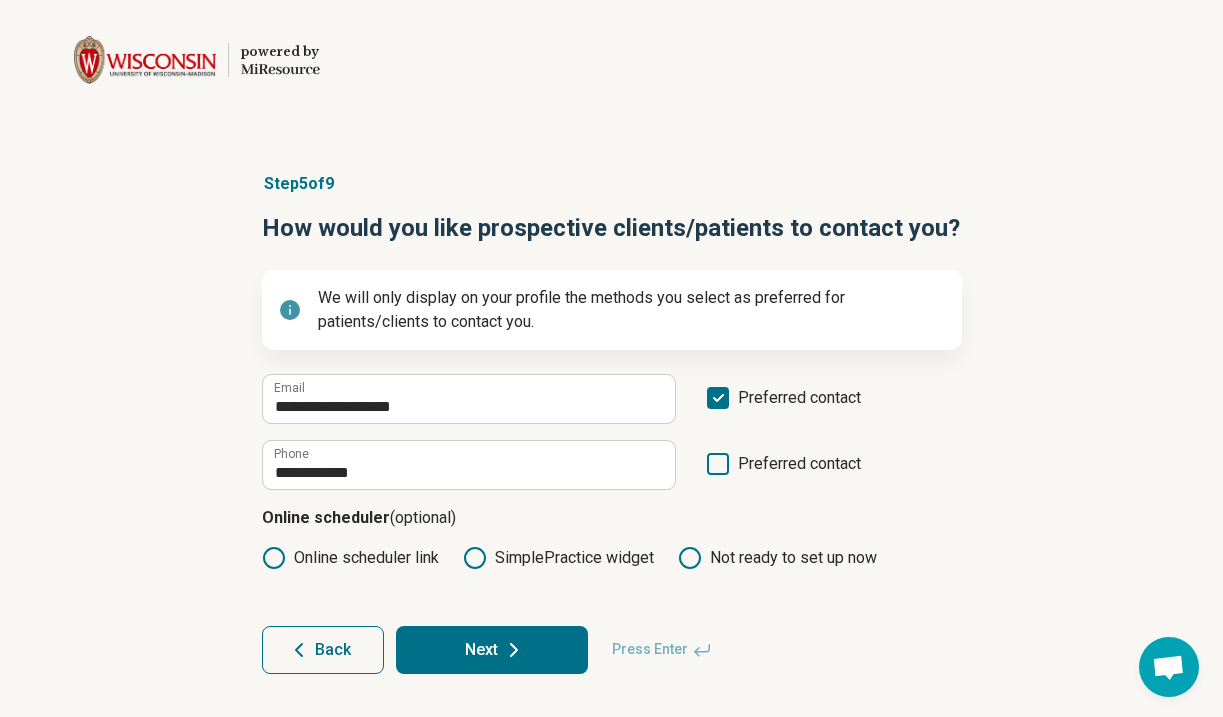 click on "**********" at bounding box center (612, 524) 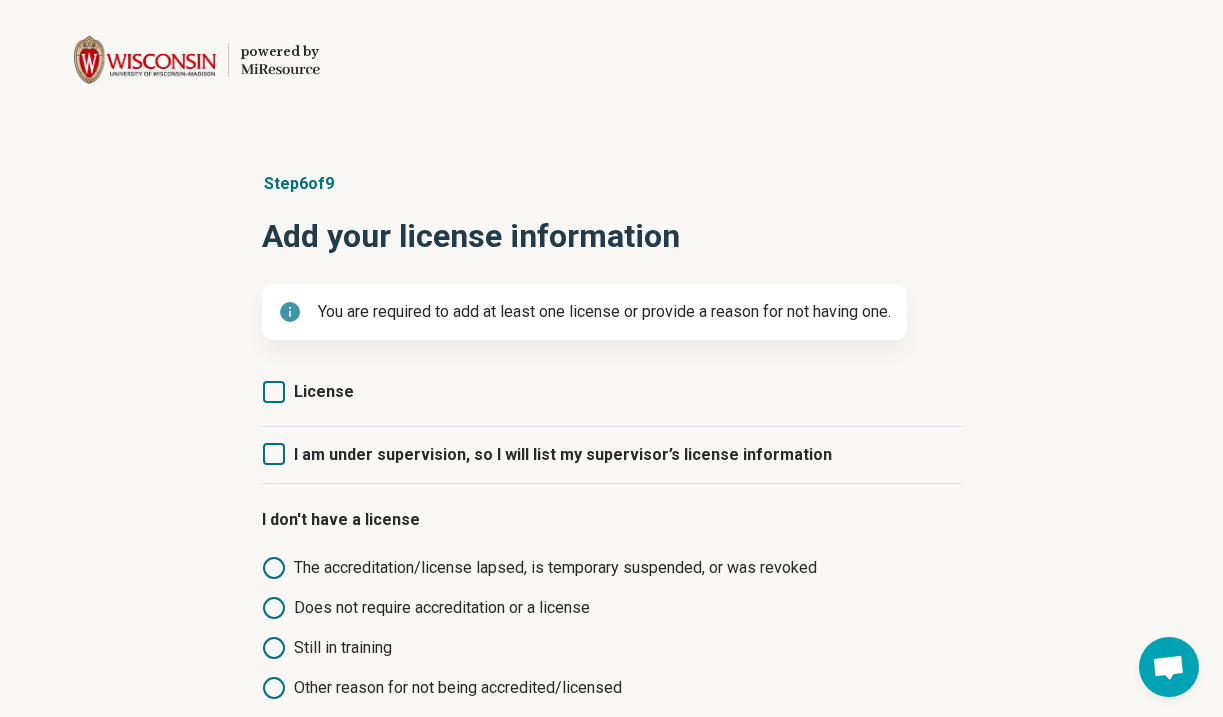 click on "License" at bounding box center (324, 391) 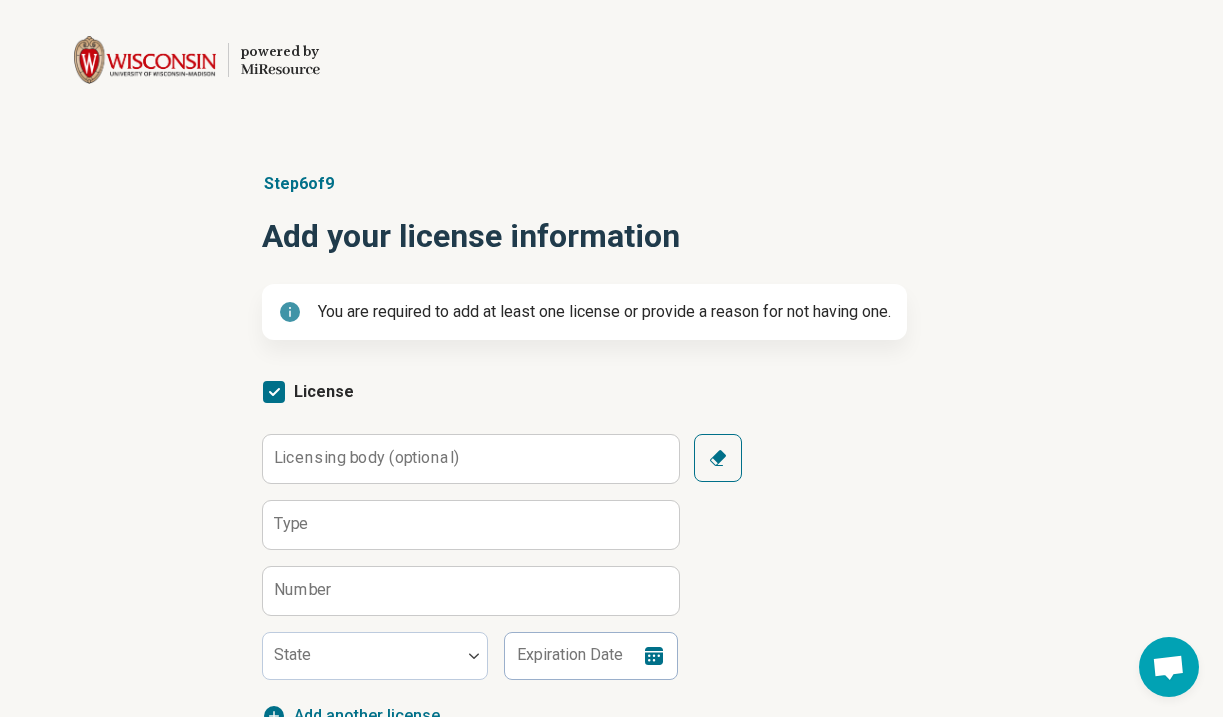 scroll, scrollTop: 0, scrollLeft: 0, axis: both 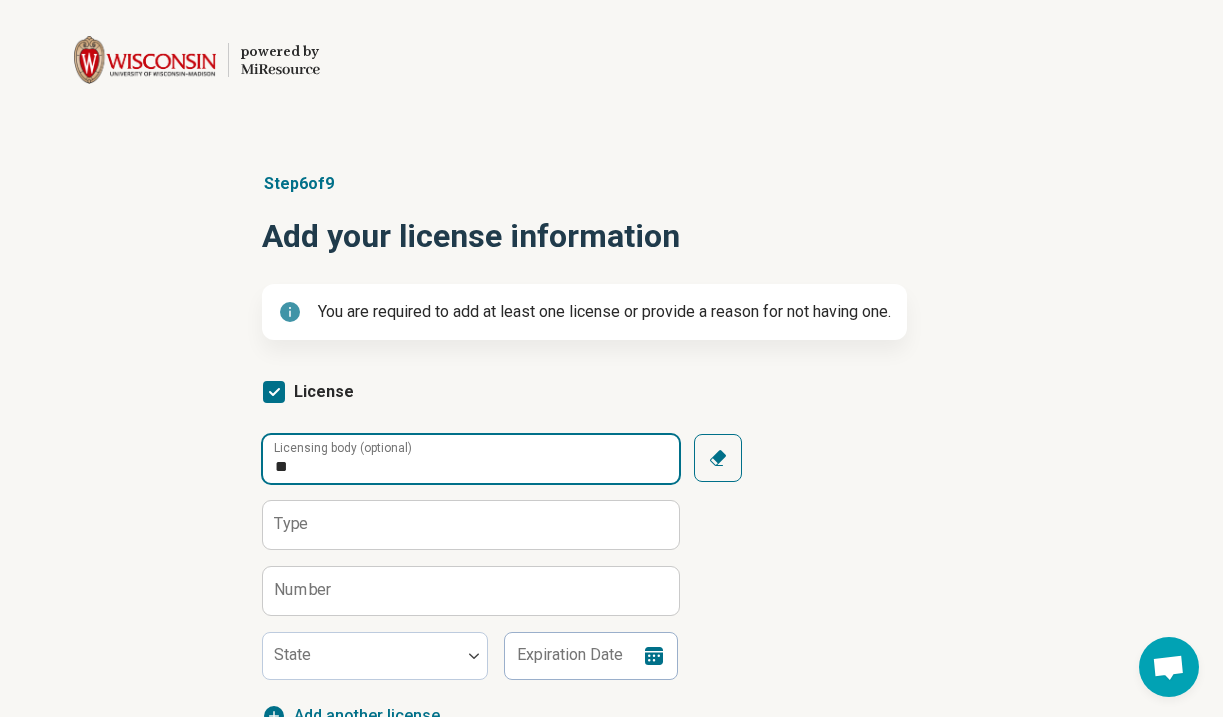 type on "*" 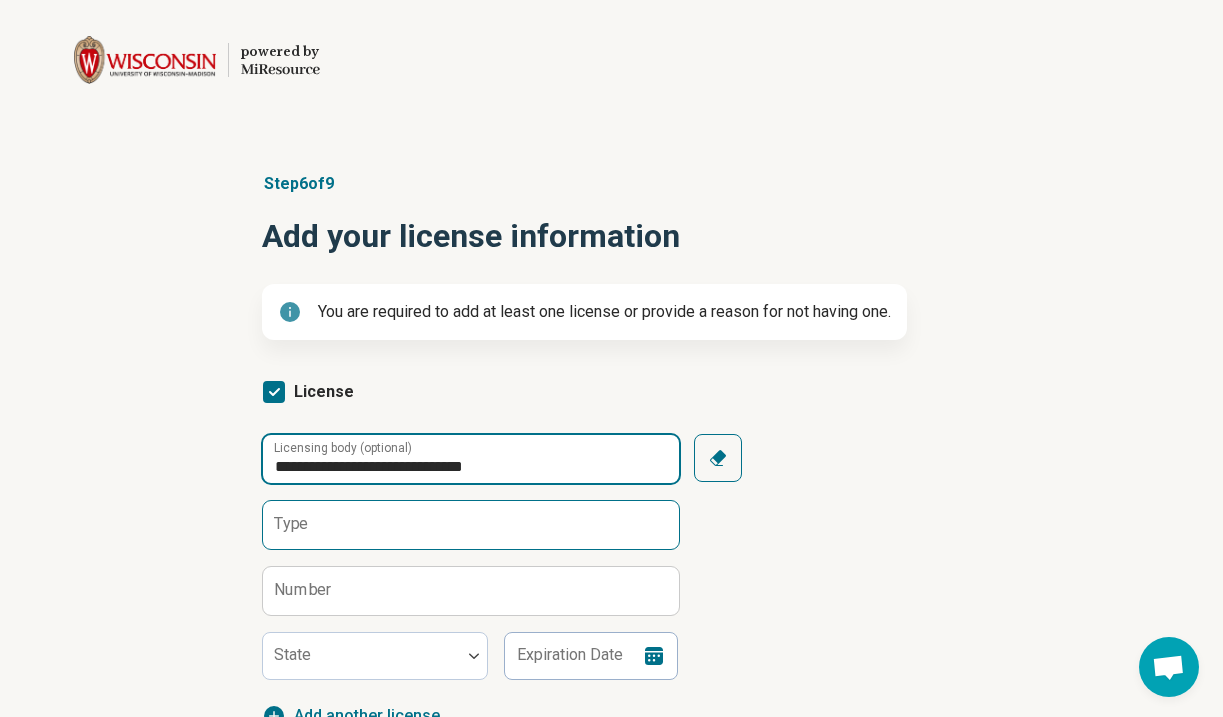 type on "**********" 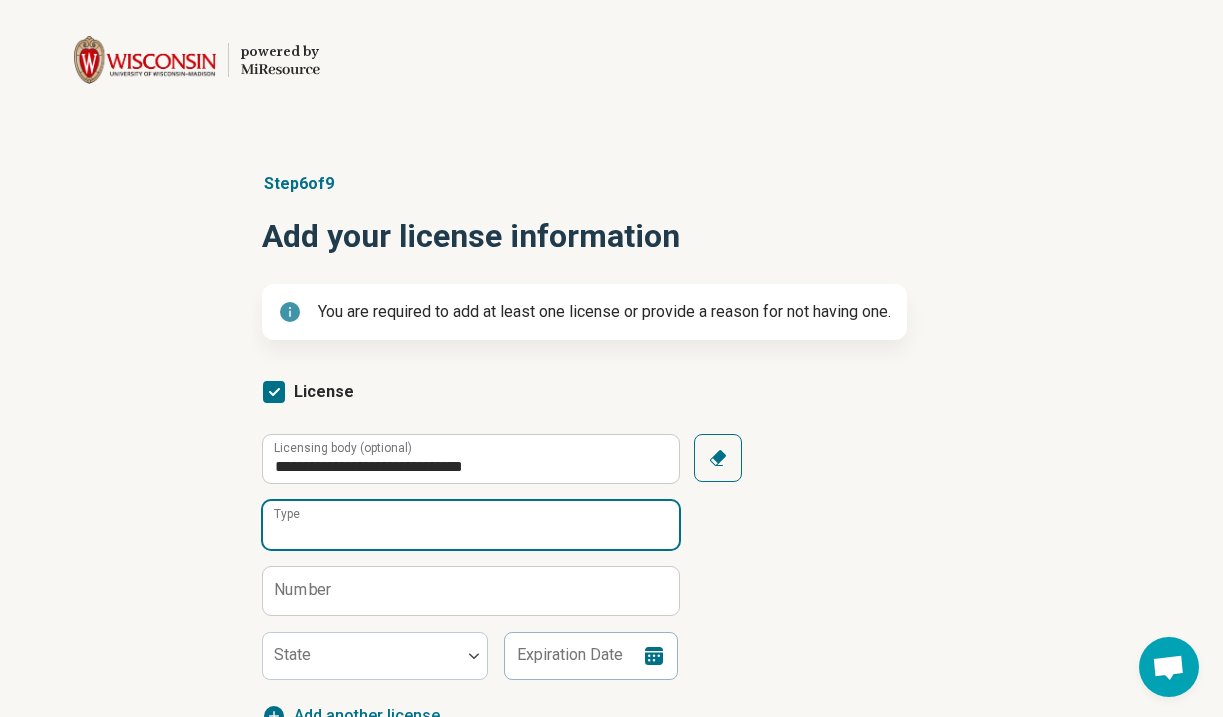 click on "Type" at bounding box center (471, 525) 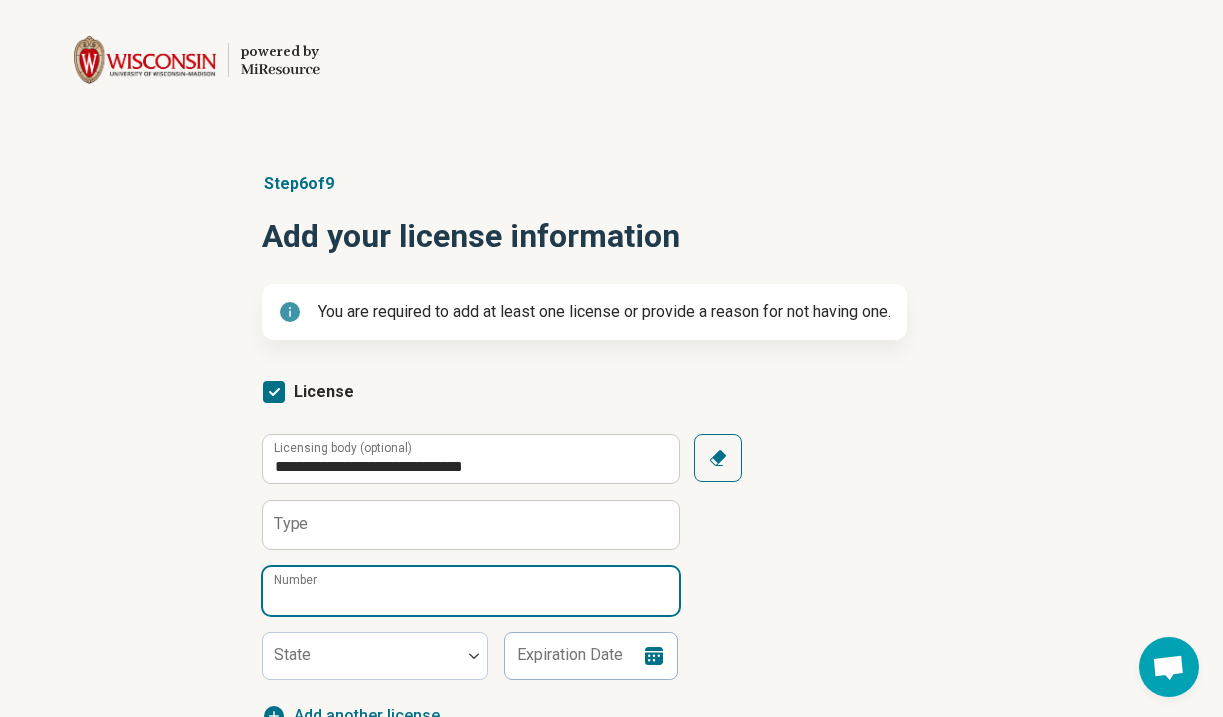 click on "Number" at bounding box center [471, 591] 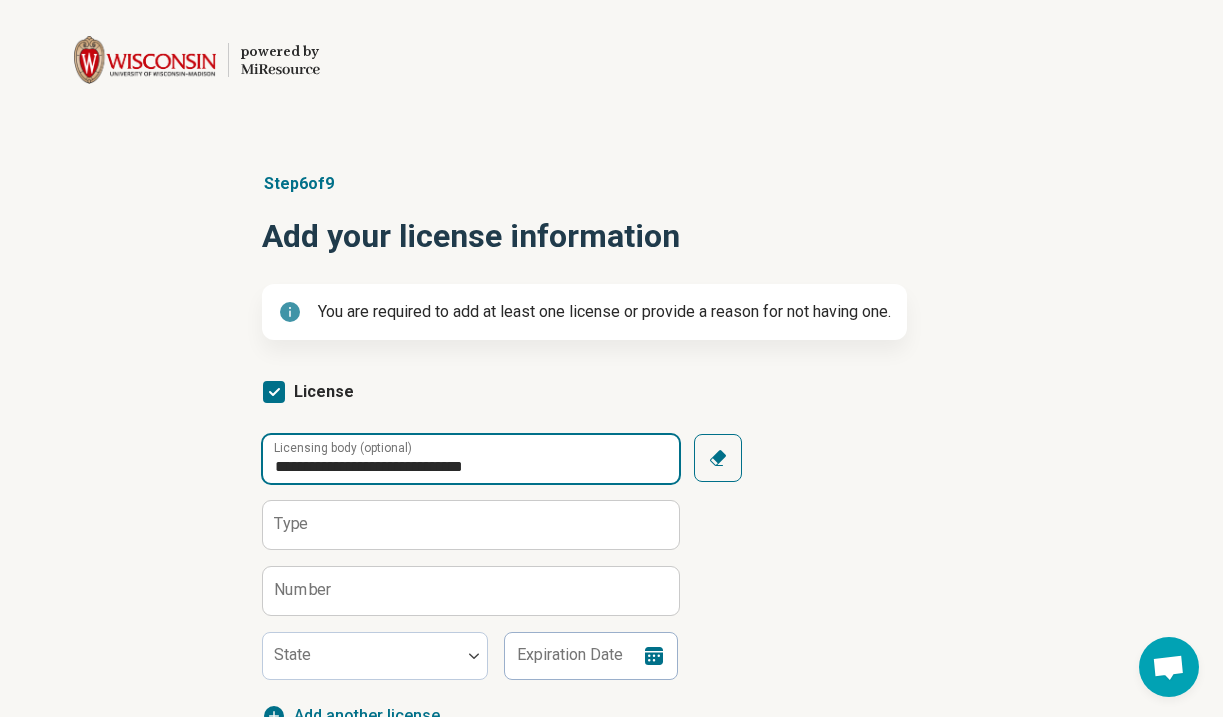 drag, startPoint x: 512, startPoint y: 468, endPoint x: 233, endPoint y: 465, distance: 279.01614 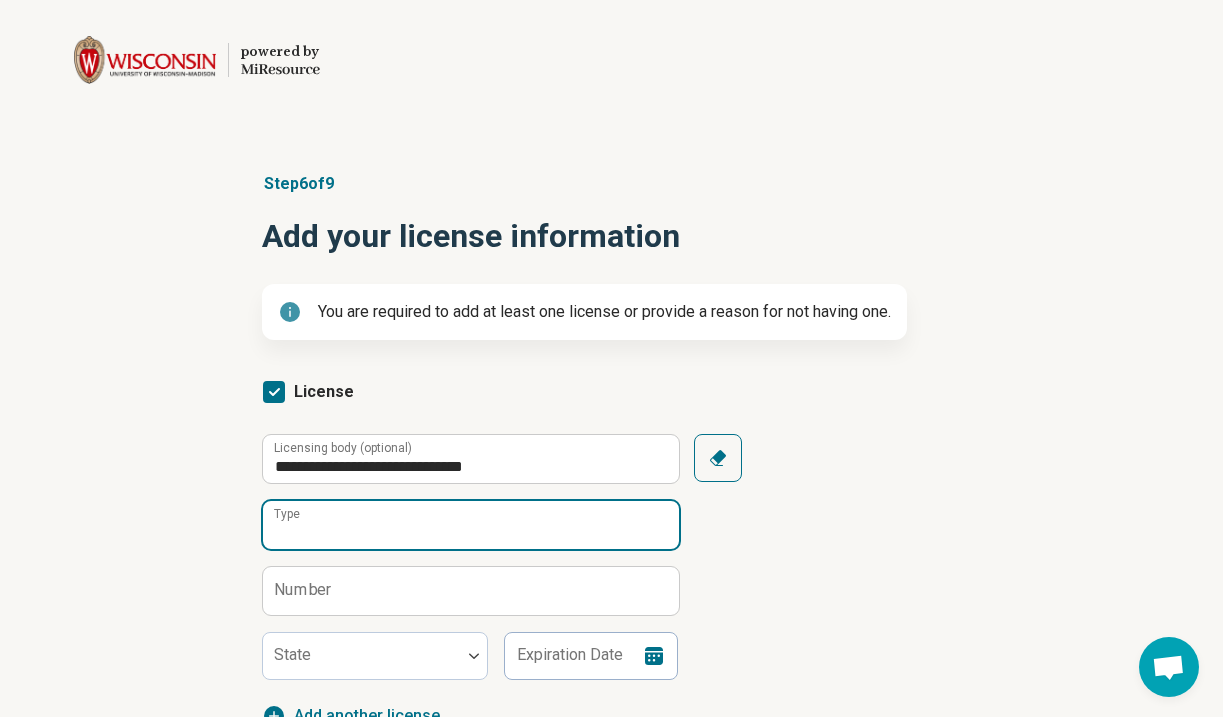 click on "Type" at bounding box center (471, 525) 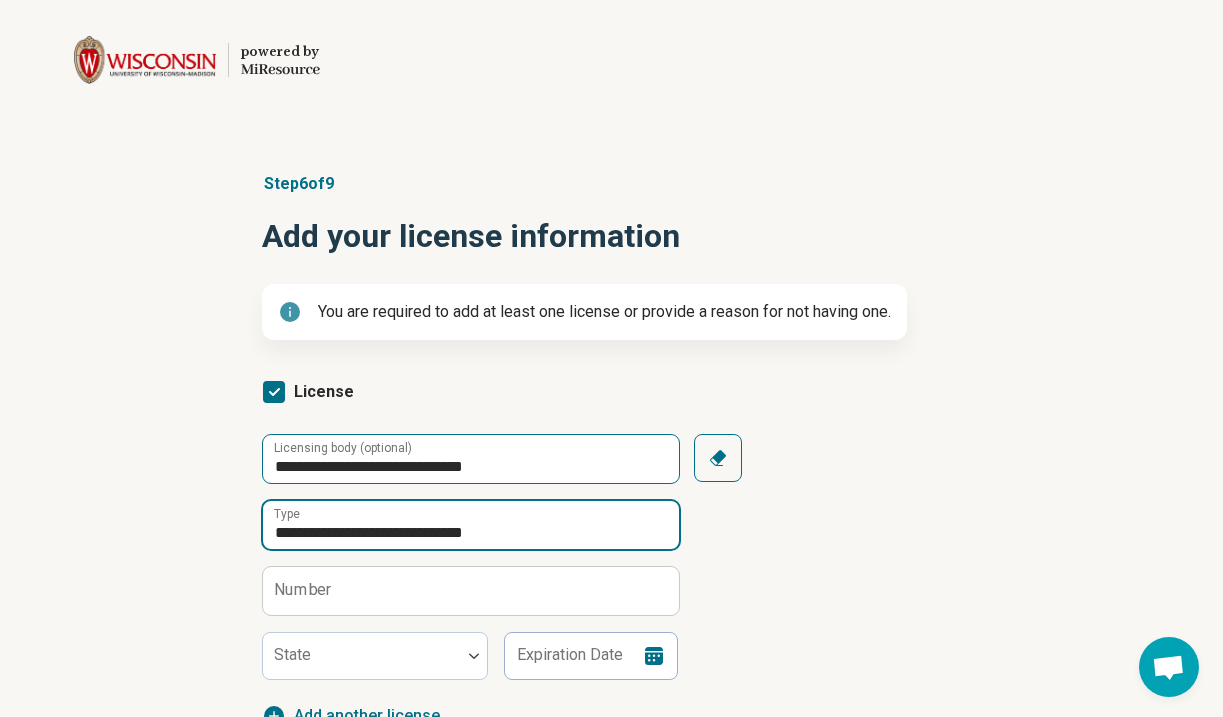 type on "**********" 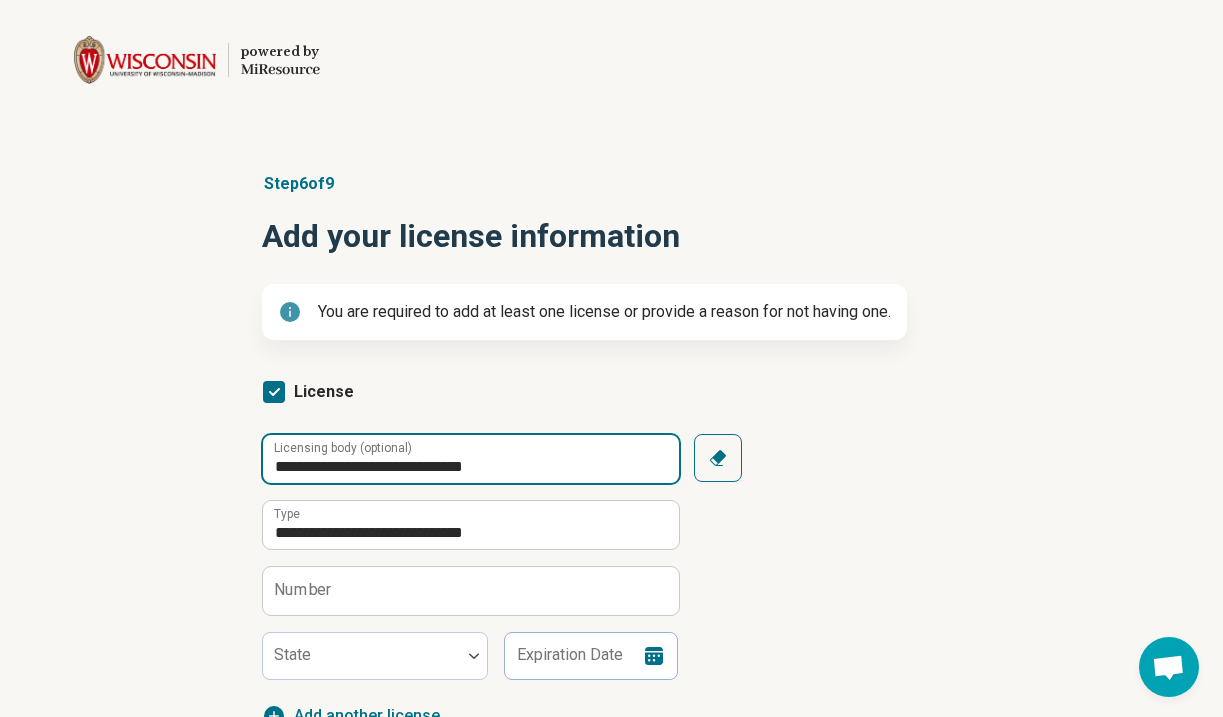drag, startPoint x: 543, startPoint y: 461, endPoint x: 208, endPoint y: 465, distance: 335.02386 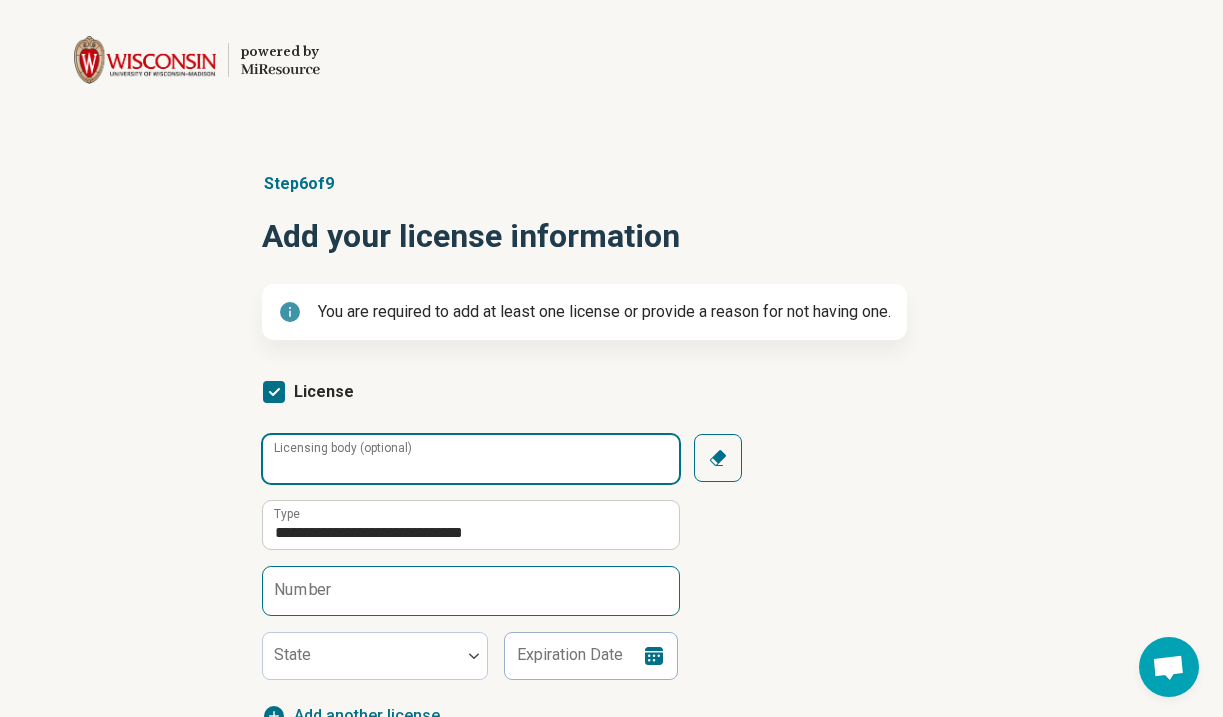 type 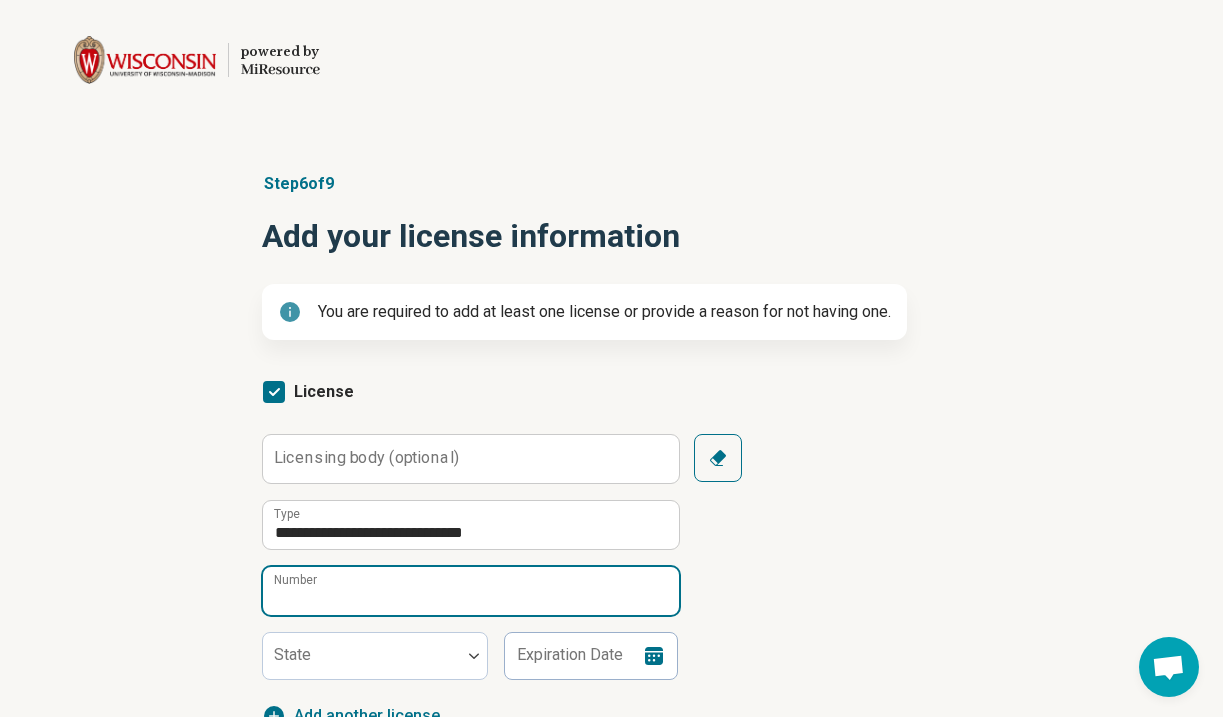 click on "Number" at bounding box center [470, 591] 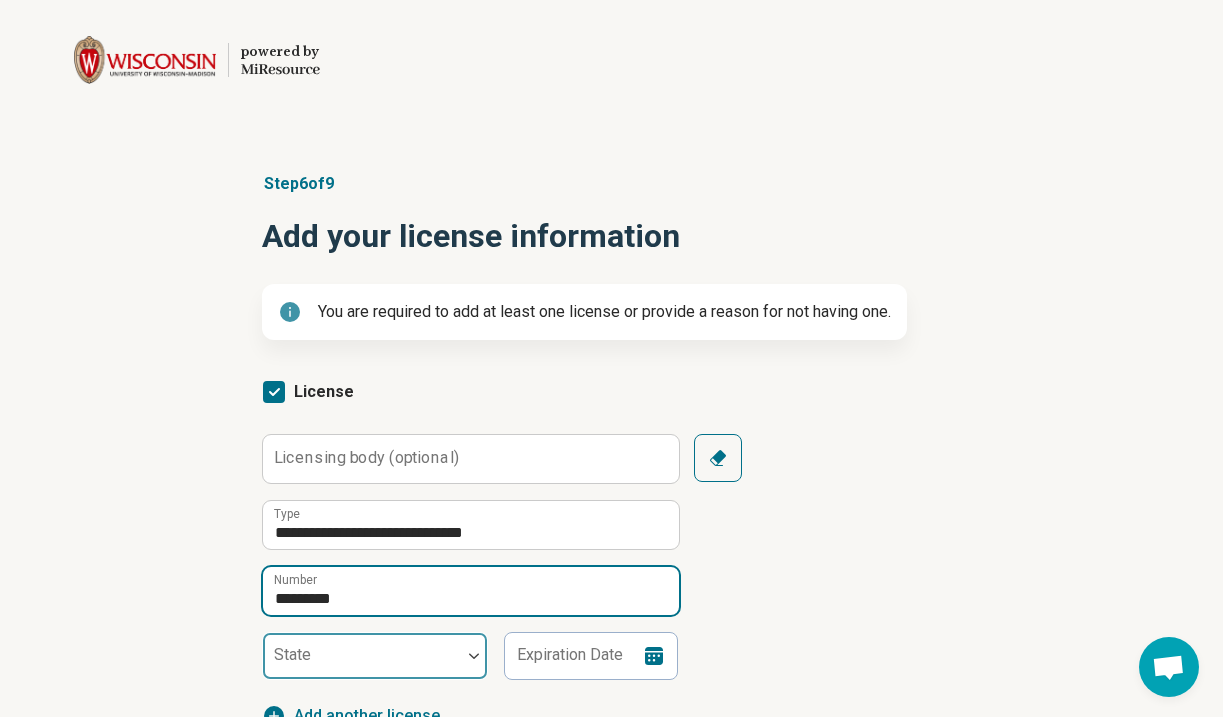 type on "*********" 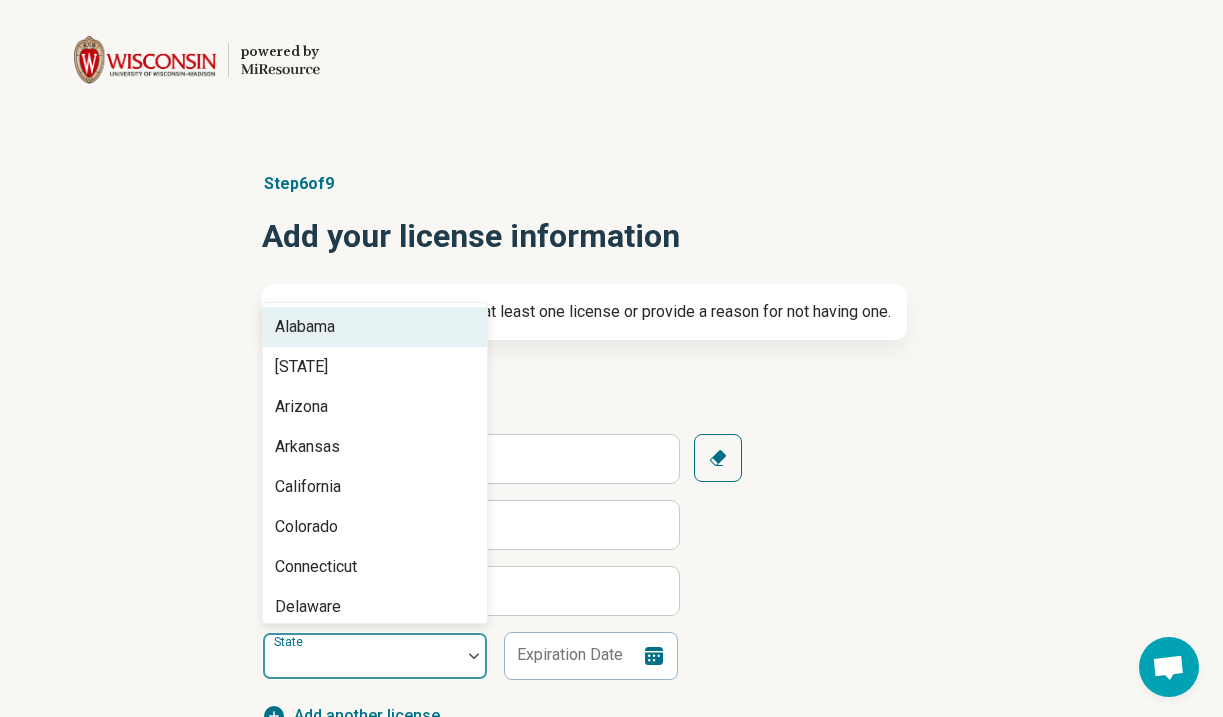 click at bounding box center [362, 664] 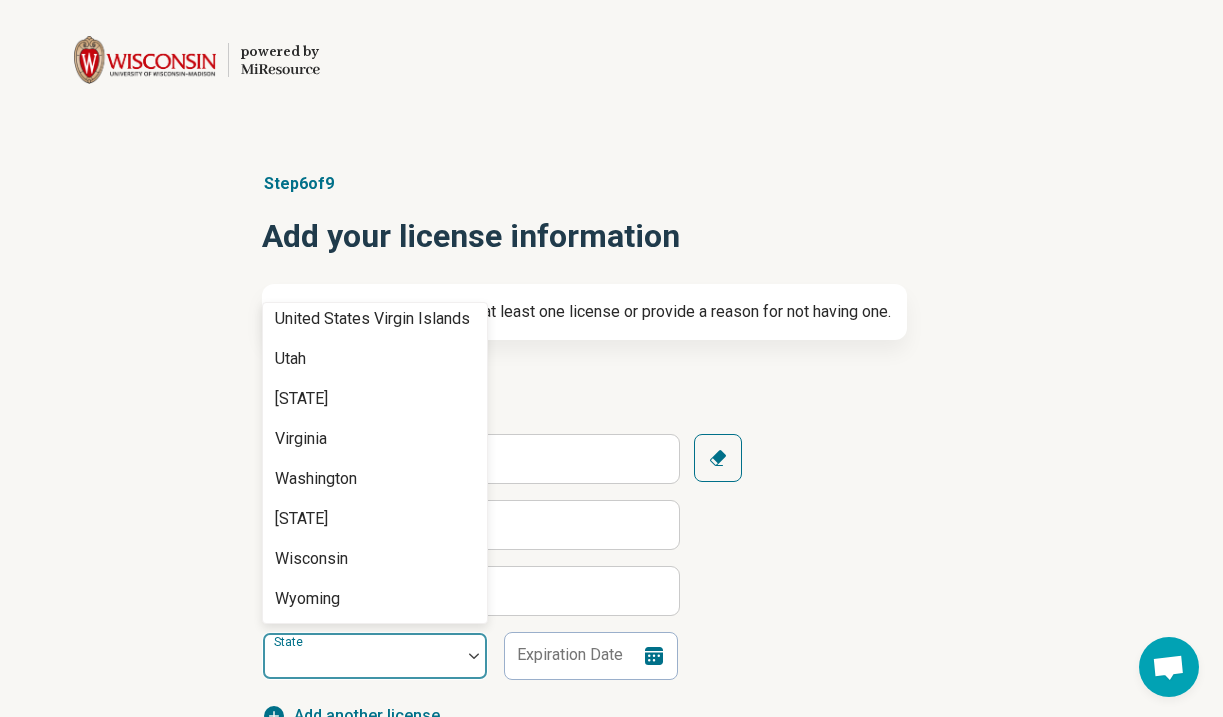 scroll, scrollTop: 1832, scrollLeft: 0, axis: vertical 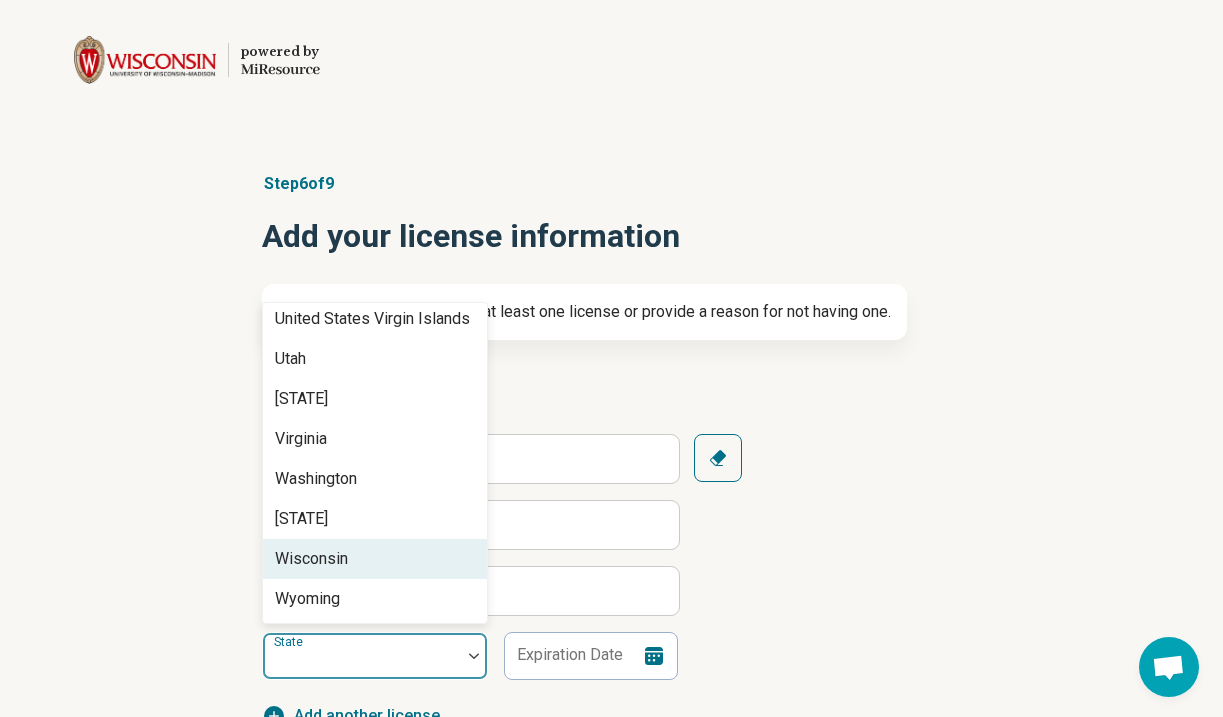 click on "Wisconsin" at bounding box center [375, 559] 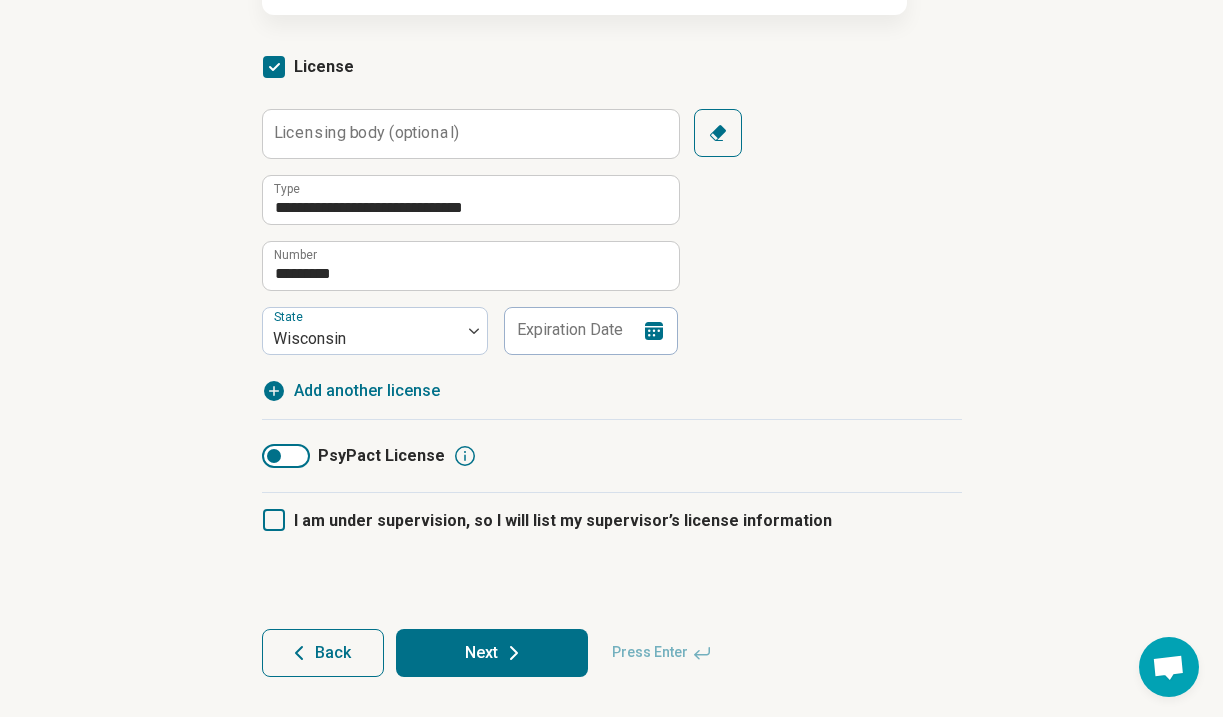 scroll, scrollTop: 325, scrollLeft: 0, axis: vertical 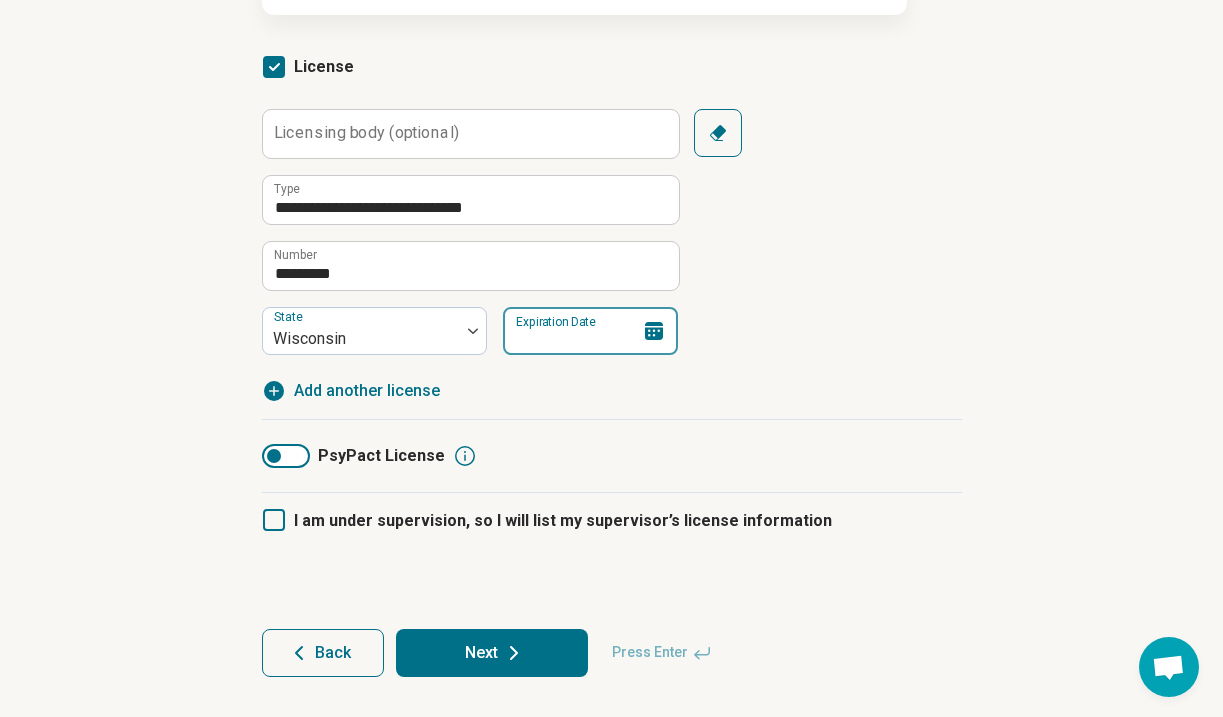 click on "Expiration Date" at bounding box center [590, 331] 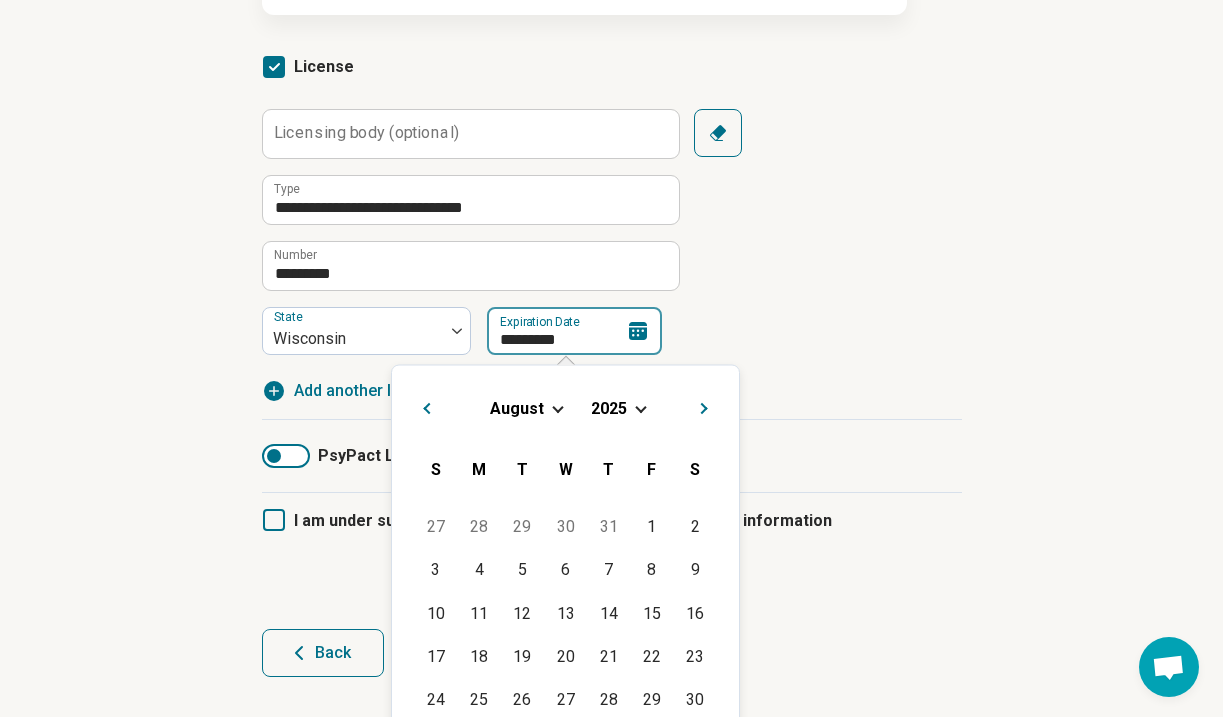 type on "*********" 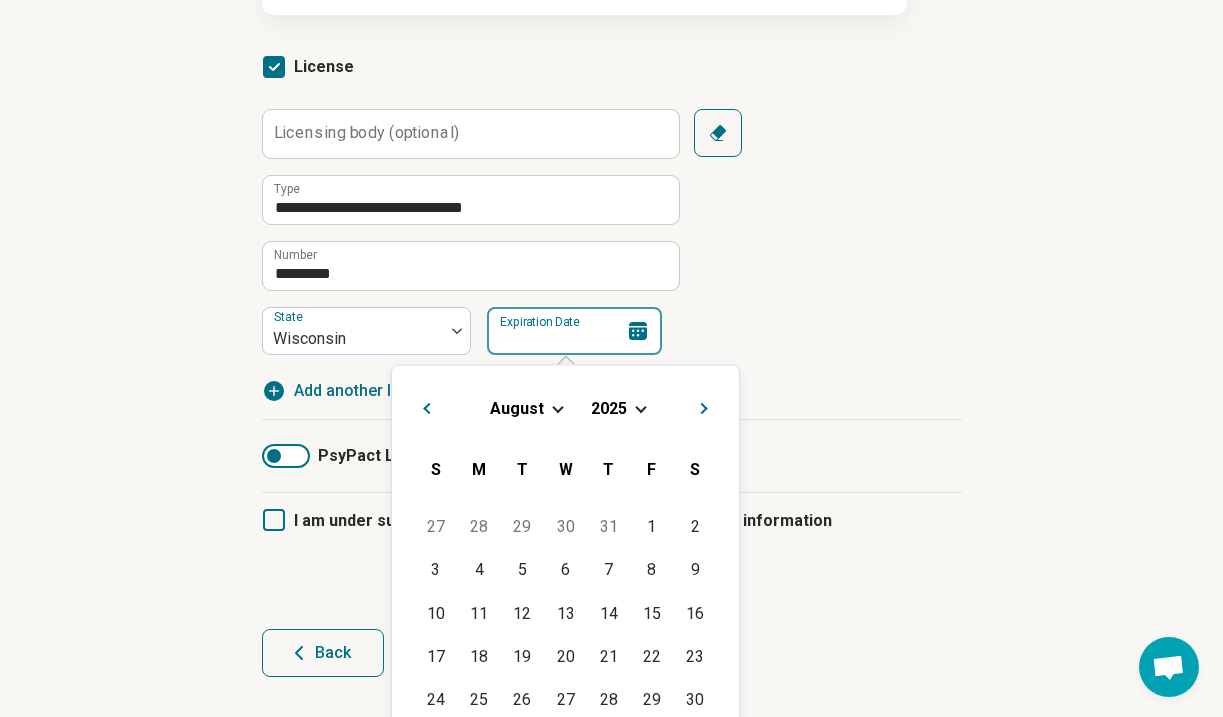 click on "Expiration Date" at bounding box center [574, 331] 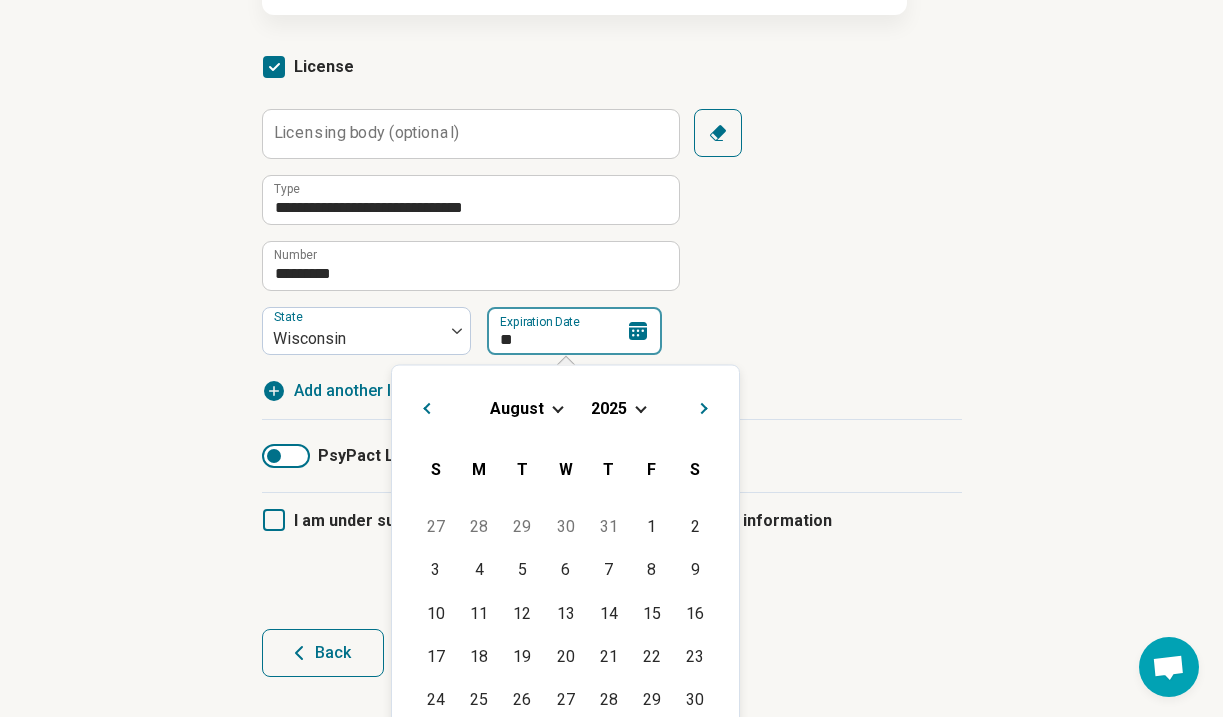 type on "*" 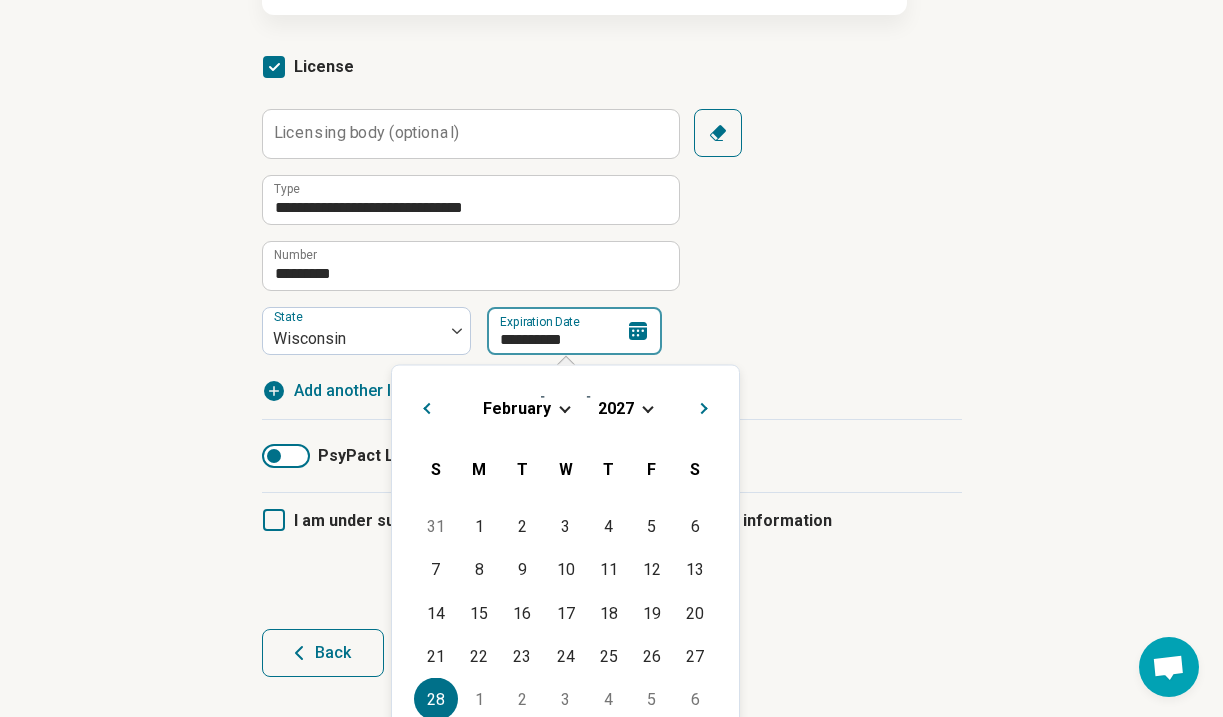type on "**********" 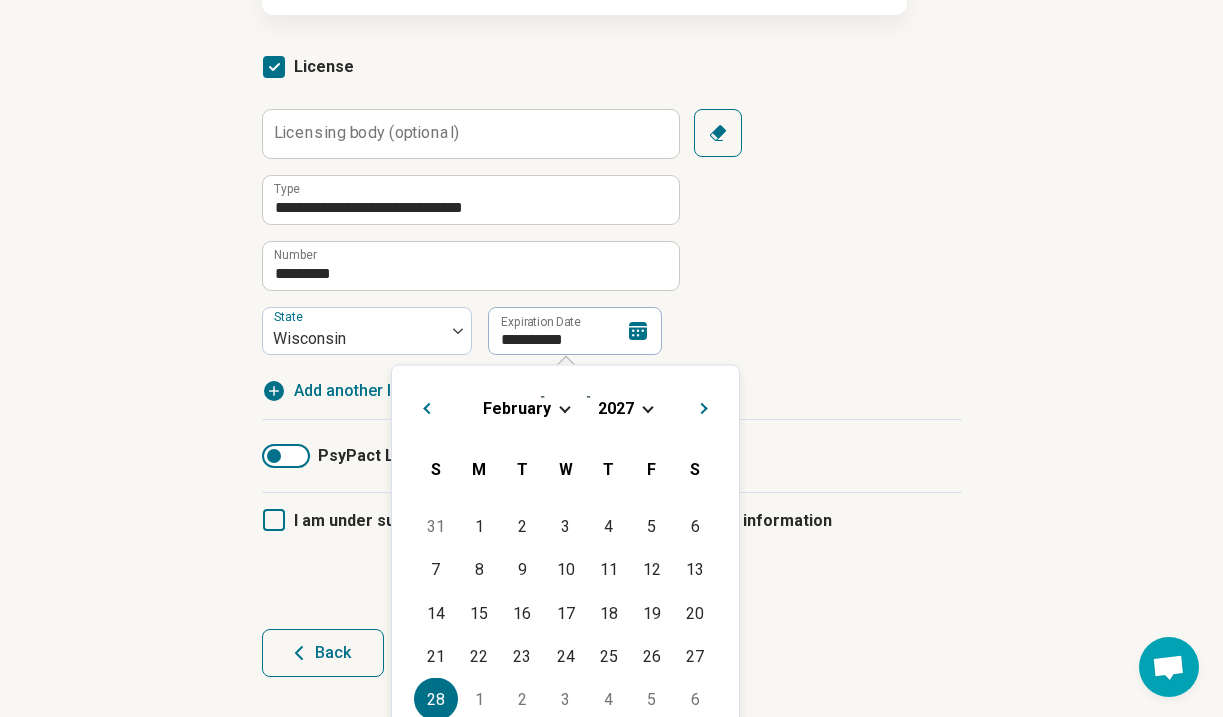 click on "**********" at bounding box center [612, 232] 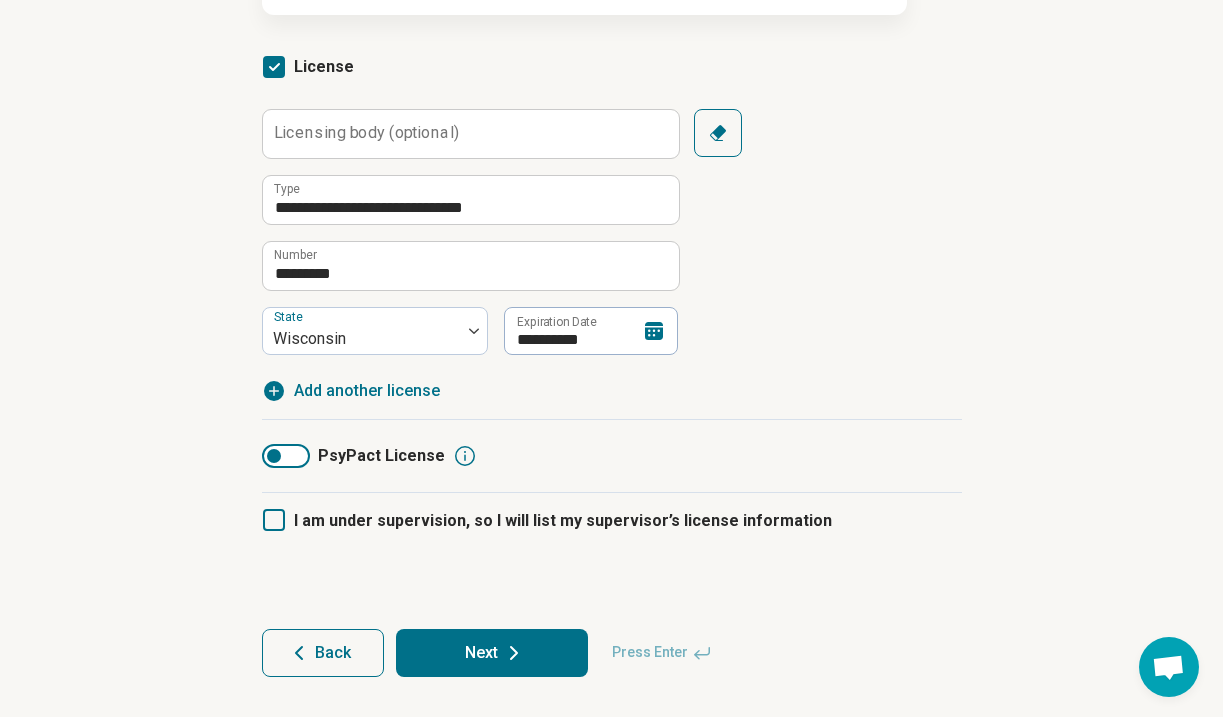 scroll, scrollTop: 325, scrollLeft: 0, axis: vertical 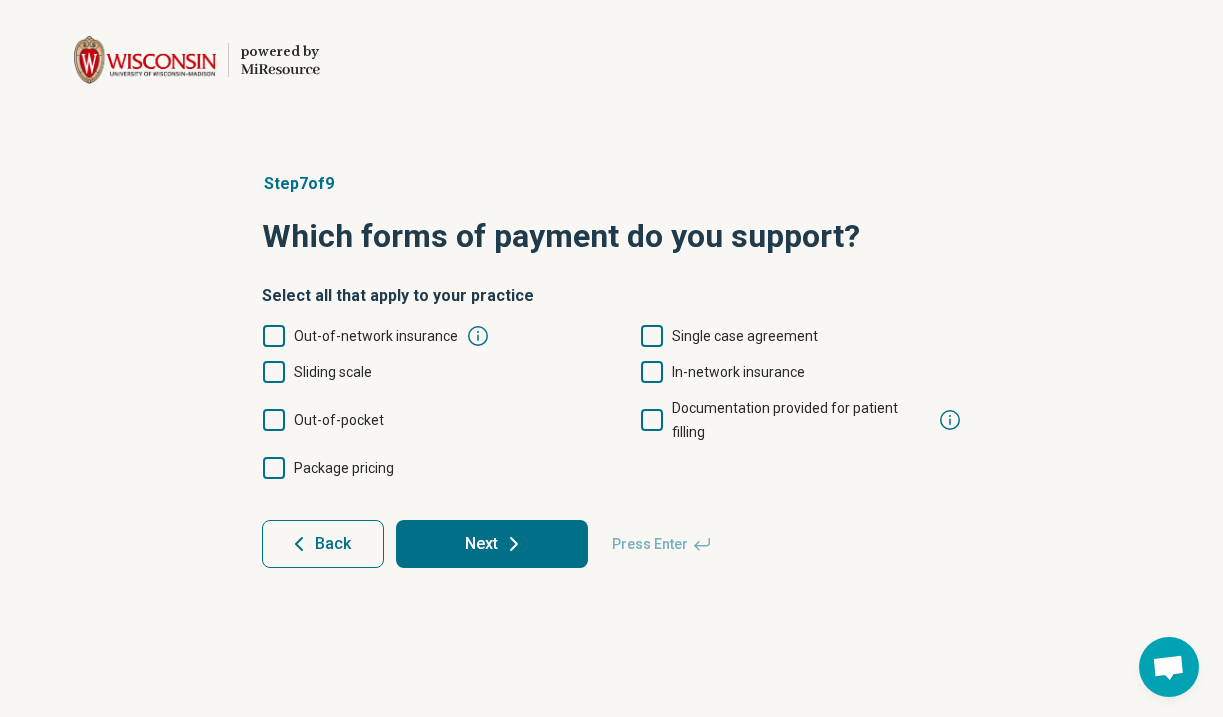 click 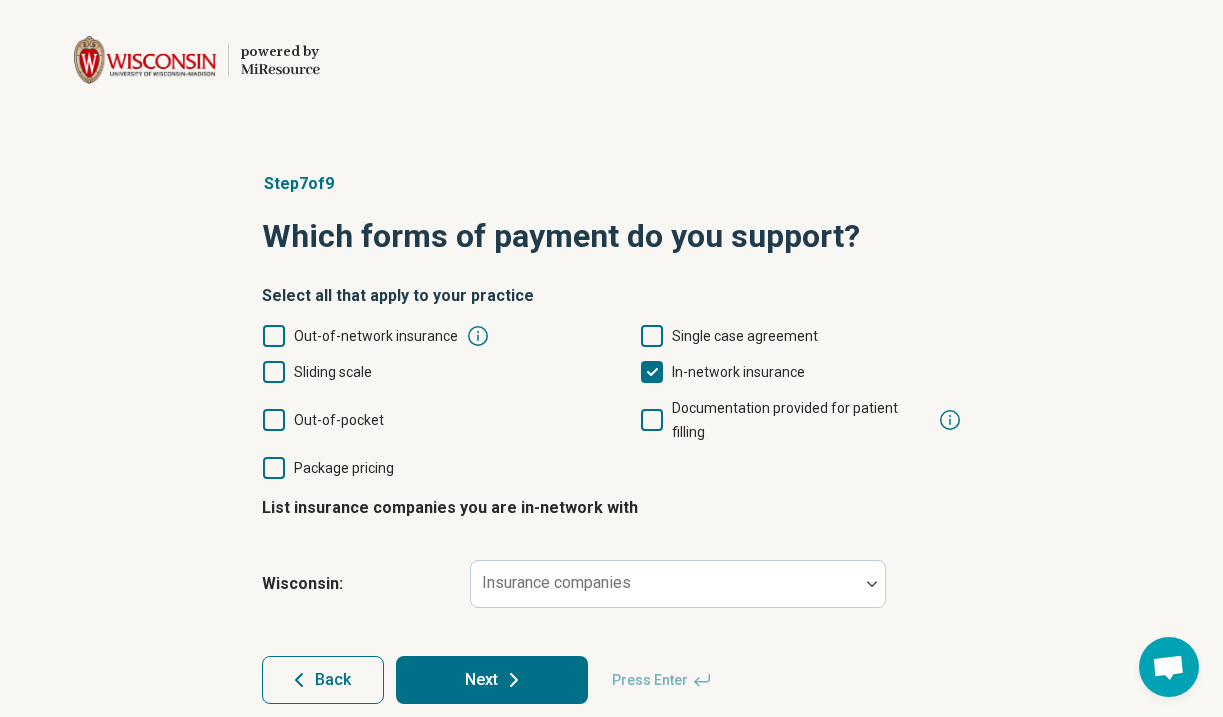 click on "Sliding scale" at bounding box center (333, 372) 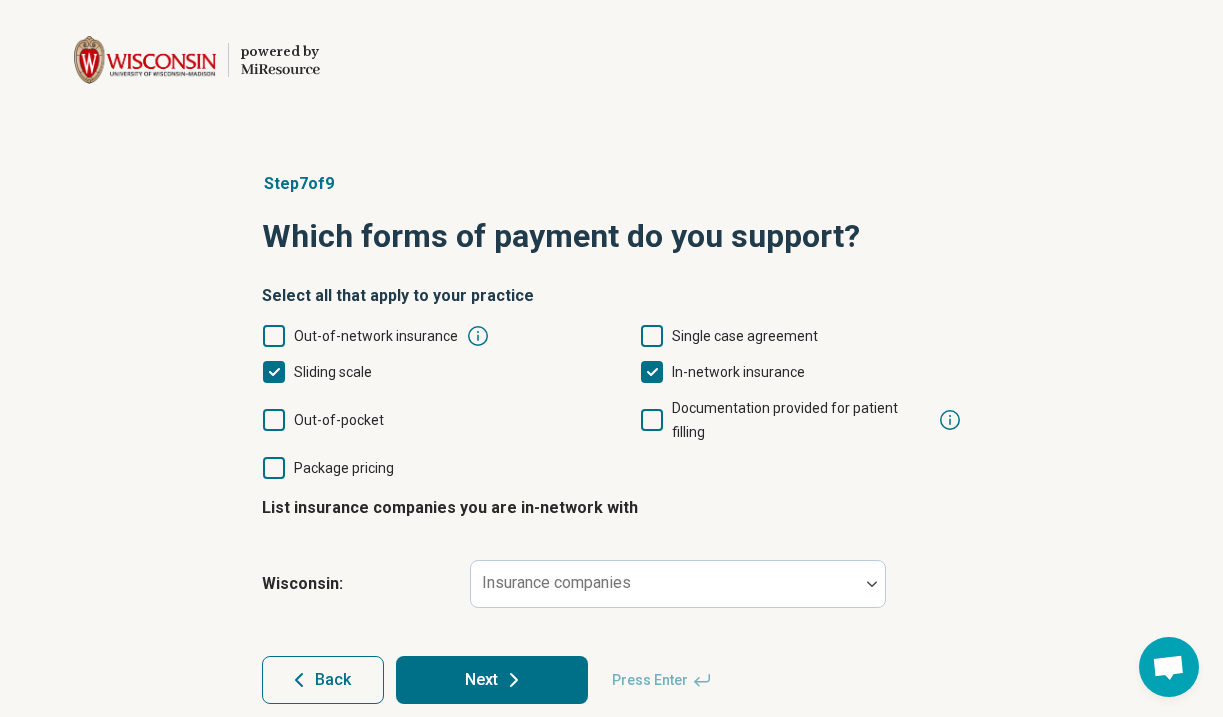 scroll, scrollTop: 13, scrollLeft: 0, axis: vertical 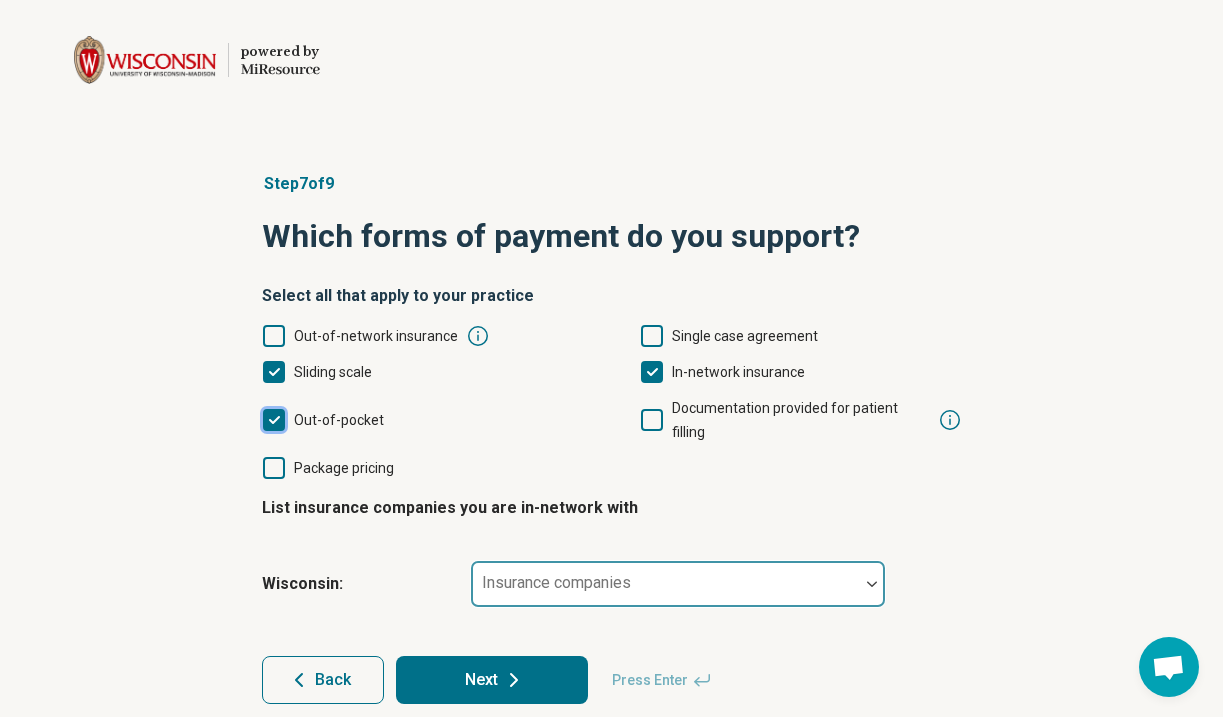 click on "Insurance companies" at bounding box center [678, 584] 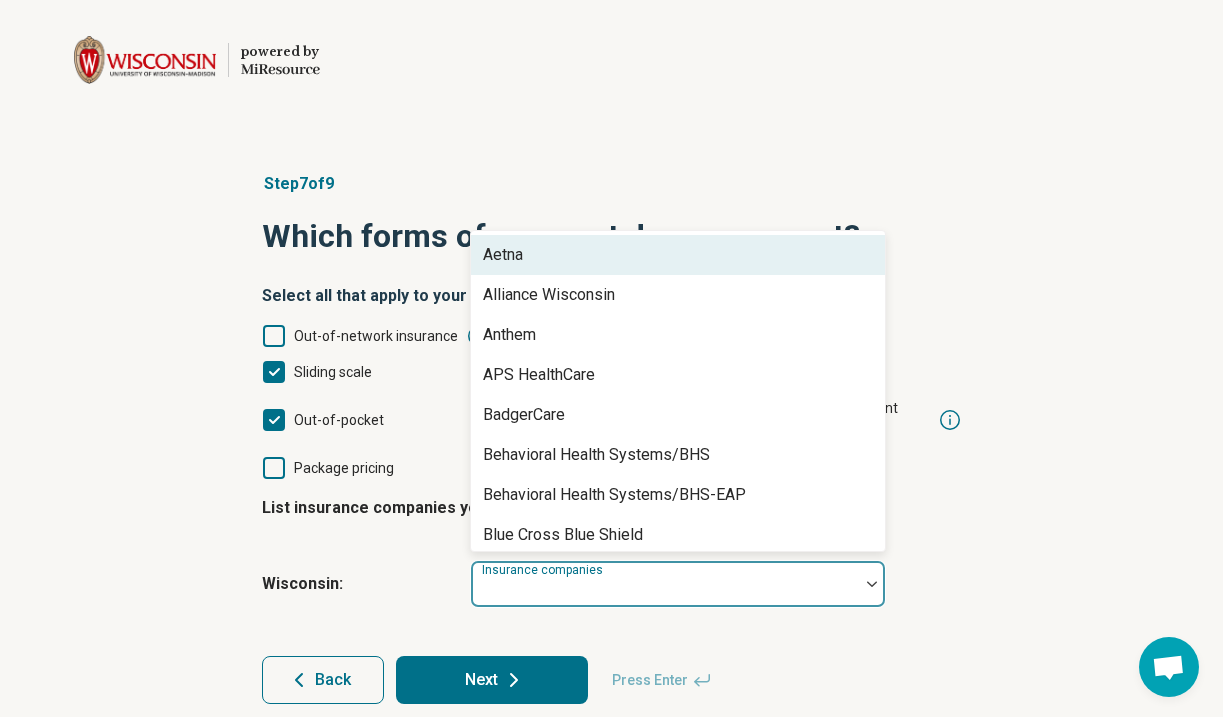click on "Aetna" at bounding box center [678, 255] 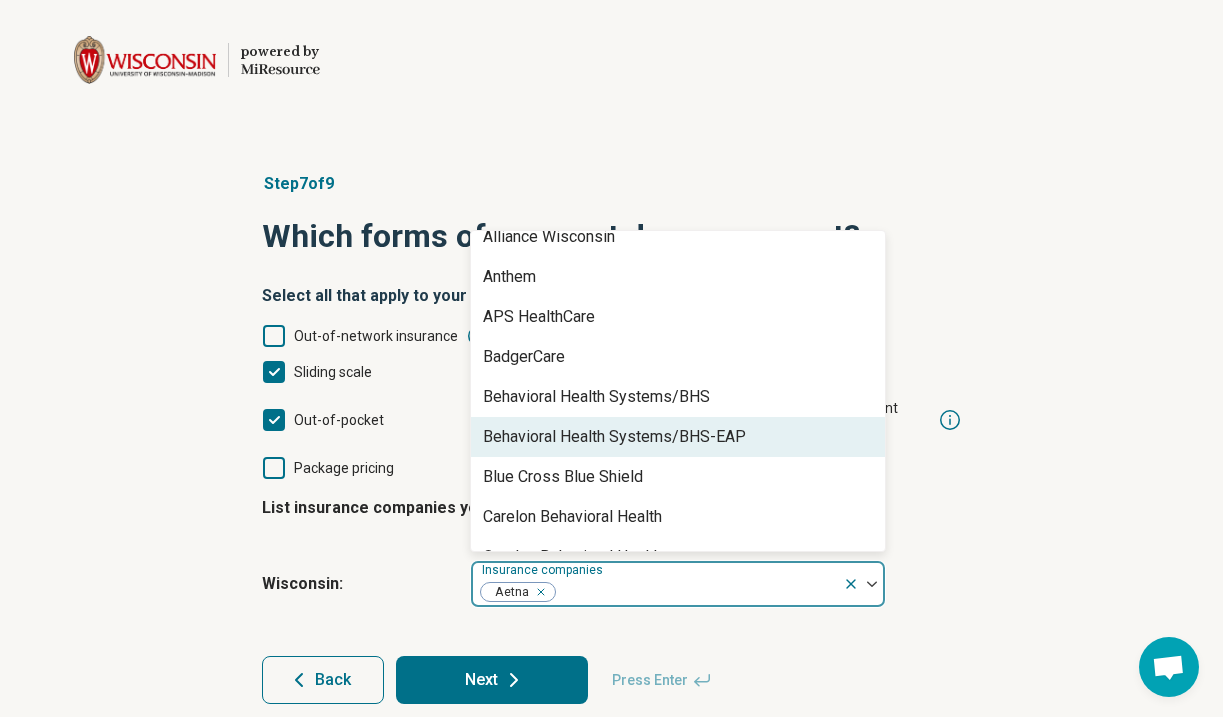 scroll, scrollTop: 27, scrollLeft: 0, axis: vertical 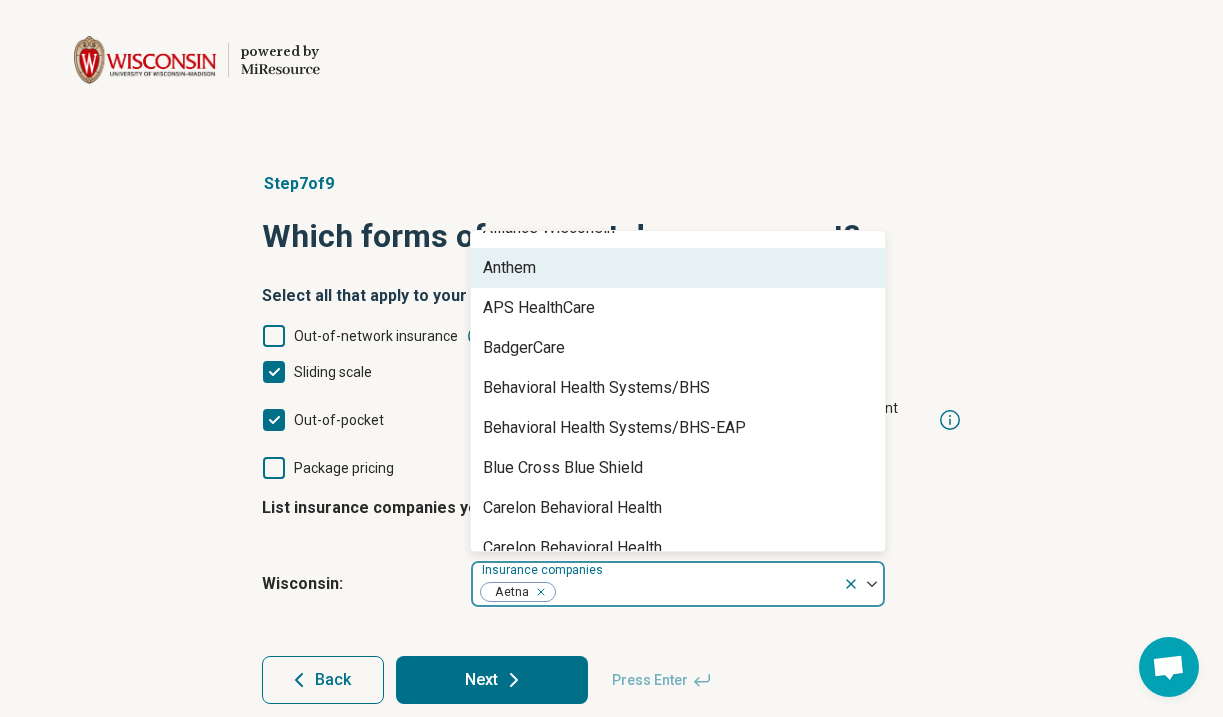 click on "Anthem" at bounding box center (678, 268) 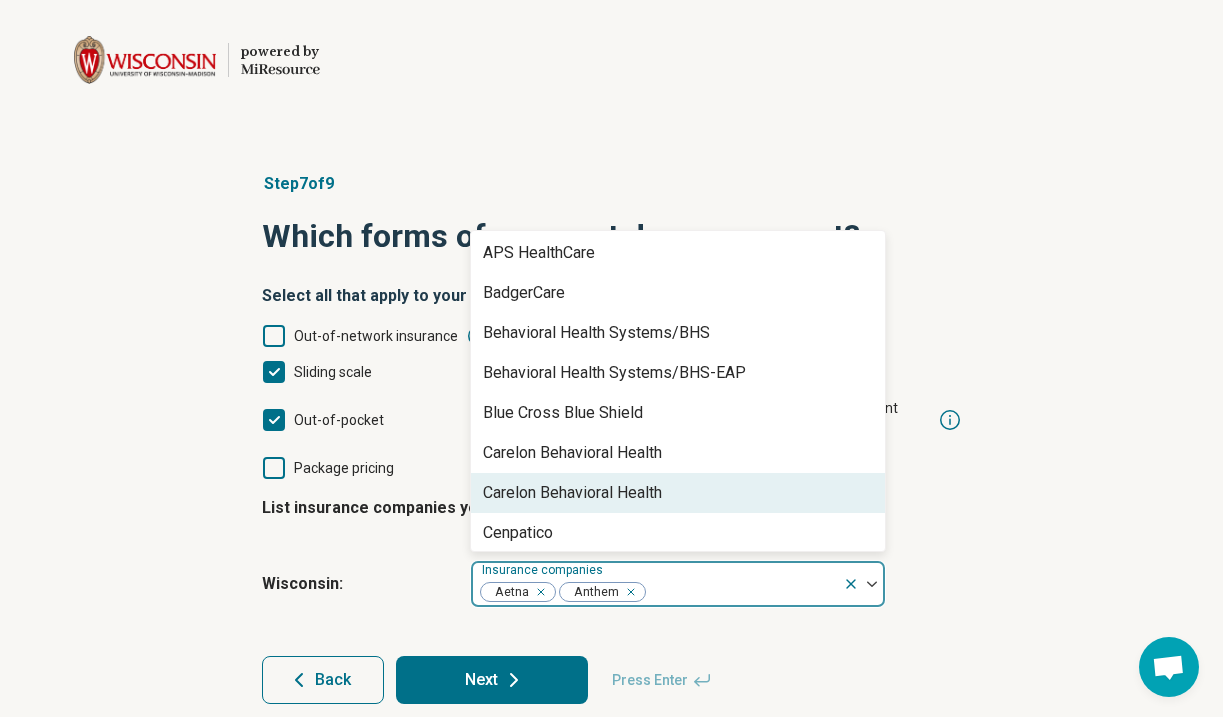 scroll, scrollTop: 51, scrollLeft: 0, axis: vertical 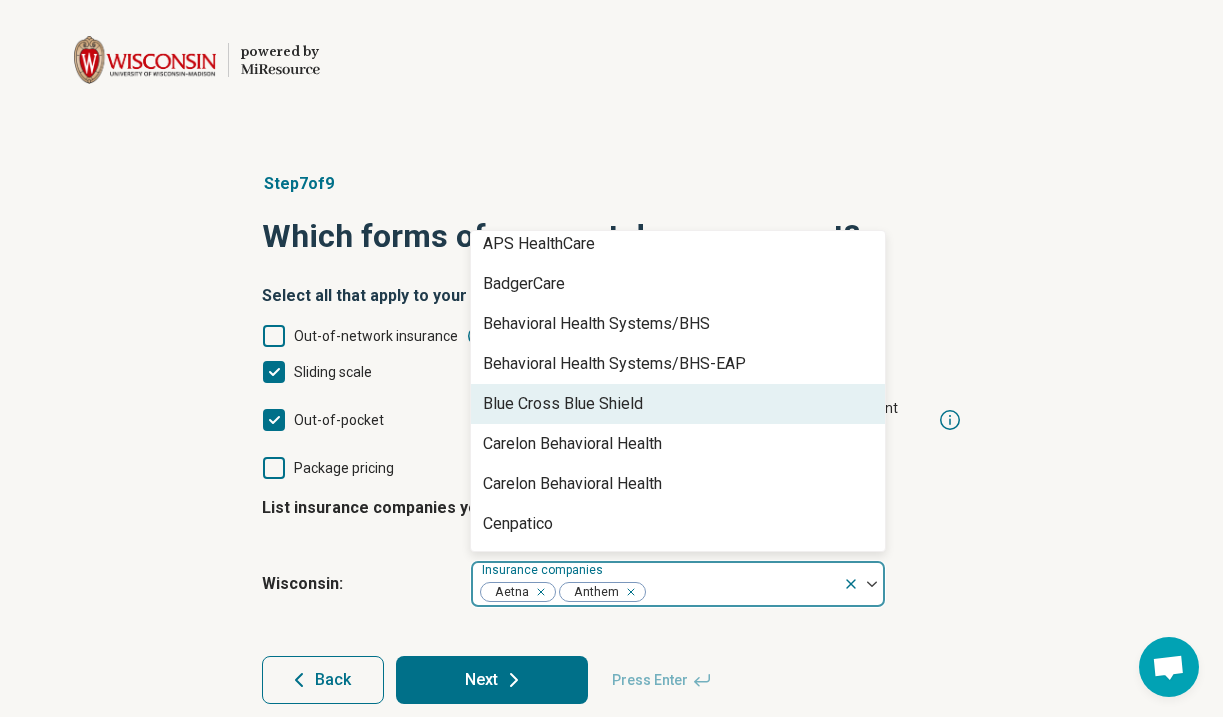click on "Blue Cross Blue Shield" at bounding box center (678, 404) 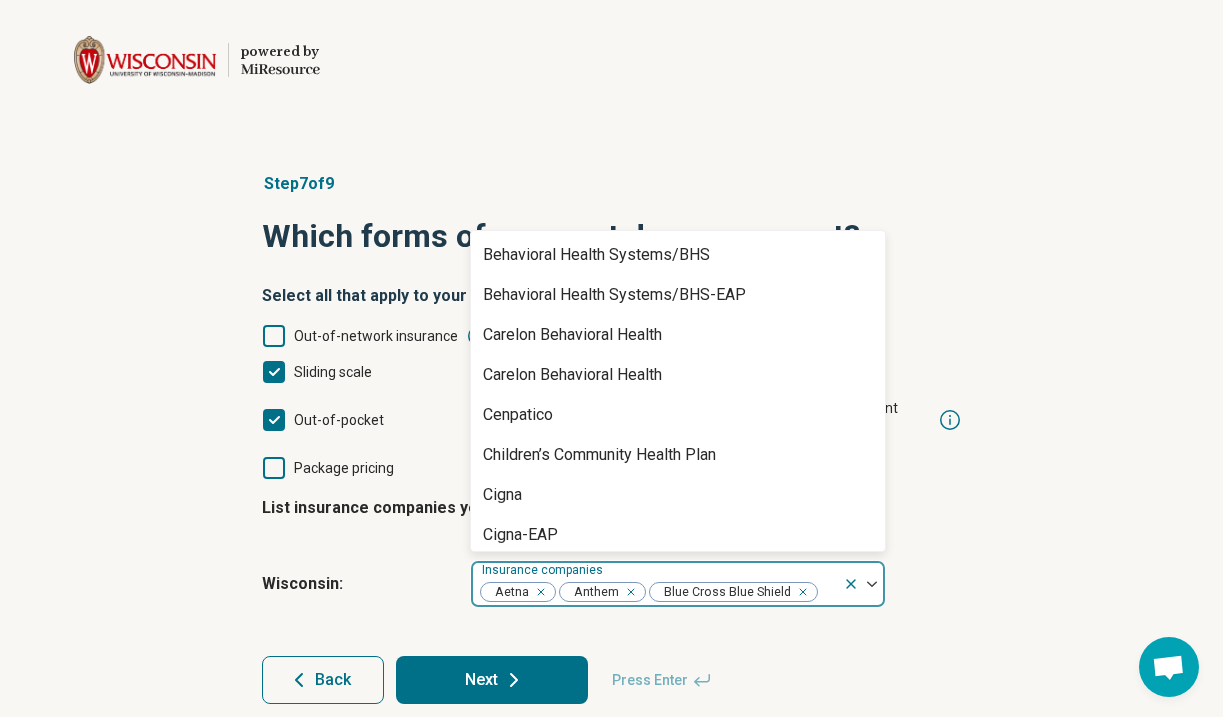 scroll, scrollTop: 126, scrollLeft: 0, axis: vertical 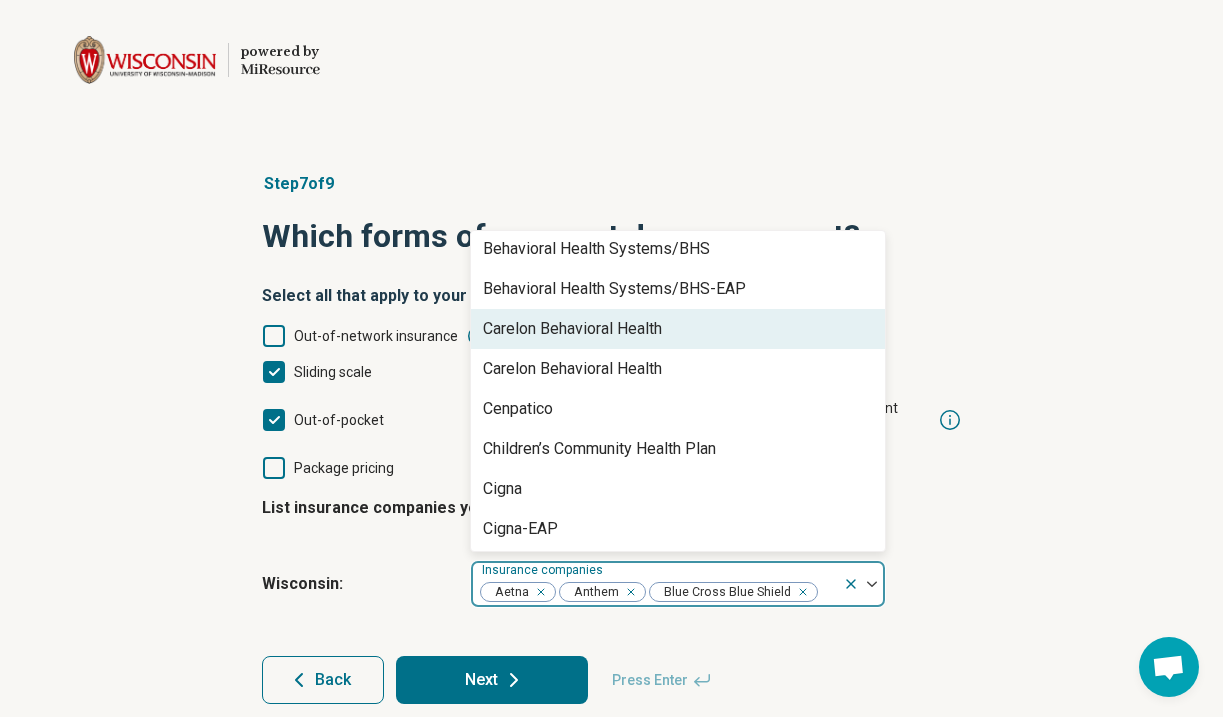 click on "Carelon Behavioral Health" at bounding box center [678, 329] 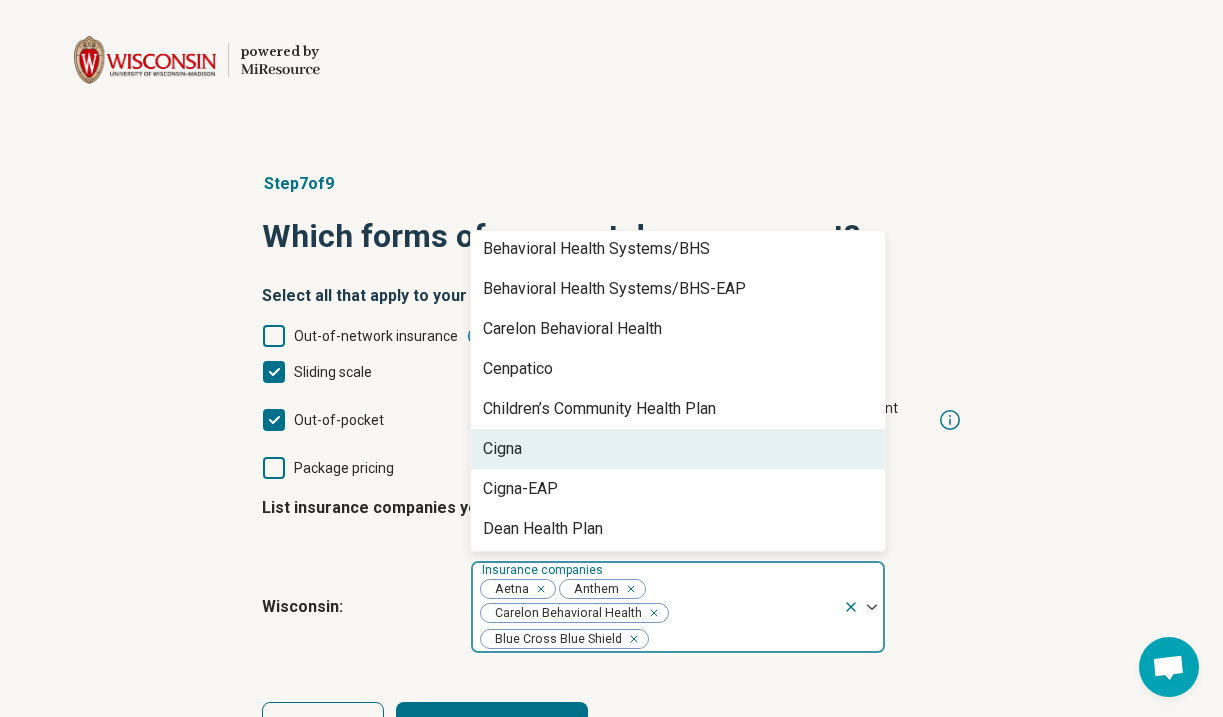 click on "Cigna" at bounding box center (678, 449) 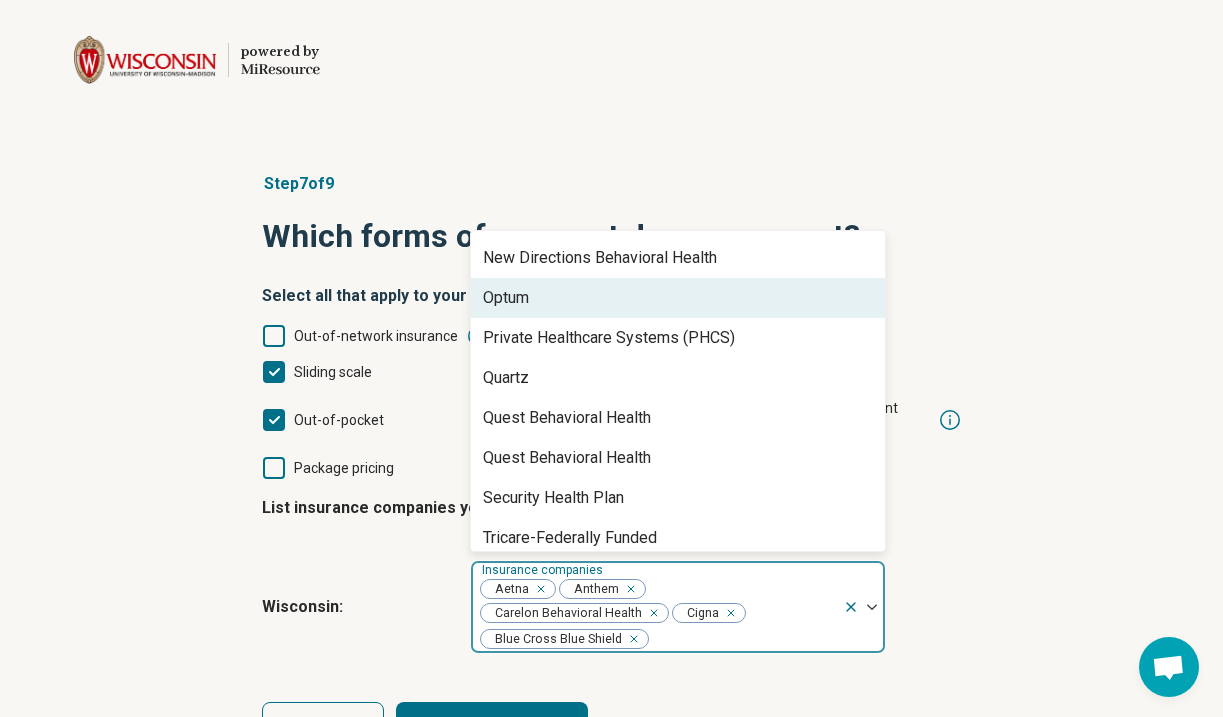 scroll, scrollTop: 1003, scrollLeft: 0, axis: vertical 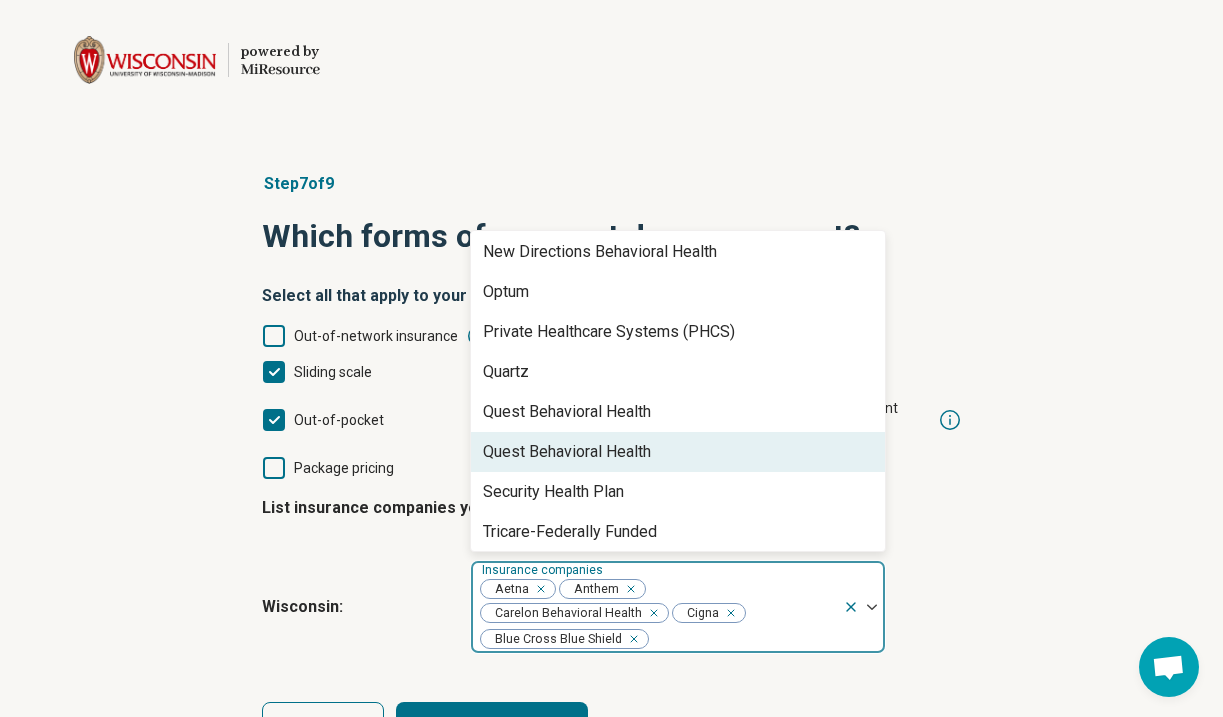 click on "Quest Behavioral Health" at bounding box center (678, 452) 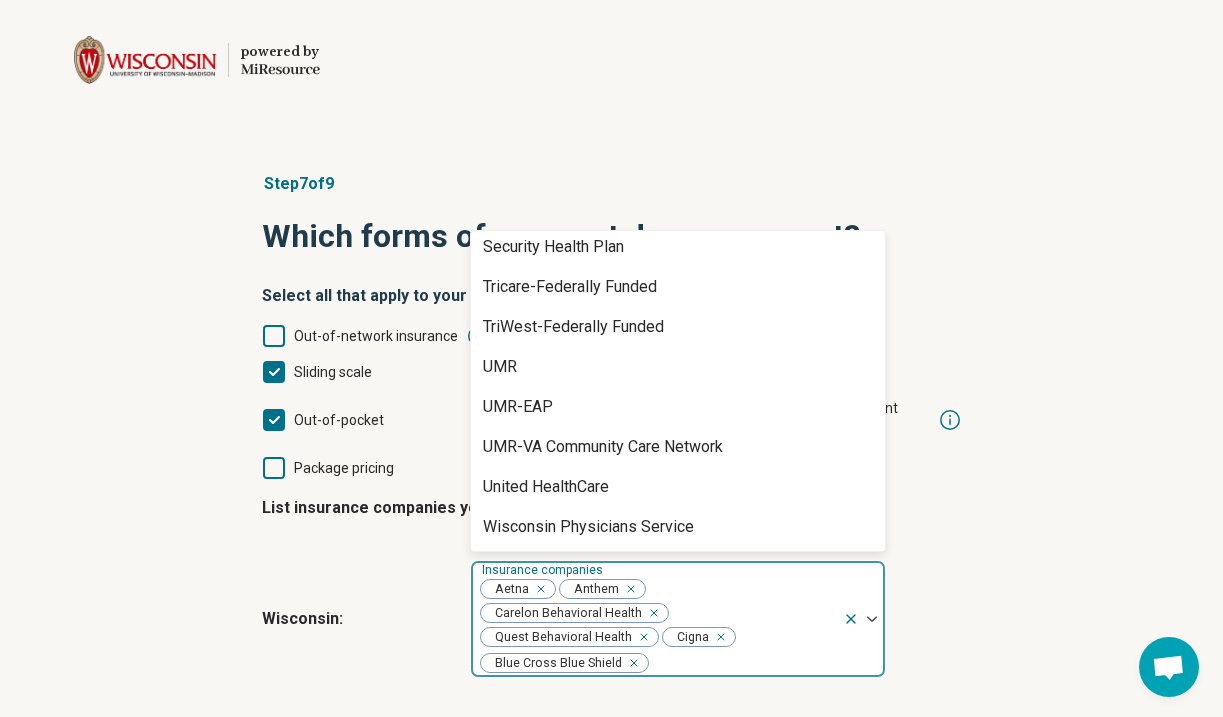 scroll, scrollTop: 1208, scrollLeft: 0, axis: vertical 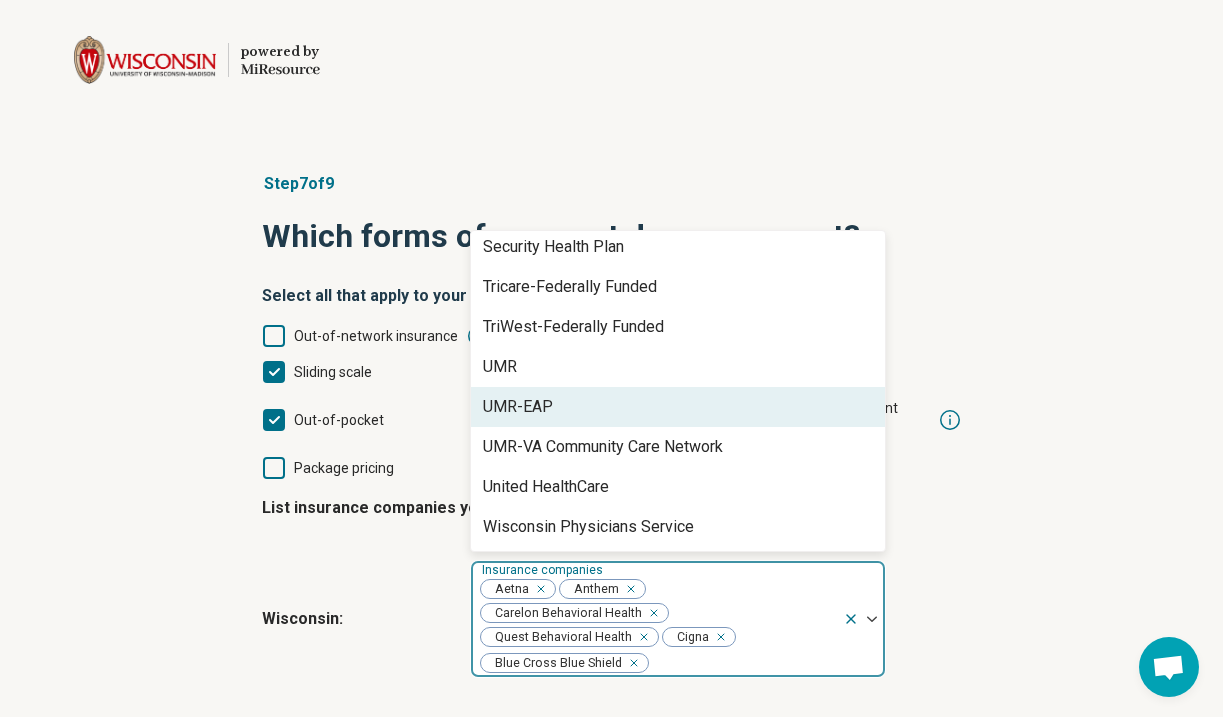 click on "Step  7  of  9 Which forms of payment do you support? Select all that apply to your practice Out-of-network insurance Single case agreement Sliding scale In-network insurance Out-of-pocket Documentation provided for patient filling Package pricing List insurance companies you are in-network with [STATE] : option Quest Behavioral Health, selected. UMR-EAP, 35 of 38. 38 results available. Use Up and Down to choose options, press Enter to select the currently focused option, press Escape to exit the menu, press Tab to select the option and exit the menu. Insurance companies Aetna Anthem Carelon Behavioral Health Quest Behavioral Health Cigna Blue Cross Blue Shield Alliance Wisconsin APS HealthCare BadgerCare Behavioral Health Systems/BHS Behavioral Health Systems/BHS-EAP Carelon Behavioral Health Cenpatico Children’s Community Health Plan Cigna-EAP Dean Health Plan First Health Forward Health Group Health Cooperative (GHC) Health EOS Healthpartners Humana Independent Care Interplan Health Group Medica Molina" at bounding box center [611, 473] 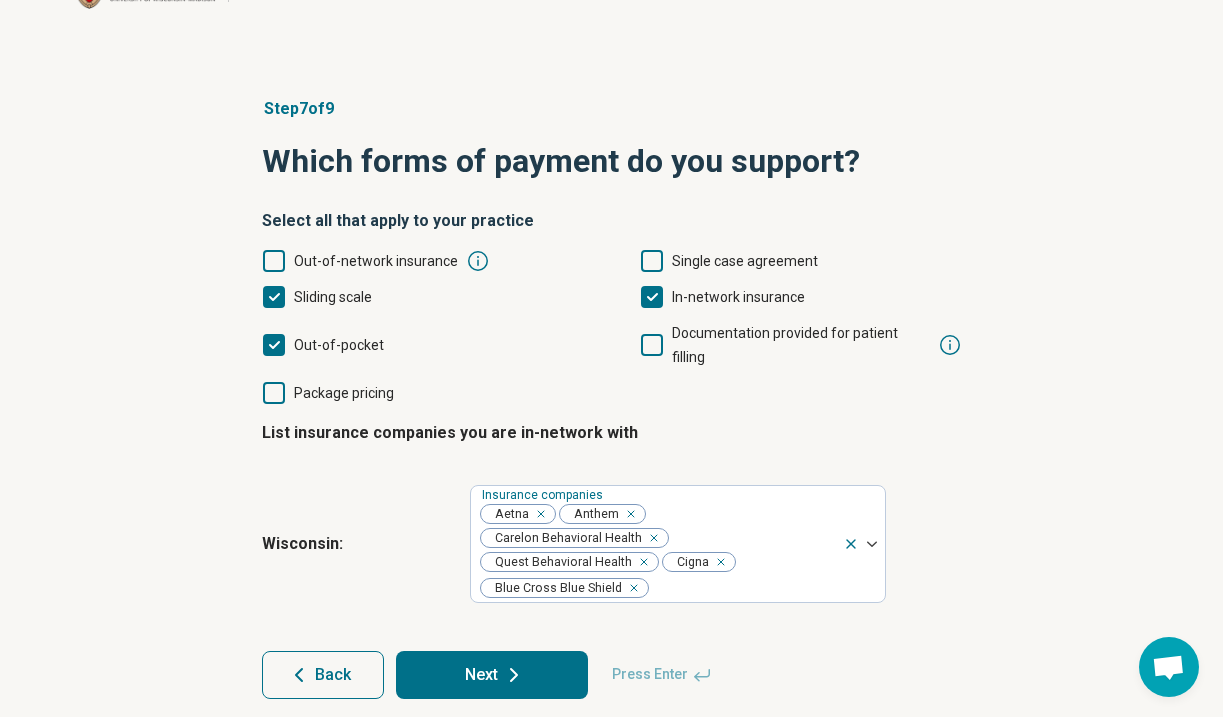 scroll, scrollTop: 74, scrollLeft: 0, axis: vertical 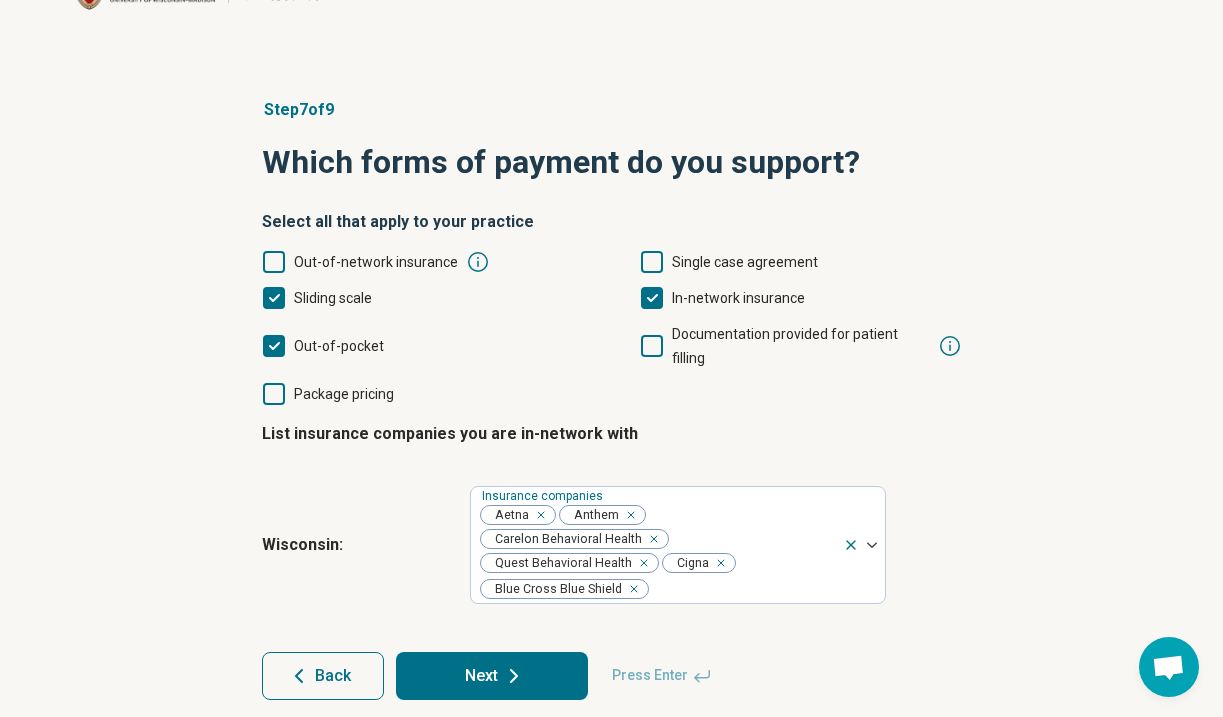 click on "Next" at bounding box center (492, 676) 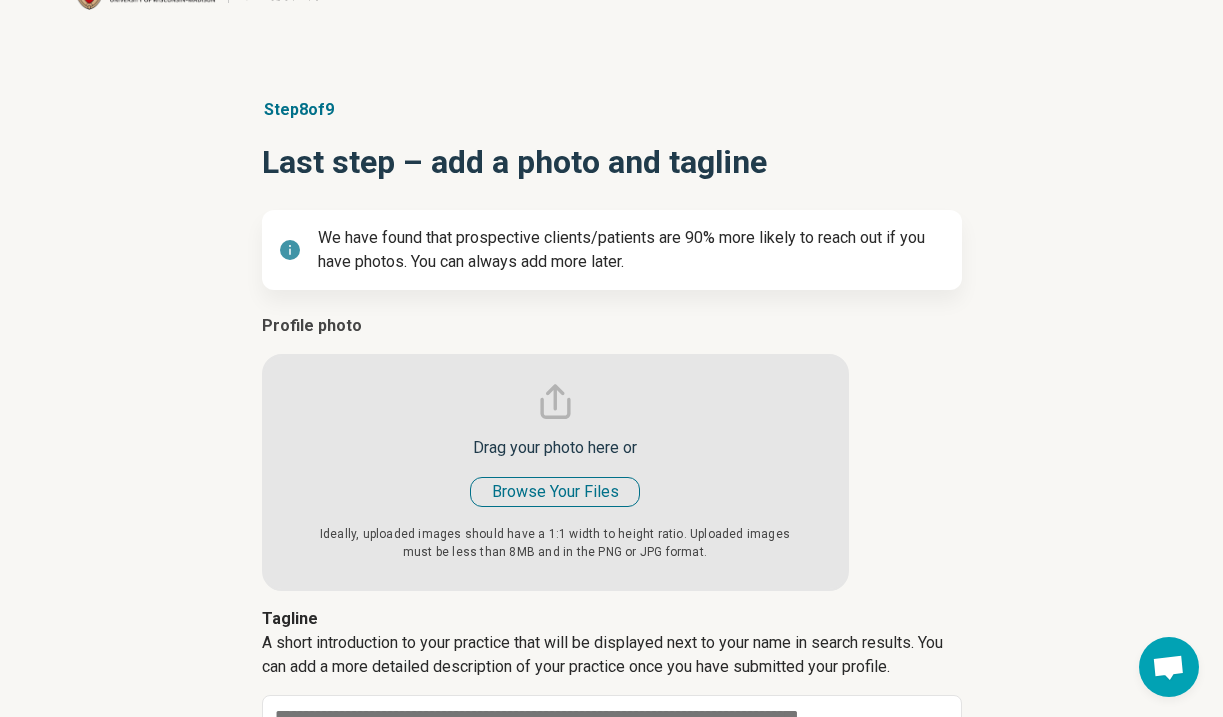 type on "*" 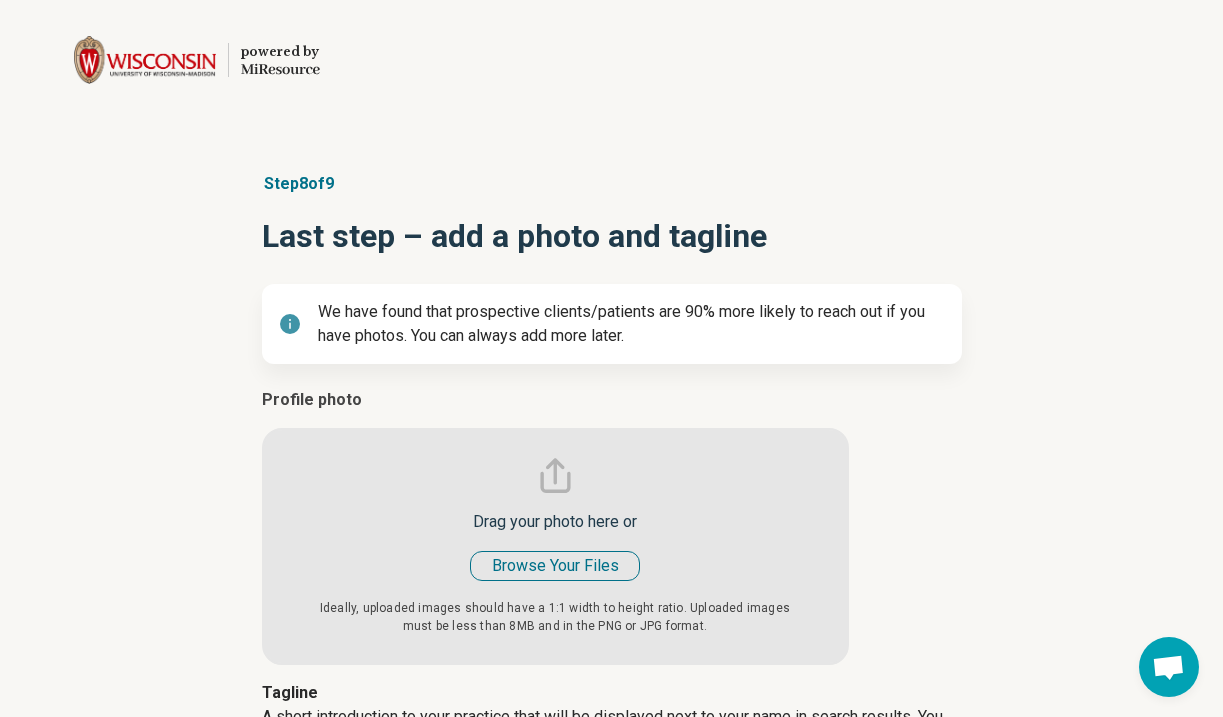 click at bounding box center (555, 526) 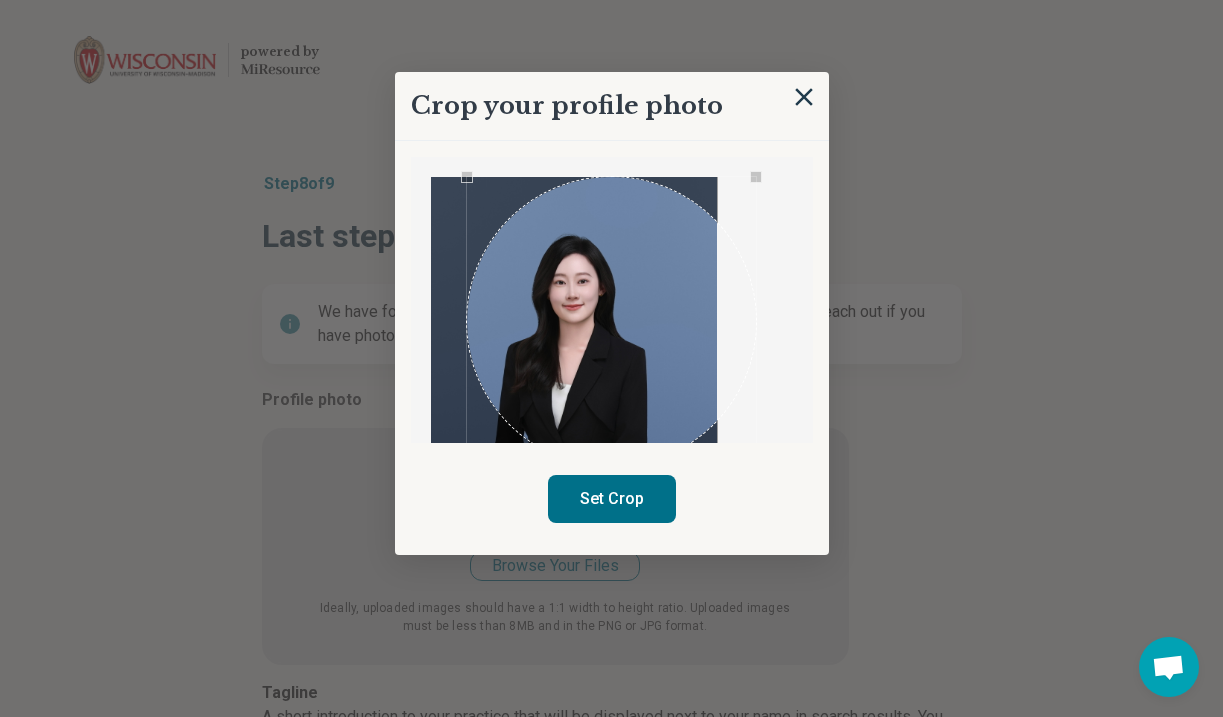 click on "Set Crop" at bounding box center [612, 499] 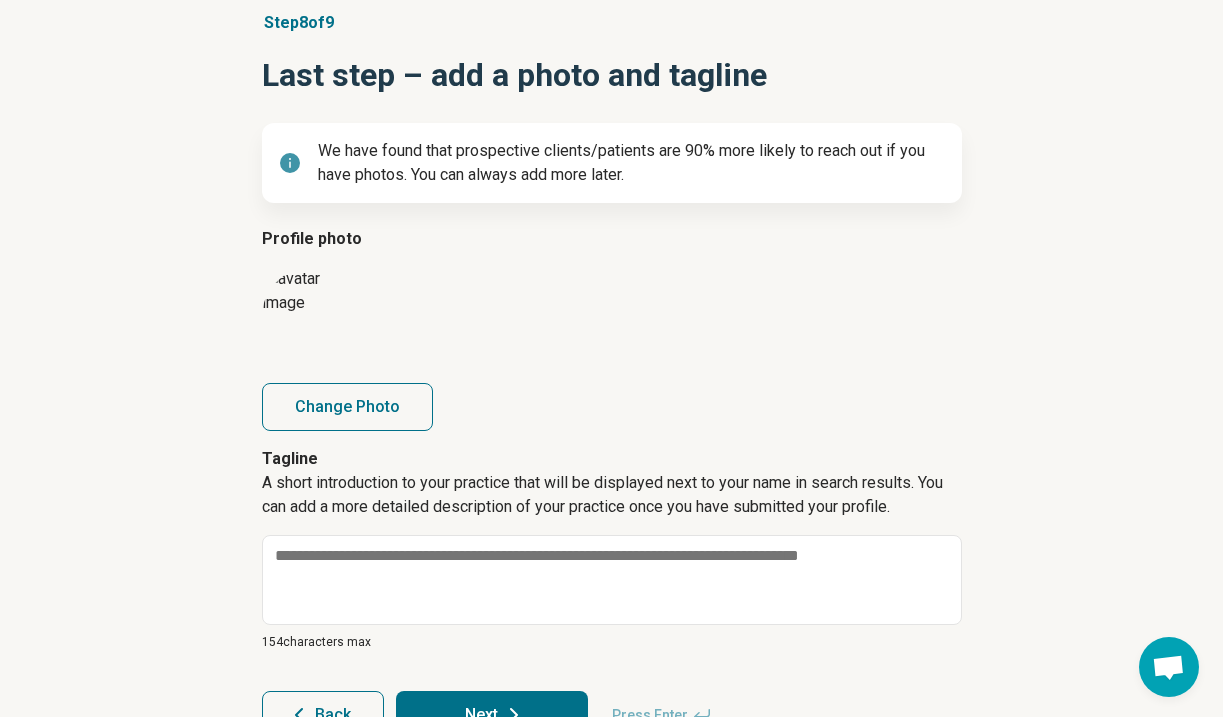 scroll, scrollTop: 163, scrollLeft: 0, axis: vertical 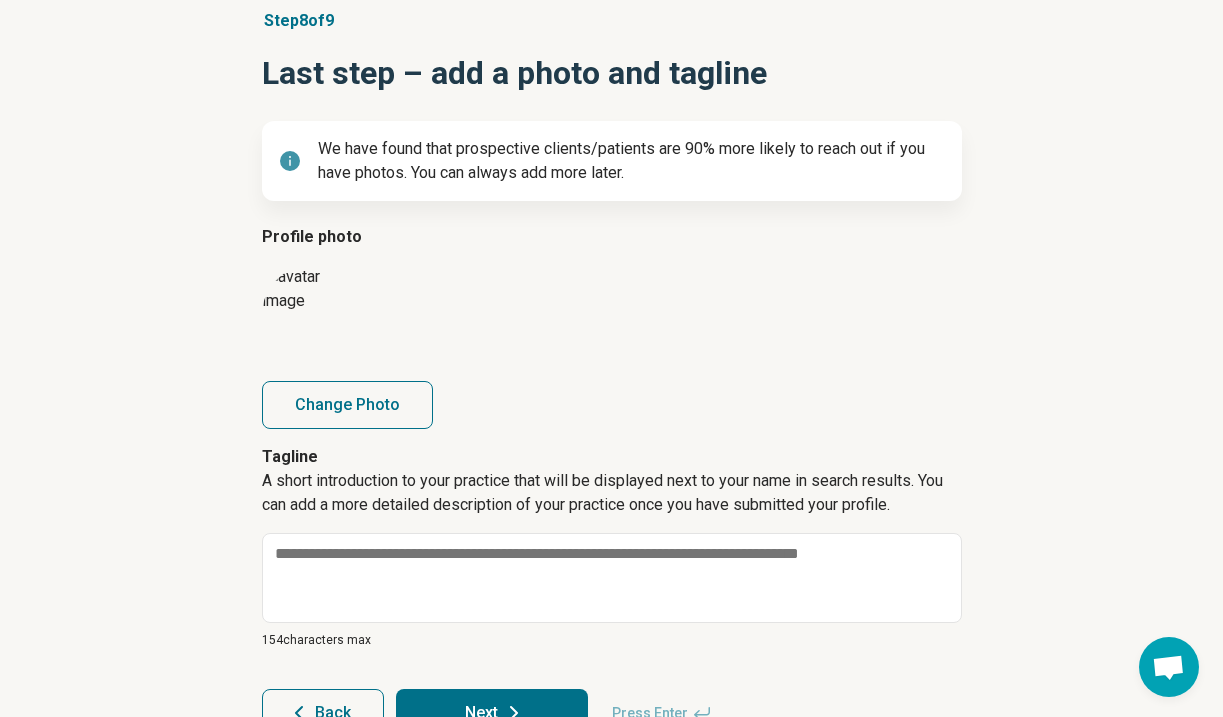 click on "Profile photo Change Photo" at bounding box center [612, 327] 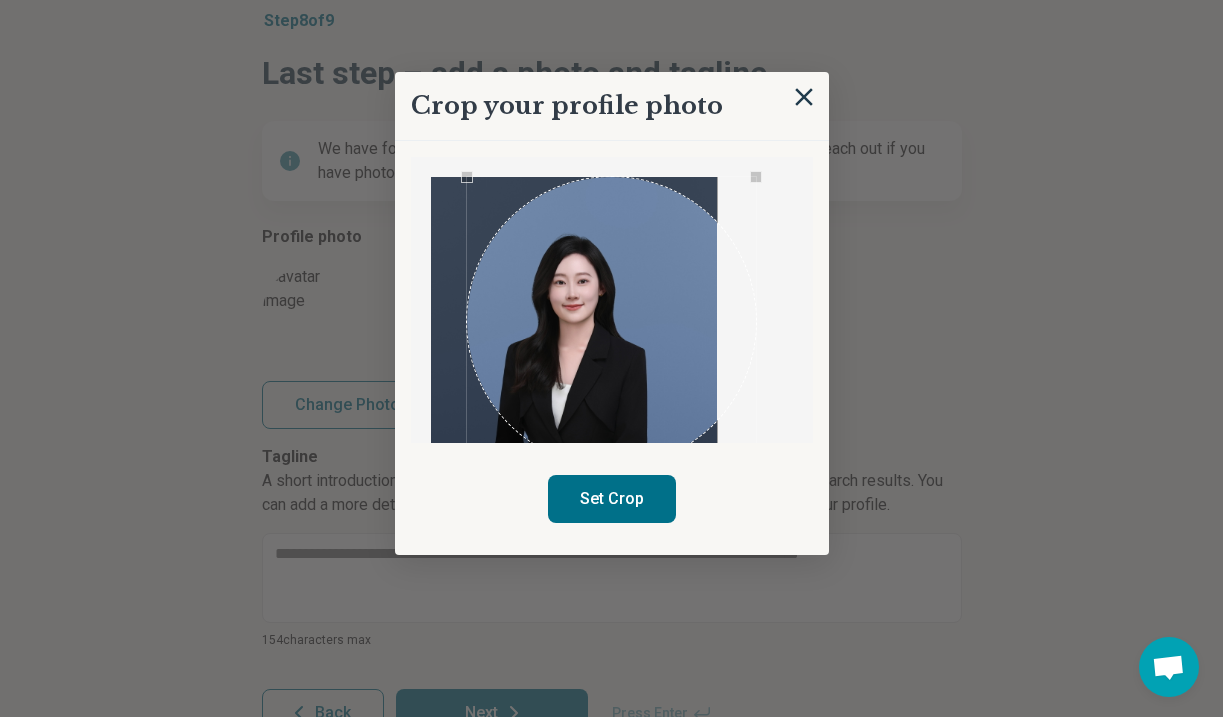 click on "Set Crop" at bounding box center [612, 499] 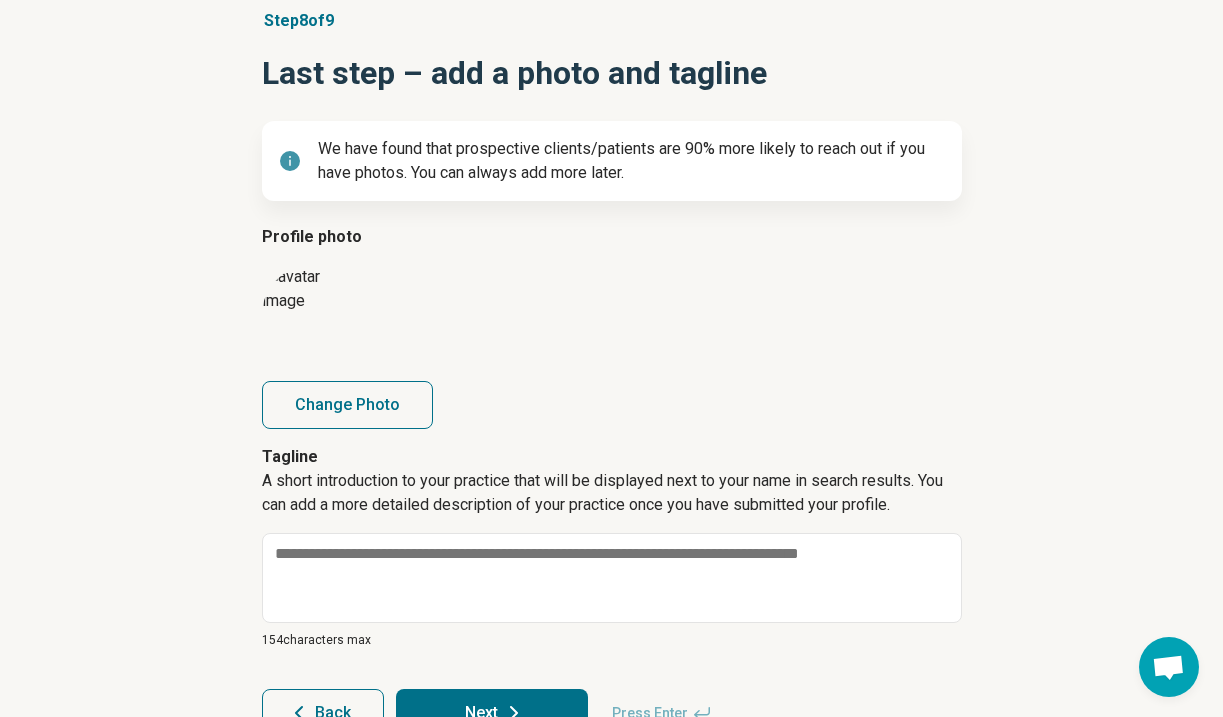 click on "Change Photo" at bounding box center [347, 405] 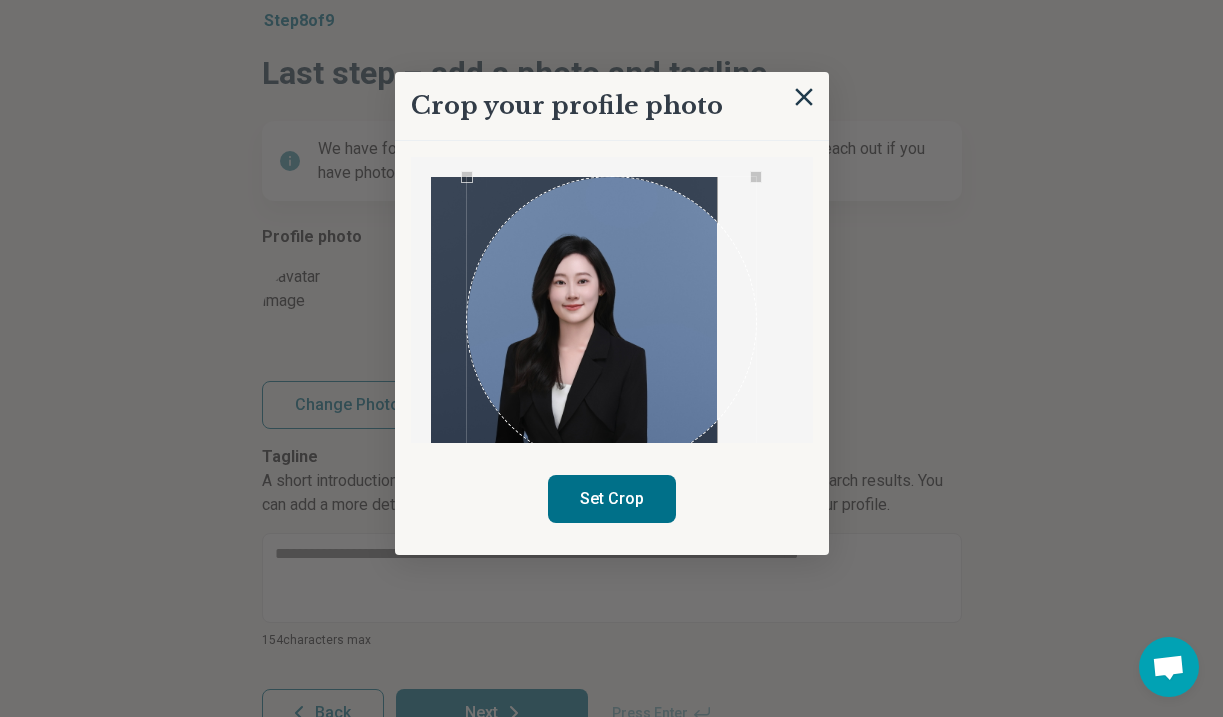 click at bounding box center [612, 322] 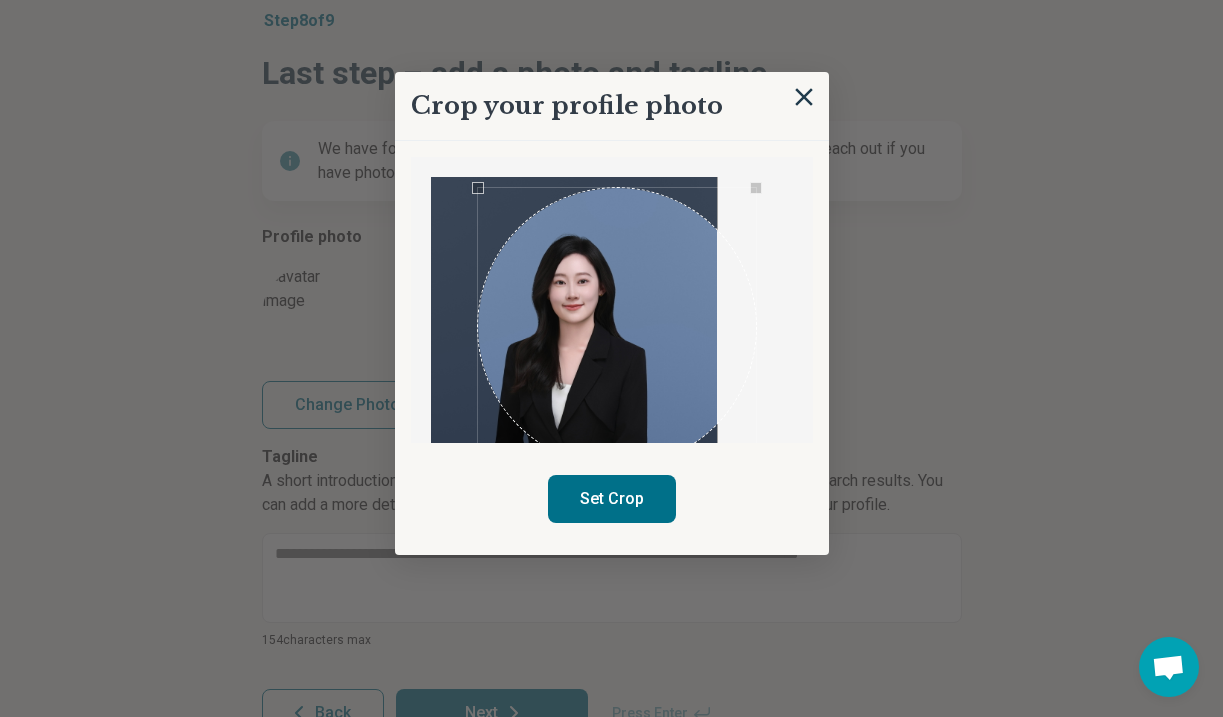 click at bounding box center (478, 188) 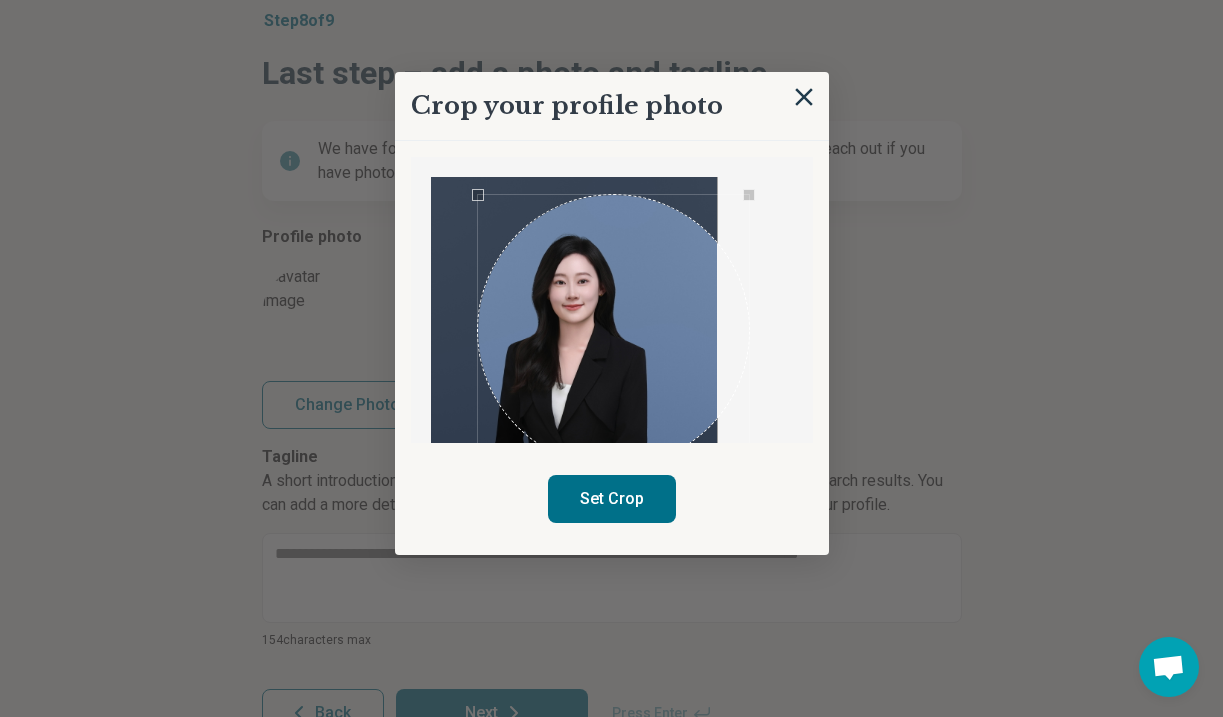 click at bounding box center [749, 195] 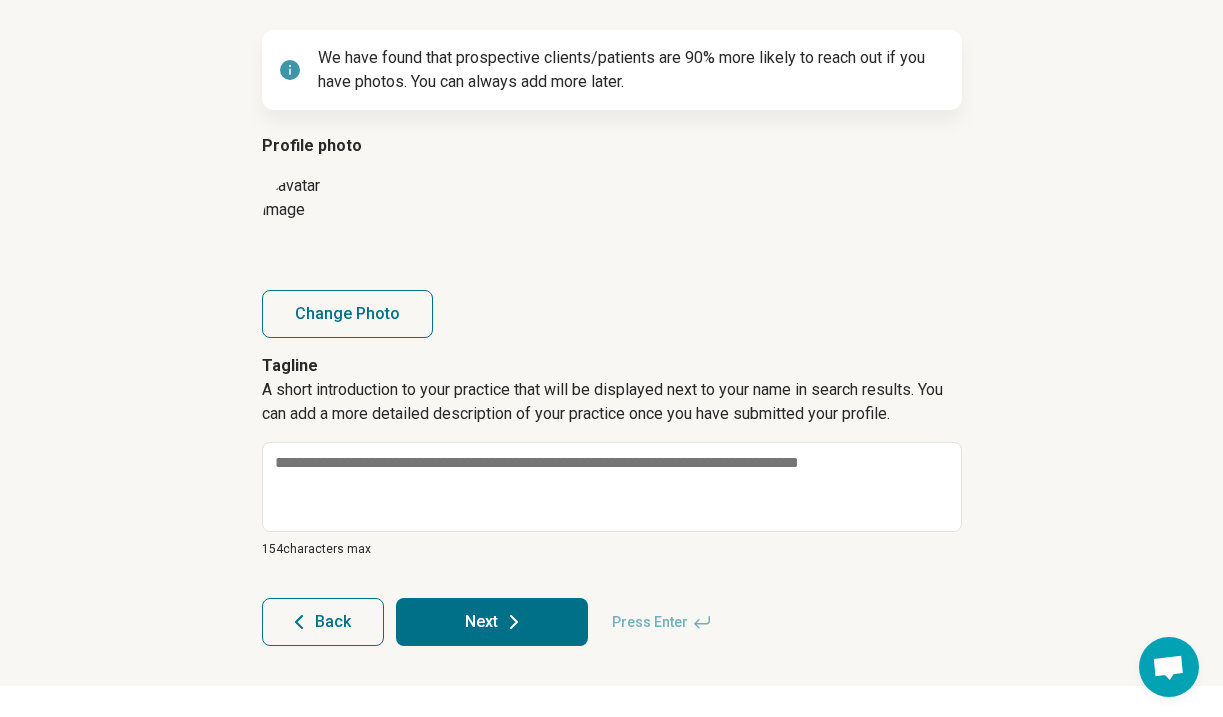 scroll, scrollTop: 254, scrollLeft: 0, axis: vertical 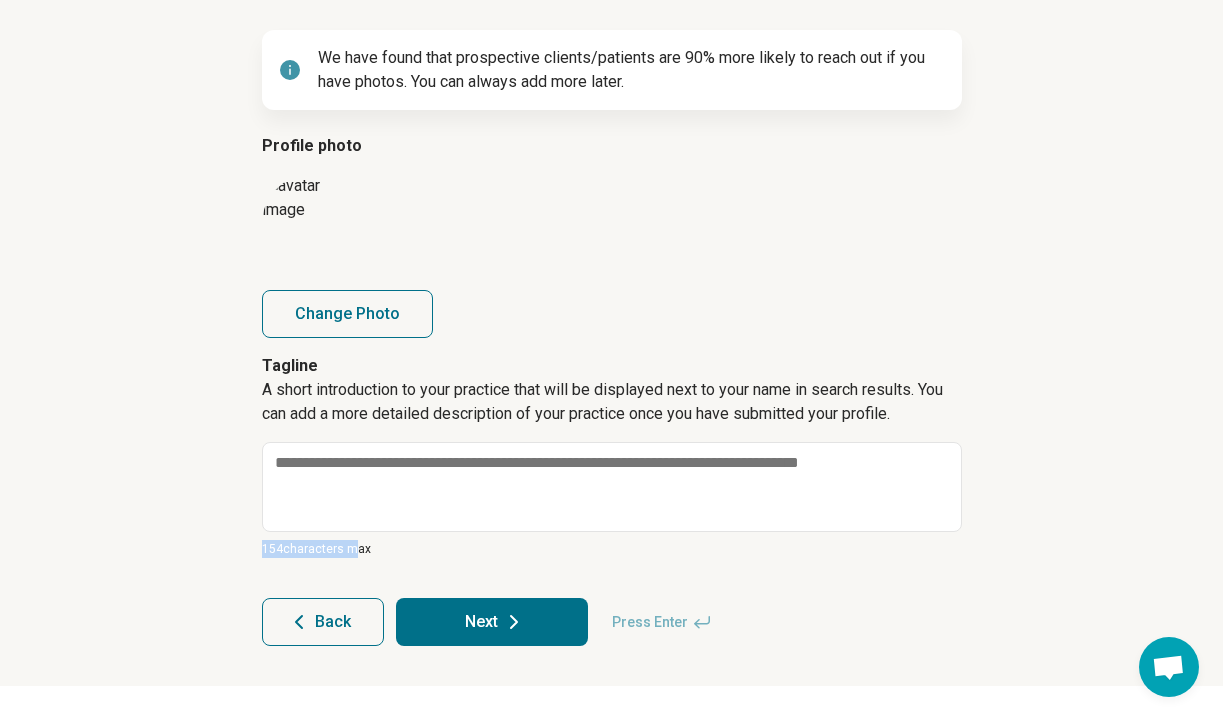 drag, startPoint x: 344, startPoint y: 549, endPoint x: 258, endPoint y: 547, distance: 86.023254 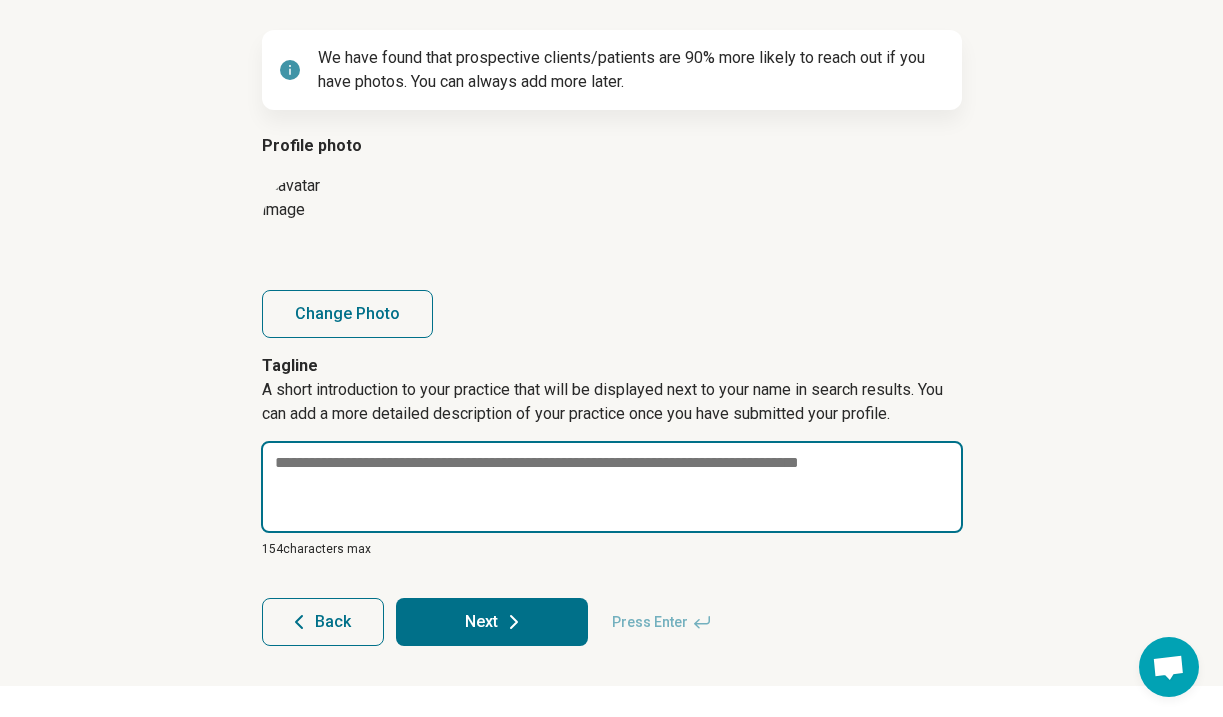 click at bounding box center (612, 487) 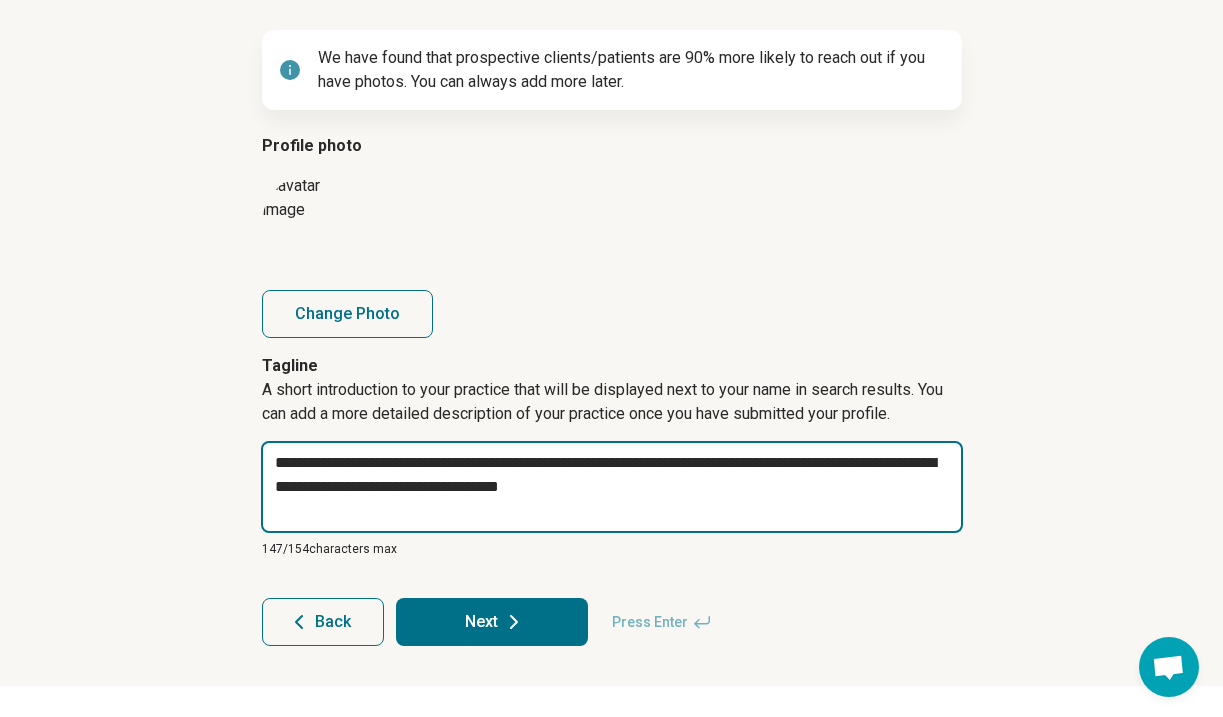 click on "**********" at bounding box center [612, 487] 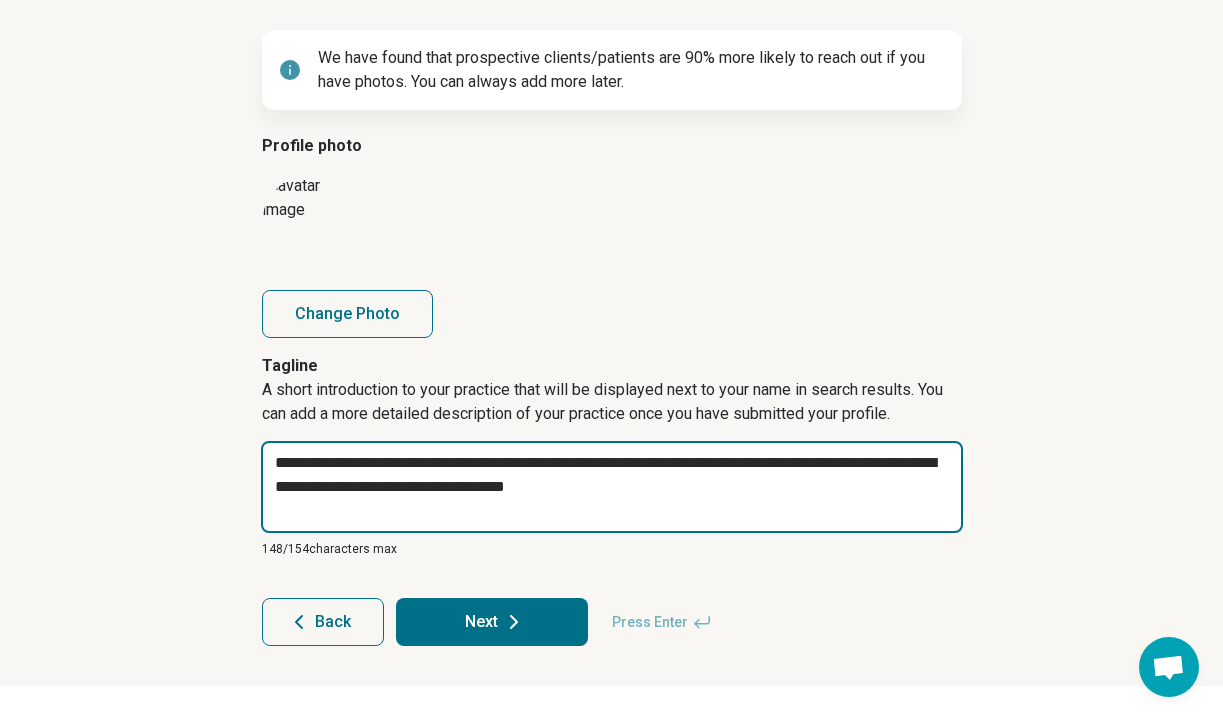 type on "*" 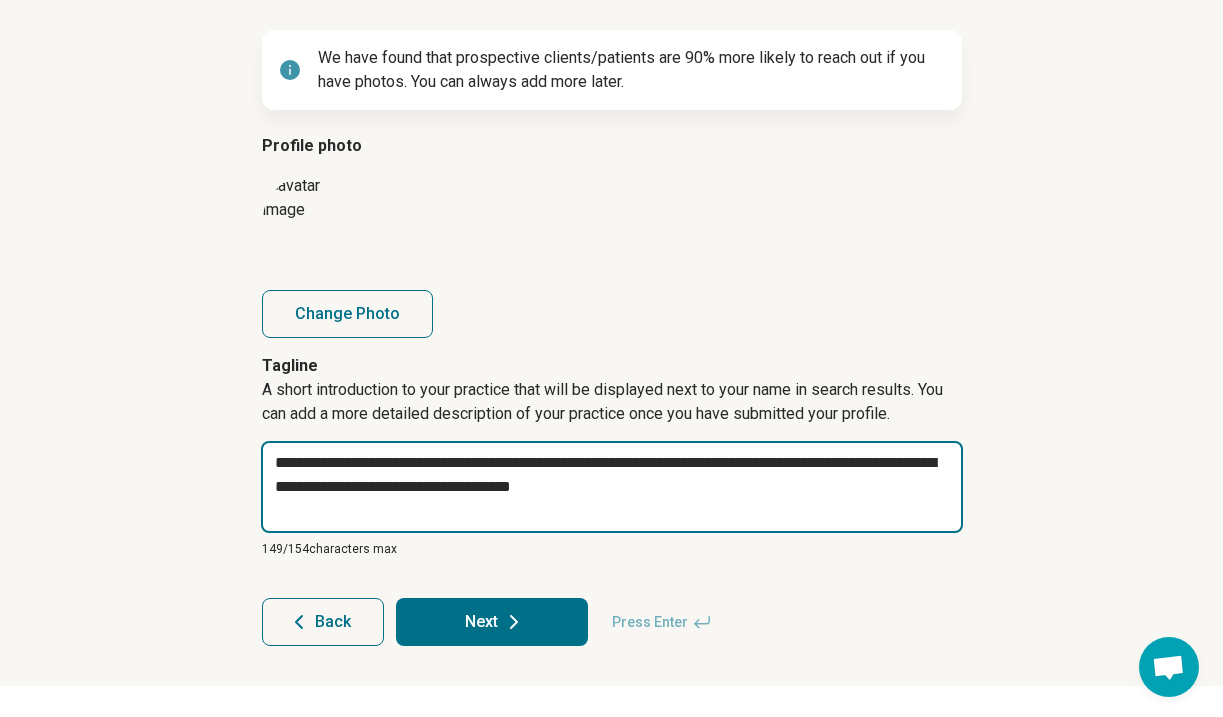 type on "*" 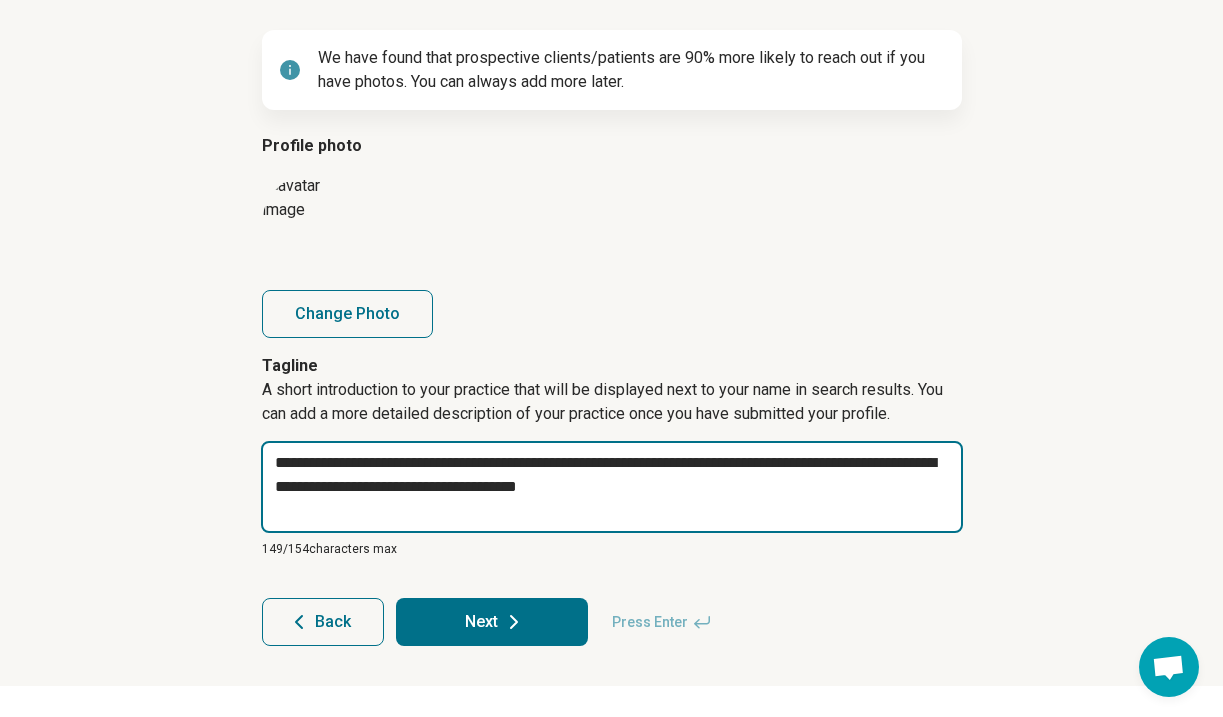 type on "*" 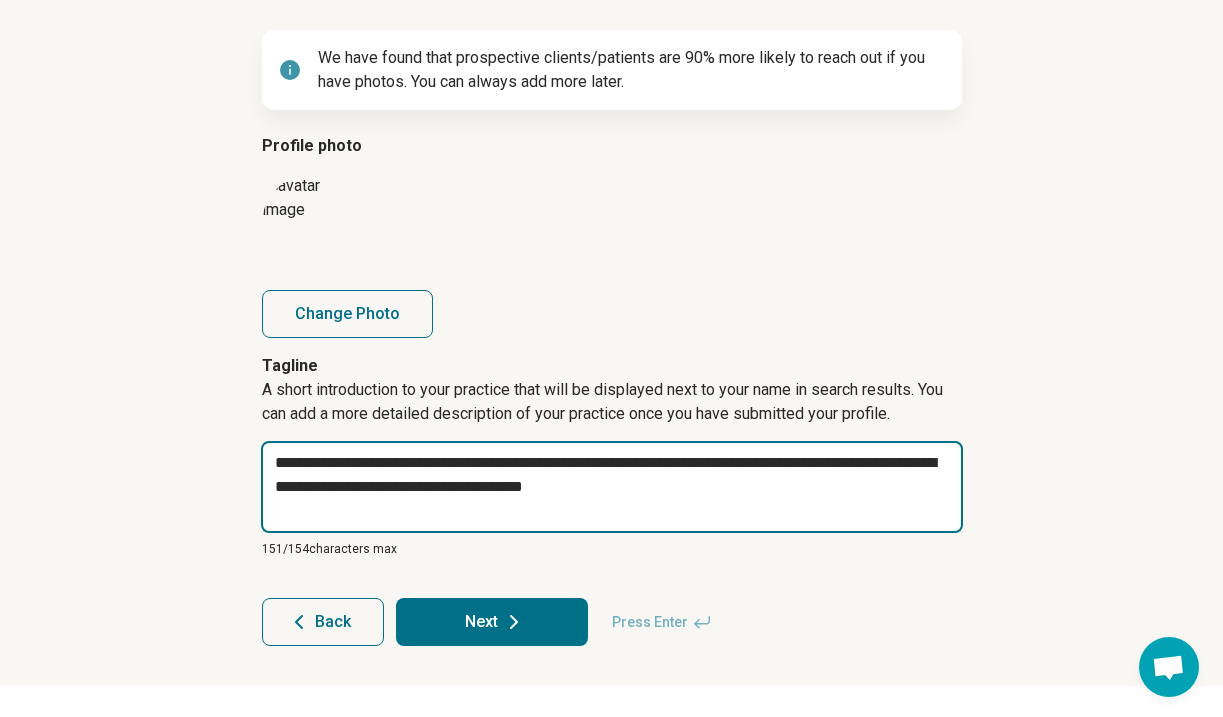 type on "*" 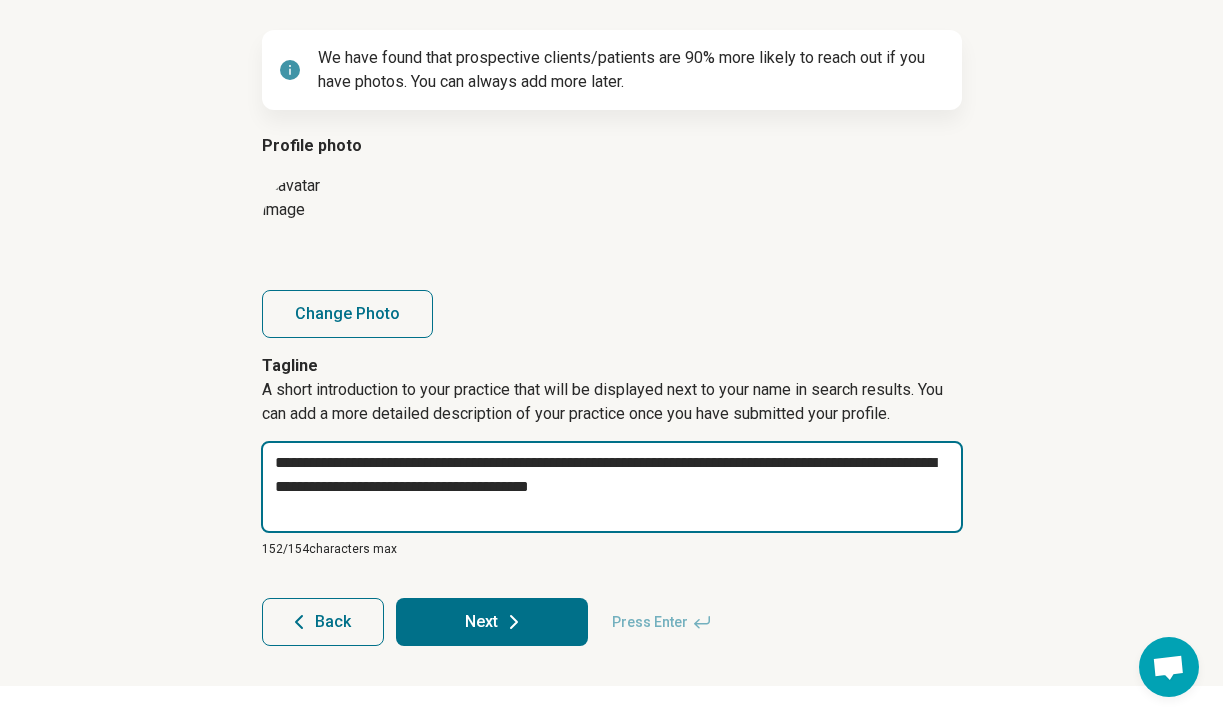 type on "*" 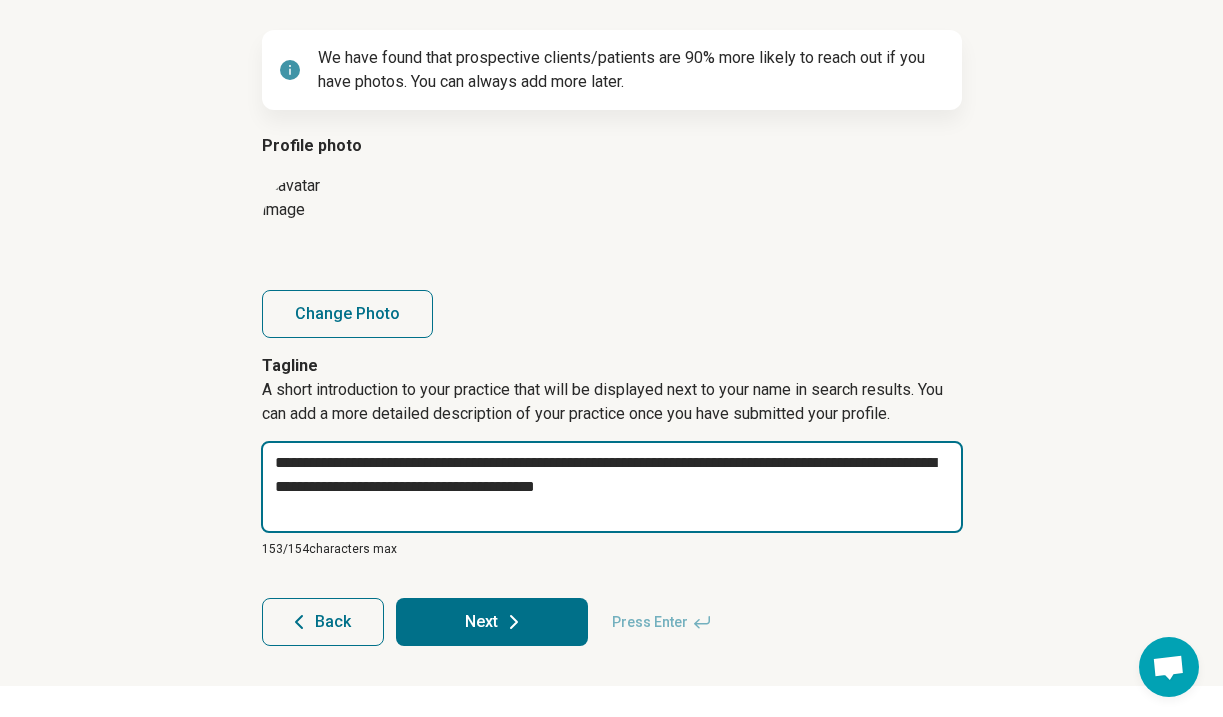 drag, startPoint x: 653, startPoint y: 462, endPoint x: 673, endPoint y: 464, distance: 20.09975 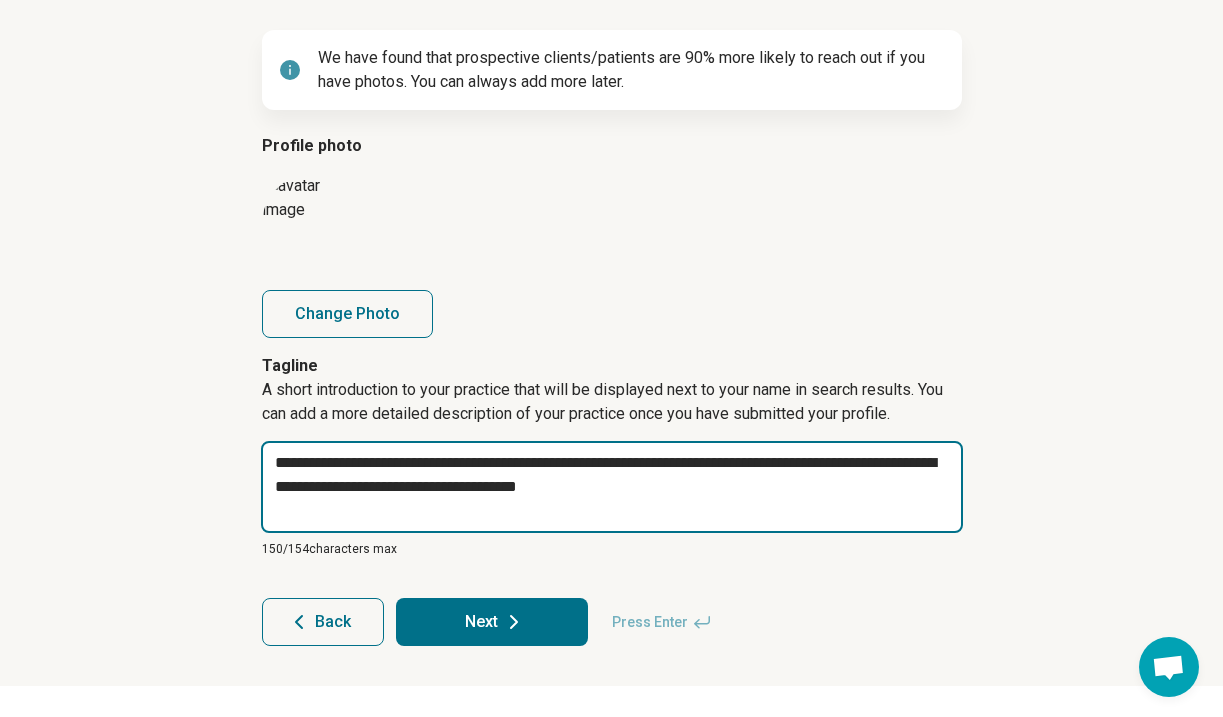 click on "**********" at bounding box center [612, 487] 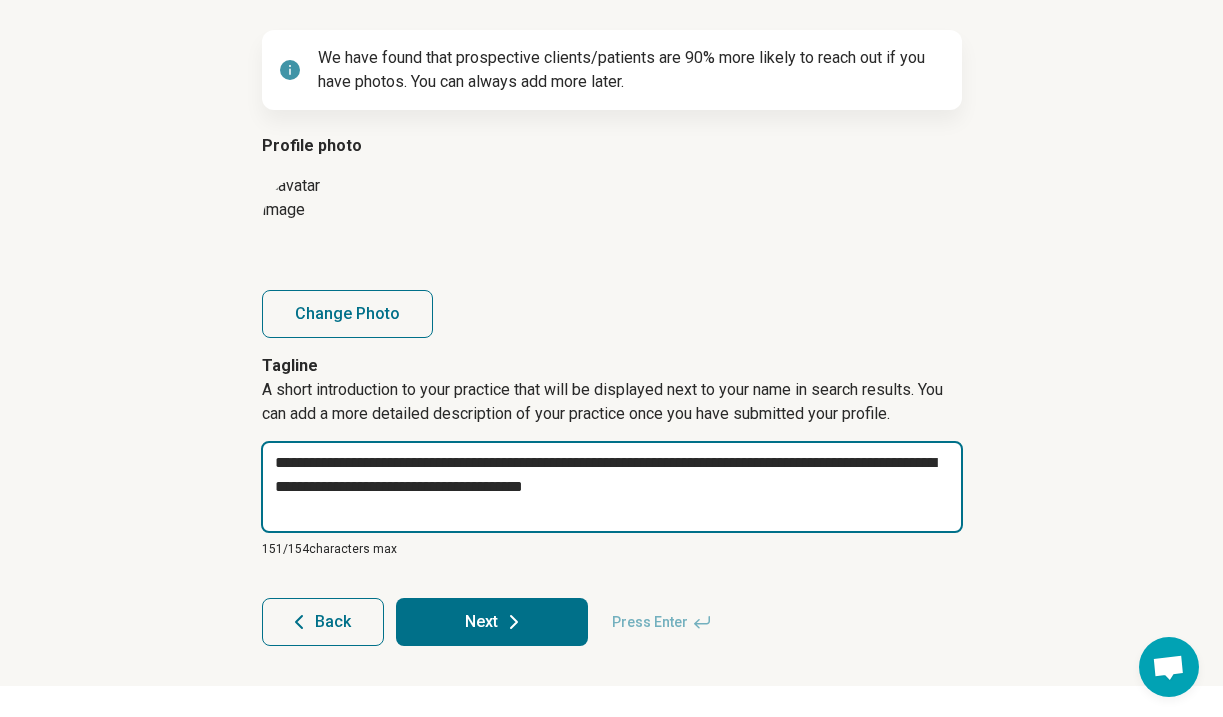 type on "*" 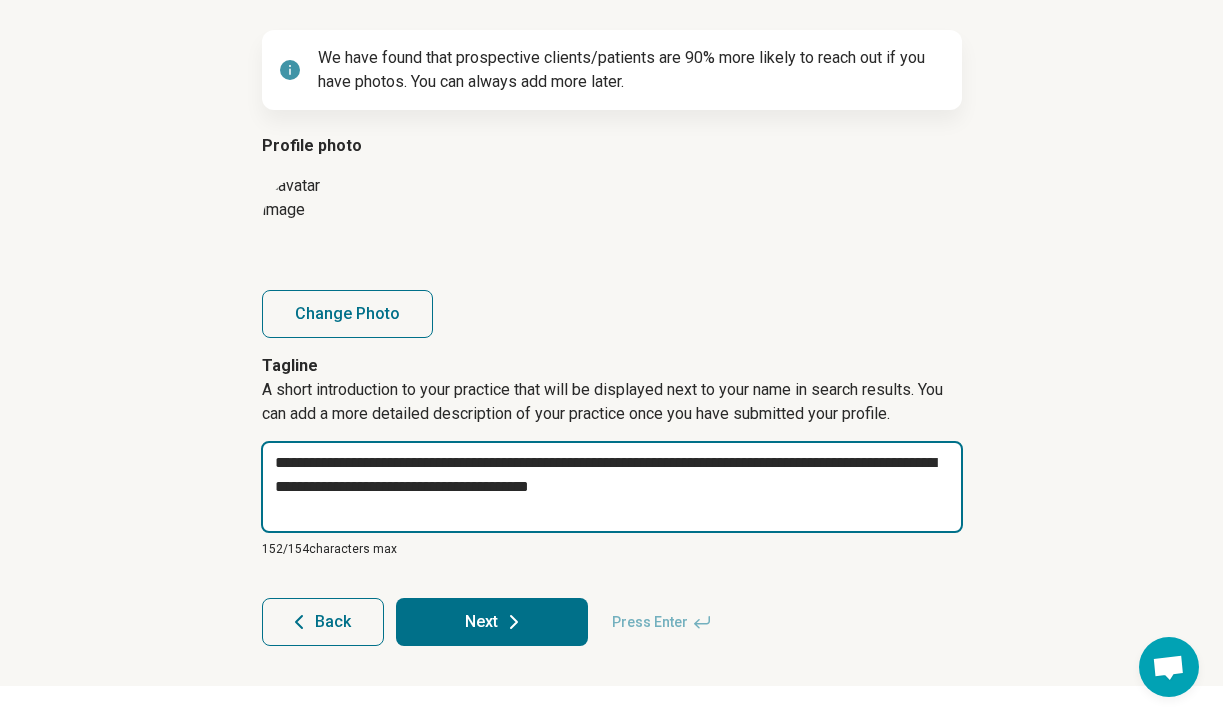 type on "*" 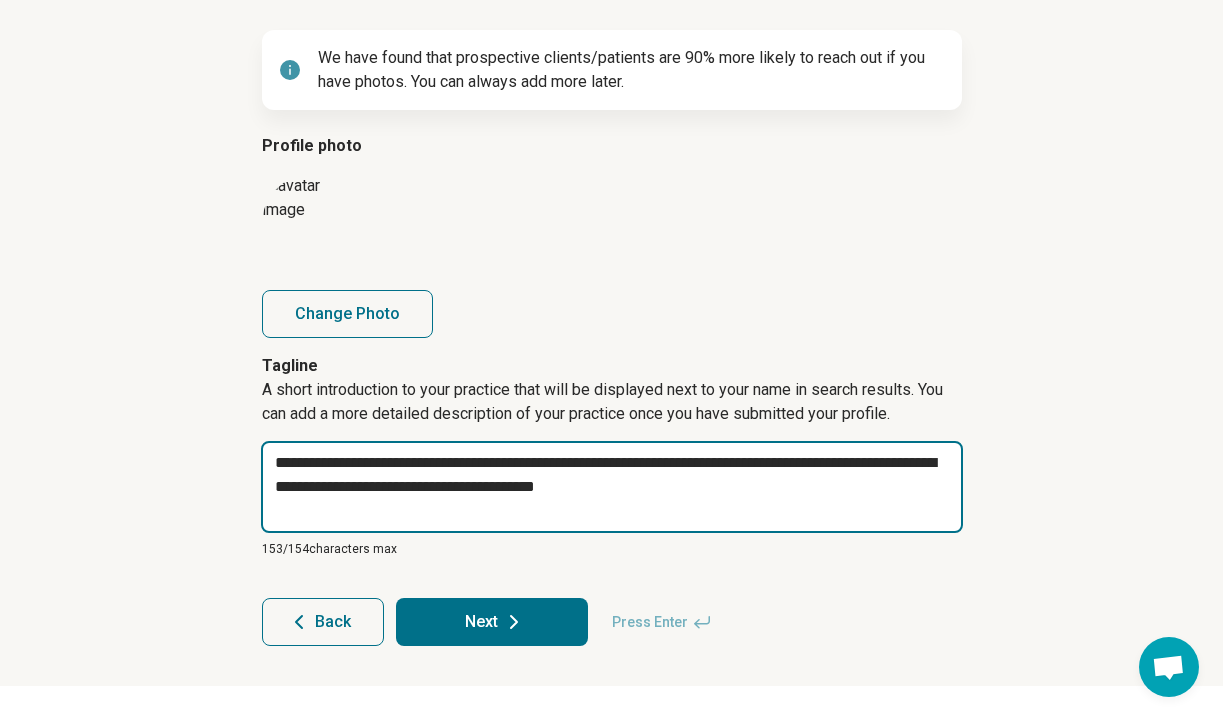 type on "*" 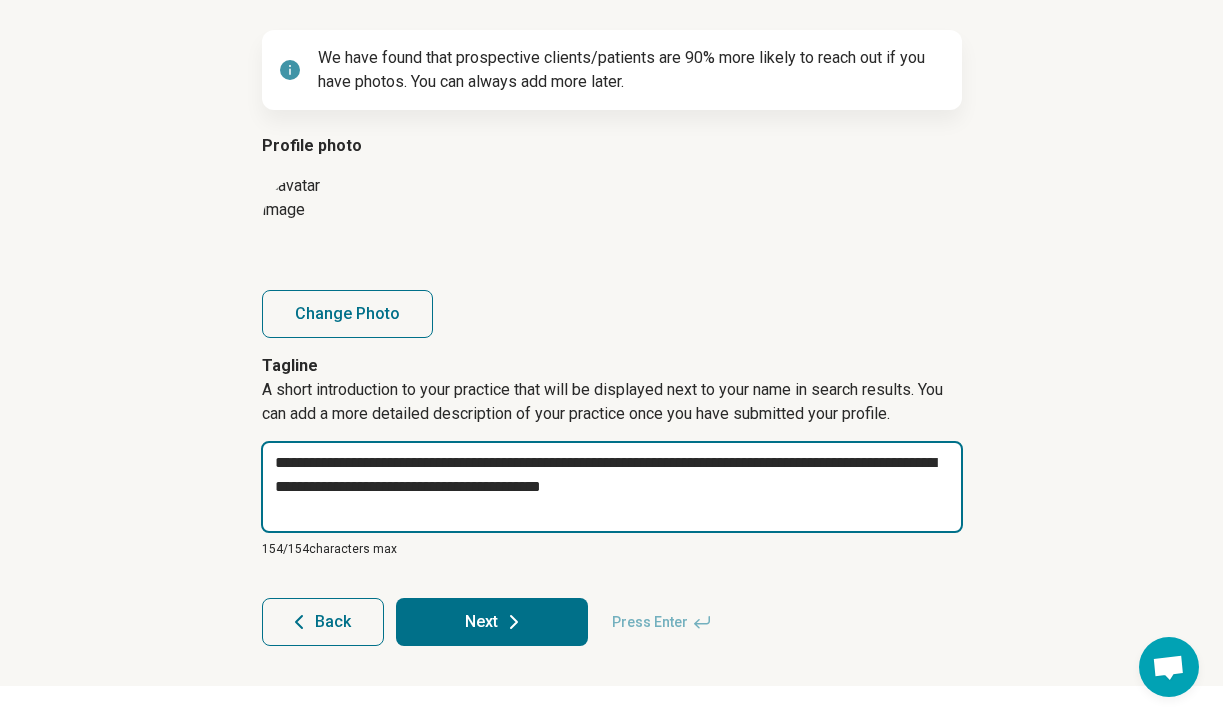 type on "*" 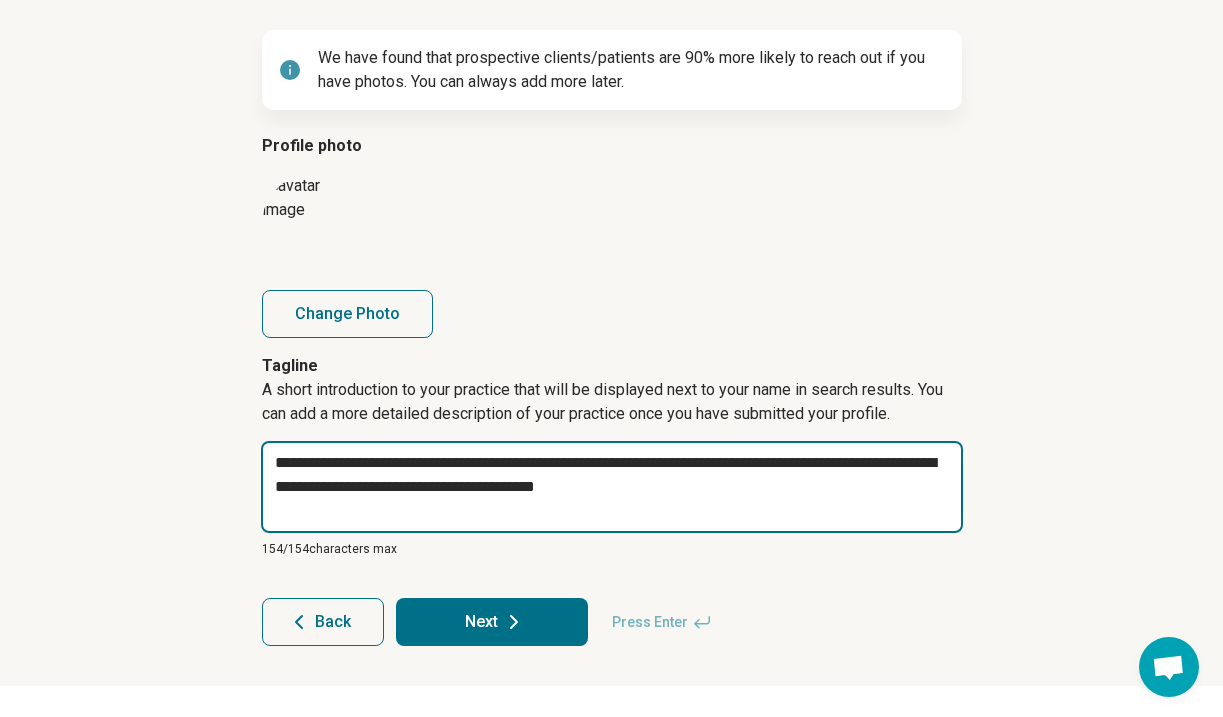 type on "*" 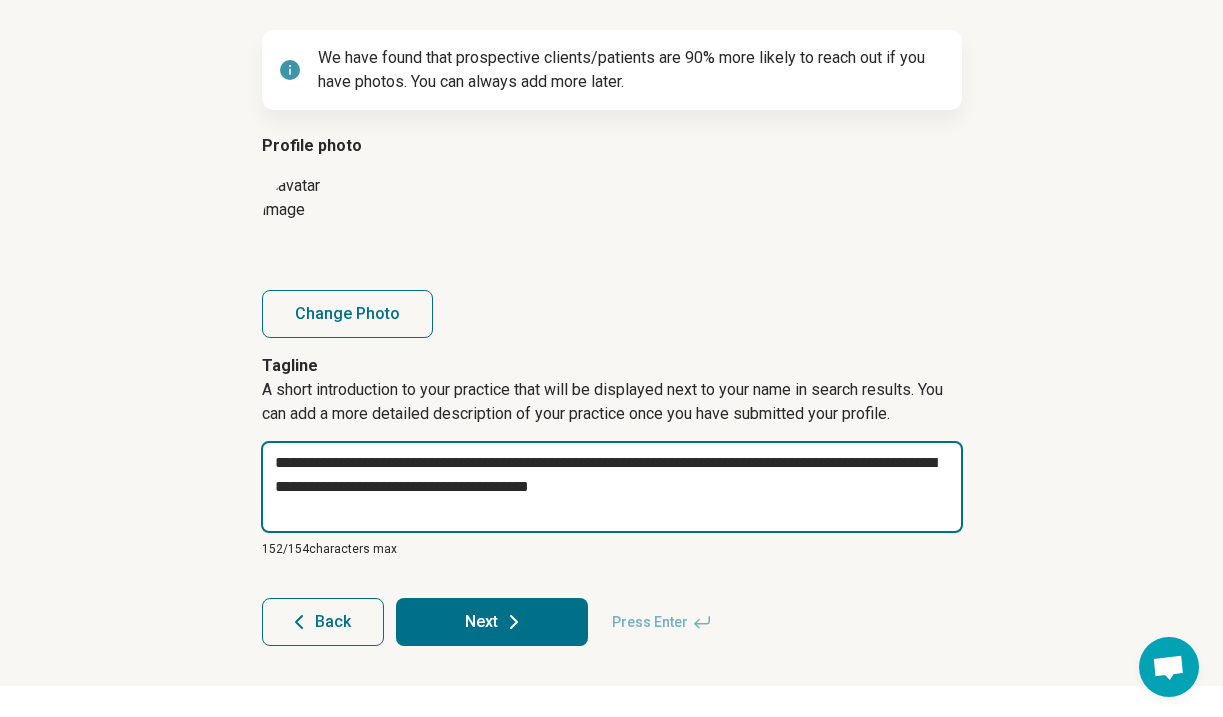 type on "*" 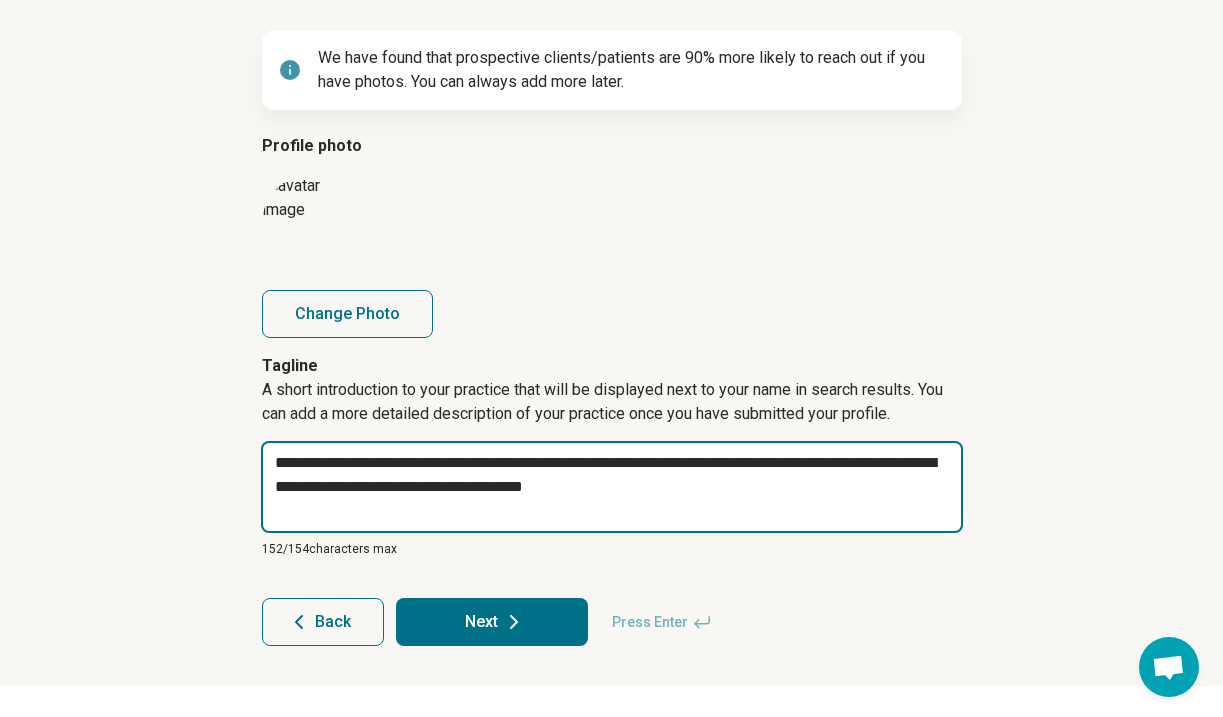 type on "*" 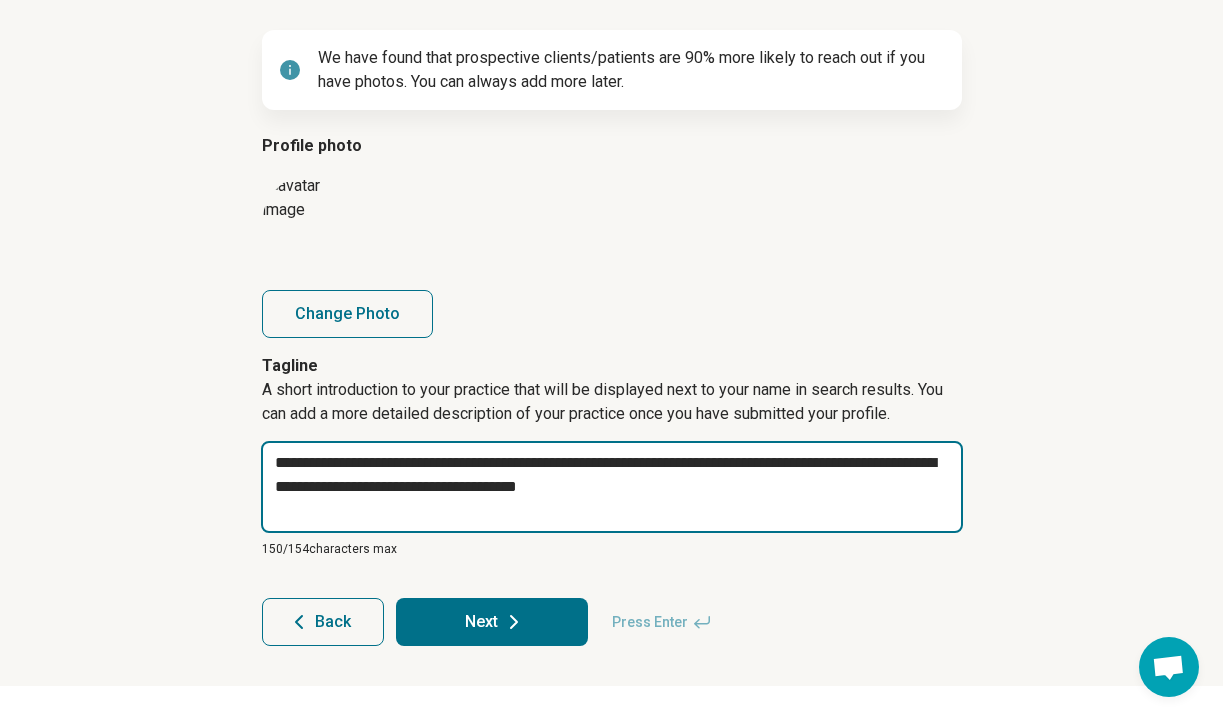 type on "*" 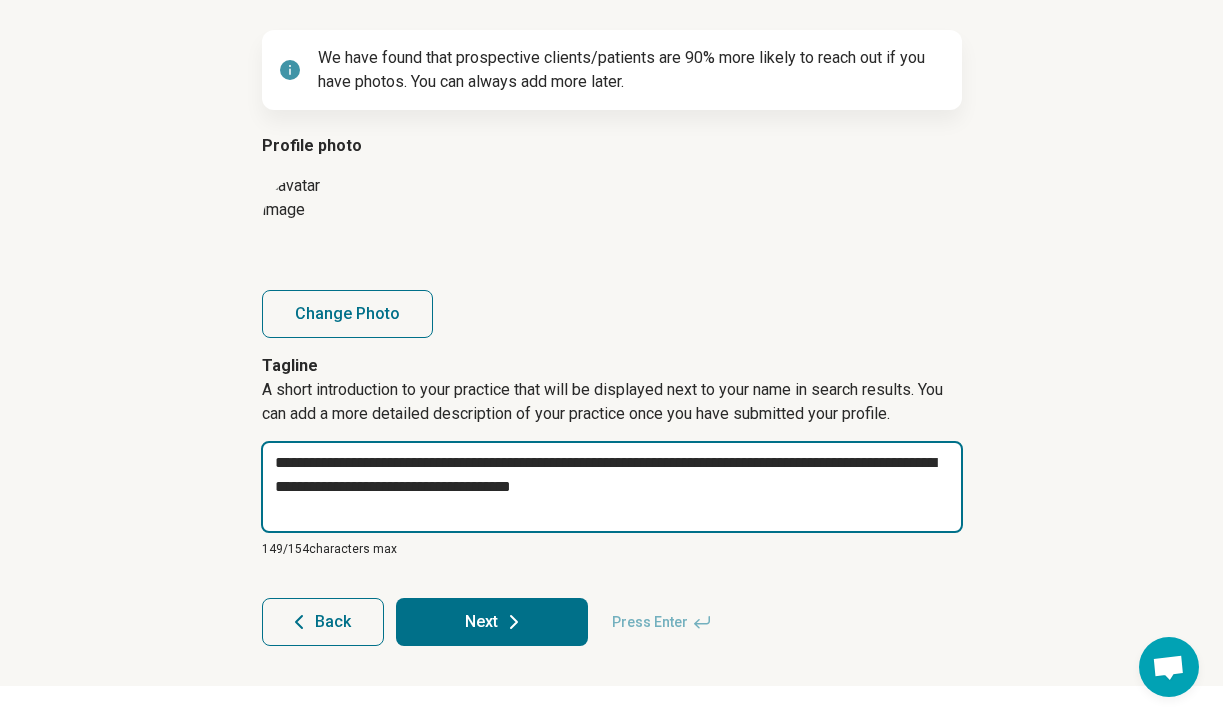 type on "*" 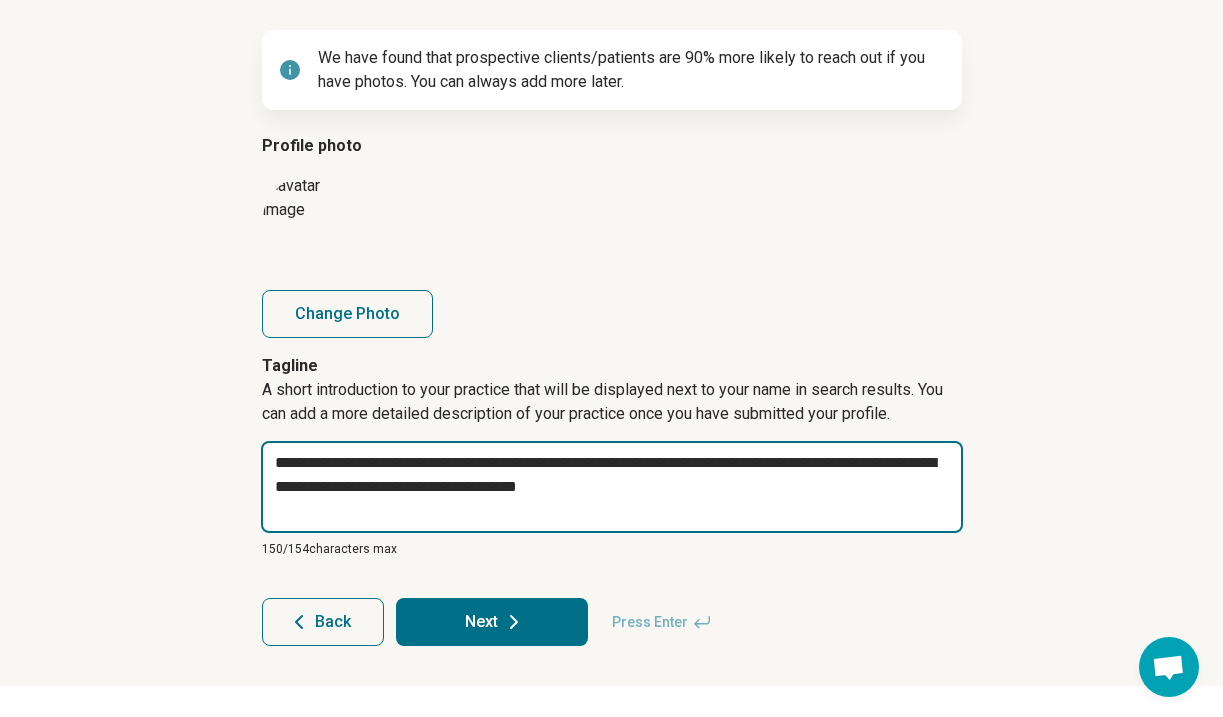 click on "**********" at bounding box center [612, 487] 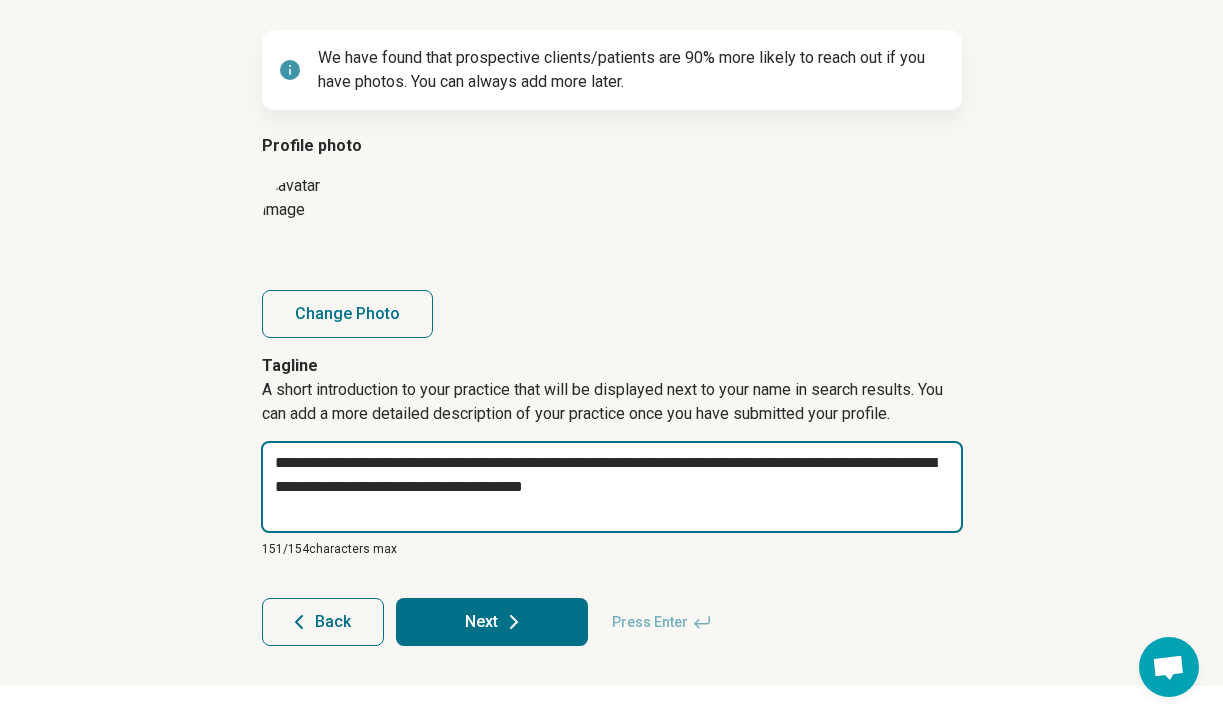 type on "*" 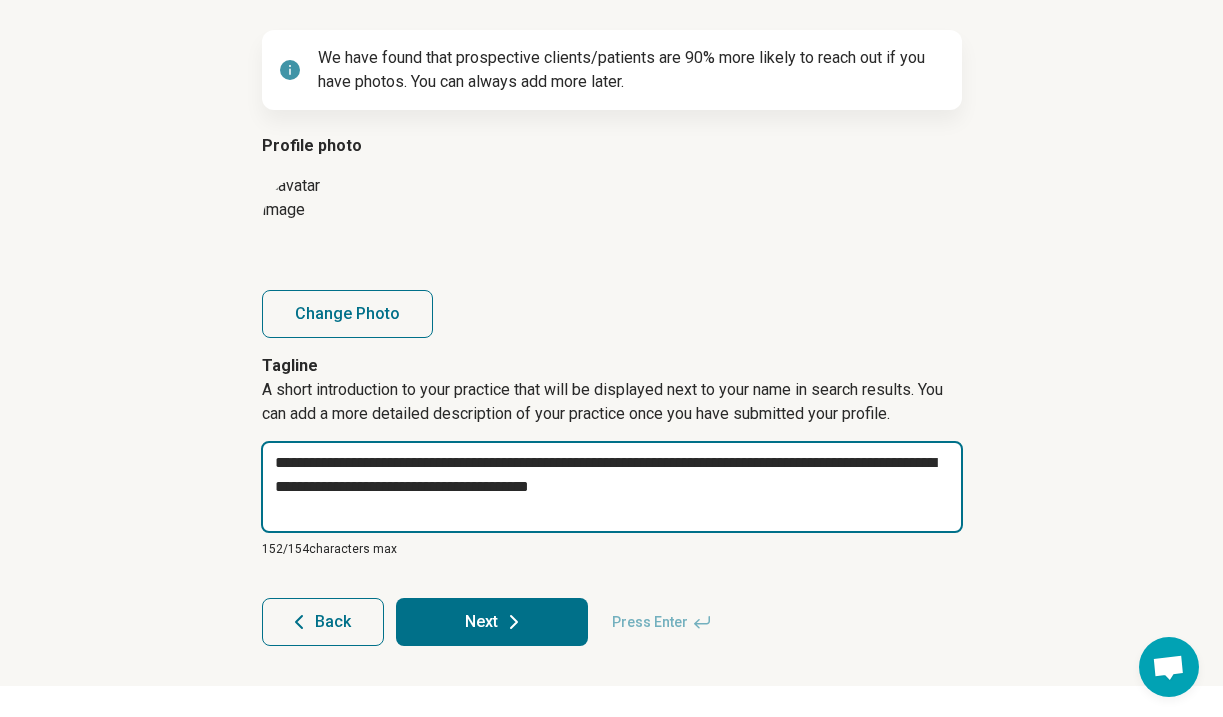 type on "*" 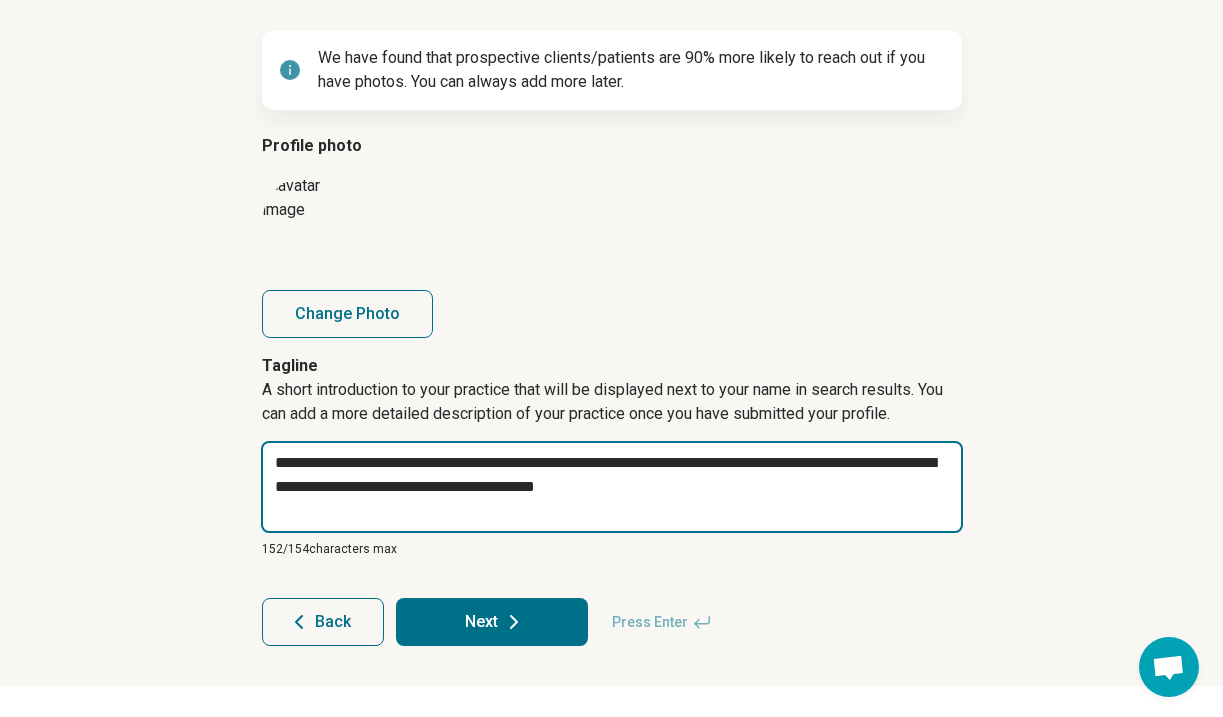 type on "*" 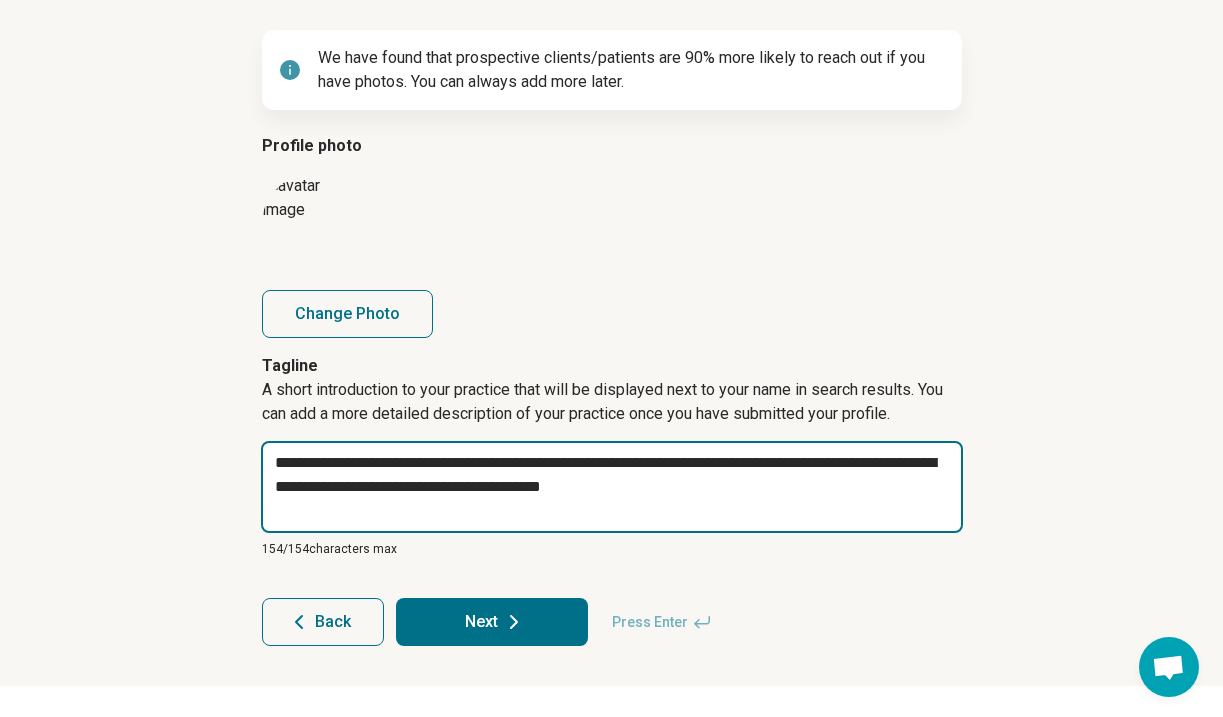 type on "*" 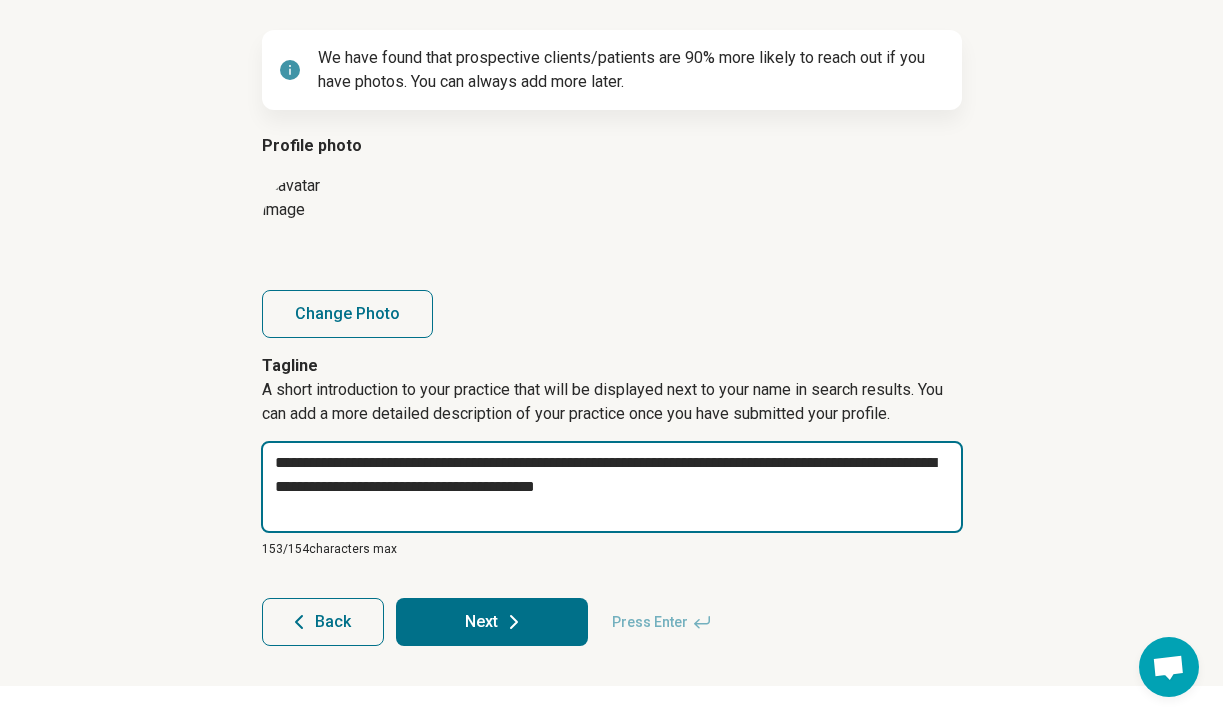type on "*" 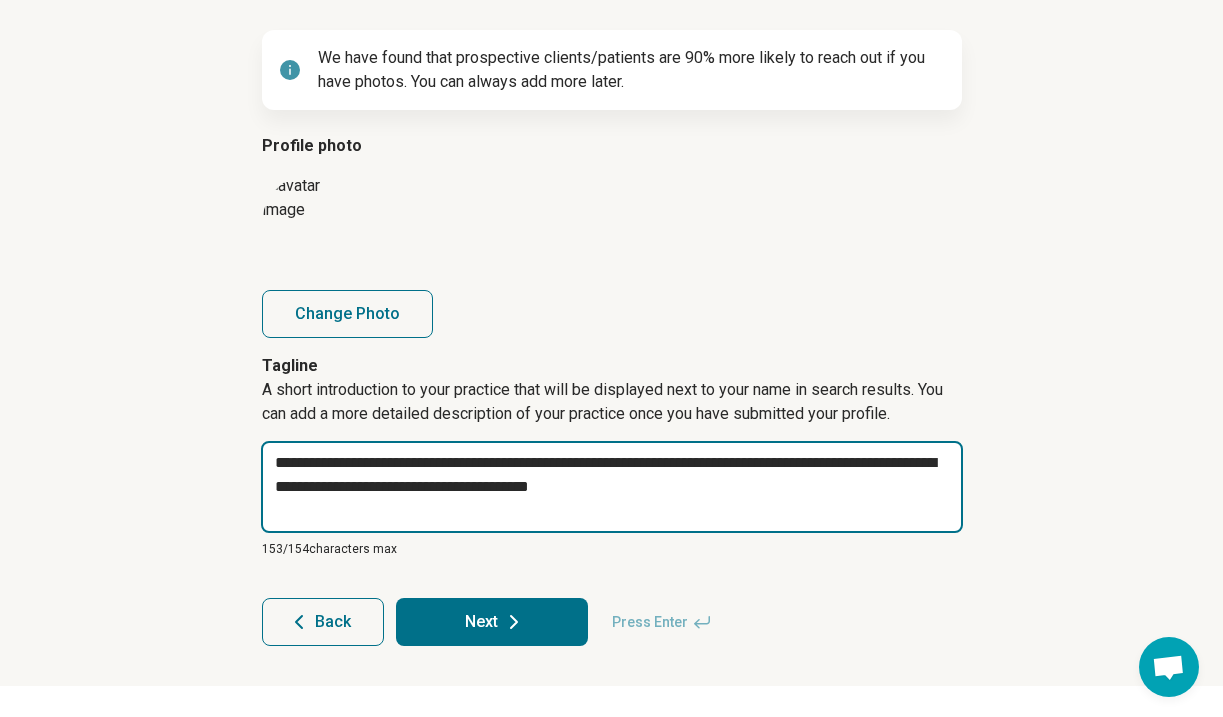 type on "*" 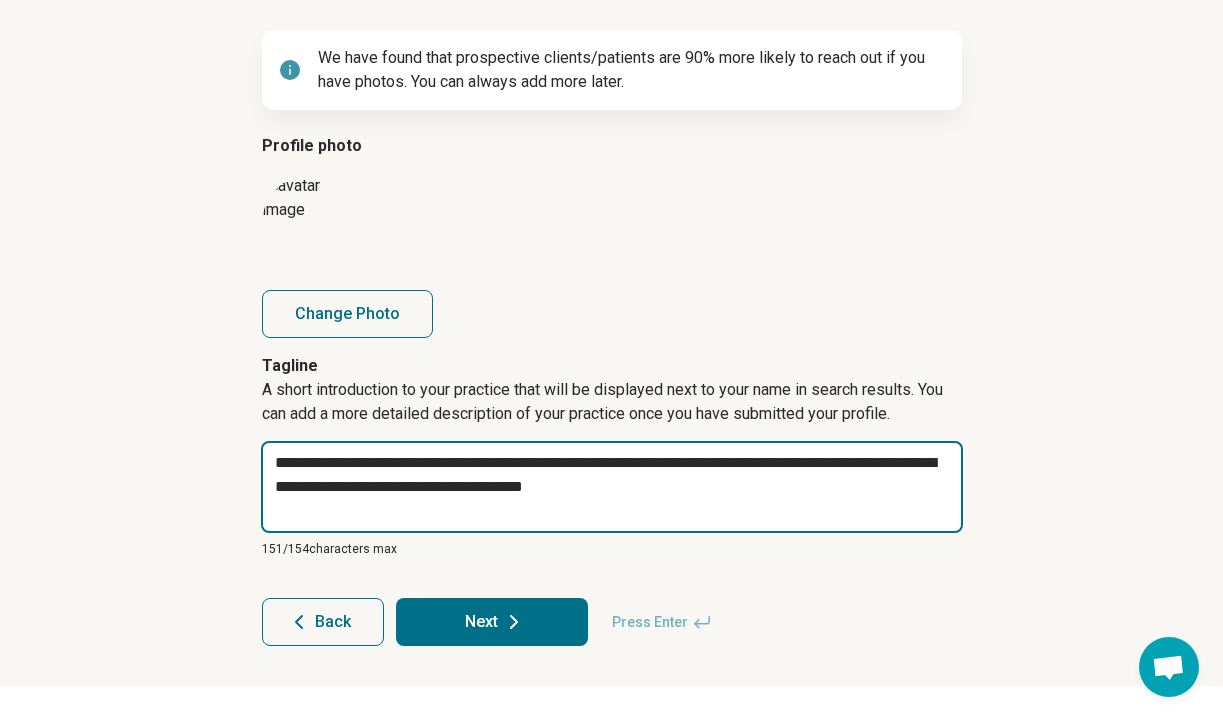 type on "*" 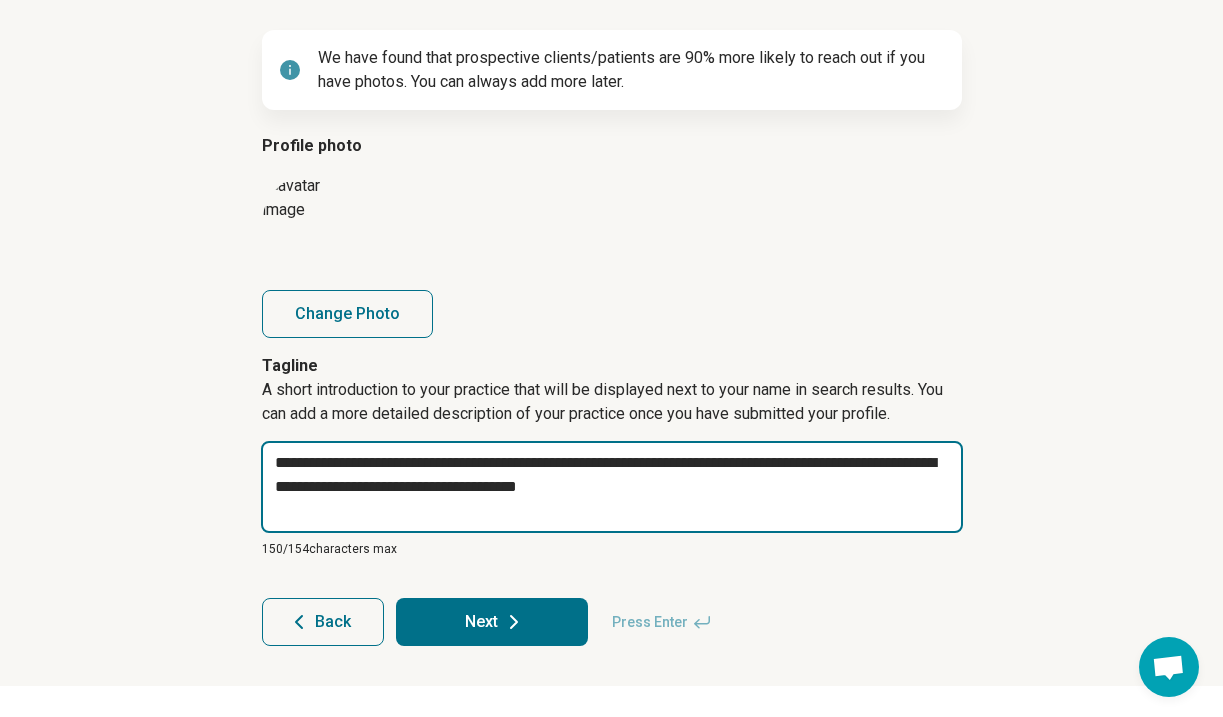 type on "**********" 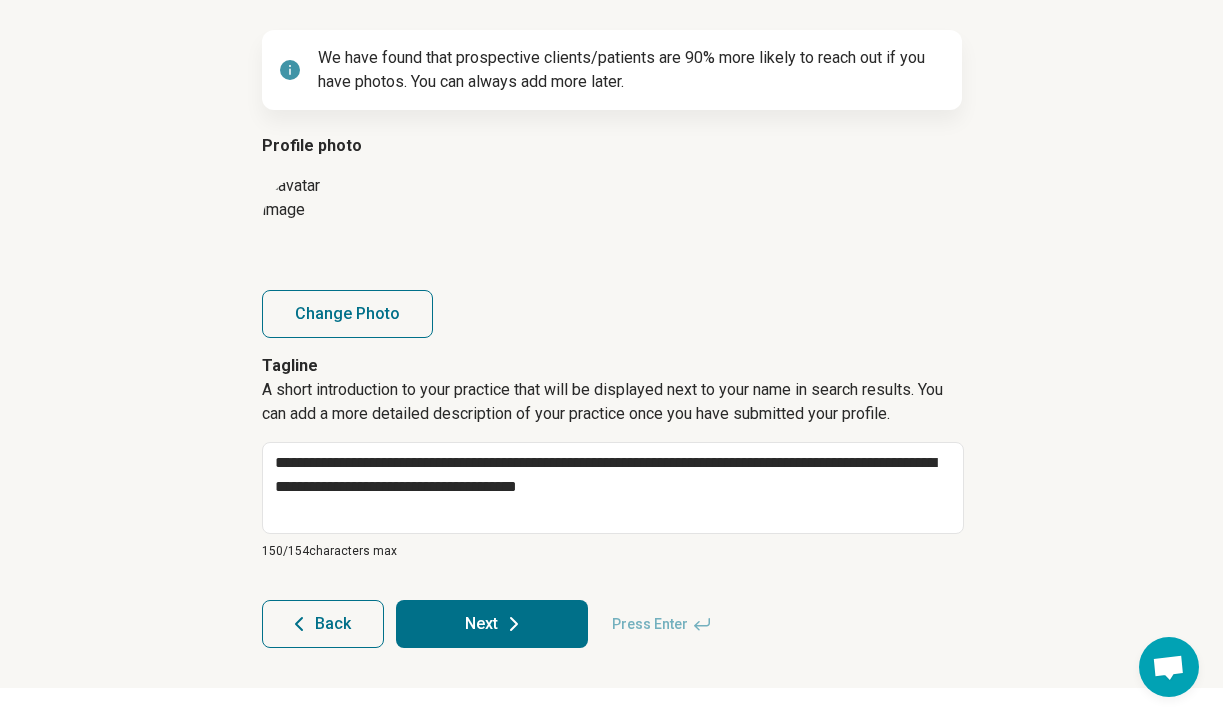 click on "Next" at bounding box center [492, 624] 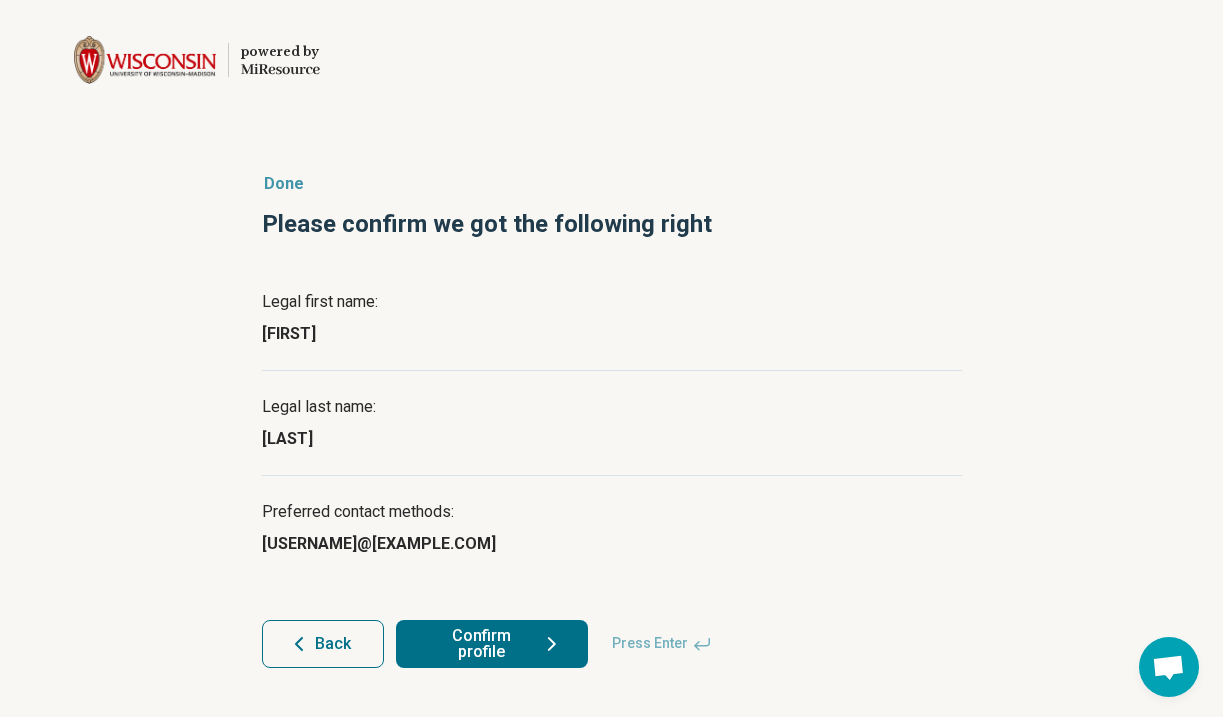 scroll, scrollTop: 0, scrollLeft: 0, axis: both 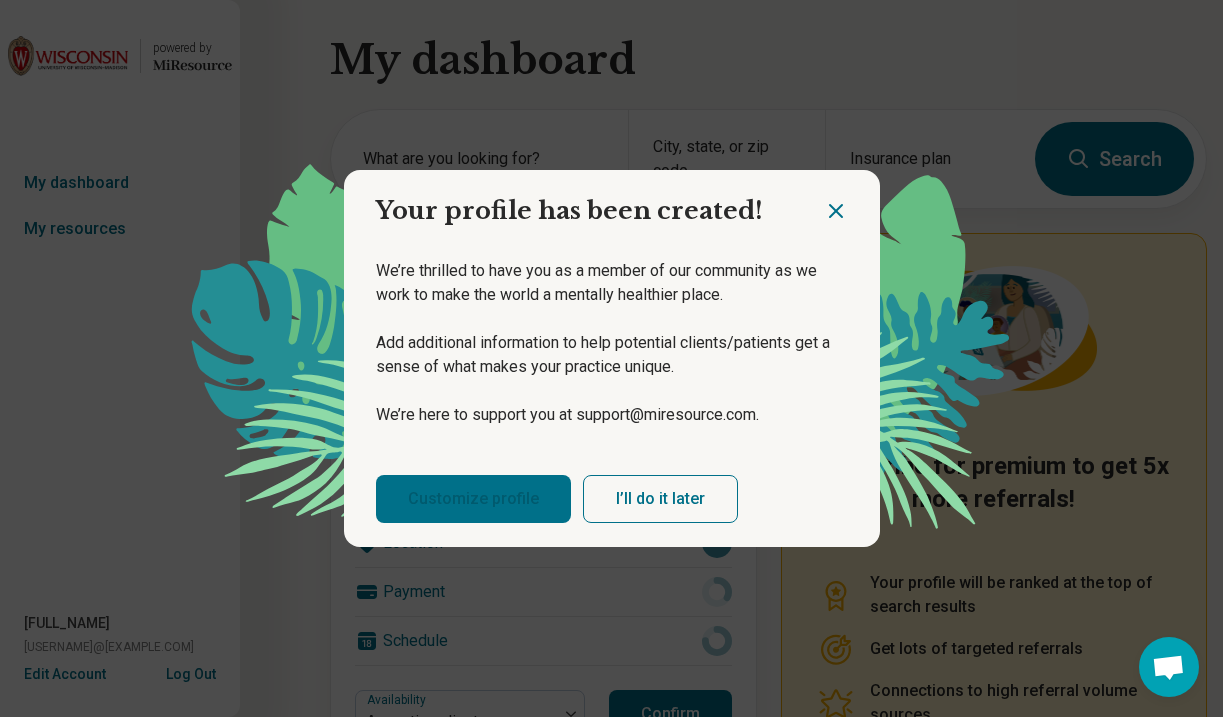 click on "Customize profile" at bounding box center [473, 499] 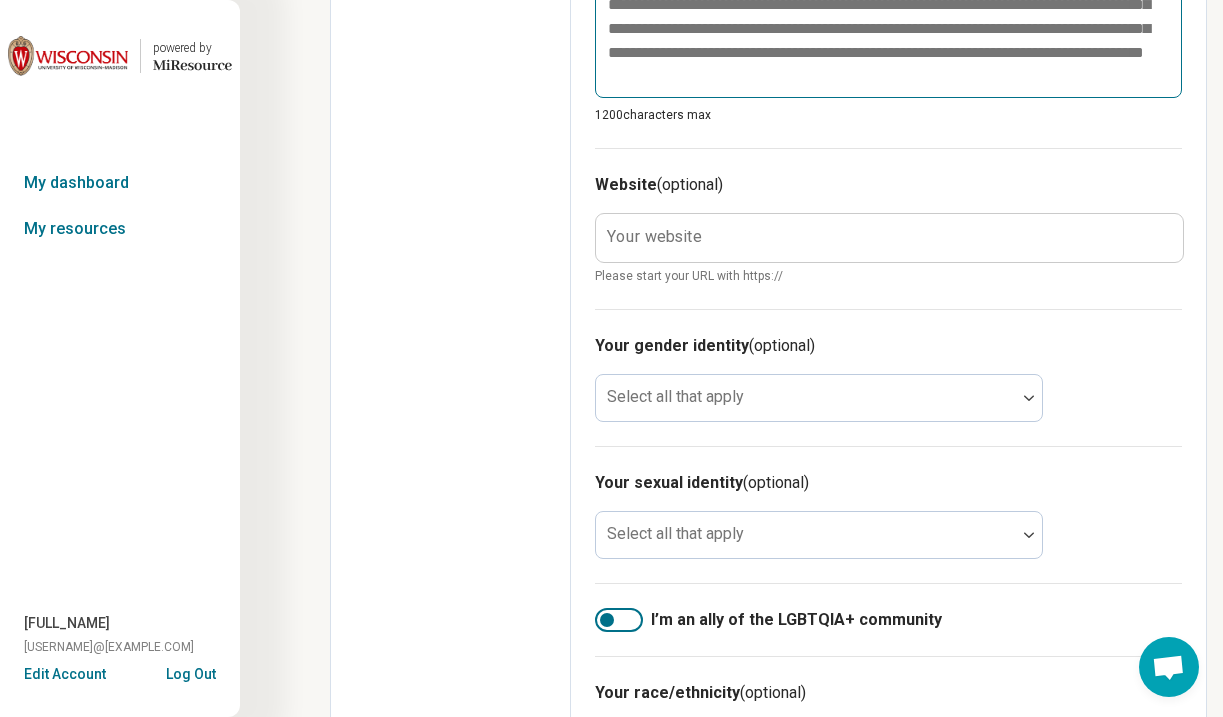 scroll, scrollTop: 971, scrollLeft: 0, axis: vertical 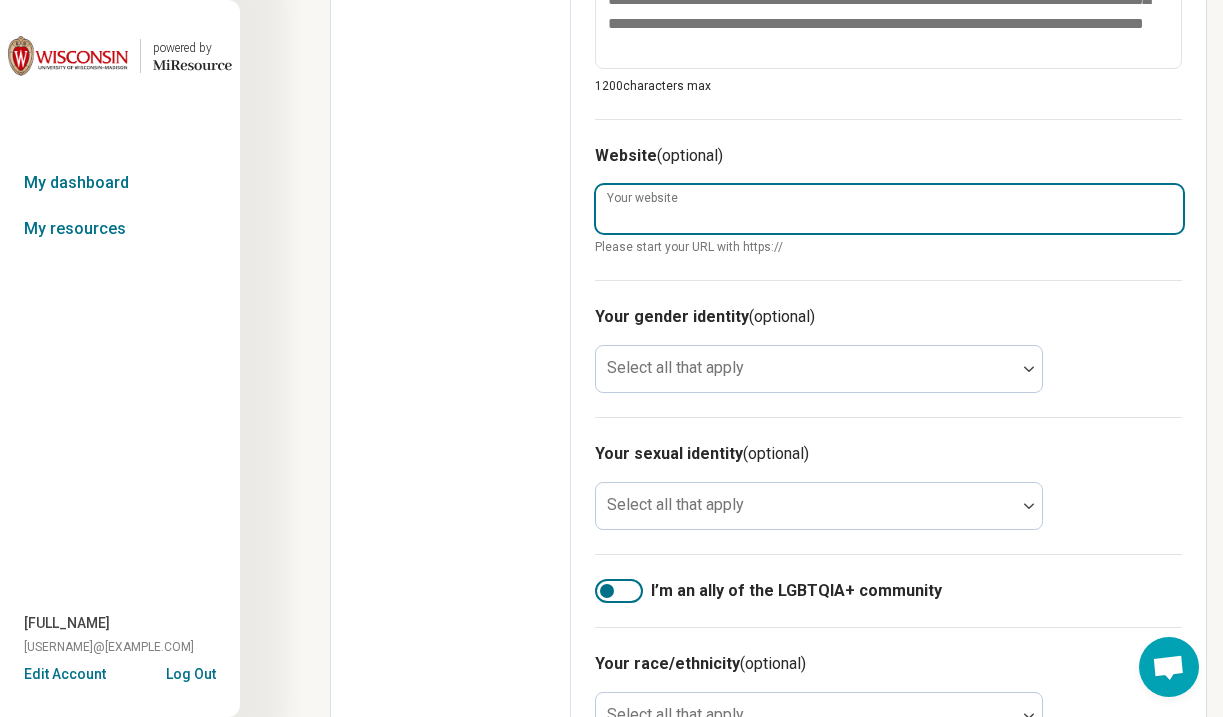 click on "Your website" at bounding box center [889, 209] 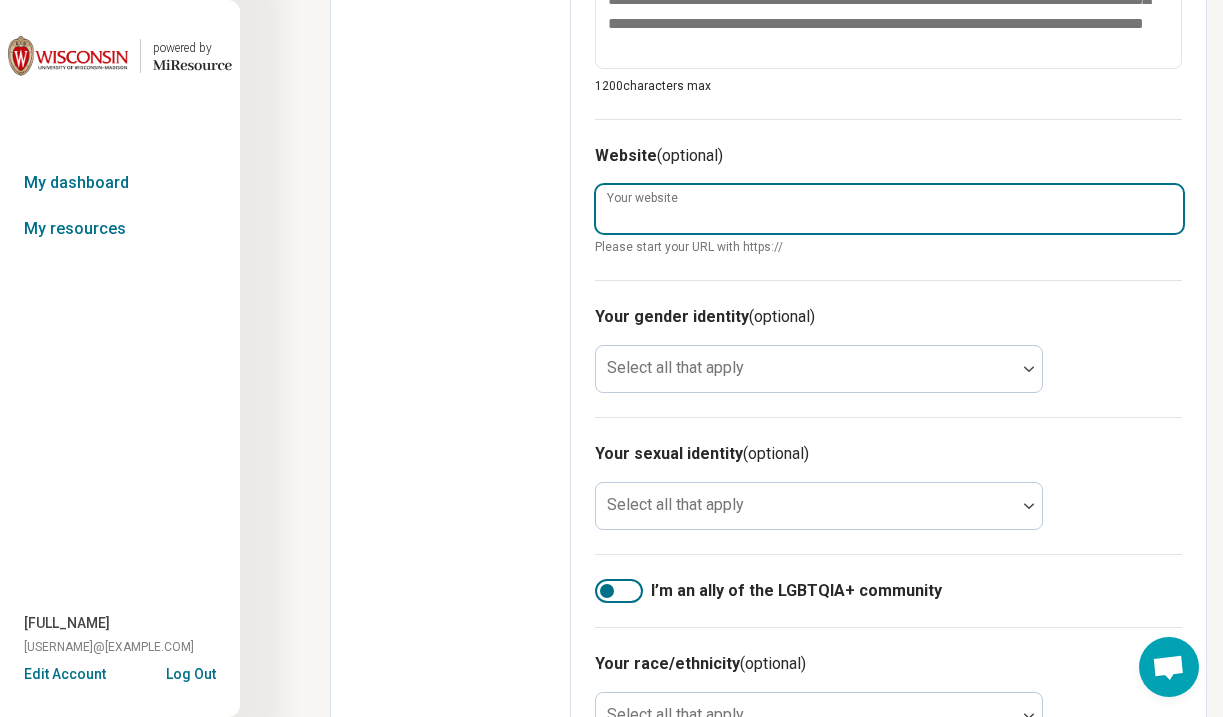 type on "*" 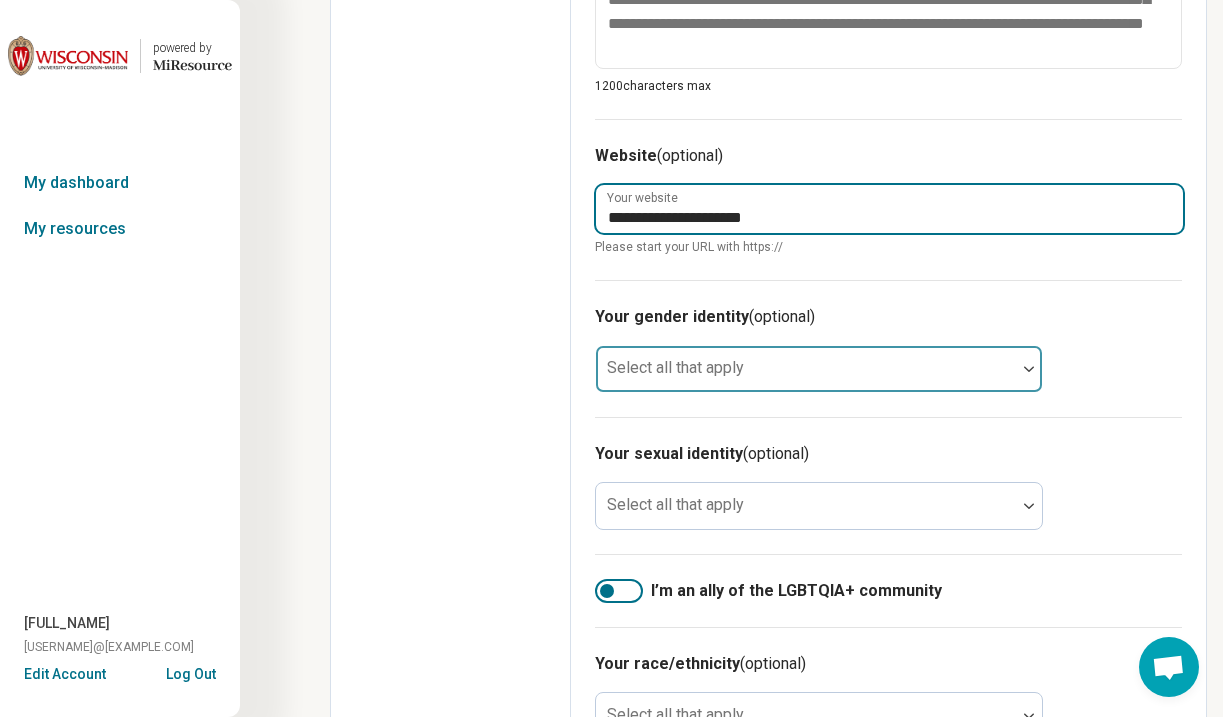 type on "**********" 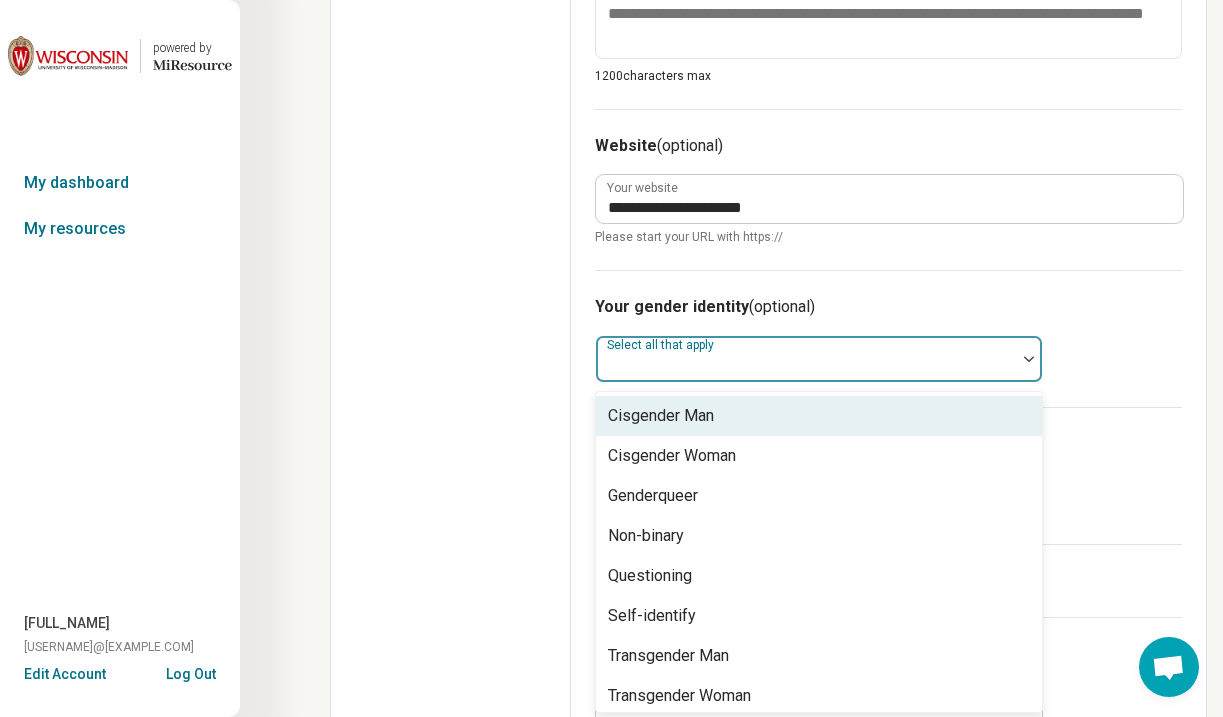 click at bounding box center [806, 359] 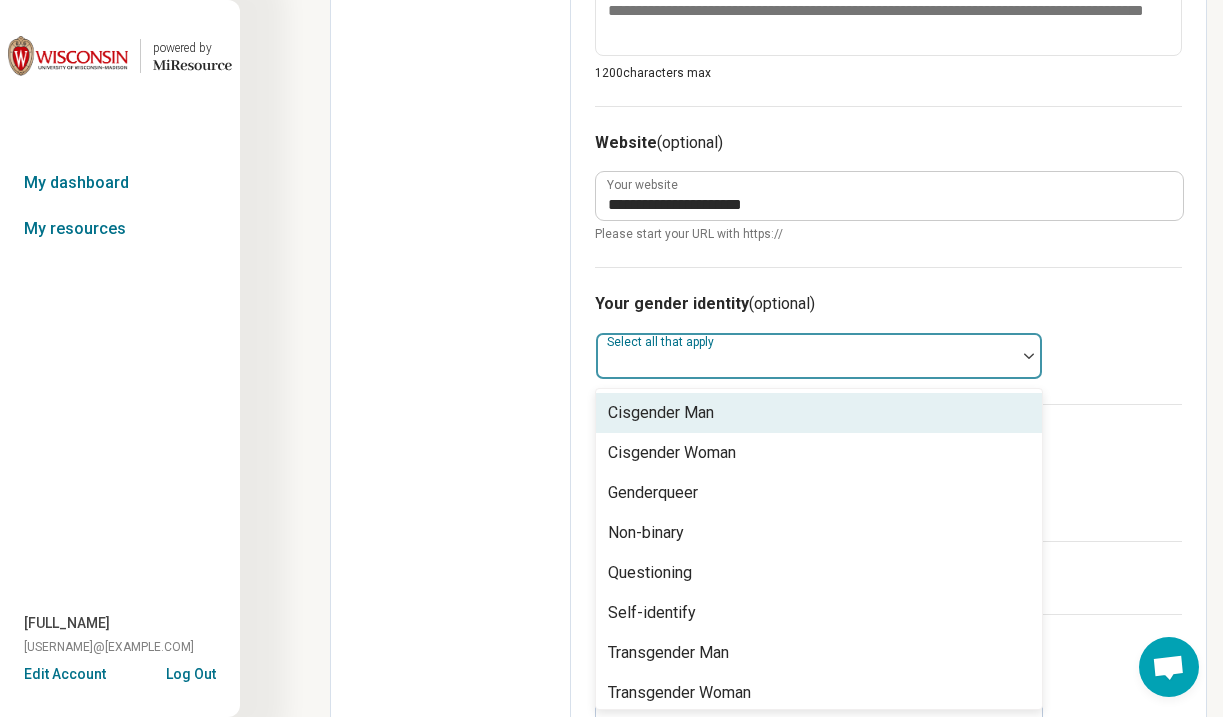 scroll, scrollTop: 985, scrollLeft: 0, axis: vertical 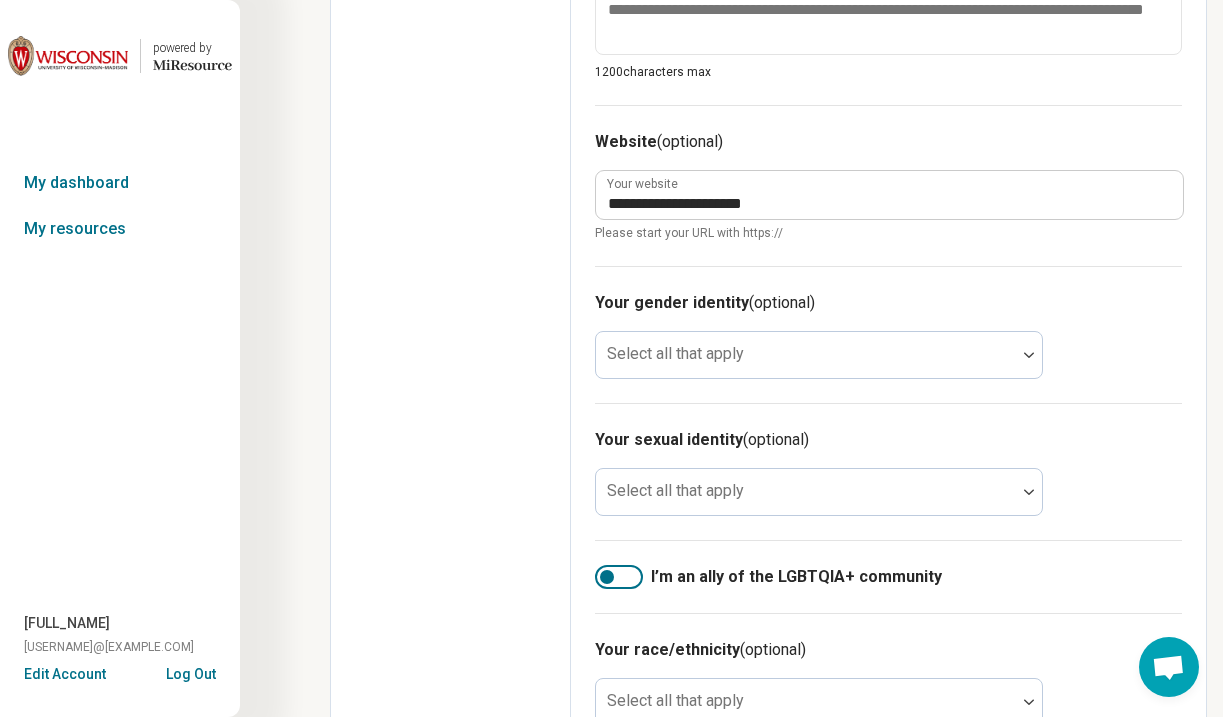 click on "Your gender identity  (optional) Select all that apply" at bounding box center (888, 334) 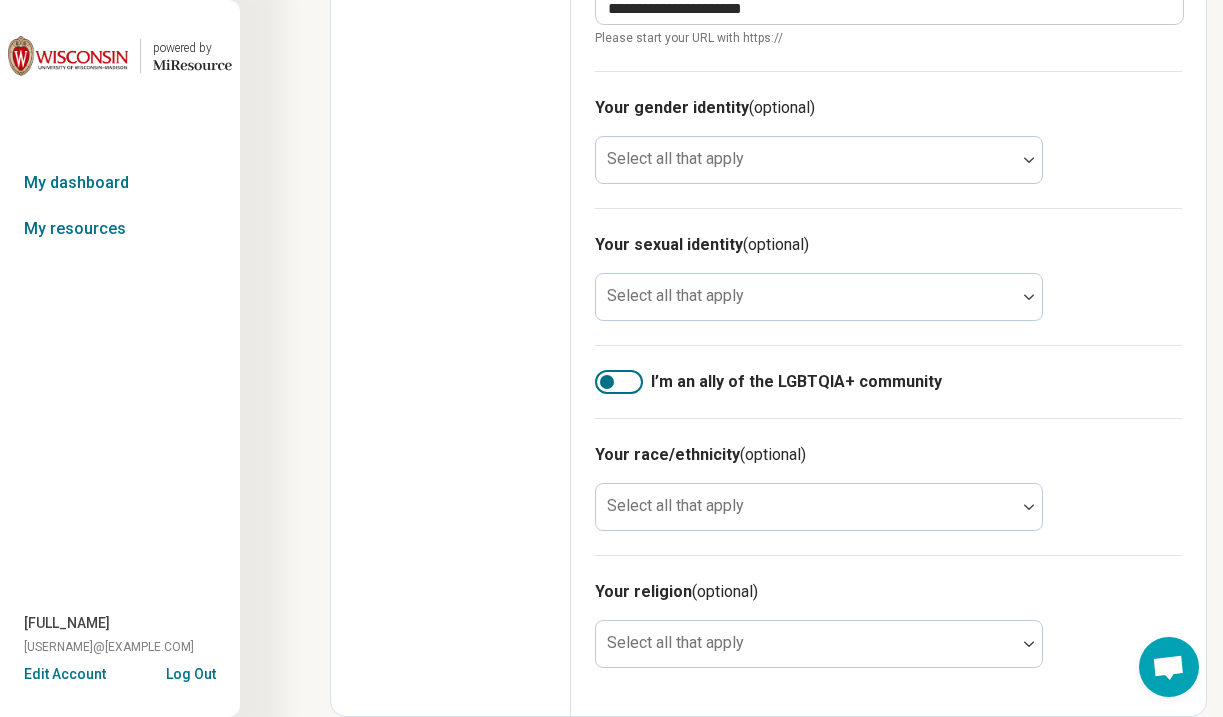 scroll, scrollTop: 1180, scrollLeft: 0, axis: vertical 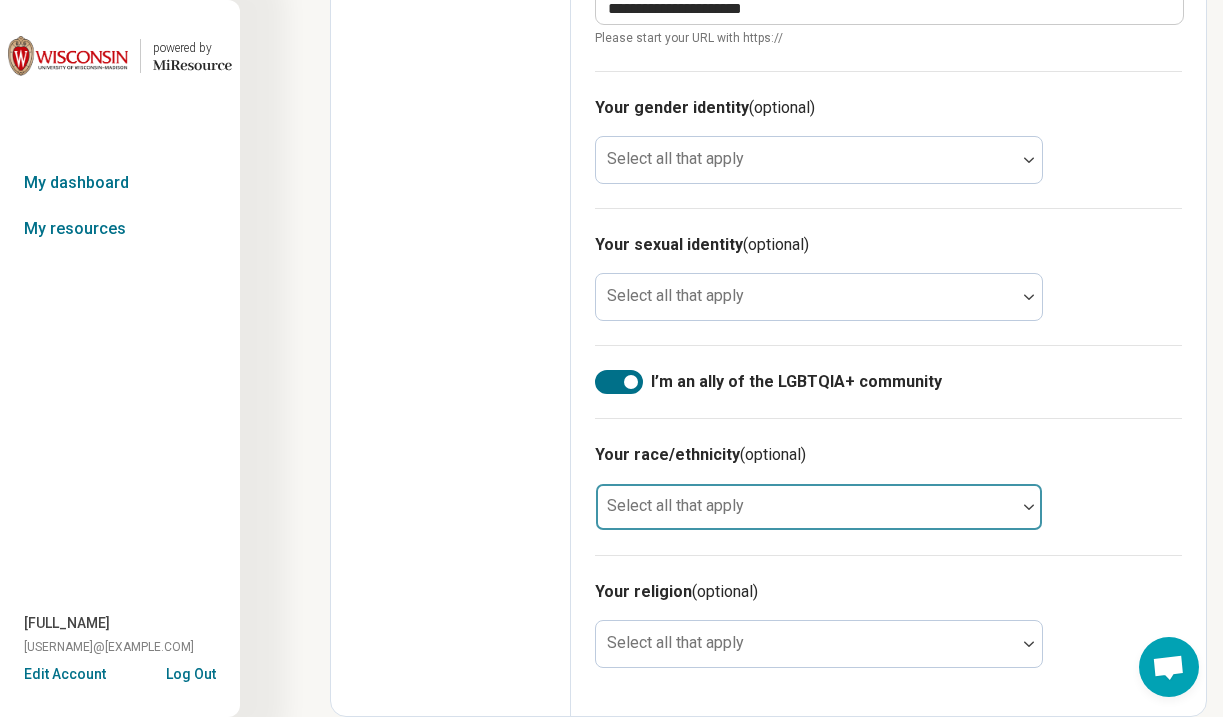 click at bounding box center [806, 515] 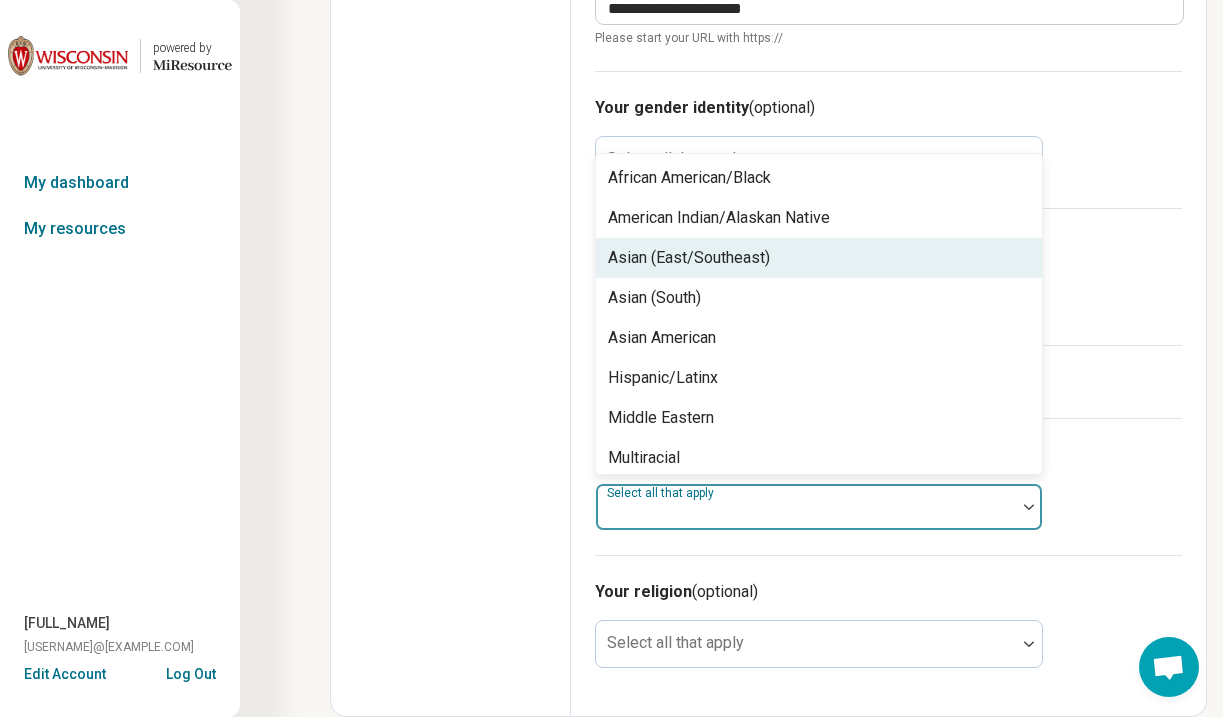 click on "Asian (East/Southeast)" at bounding box center (819, 258) 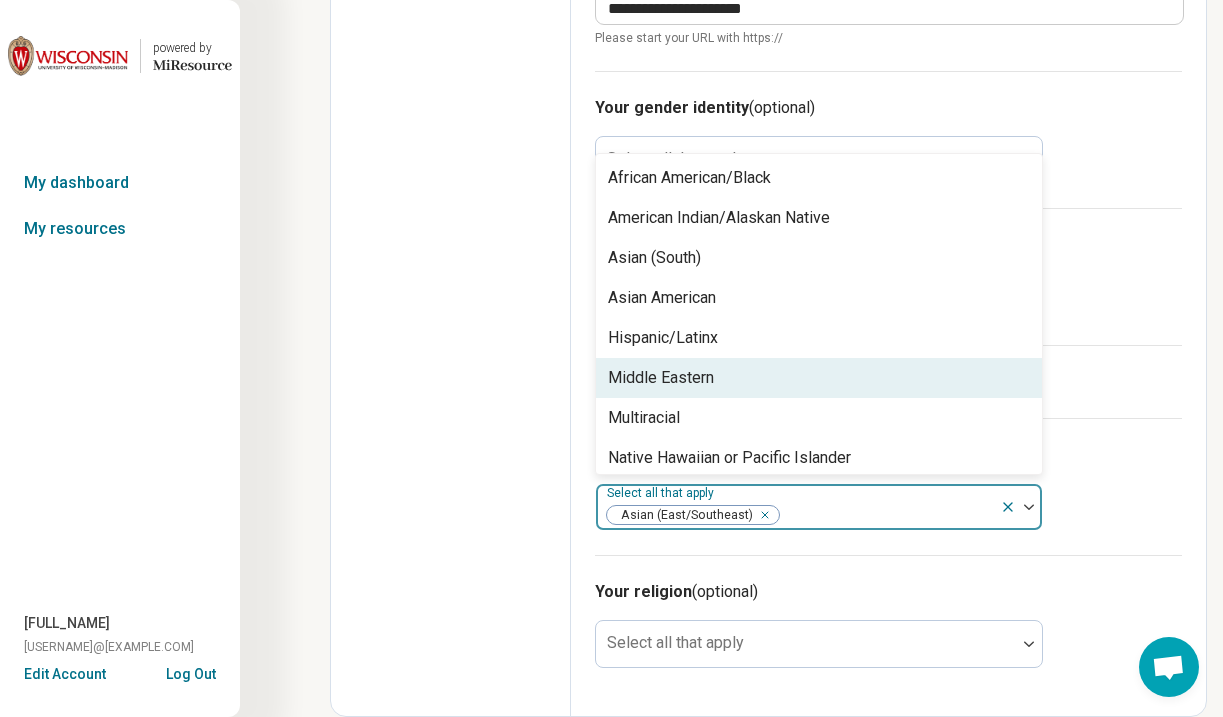 click on "Your religion  (optional) Select all that apply" at bounding box center (888, 623) 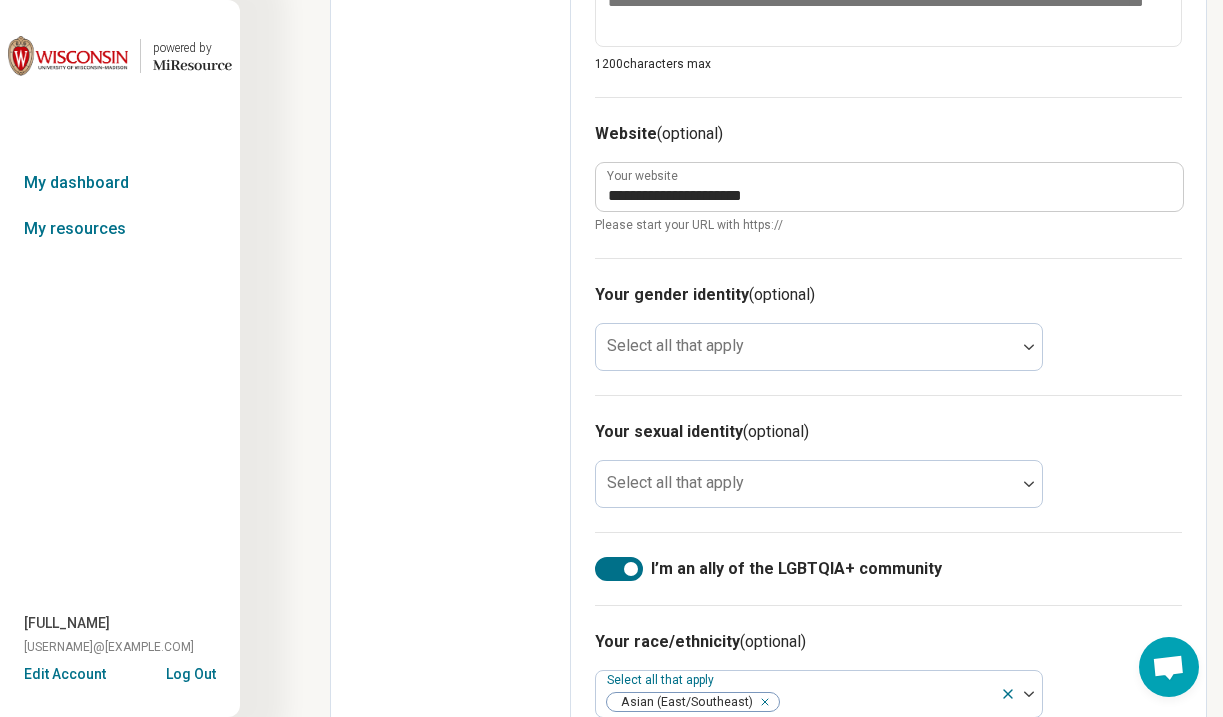 scroll, scrollTop: 995, scrollLeft: 0, axis: vertical 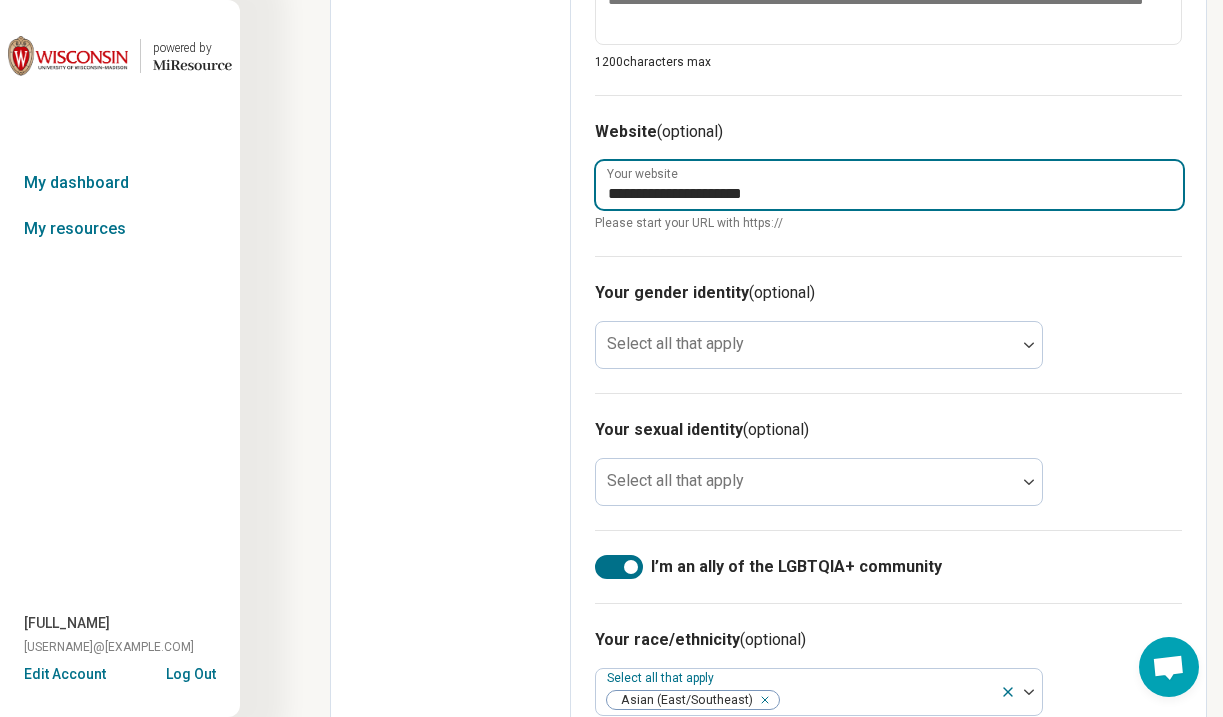 click on "**********" at bounding box center [889, 185] 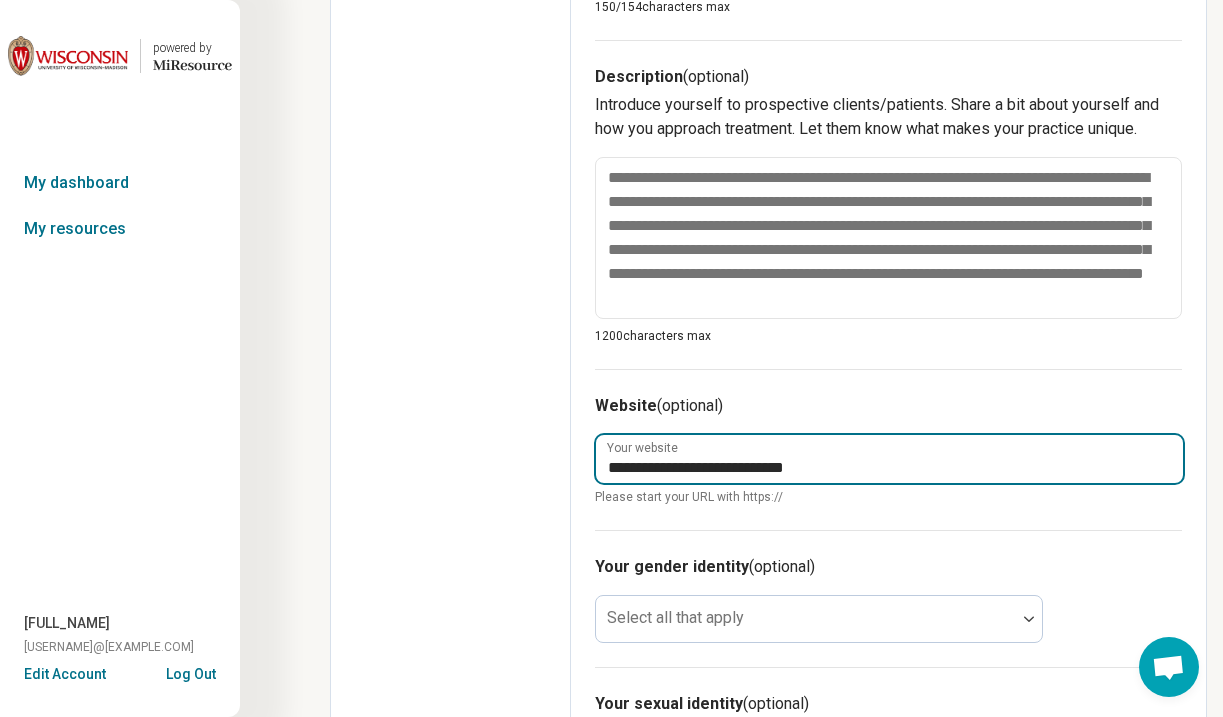 scroll, scrollTop: 719, scrollLeft: 0, axis: vertical 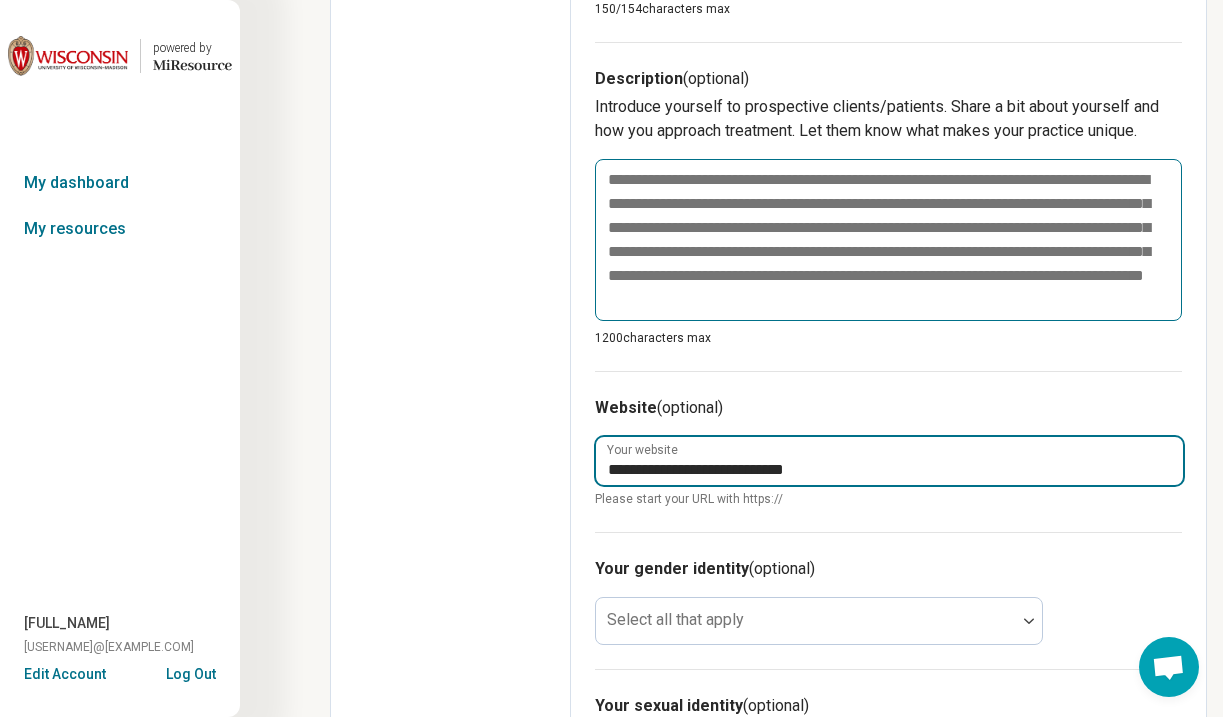 type on "**********" 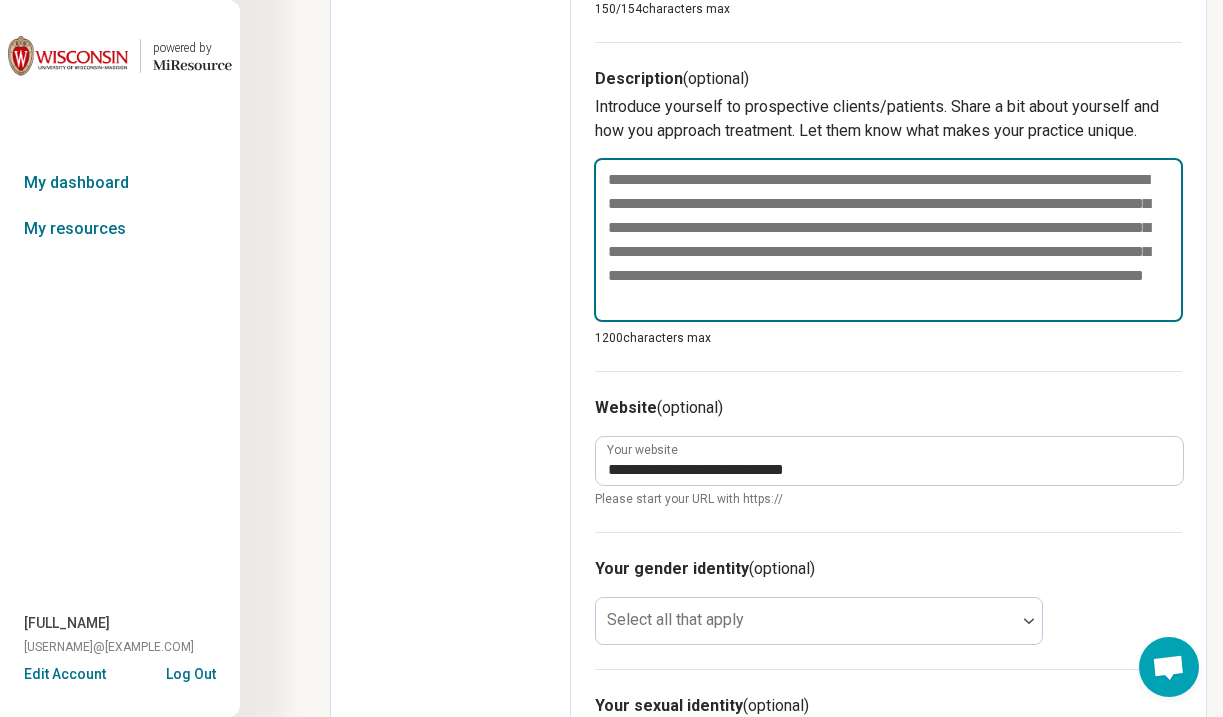click at bounding box center [888, 240] 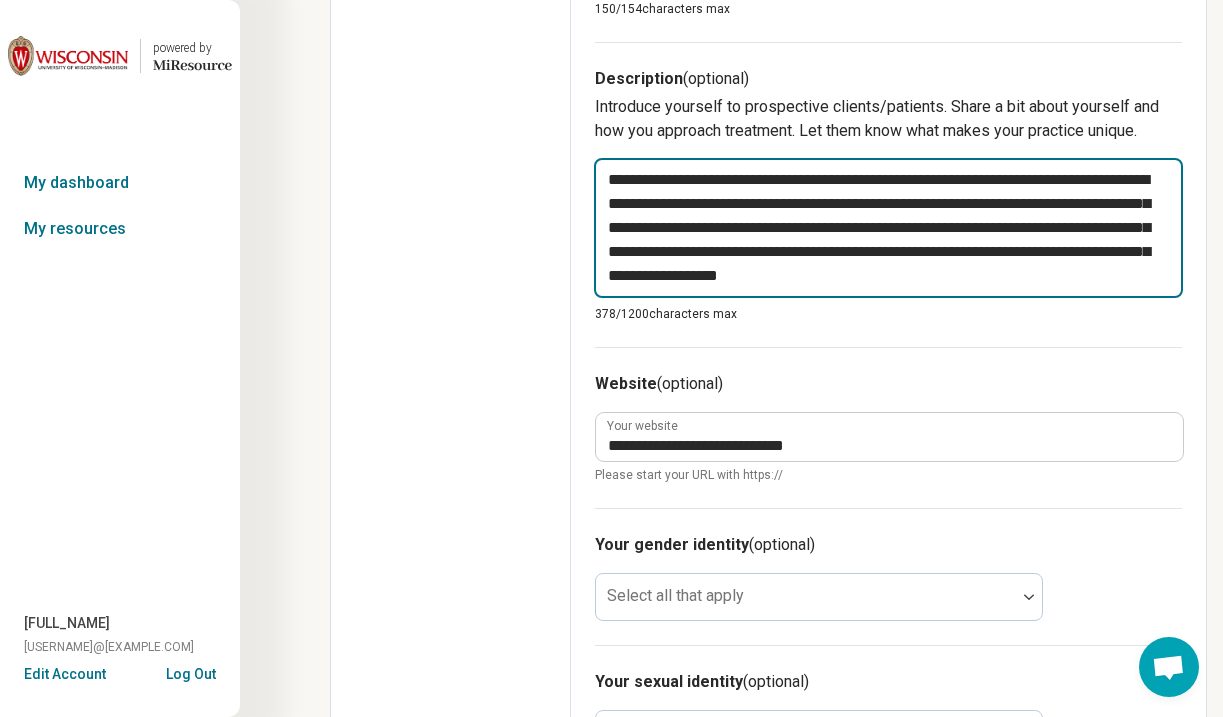 click on "**********" at bounding box center [888, 228] 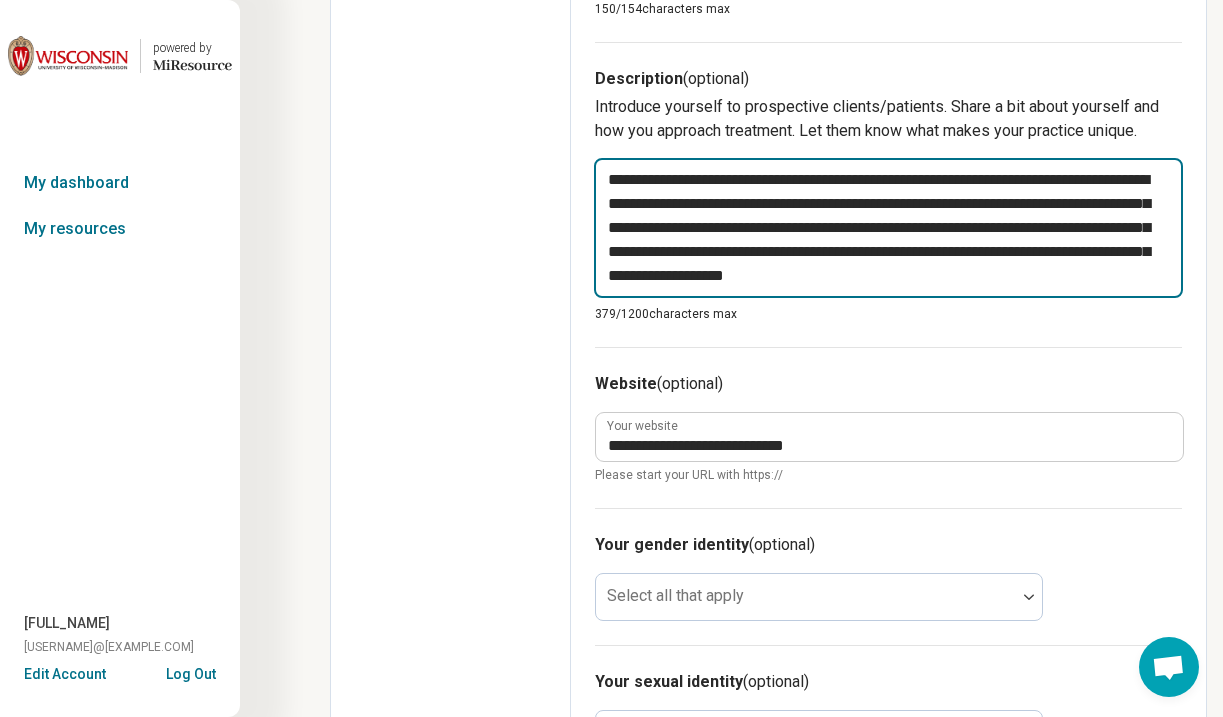 type on "*" 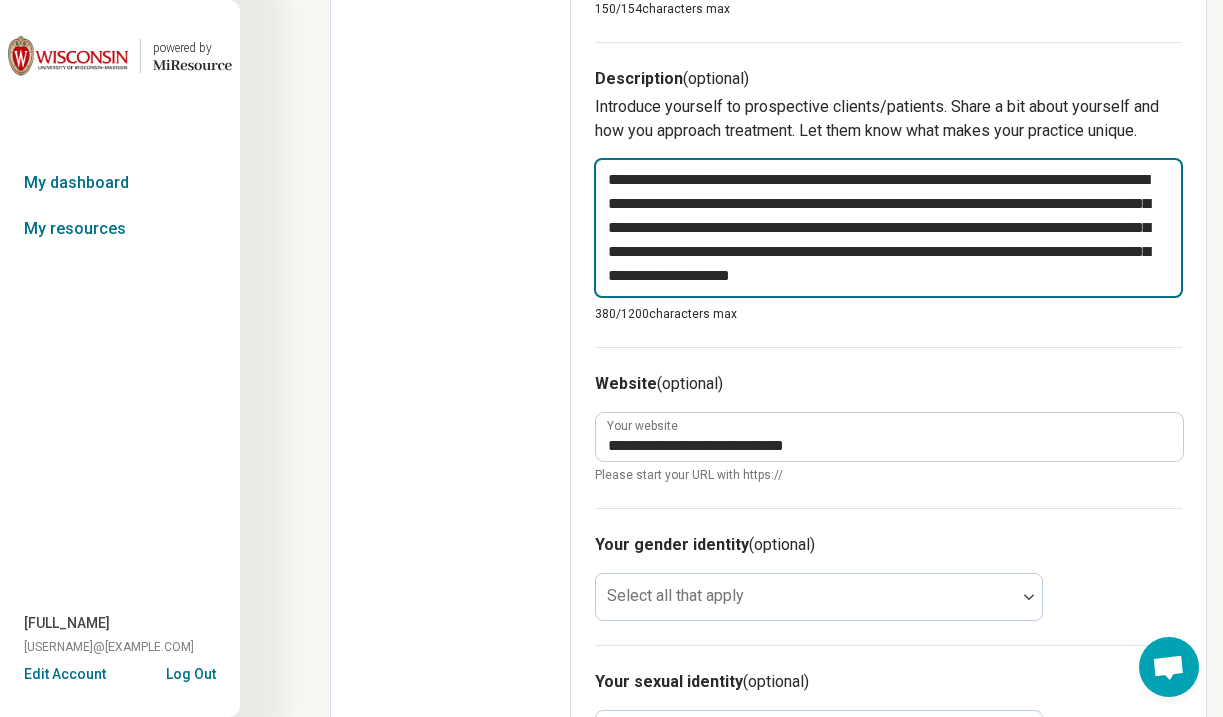 type on "*" 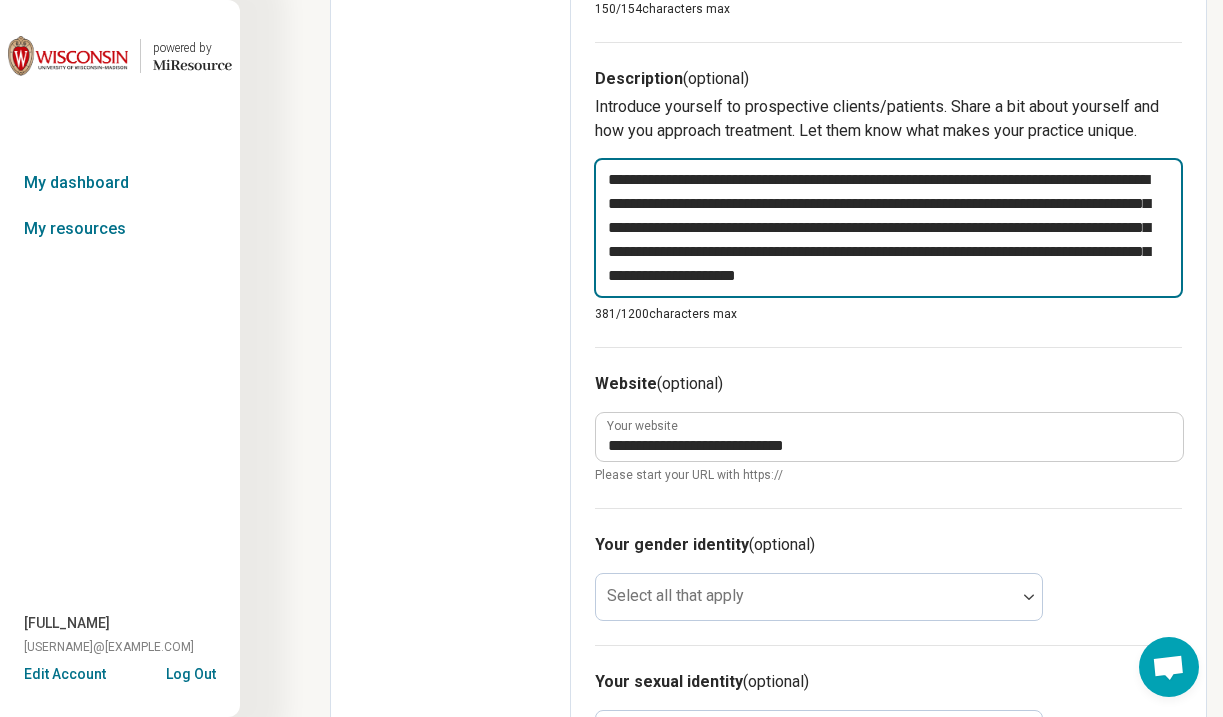 type on "*" 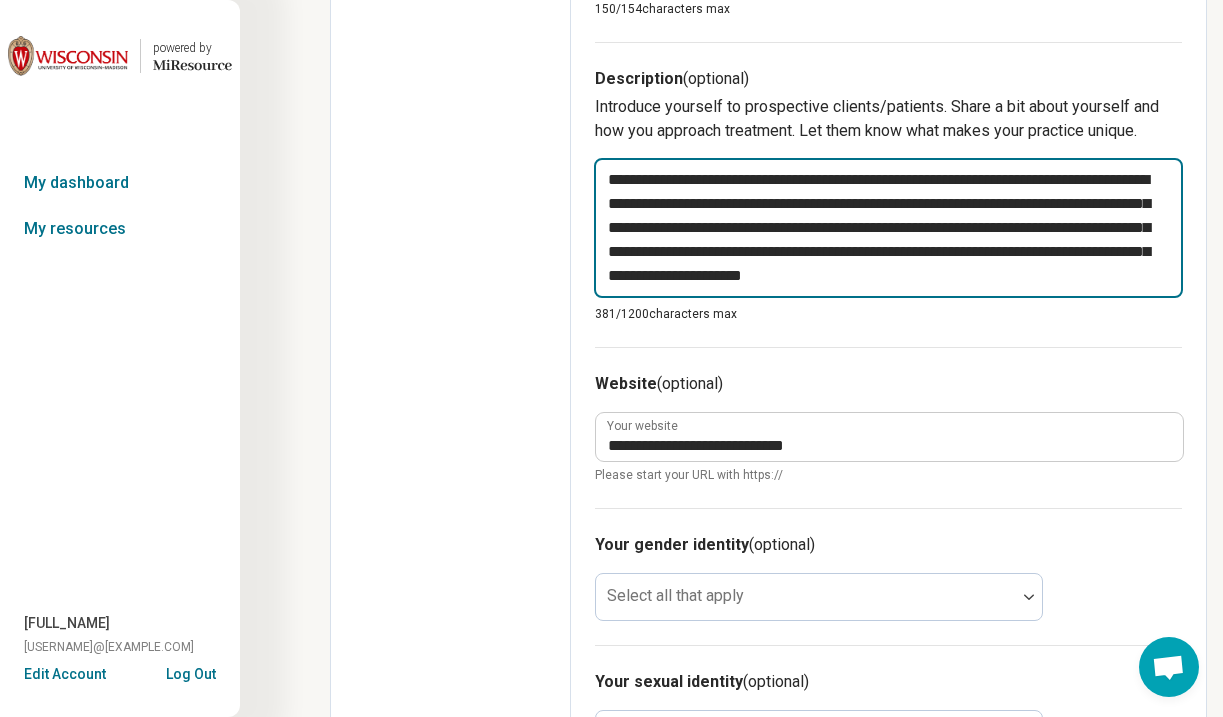type on "*" 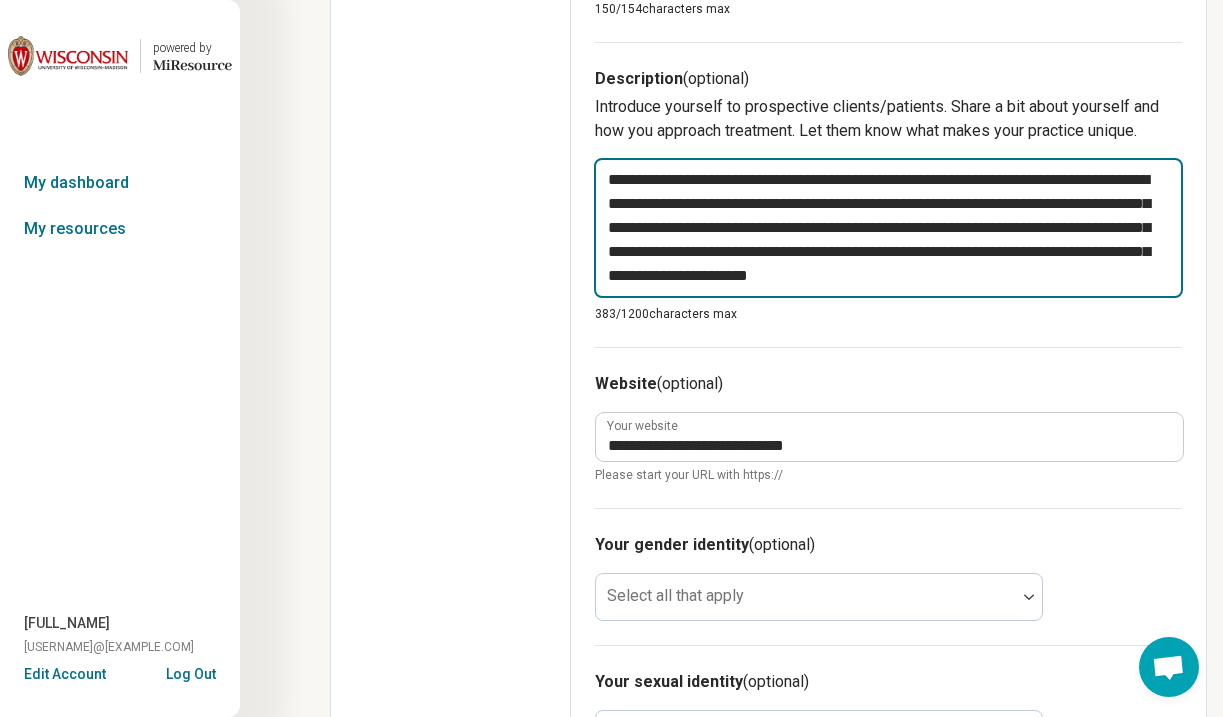 type on "*" 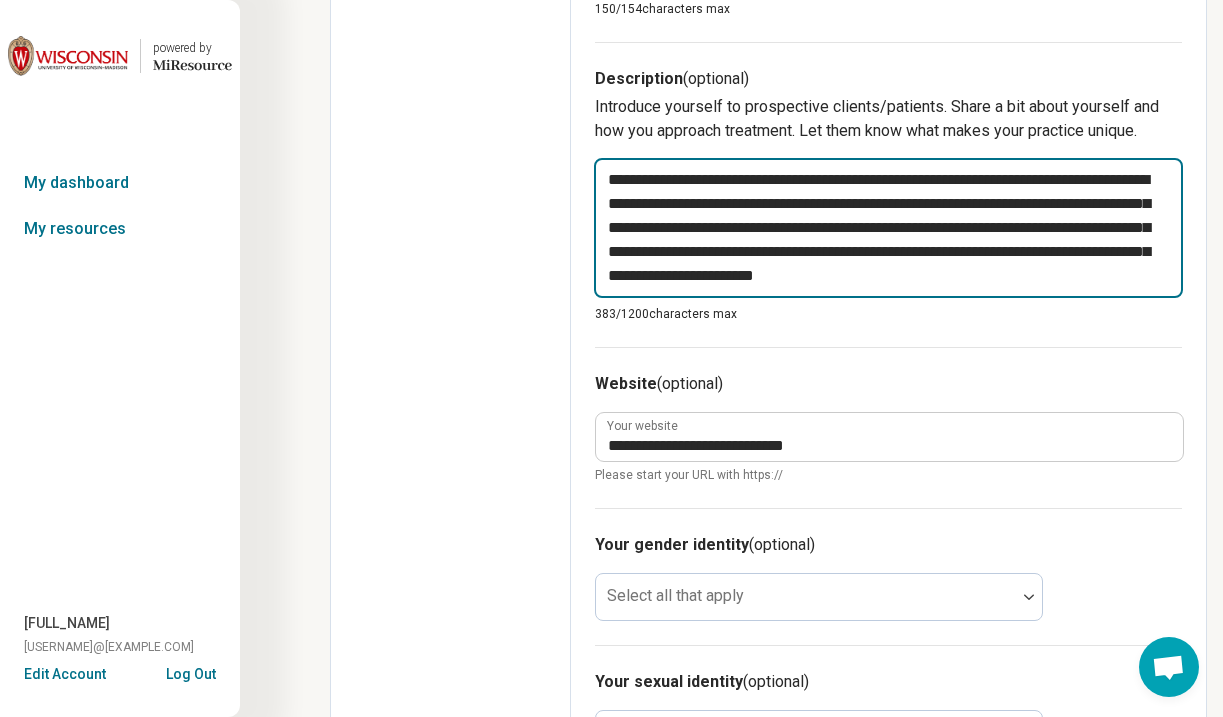 type on "*" 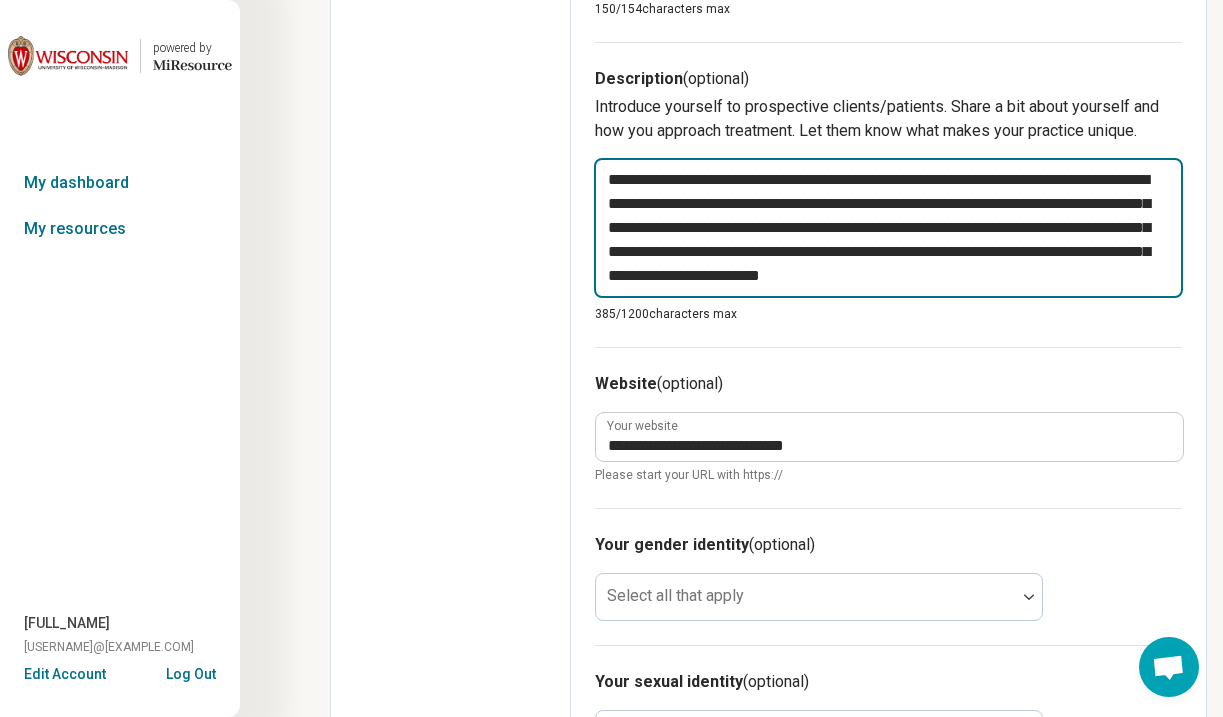 type on "*" 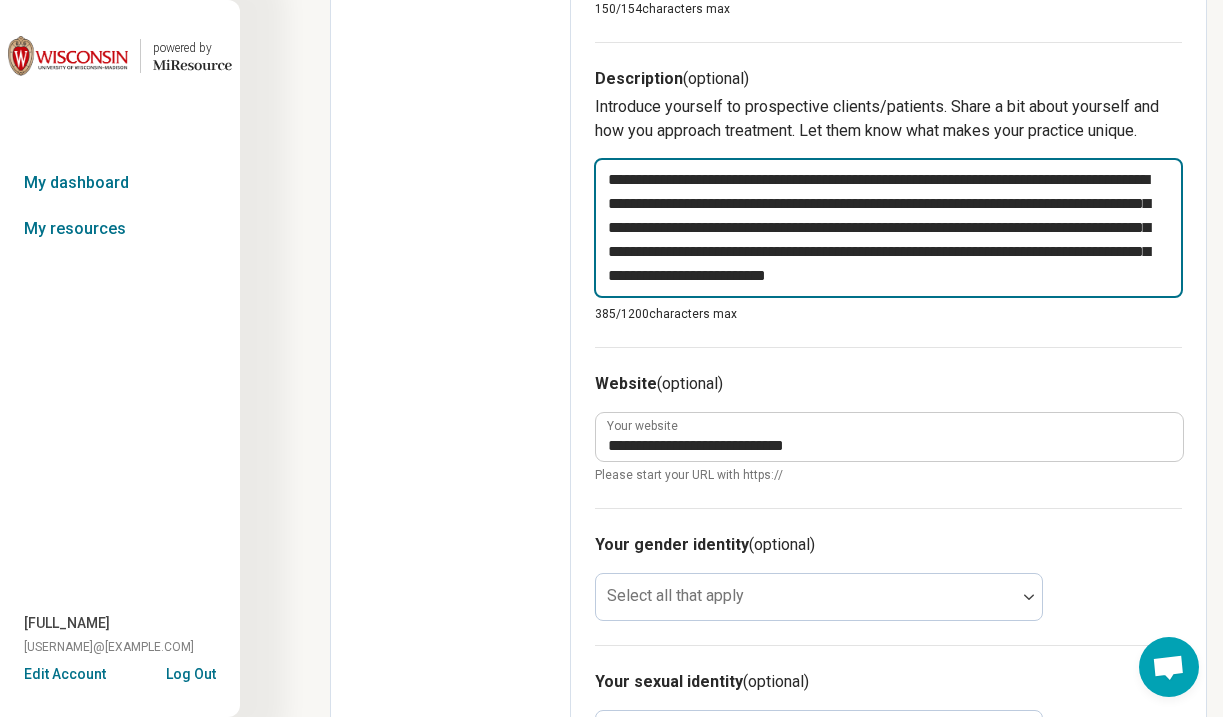type on "*" 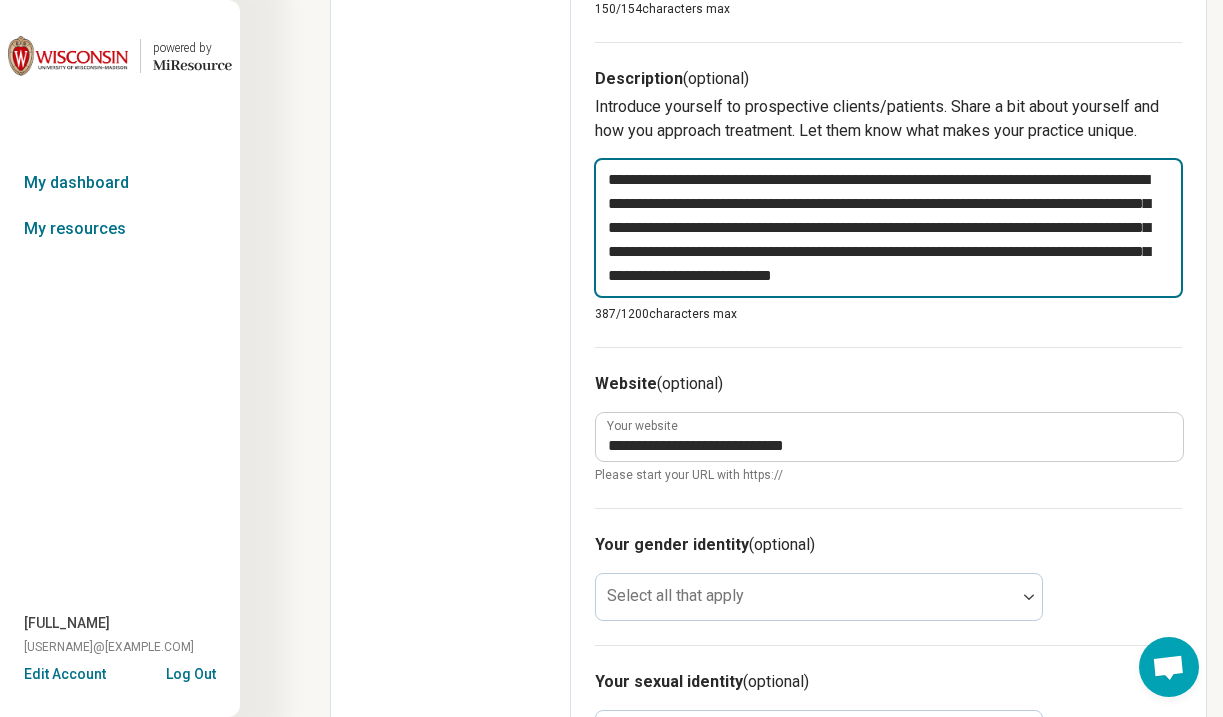 type on "*" 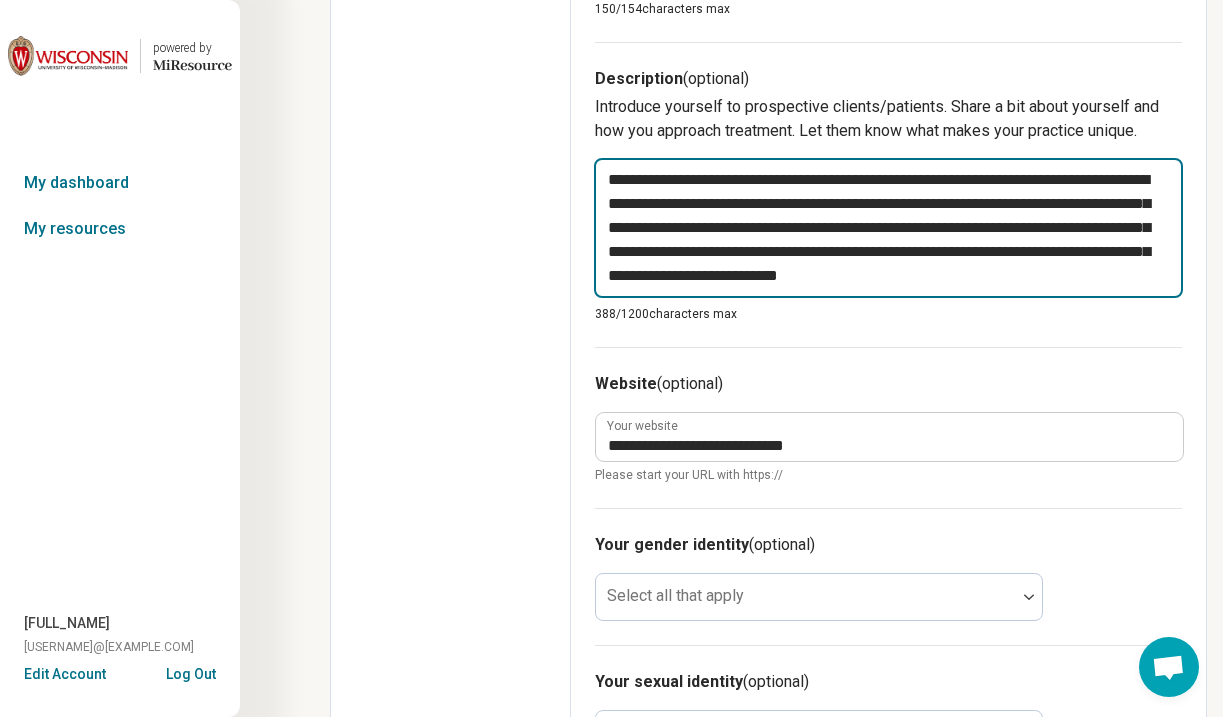click on "**********" at bounding box center (888, 228) 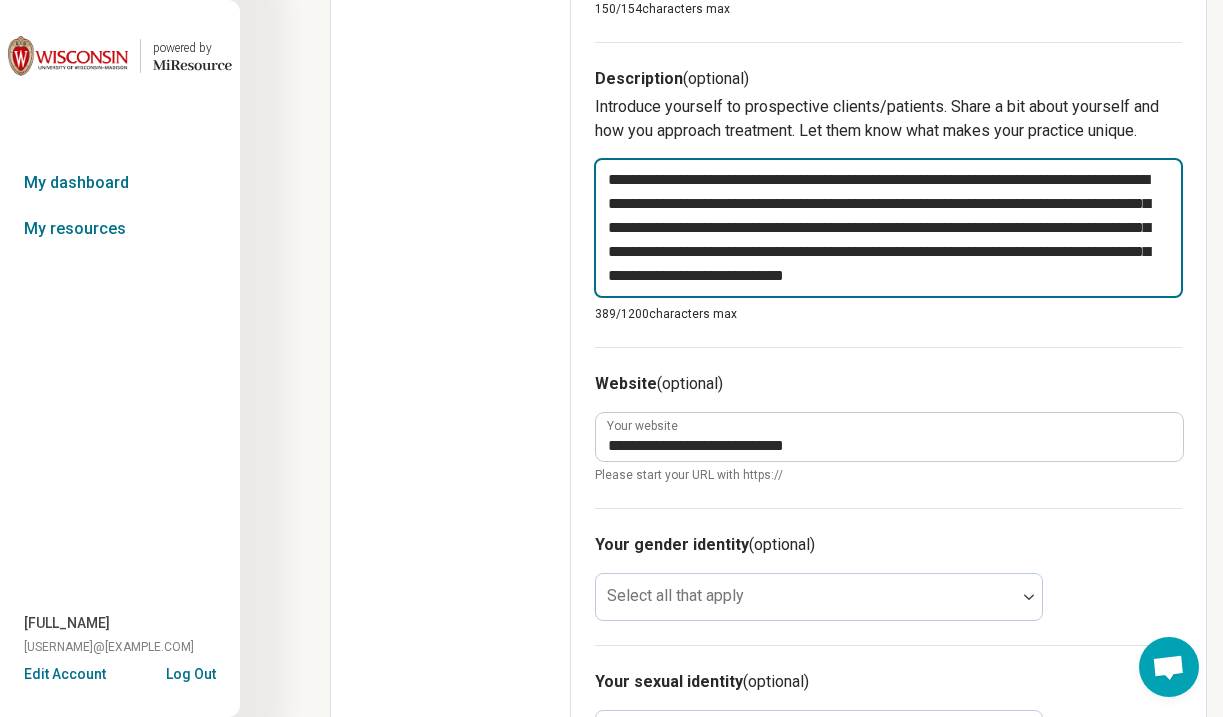 type on "*" 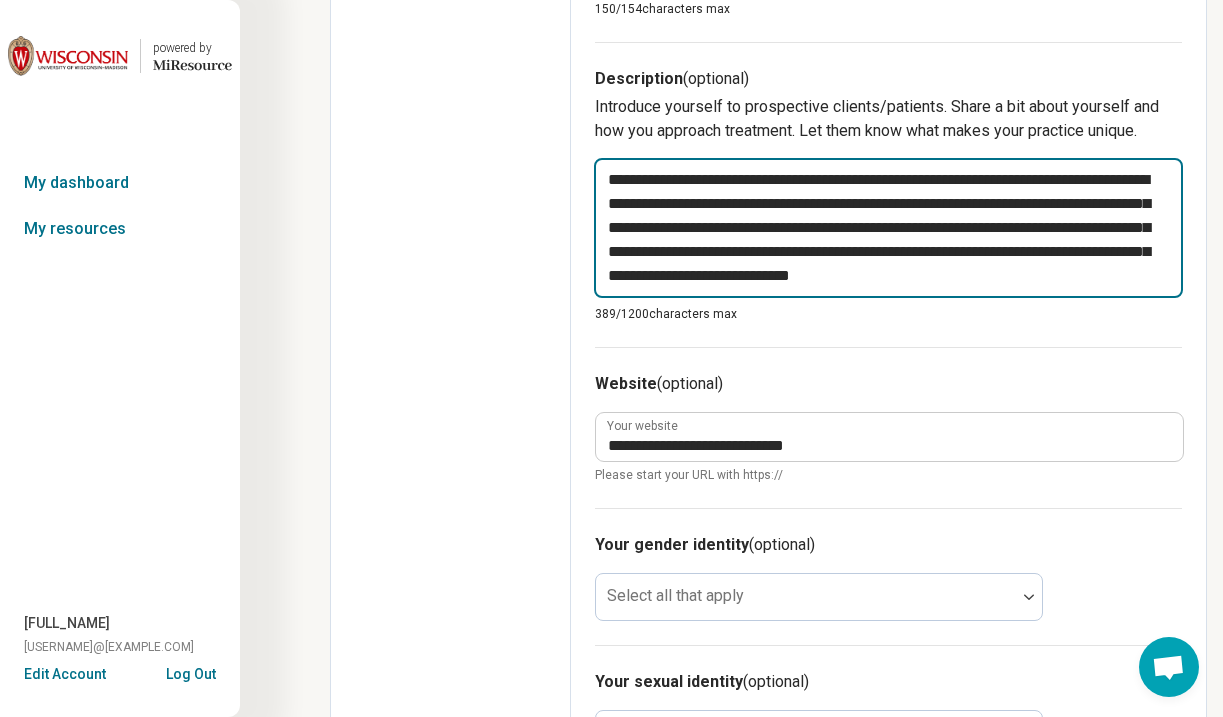 type on "*" 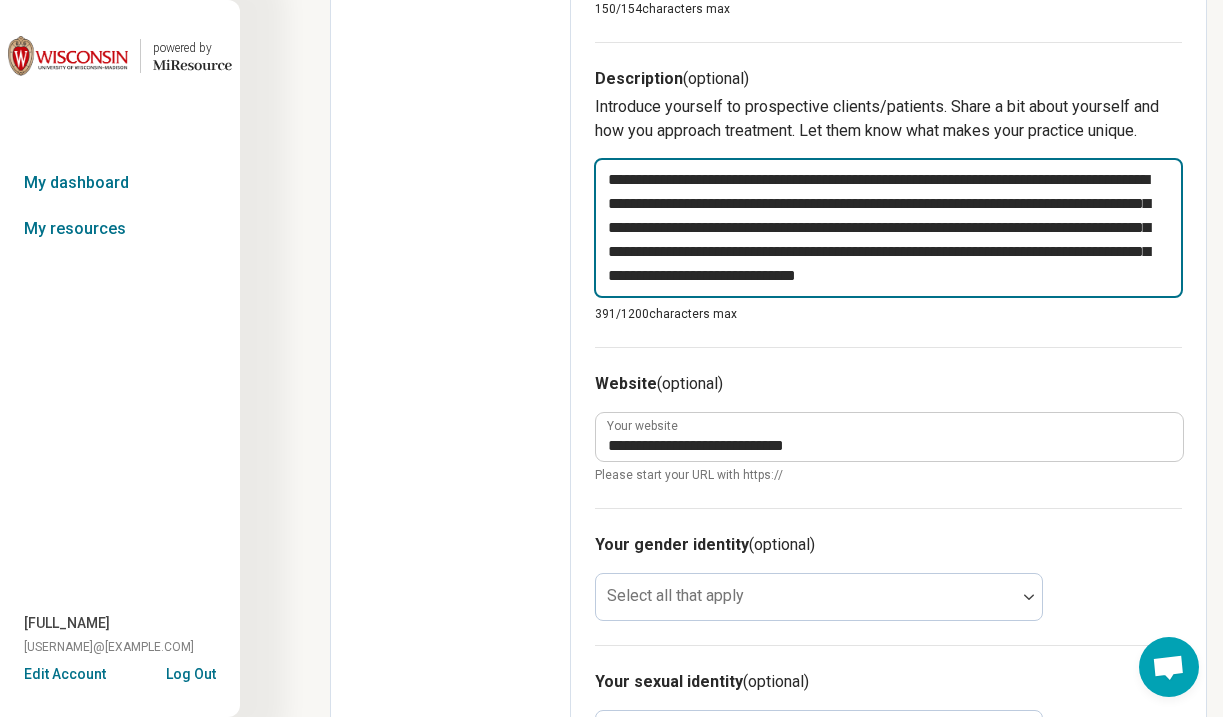 type on "*" 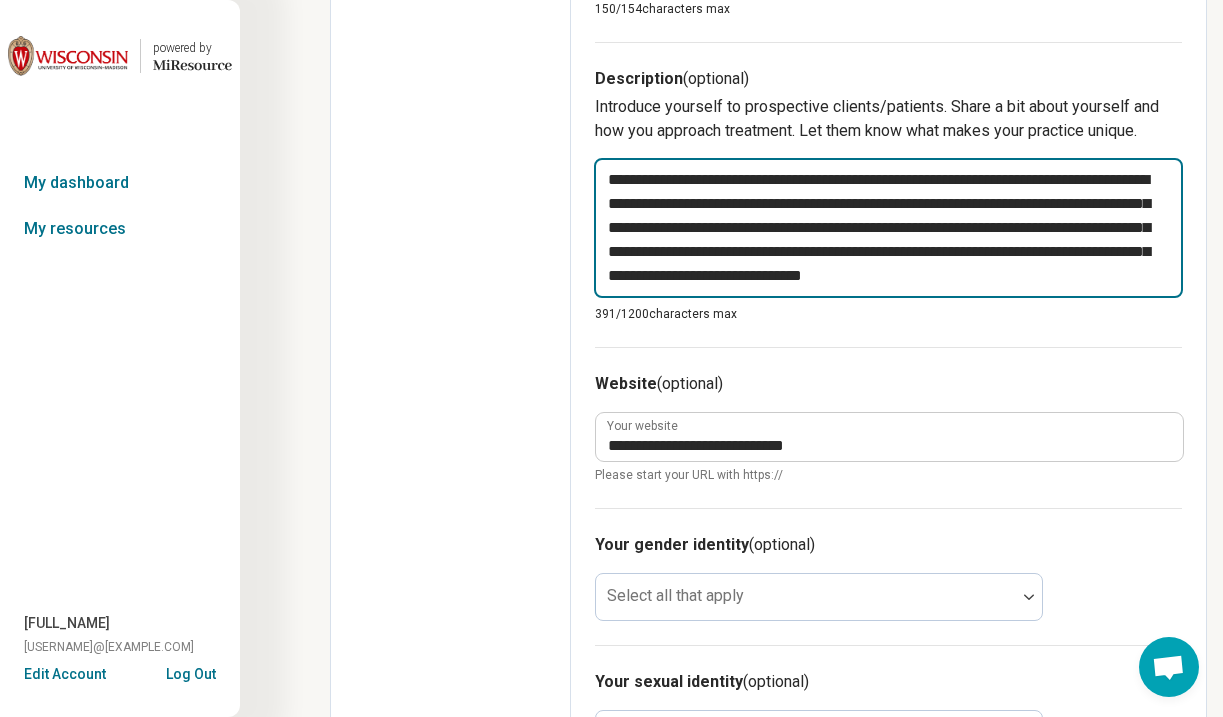 type on "*" 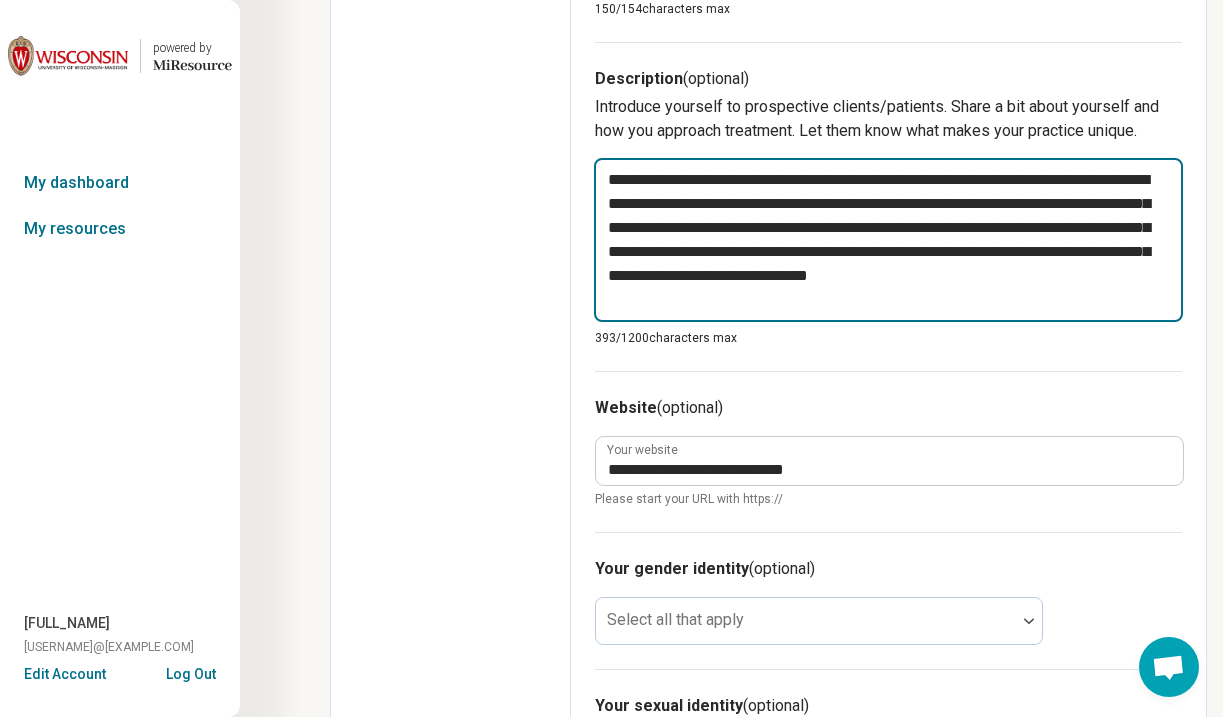 type on "*" 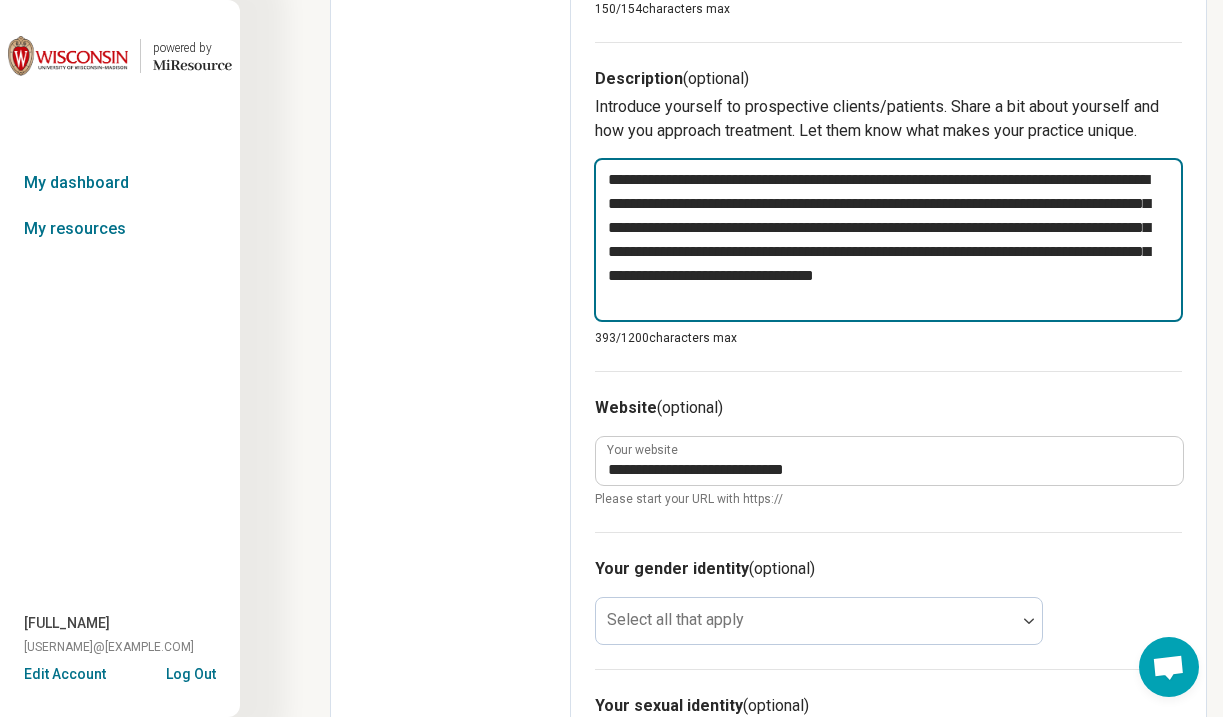 type on "*" 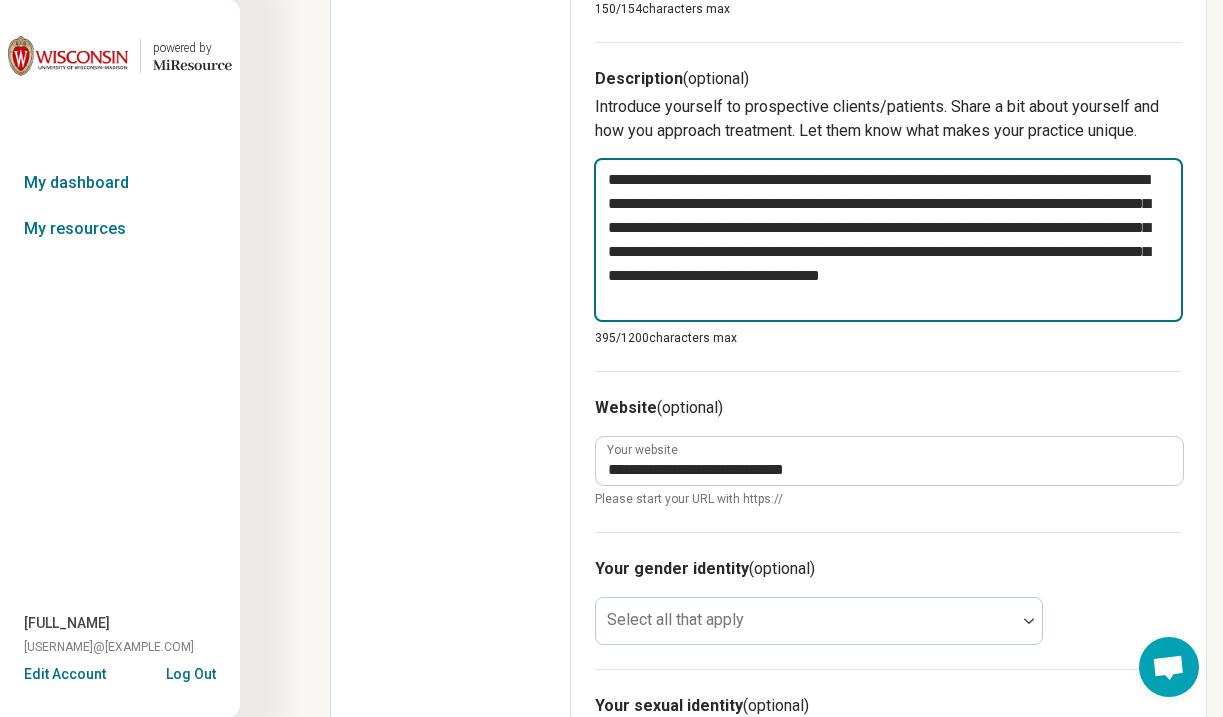 click on "**********" at bounding box center (888, 240) 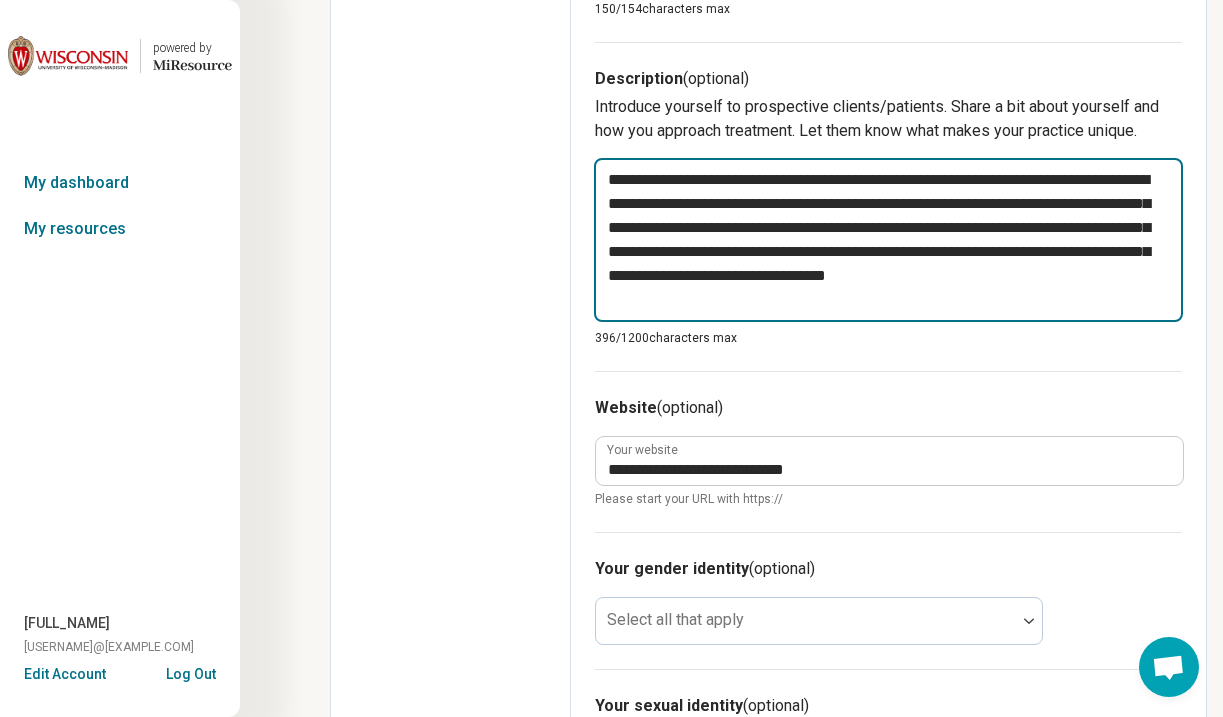 type on "*" 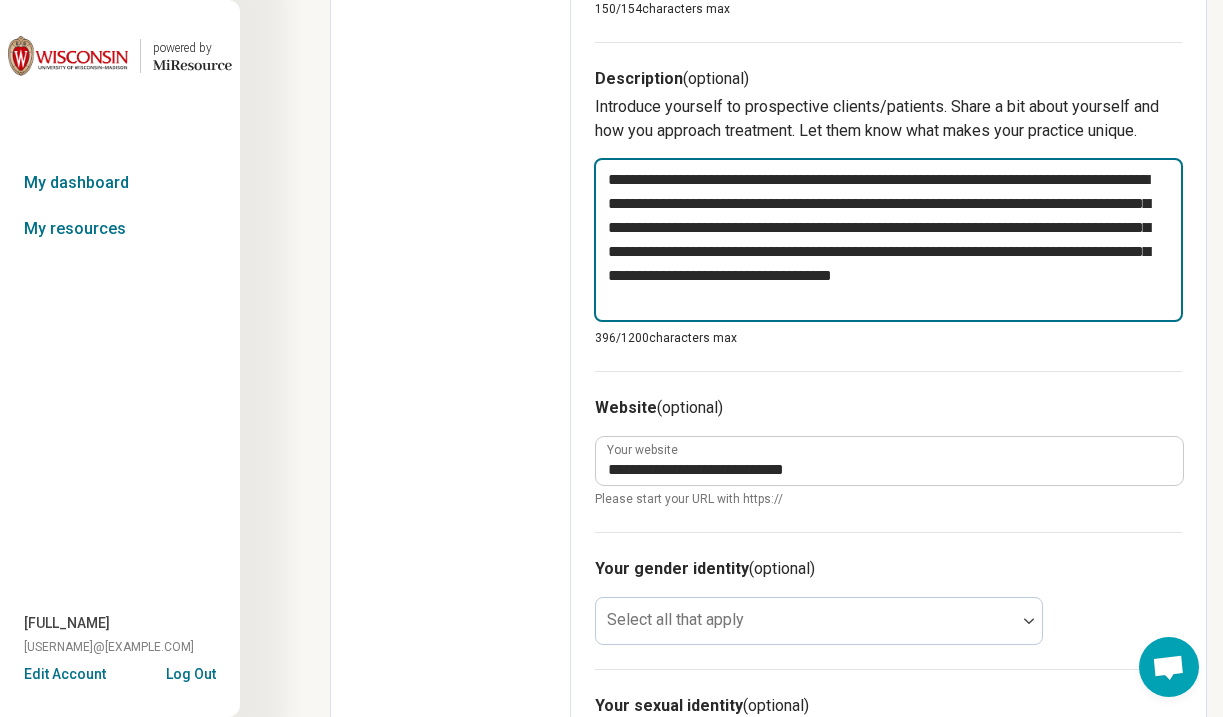 type on "*" 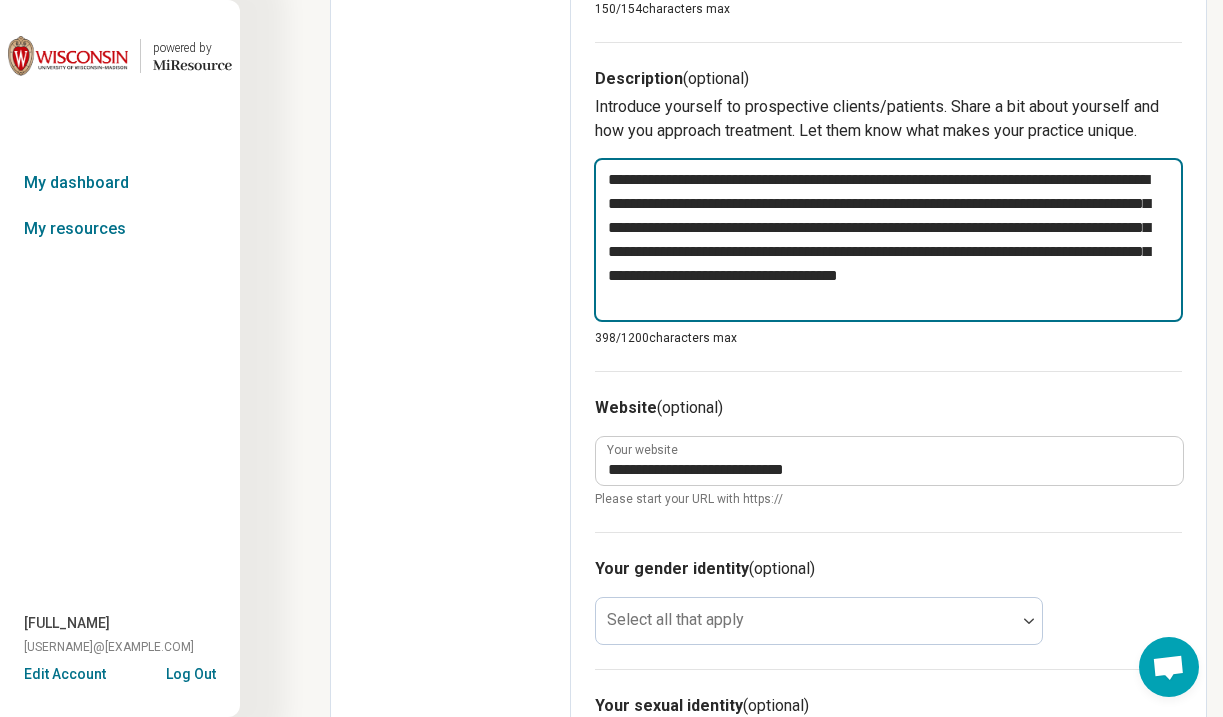 type on "*" 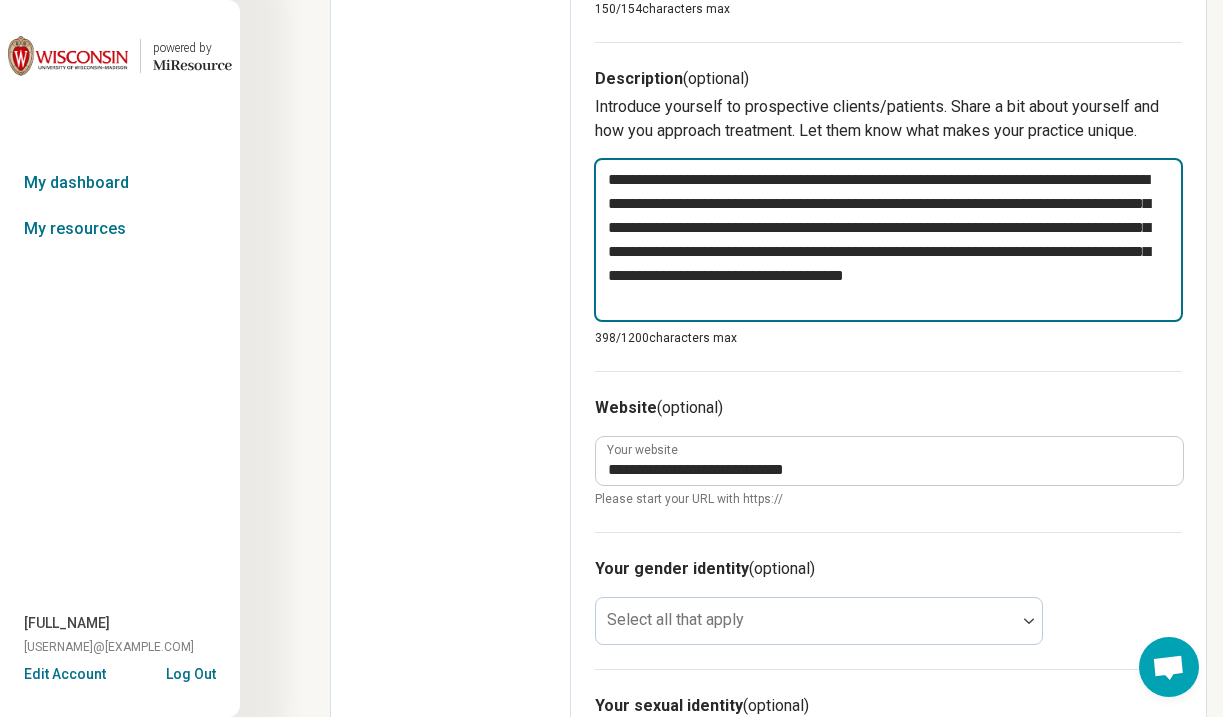 type on "*" 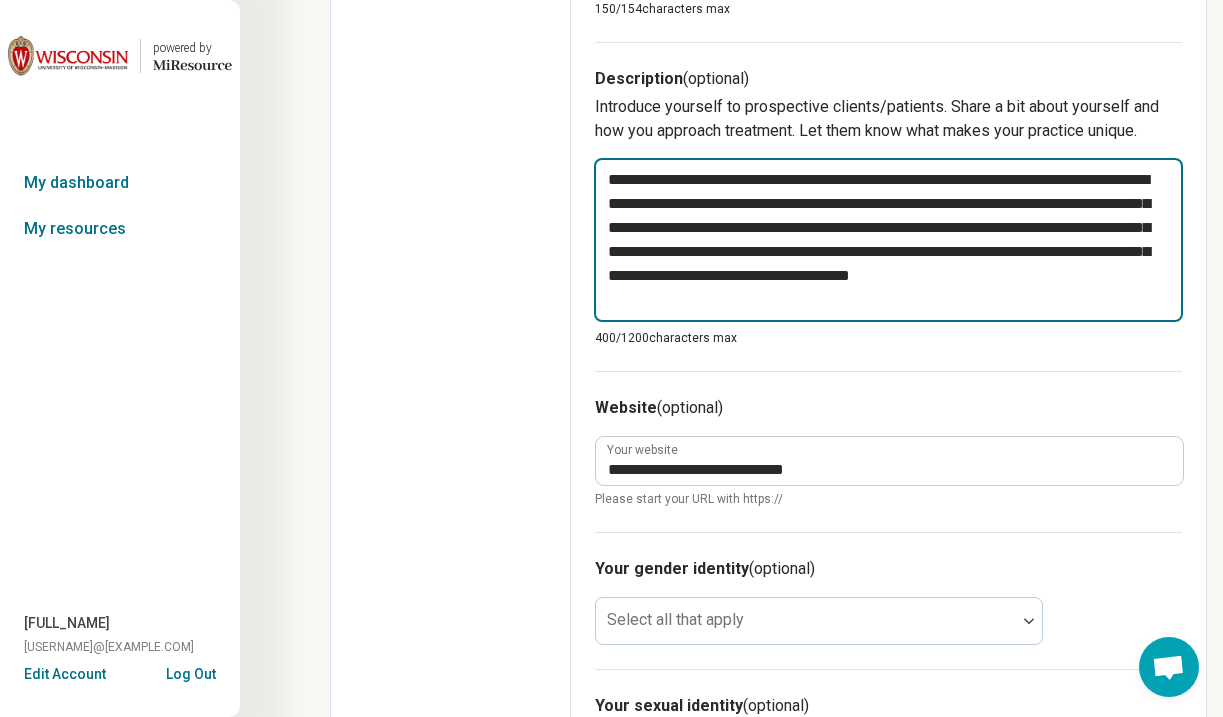 type on "*" 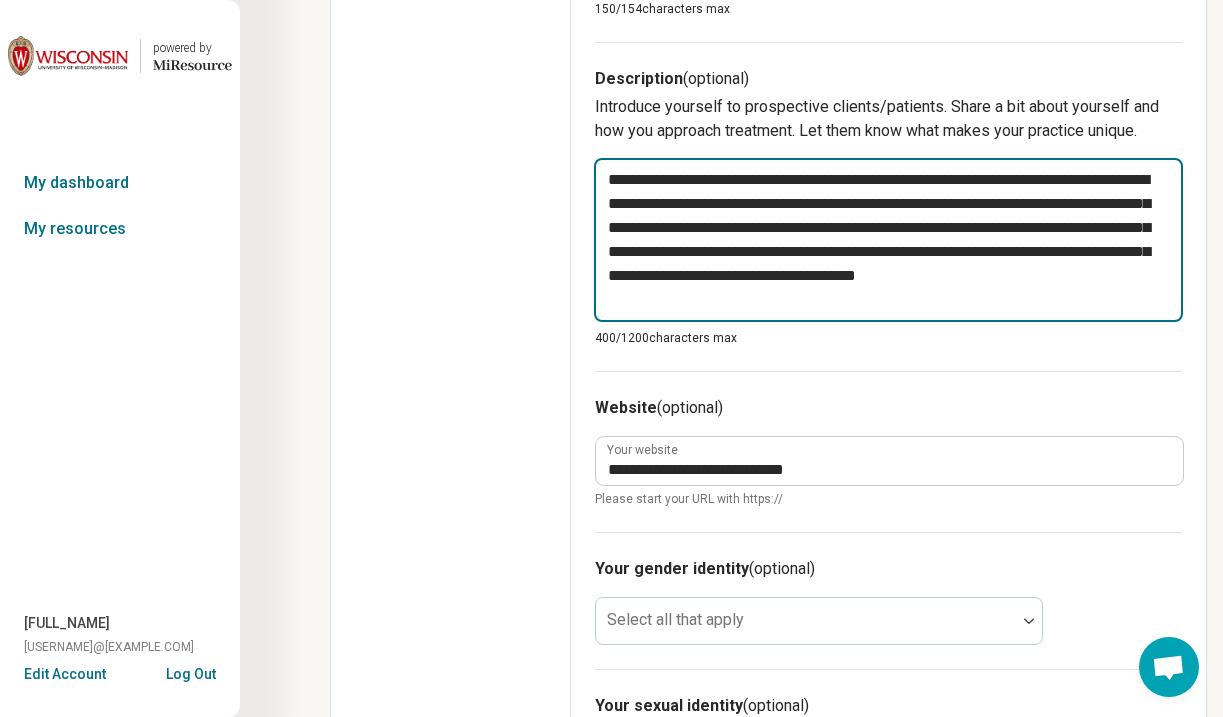 type on "*" 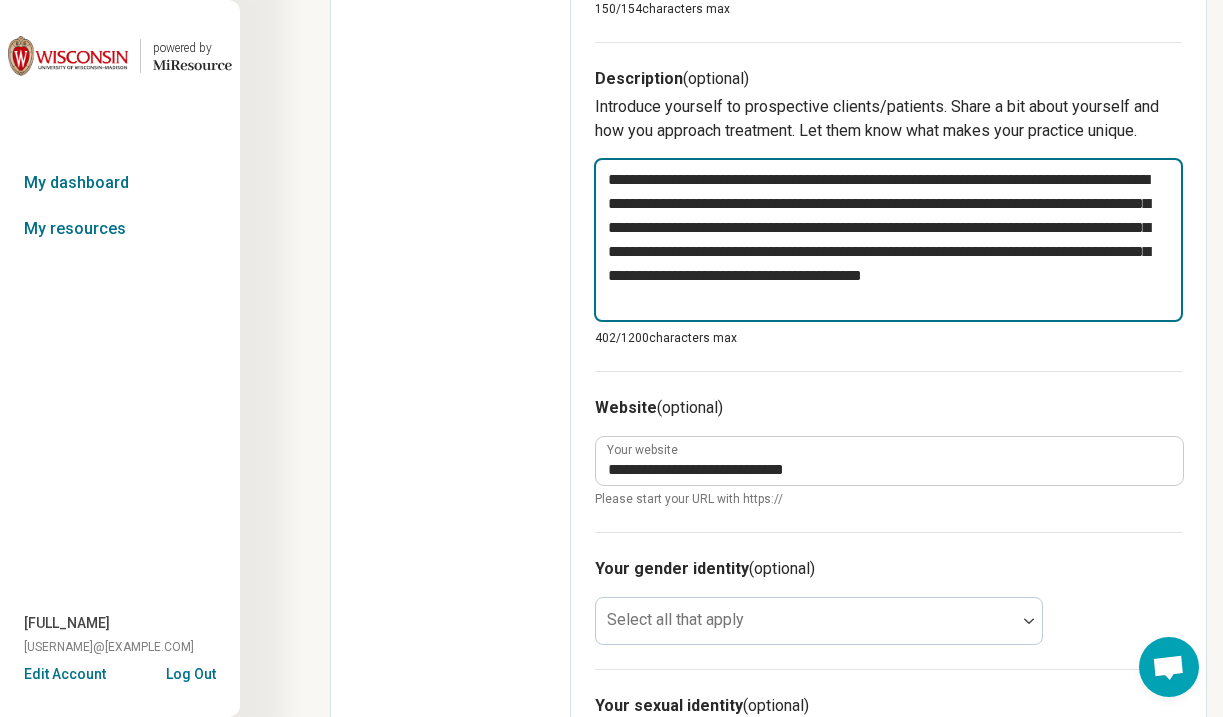 type on "*" 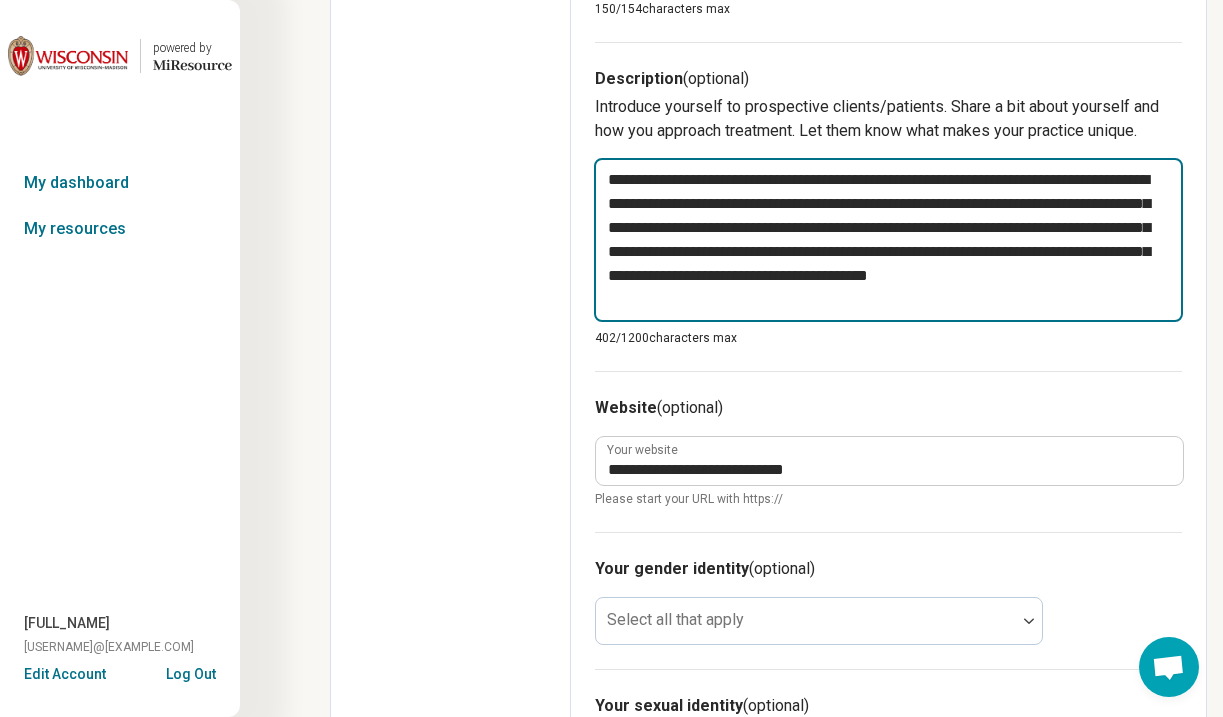 type on "*" 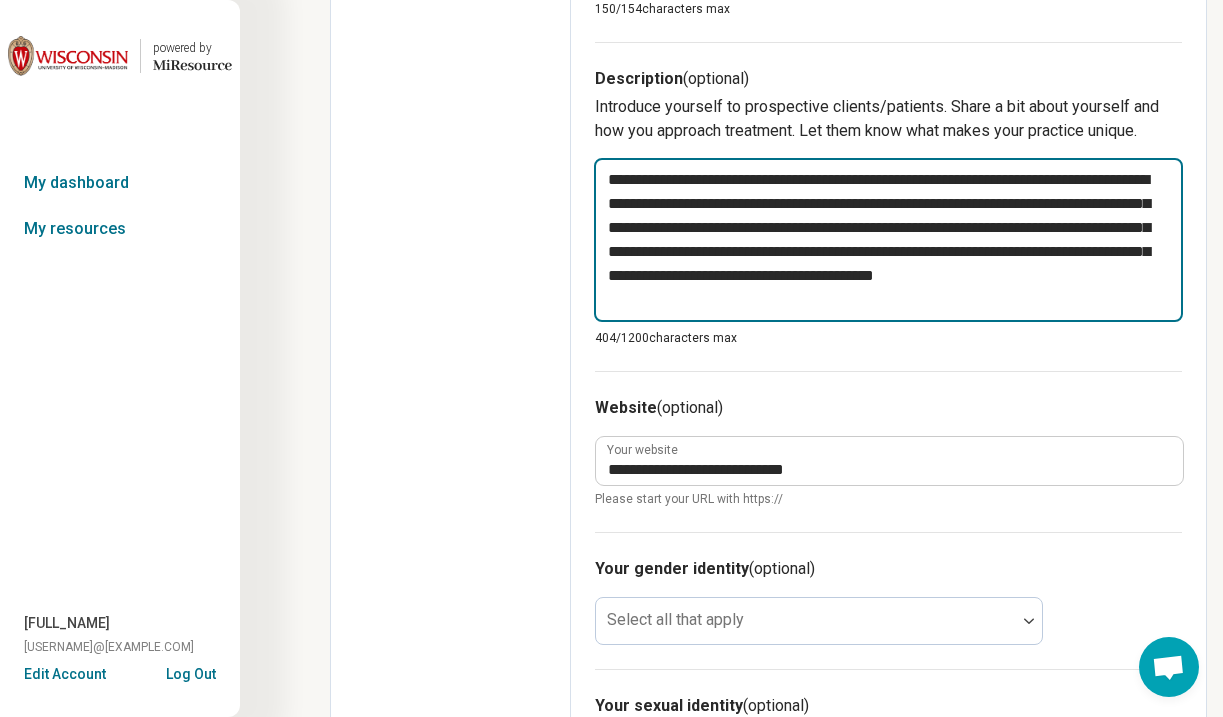 type on "*" 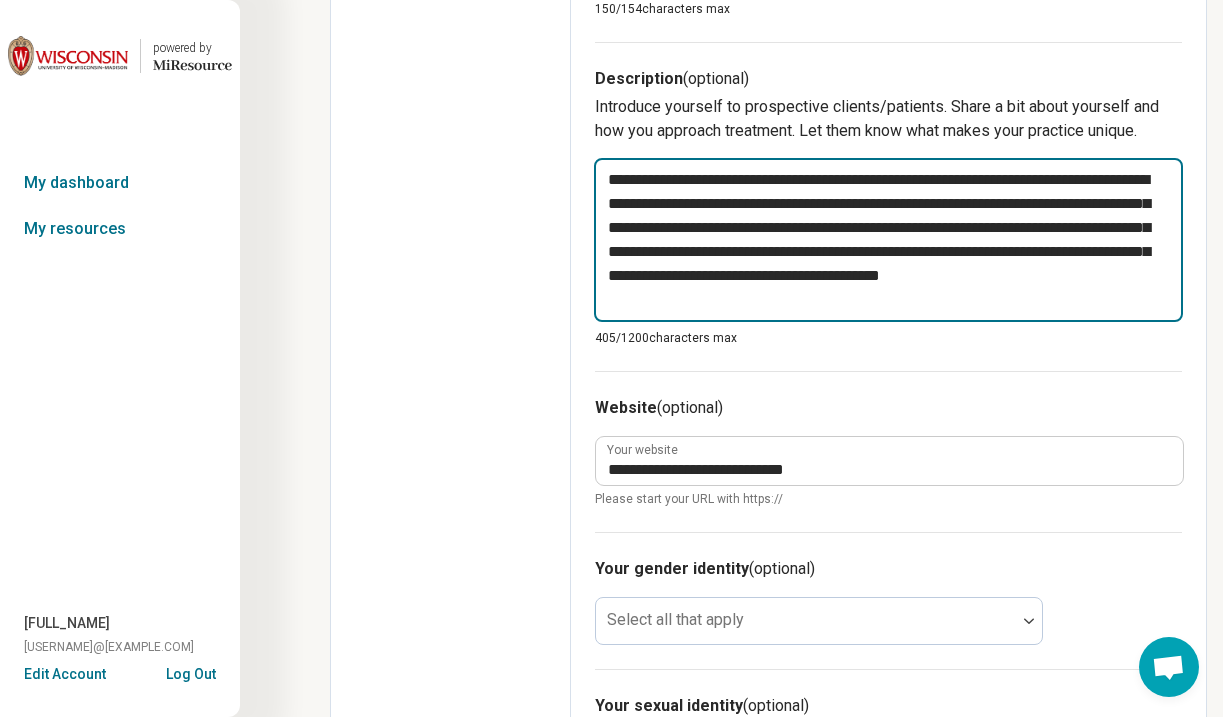 type on "*" 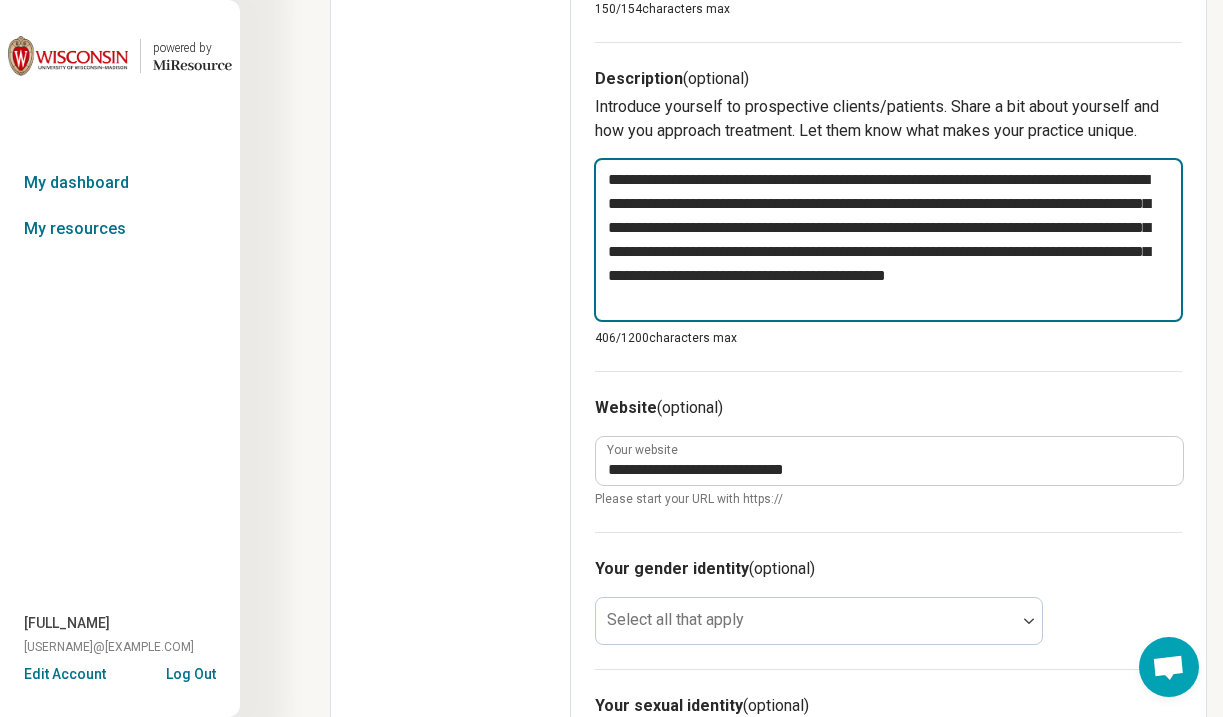 type on "*" 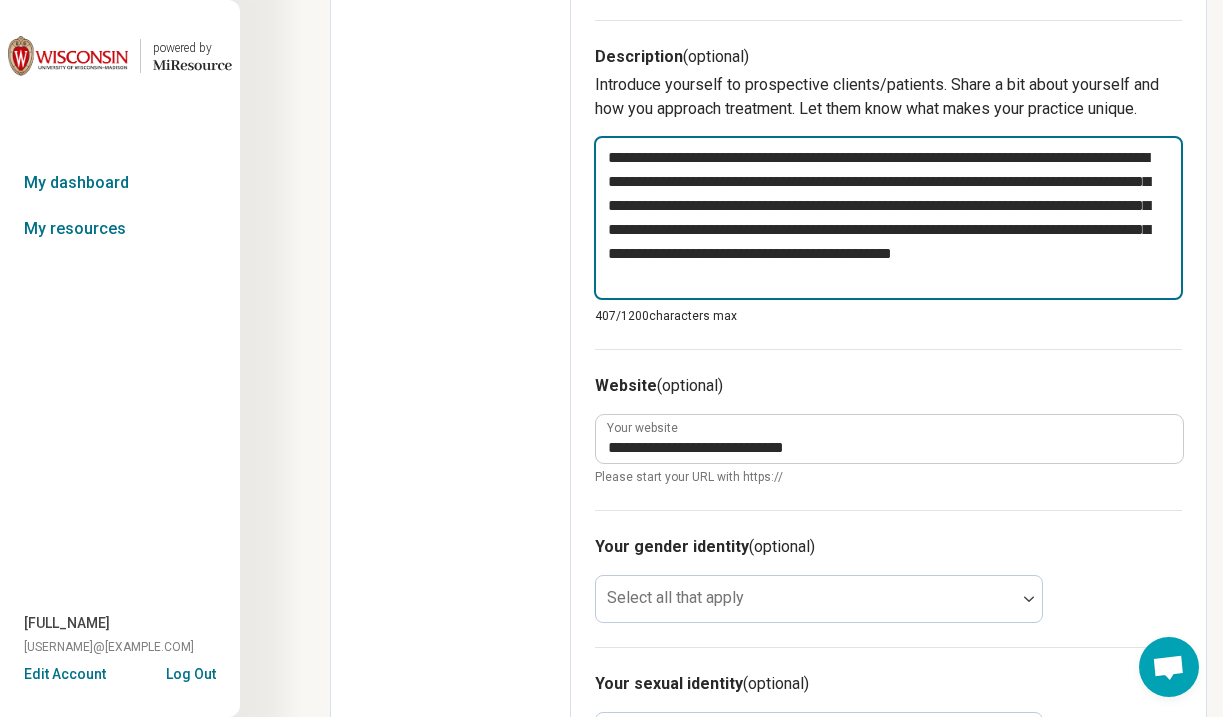 scroll, scrollTop: 748, scrollLeft: 0, axis: vertical 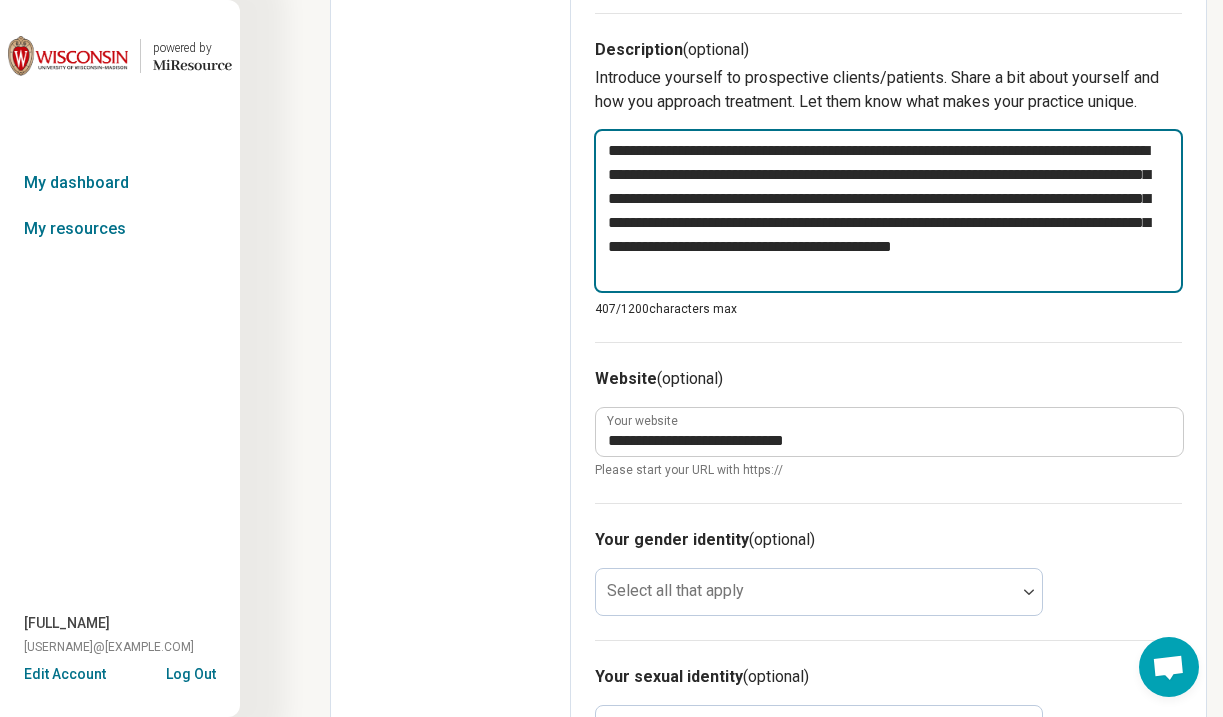 click on "**********" at bounding box center (888, 211) 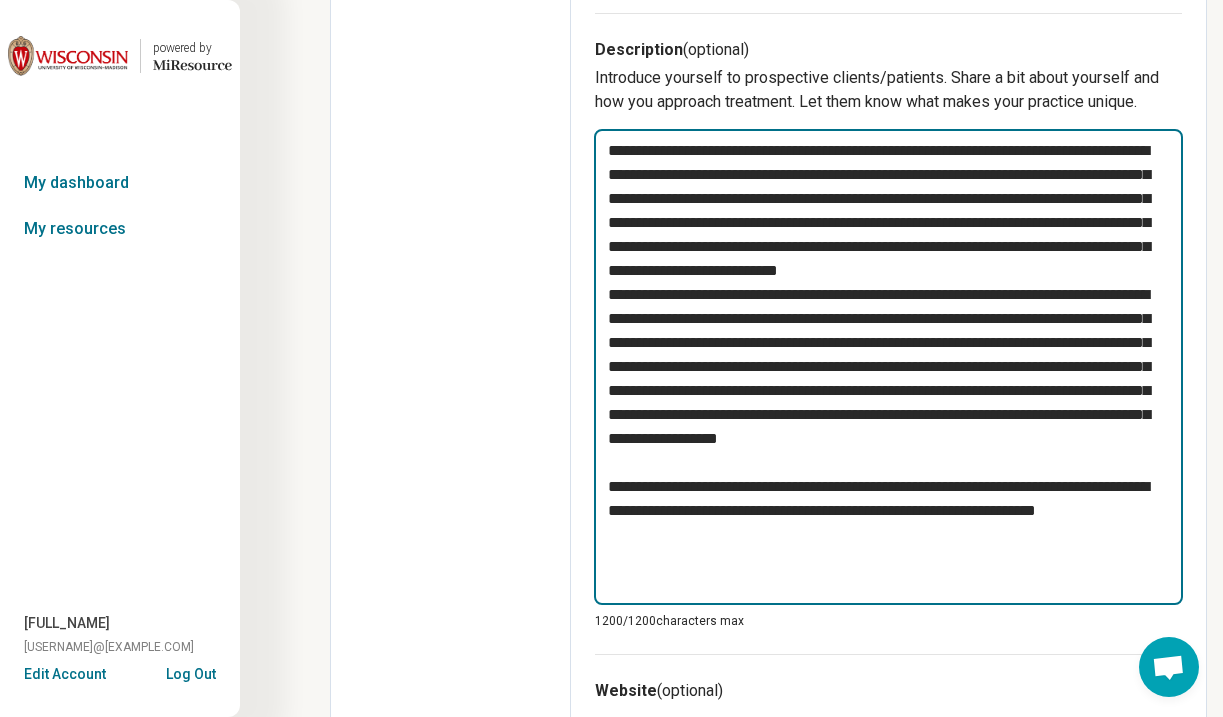 click at bounding box center [888, 367] 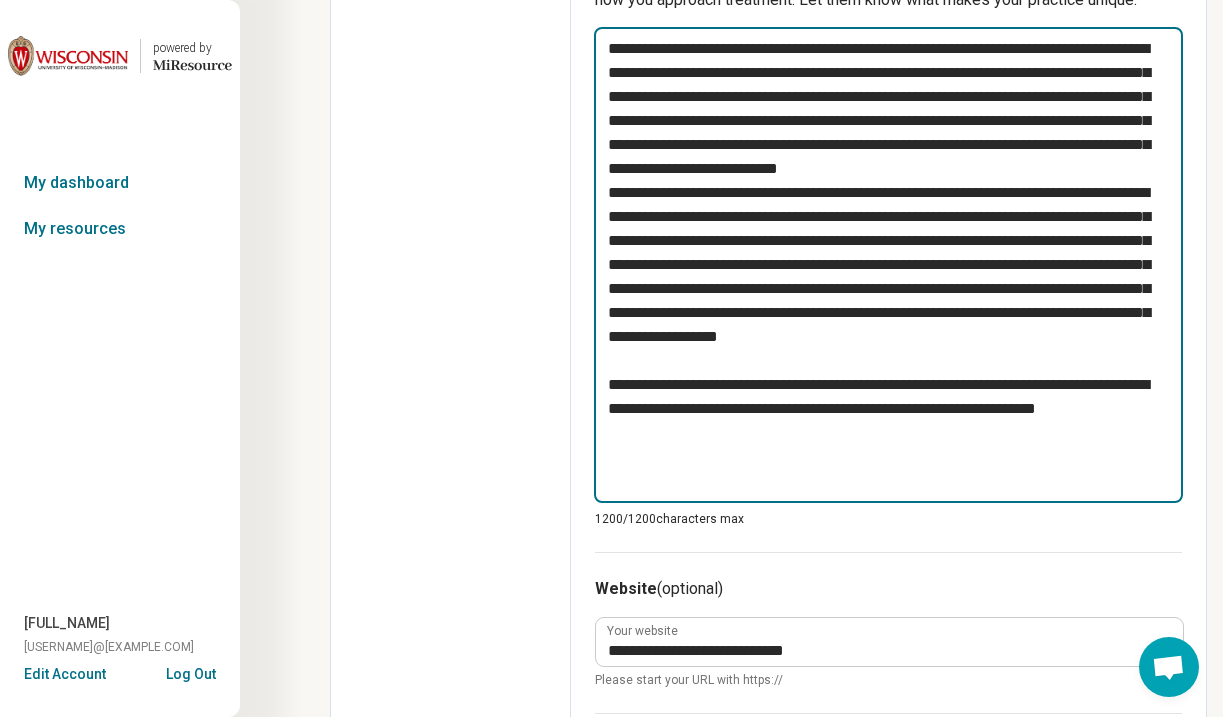 scroll, scrollTop: 850, scrollLeft: 2, axis: both 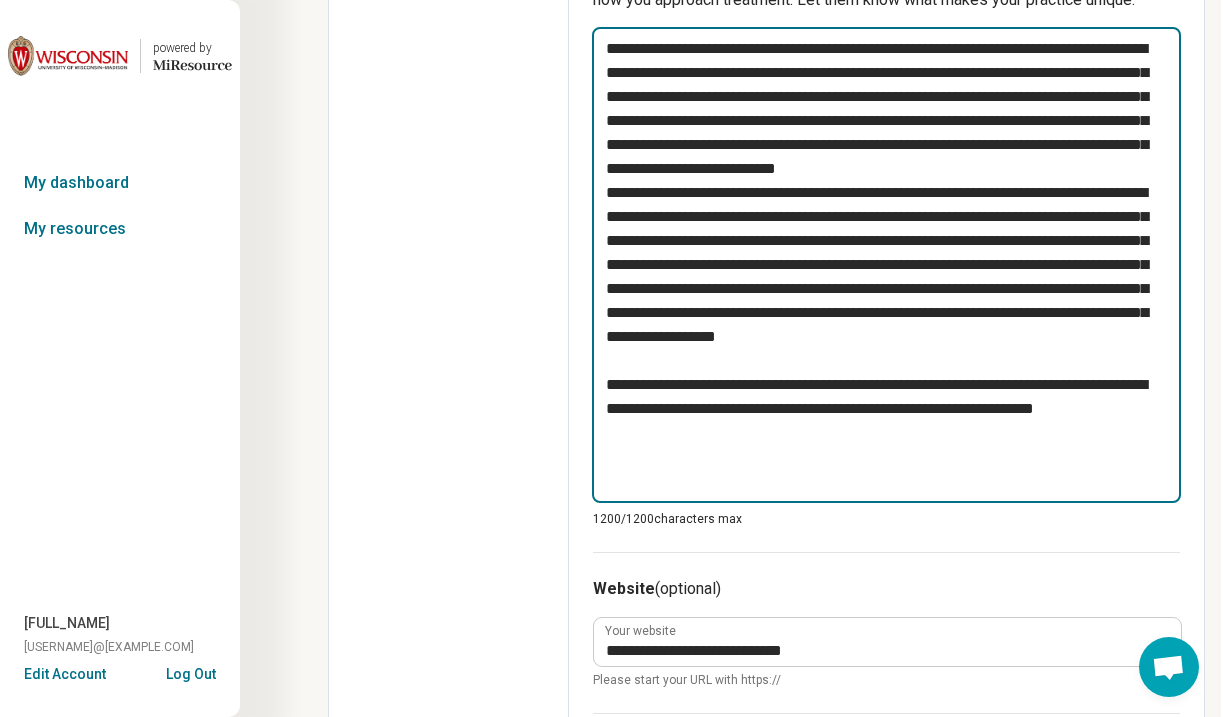 drag, startPoint x: 750, startPoint y: 460, endPoint x: 690, endPoint y: 459, distance: 60.00833 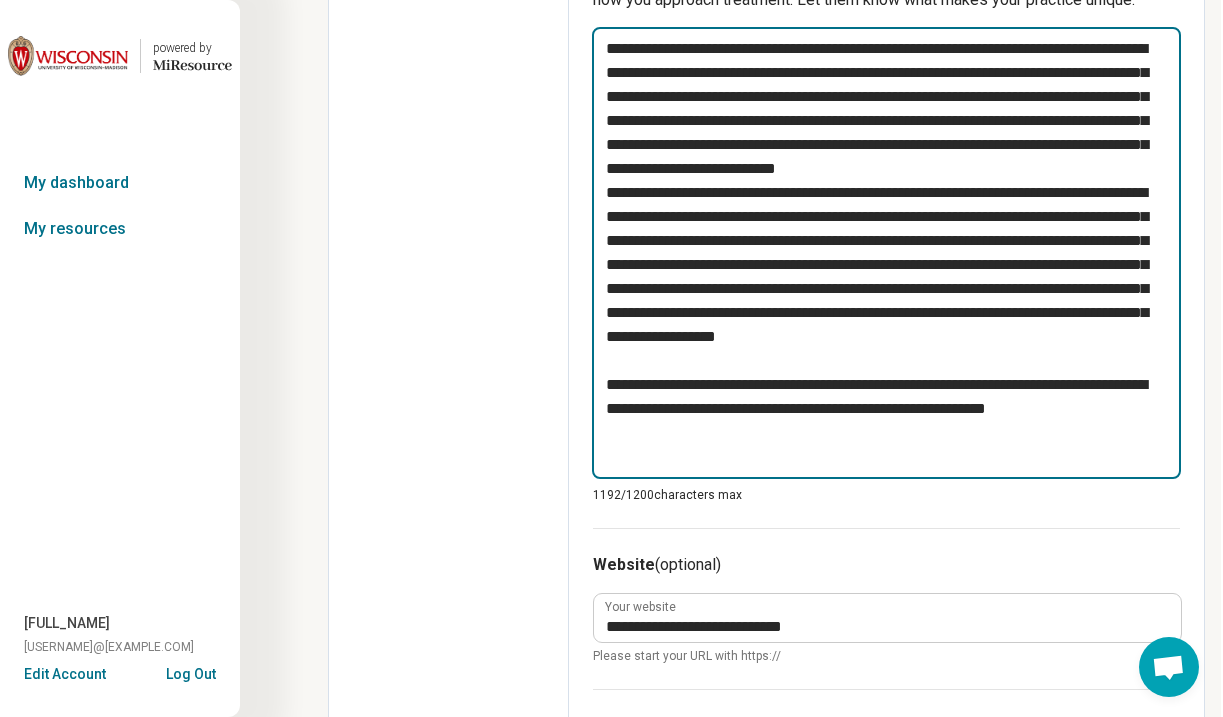 drag, startPoint x: 1075, startPoint y: 454, endPoint x: 1020, endPoint y: 451, distance: 55.081757 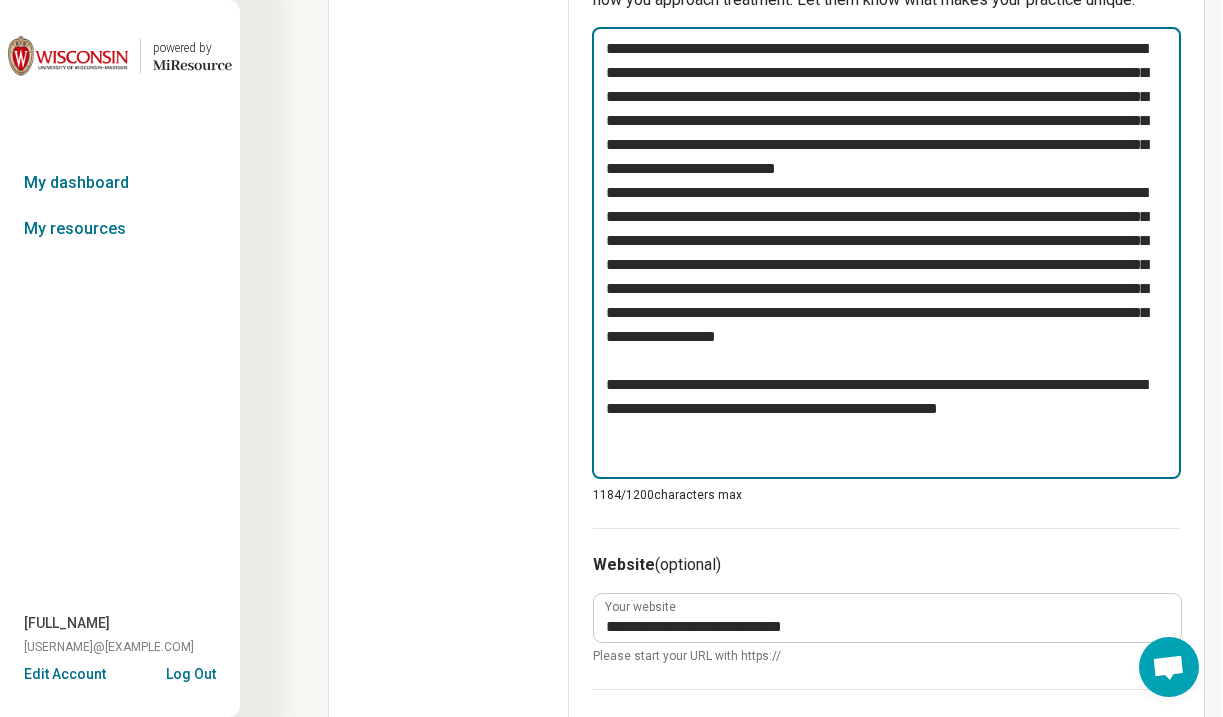 type on "*" 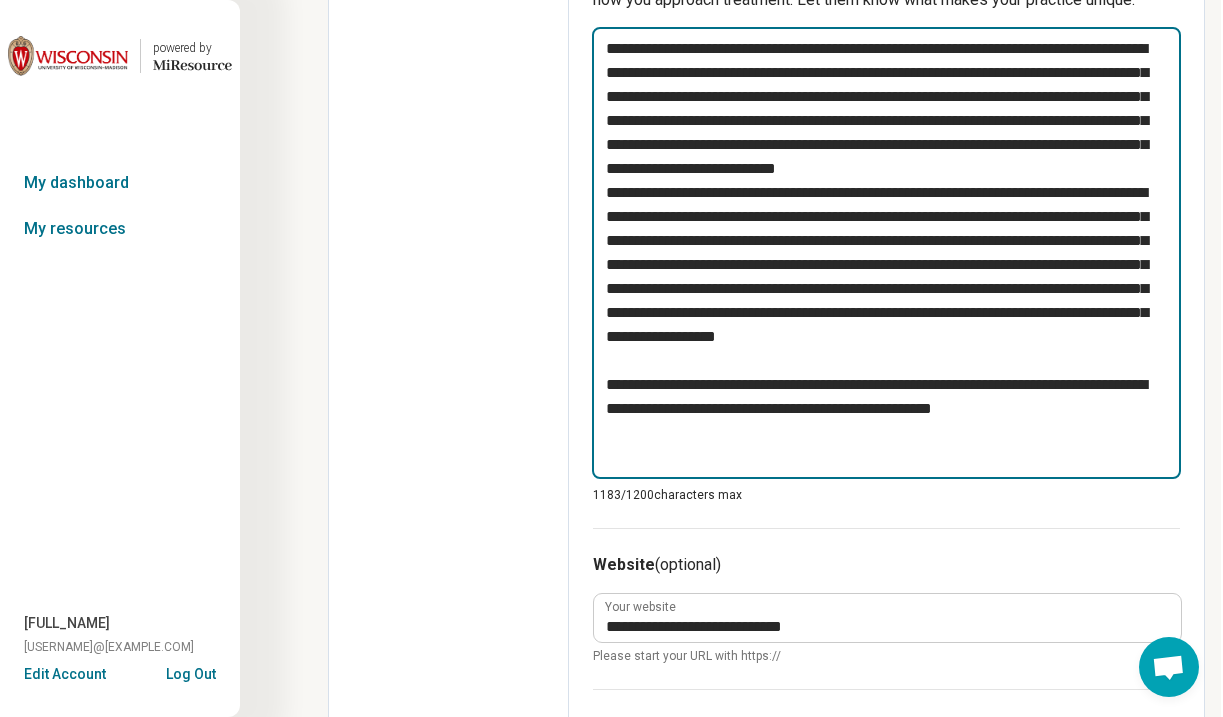 click at bounding box center [886, 253] 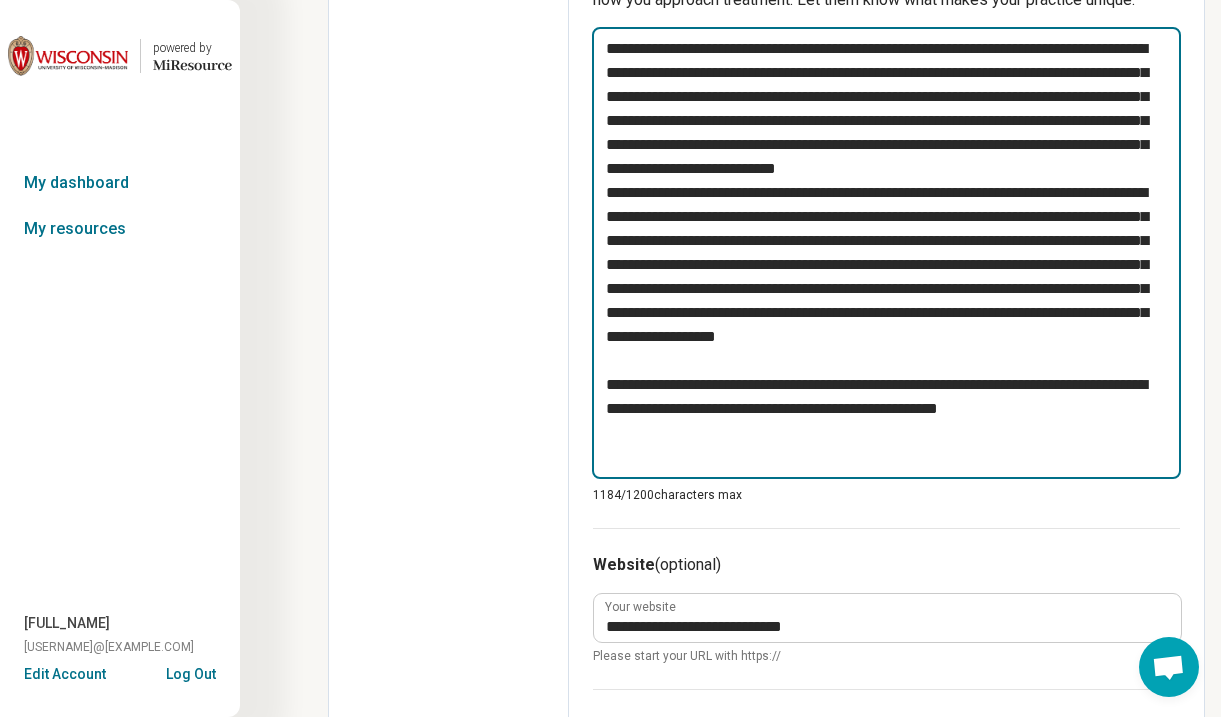 type on "*" 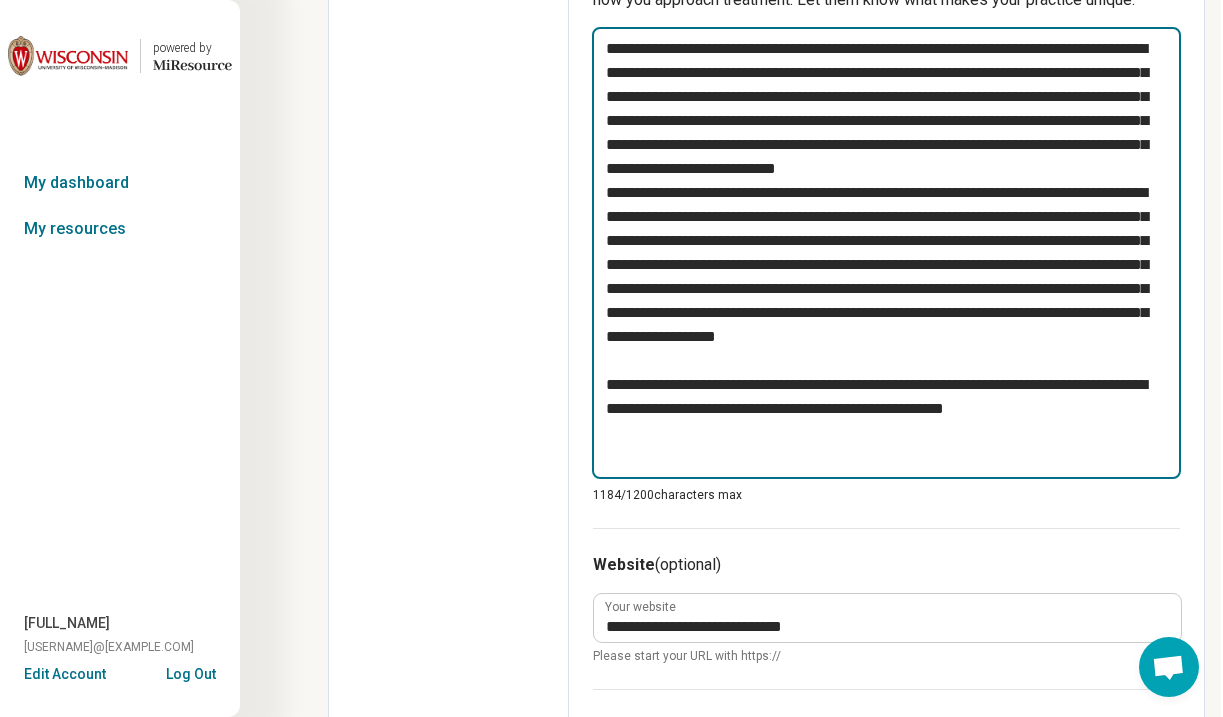 type on "*" 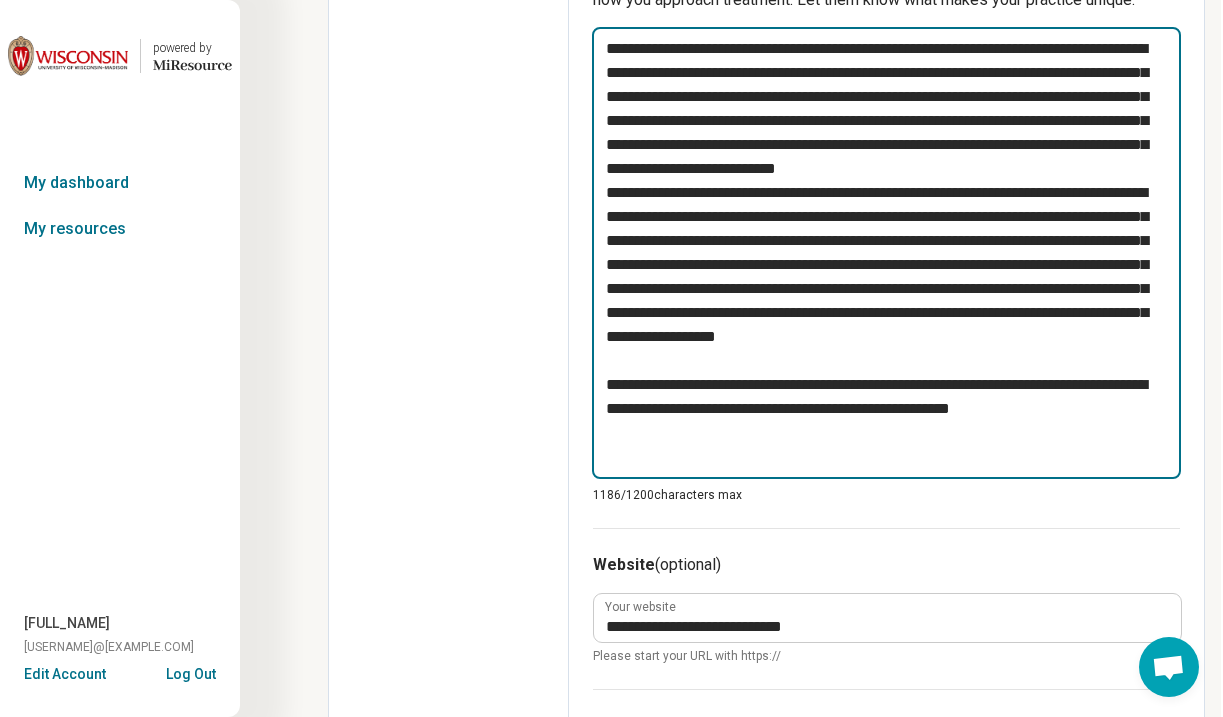 type on "*" 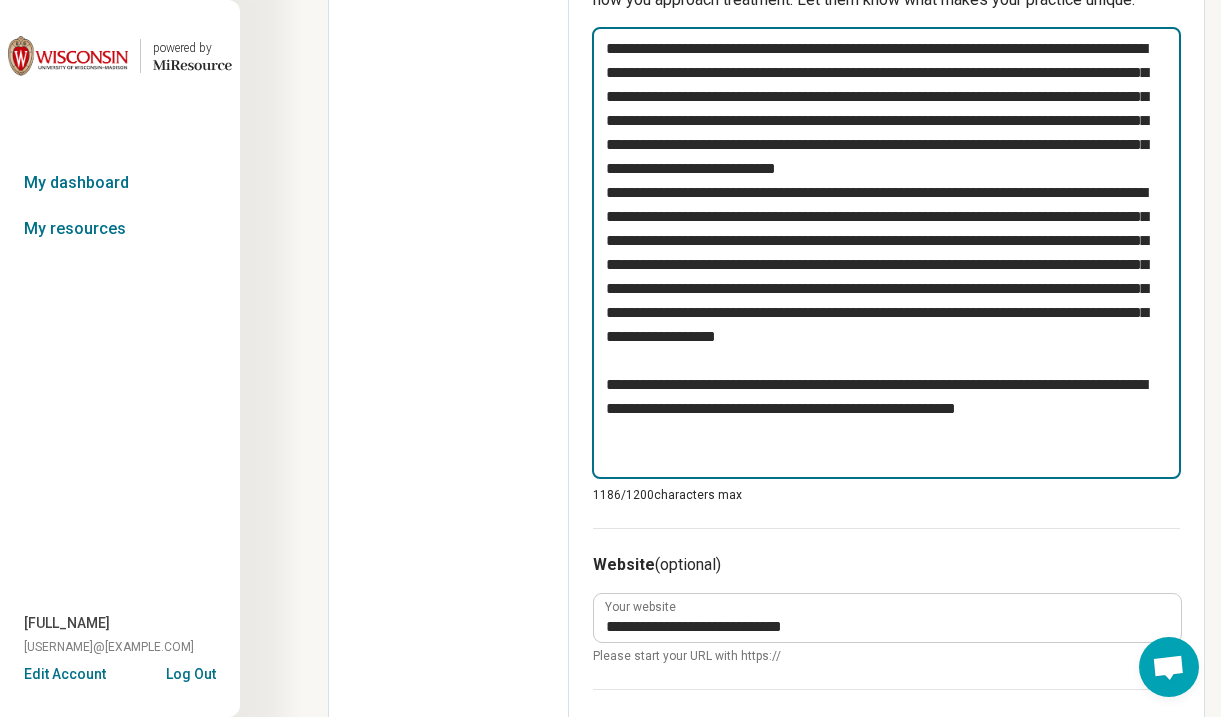type on "*" 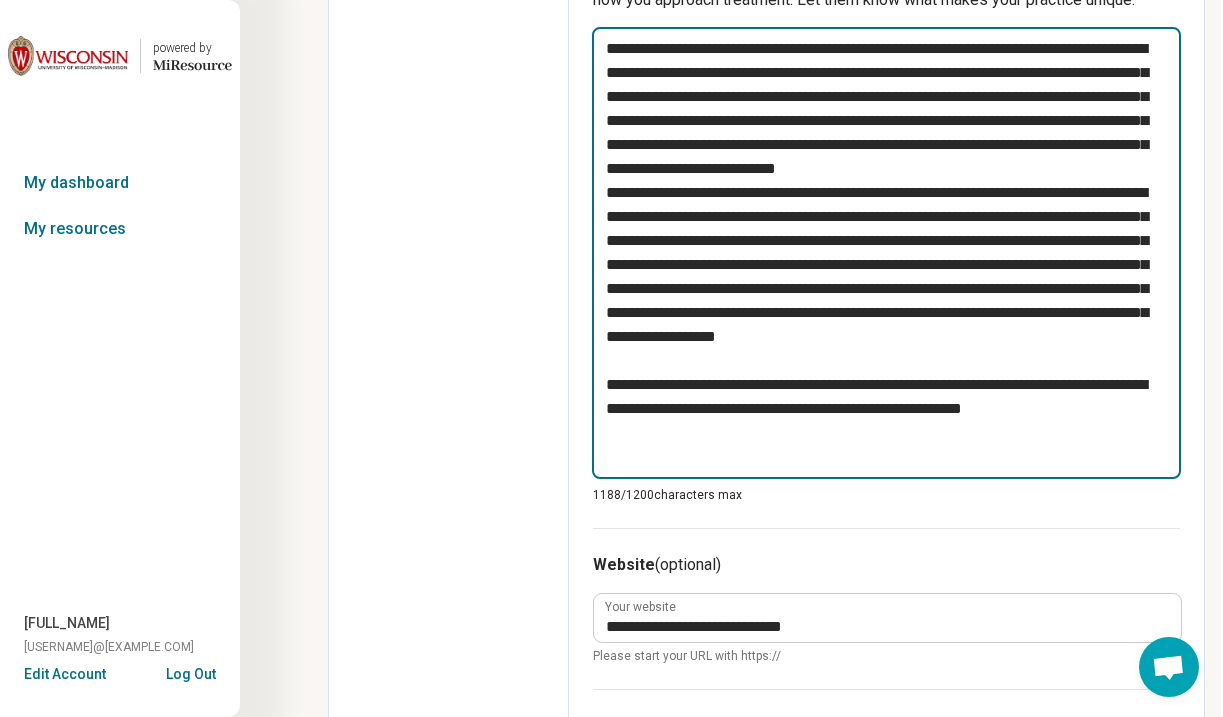 type on "*" 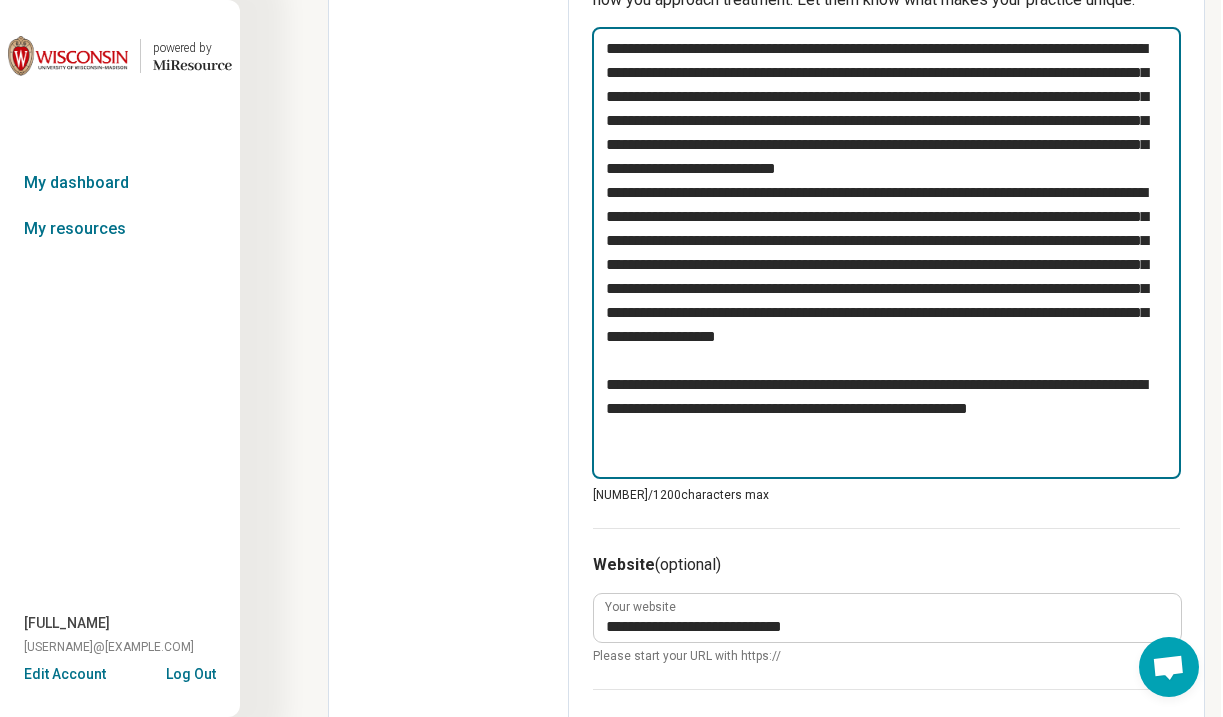 type on "*" 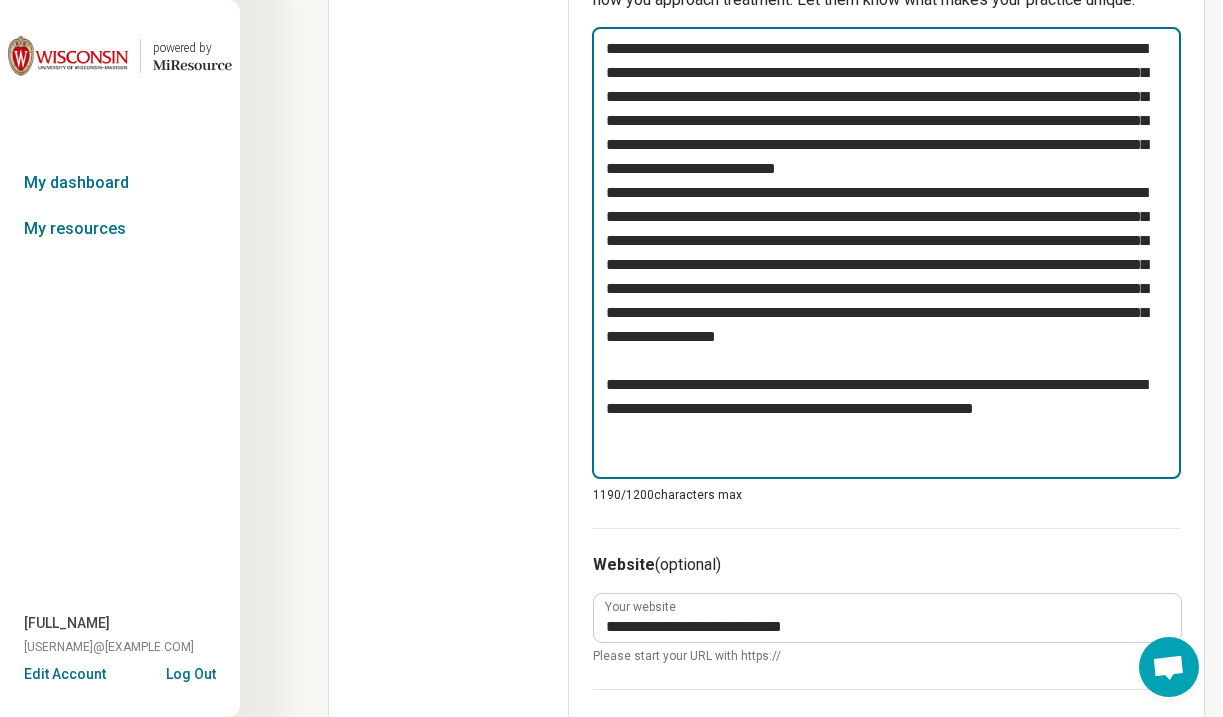 type on "*" 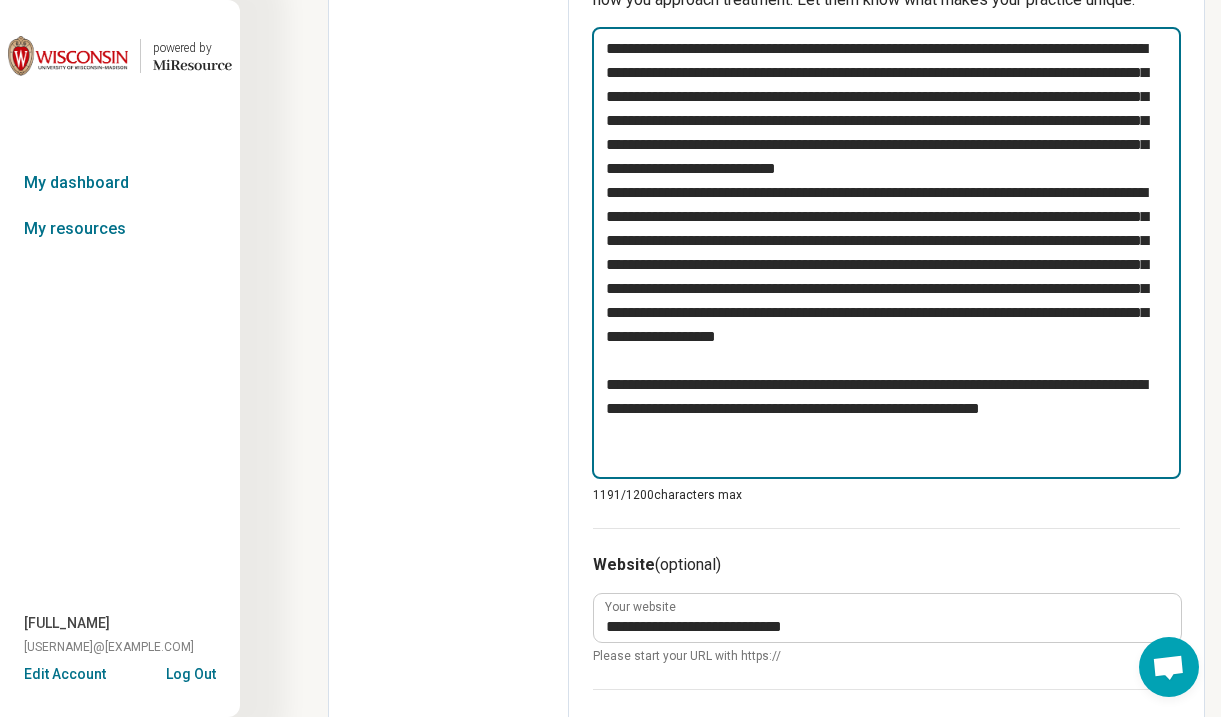 type on "*" 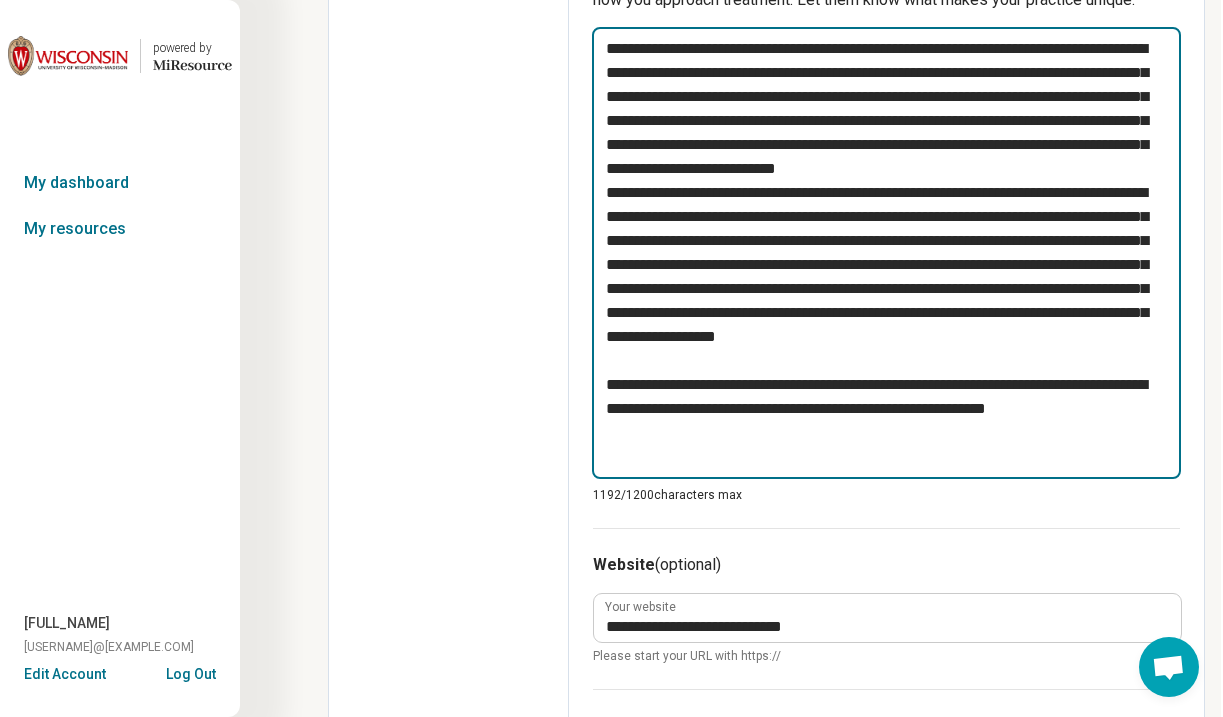 type on "*" 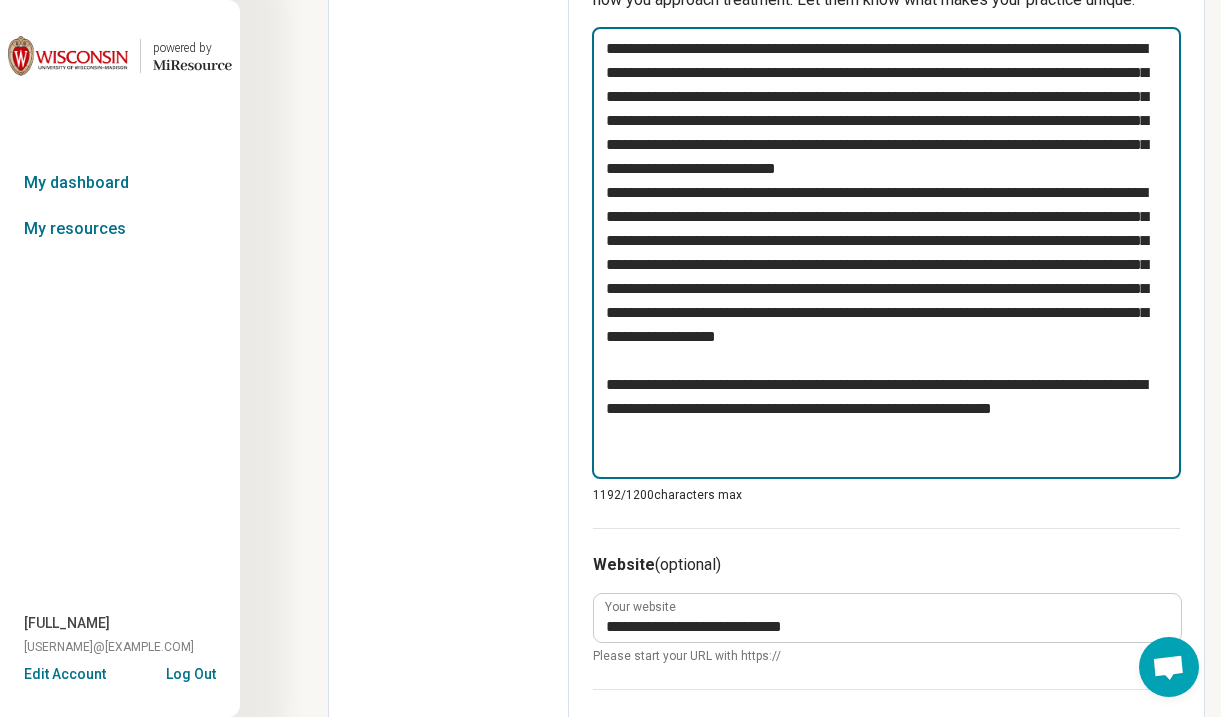 type on "*" 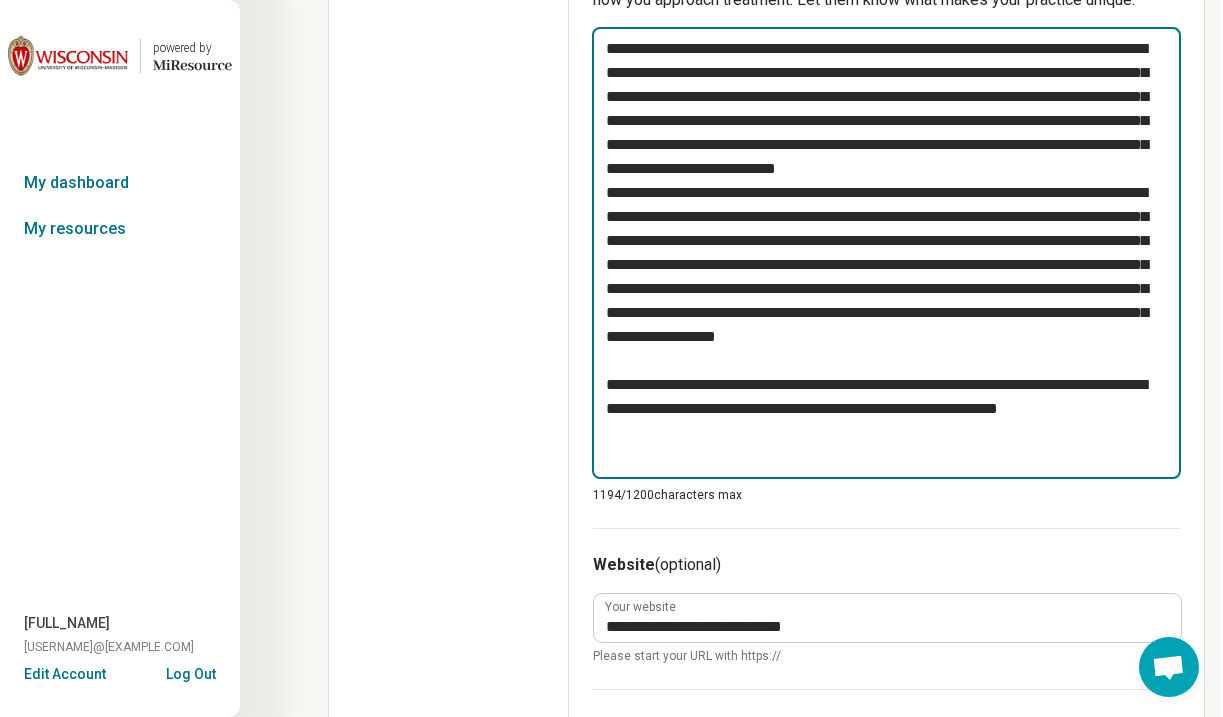 type on "*" 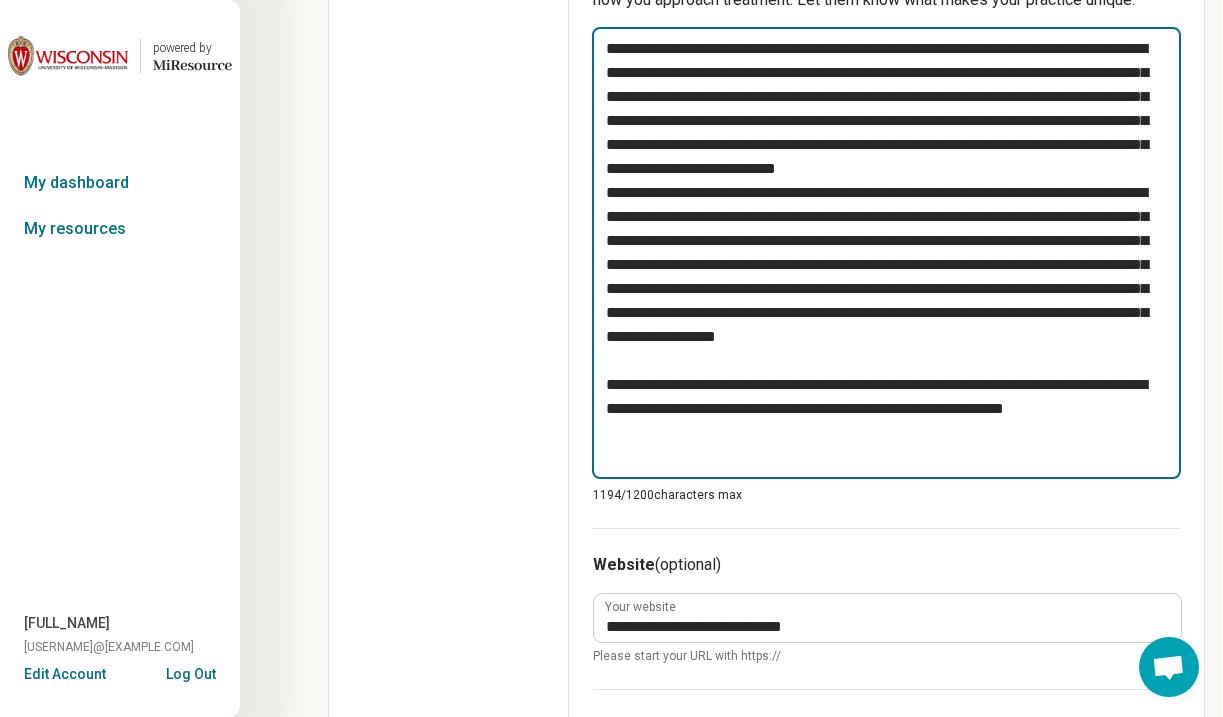 type on "*" 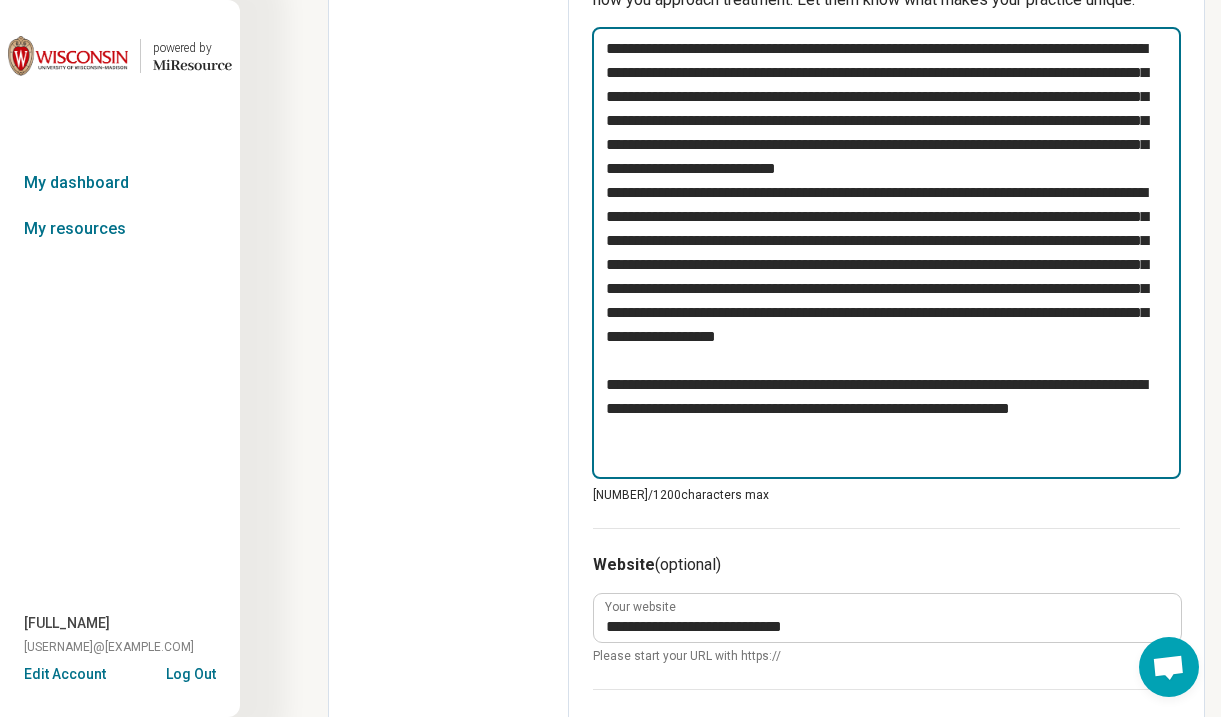 type on "*" 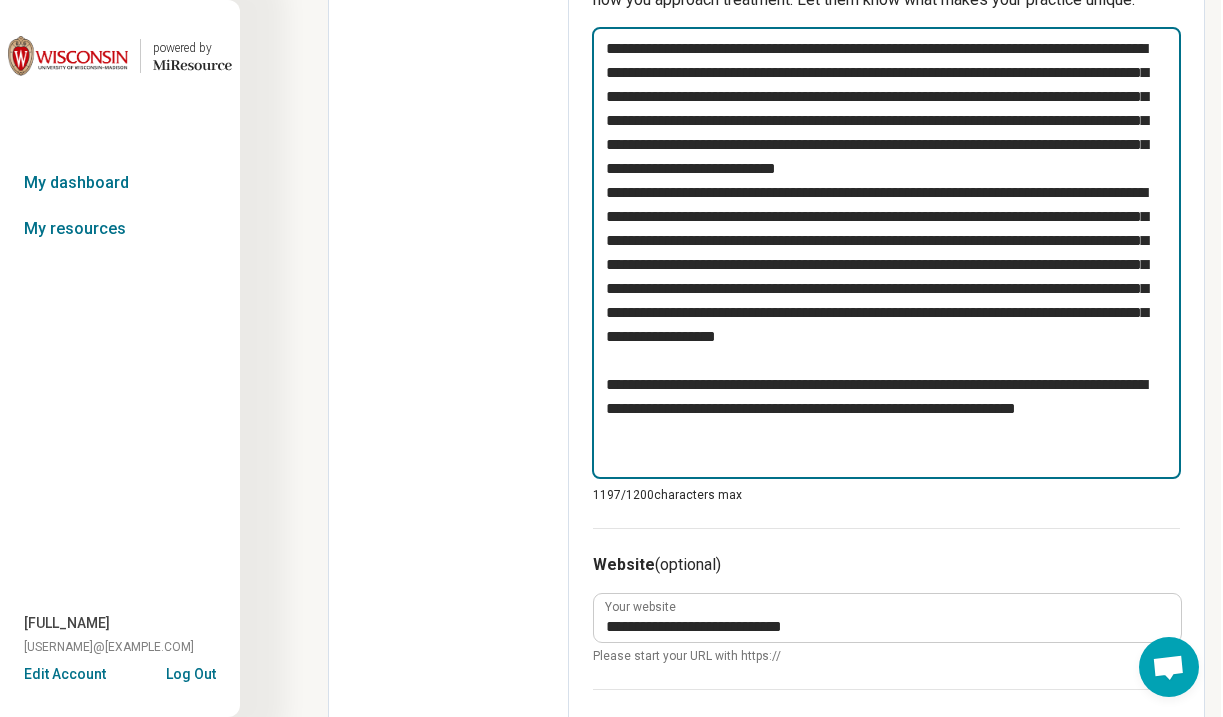 type on "*" 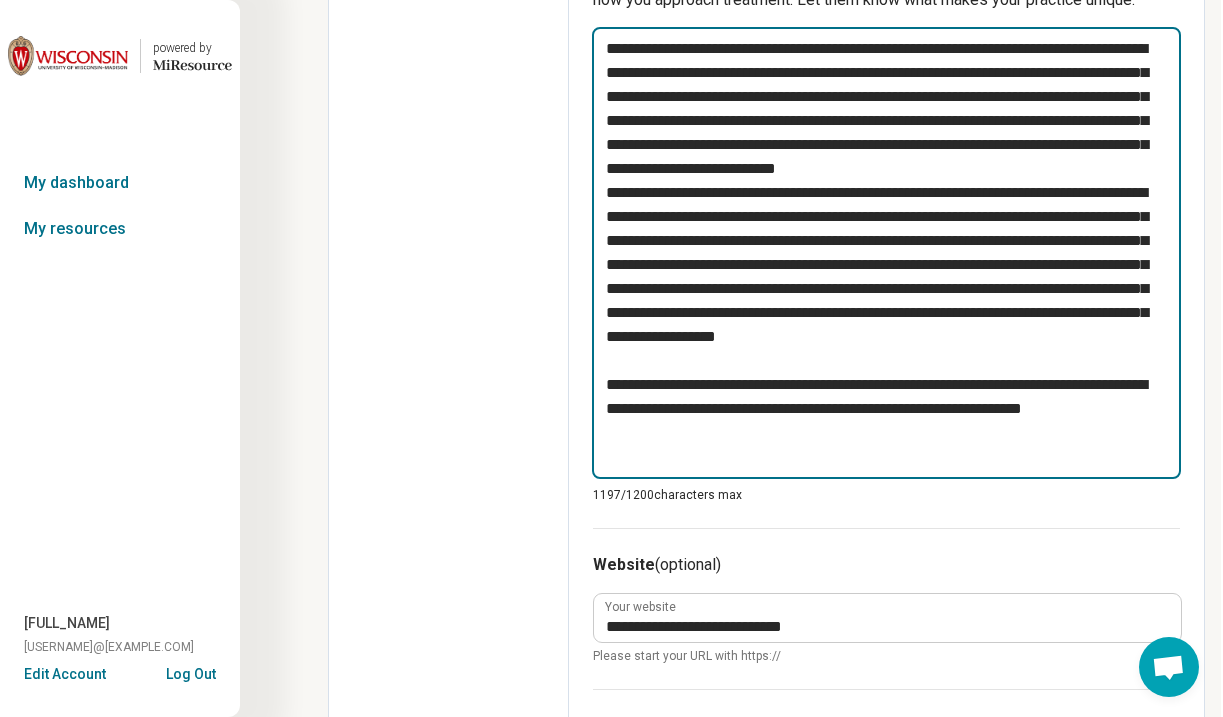 type on "*" 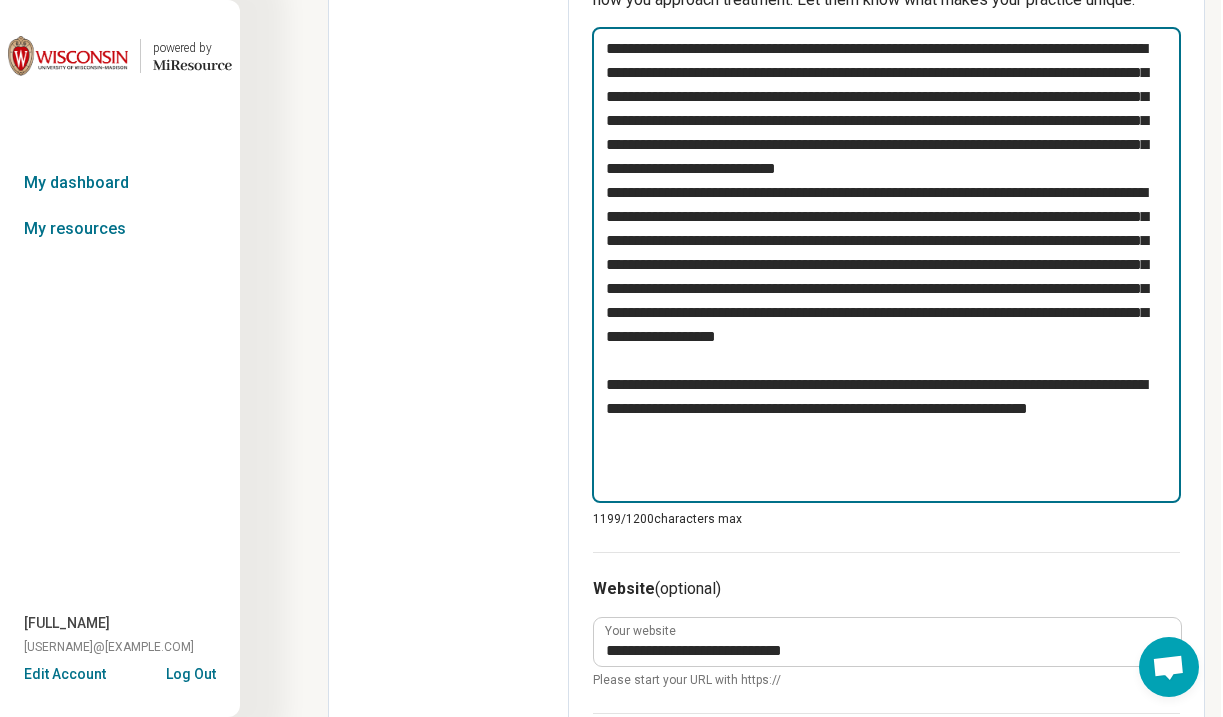 type on "*" 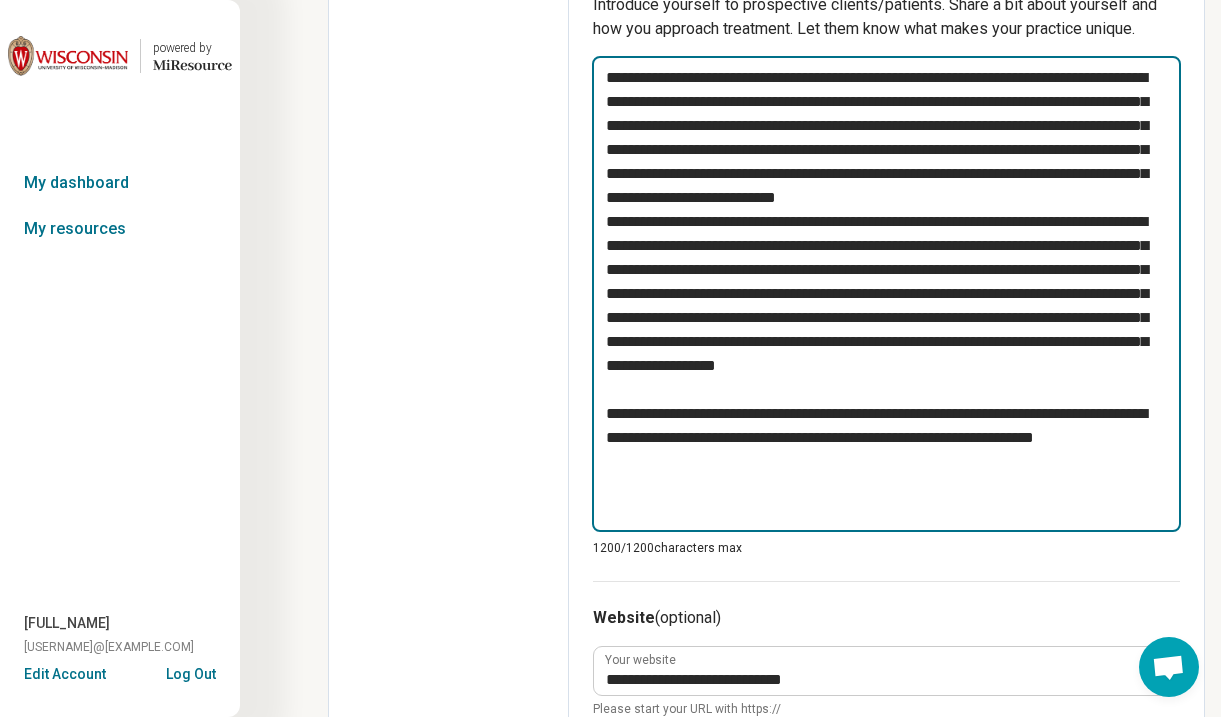scroll, scrollTop: 818, scrollLeft: 2, axis: both 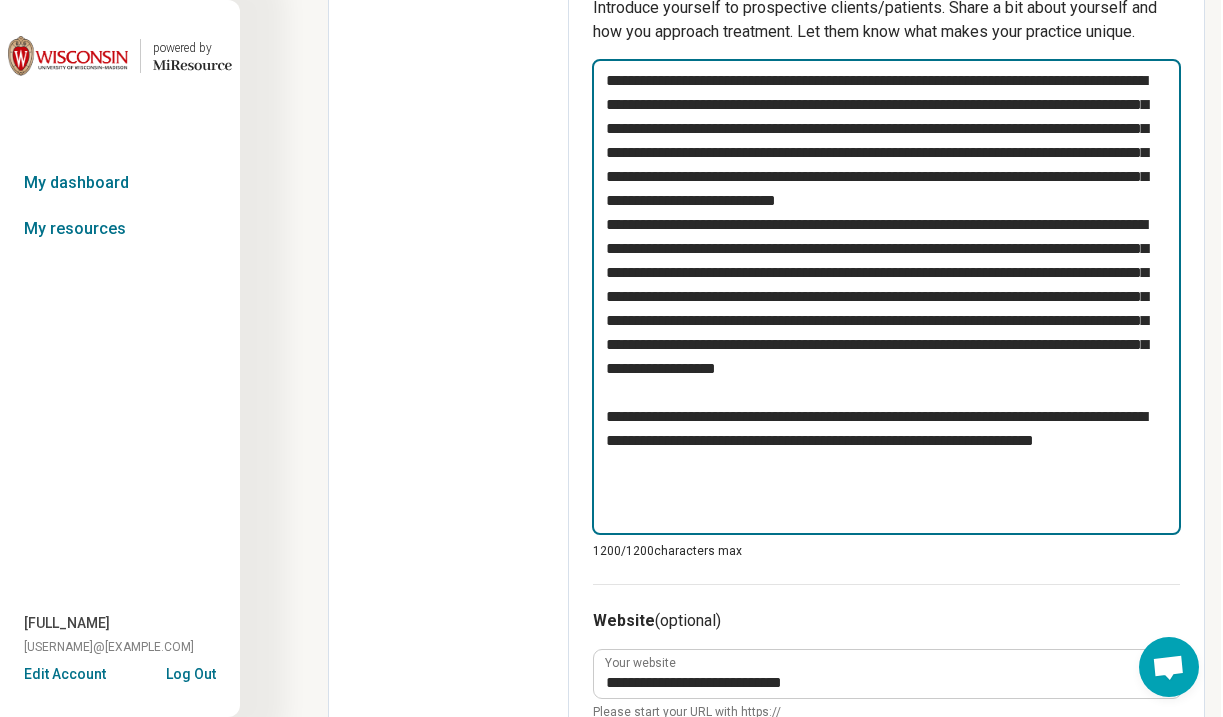 click at bounding box center (886, 297) 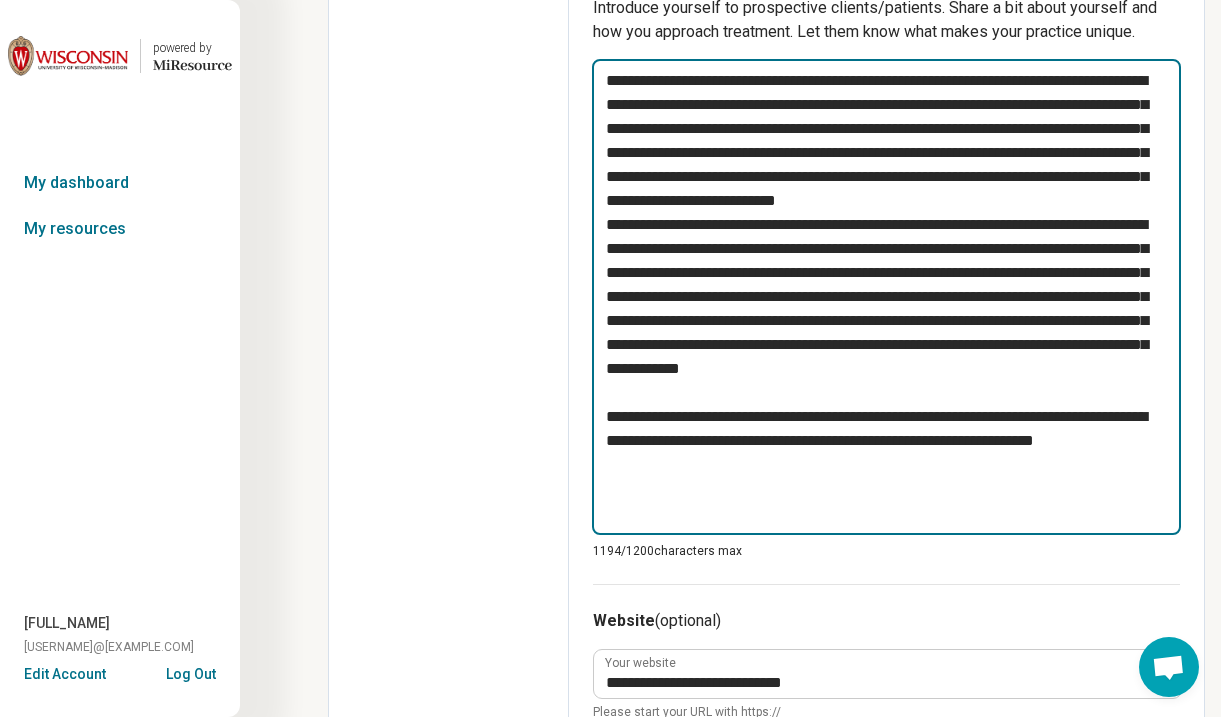 type on "*" 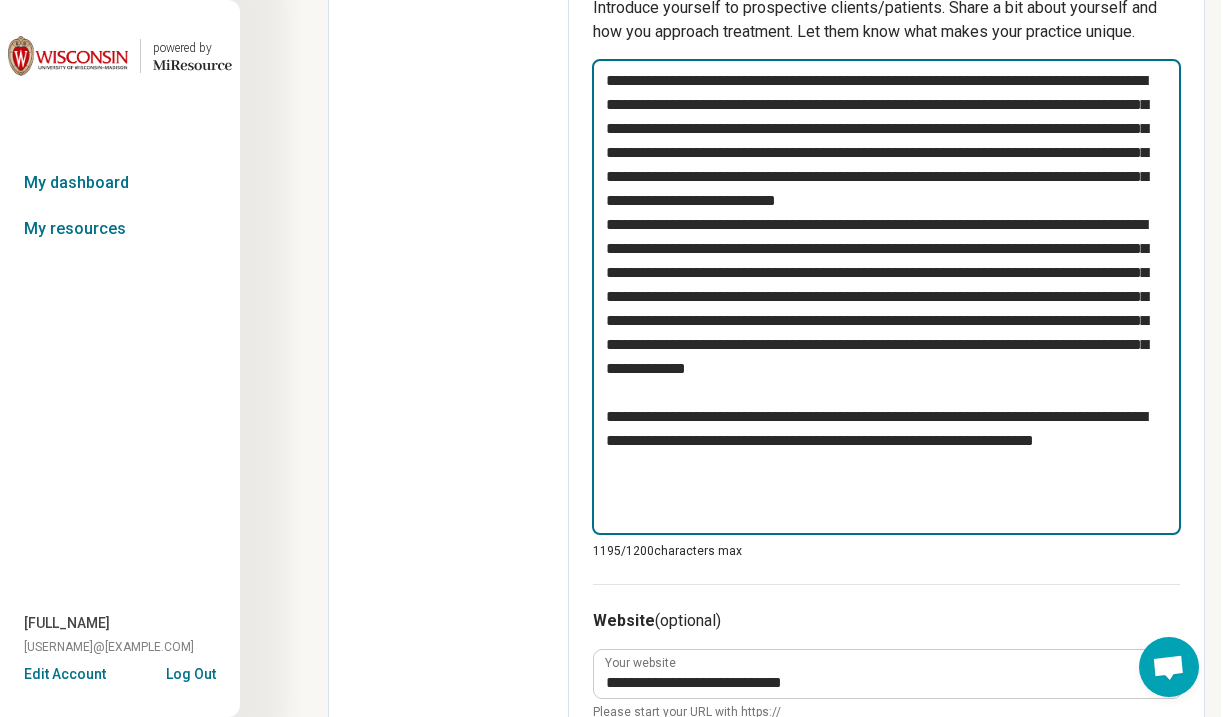 type on "*" 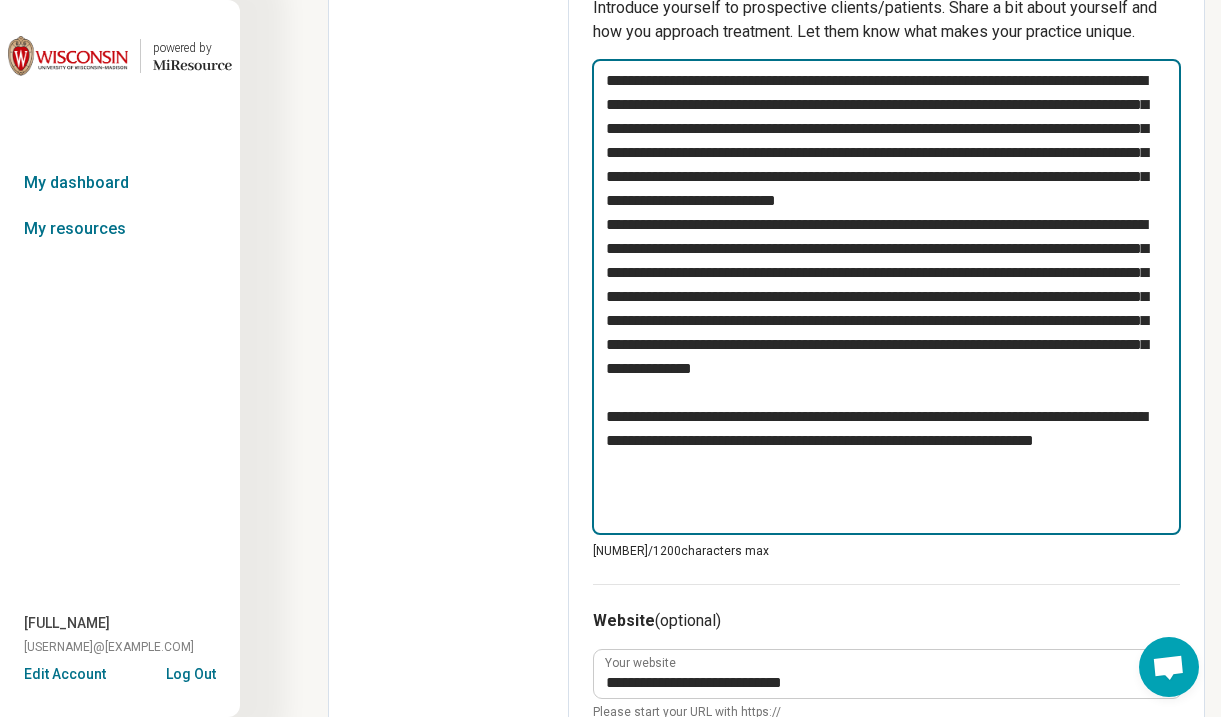type on "*" 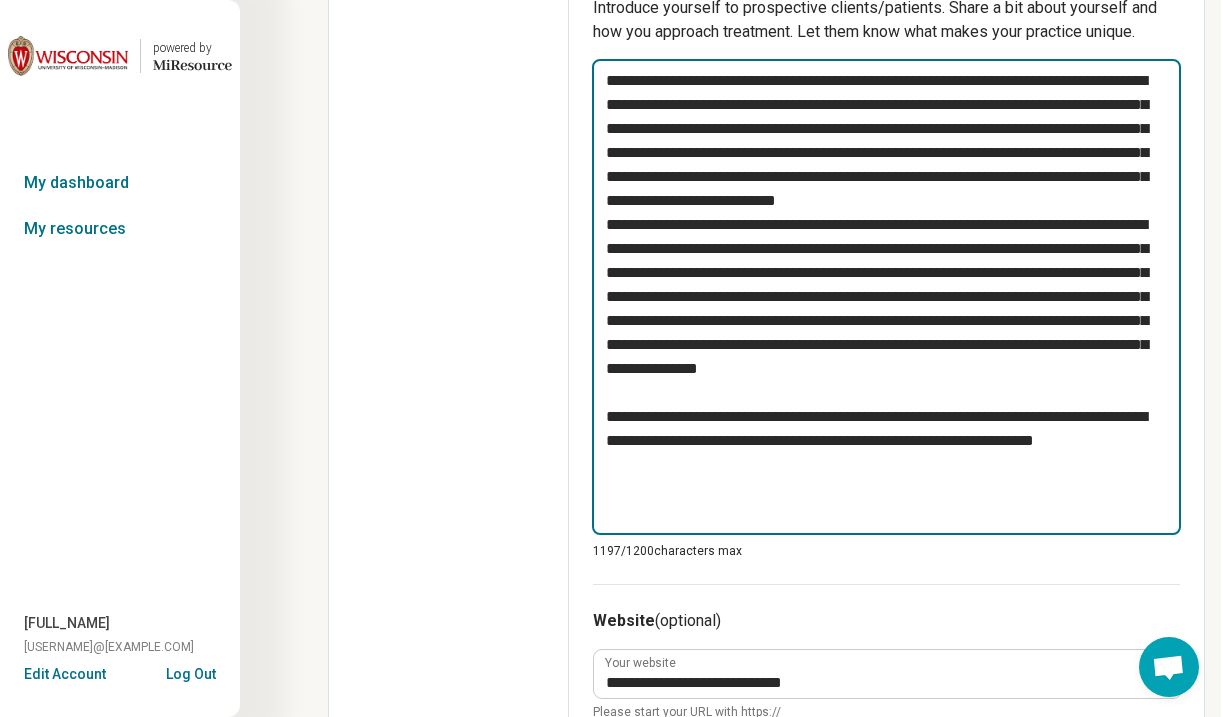type on "*" 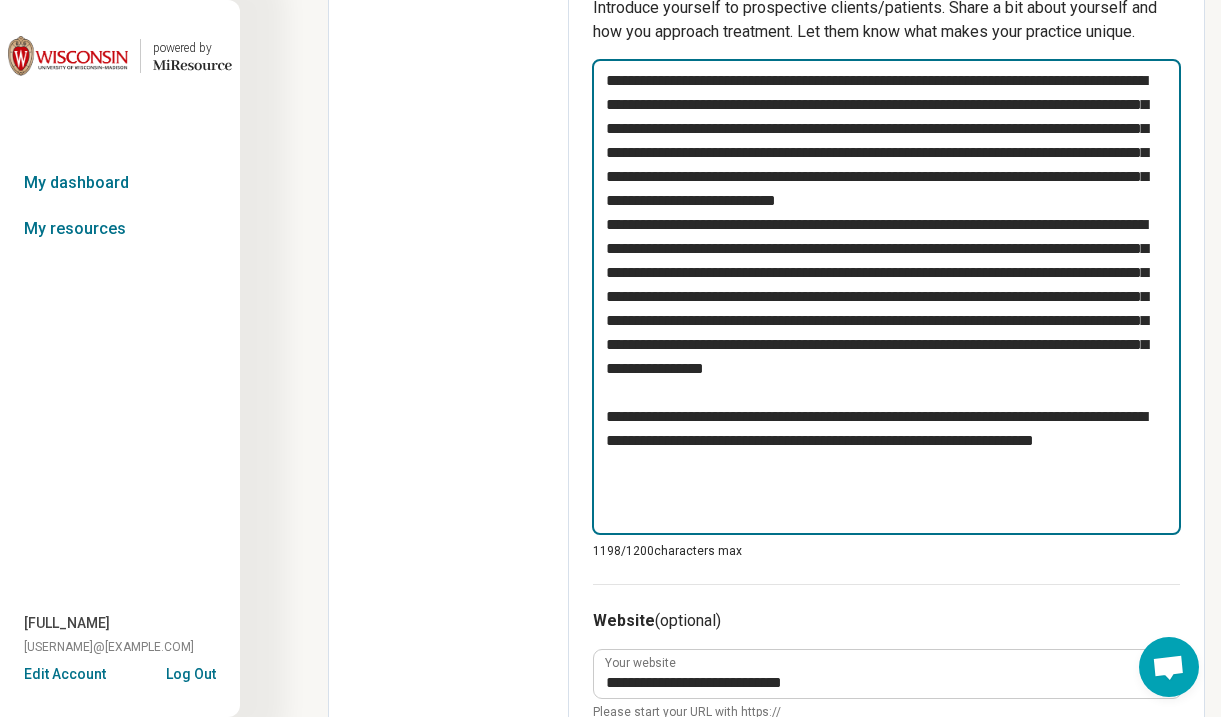 click at bounding box center [886, 297] 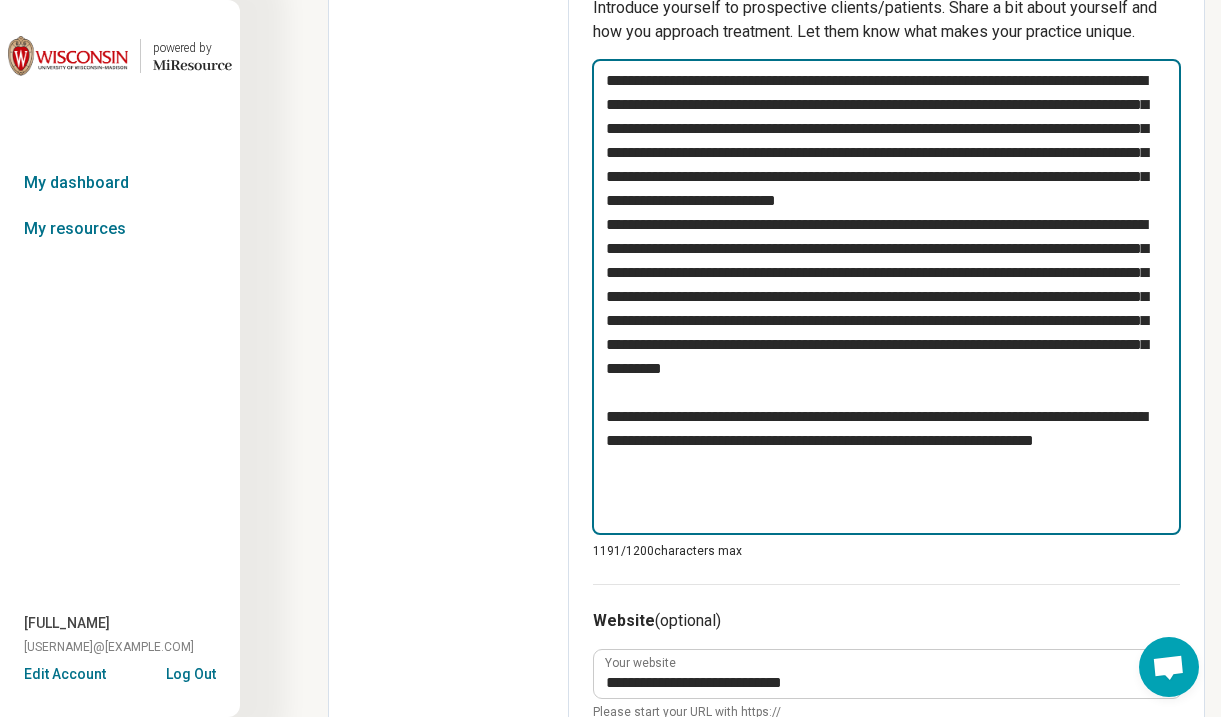 click at bounding box center (886, 297) 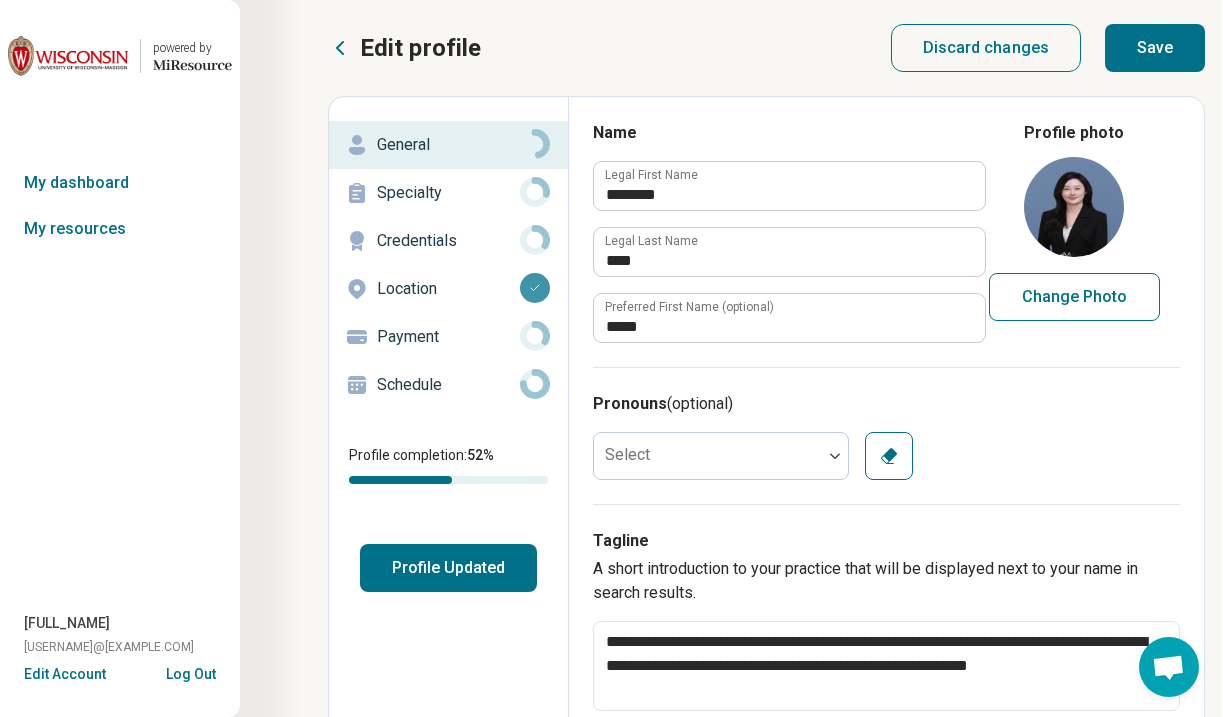 scroll, scrollTop: 0, scrollLeft: 2, axis: horizontal 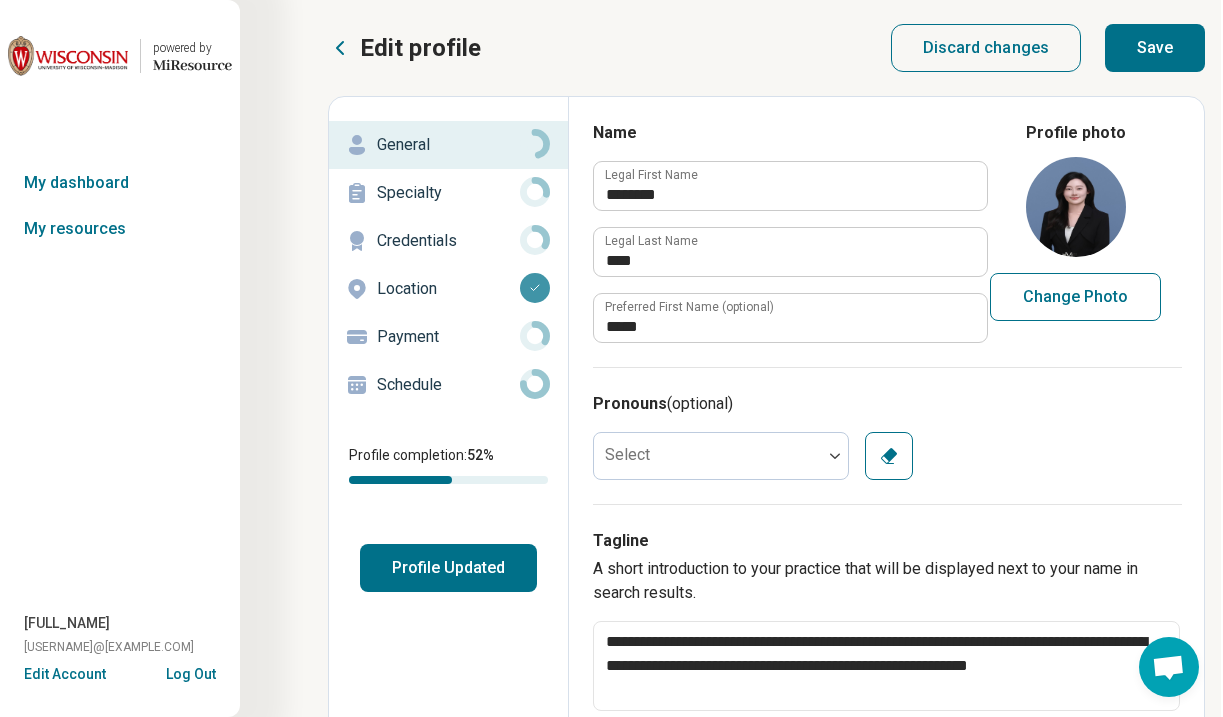 click on "Save" at bounding box center (1155, 48) 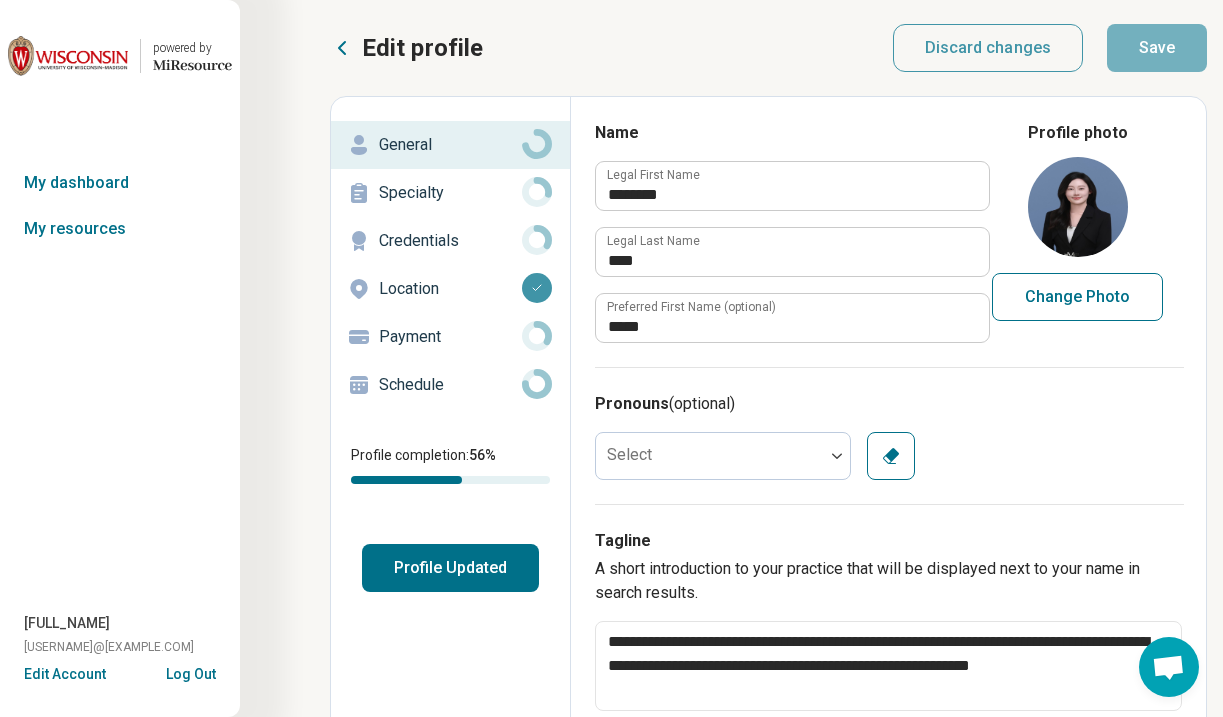 scroll, scrollTop: 0, scrollLeft: 0, axis: both 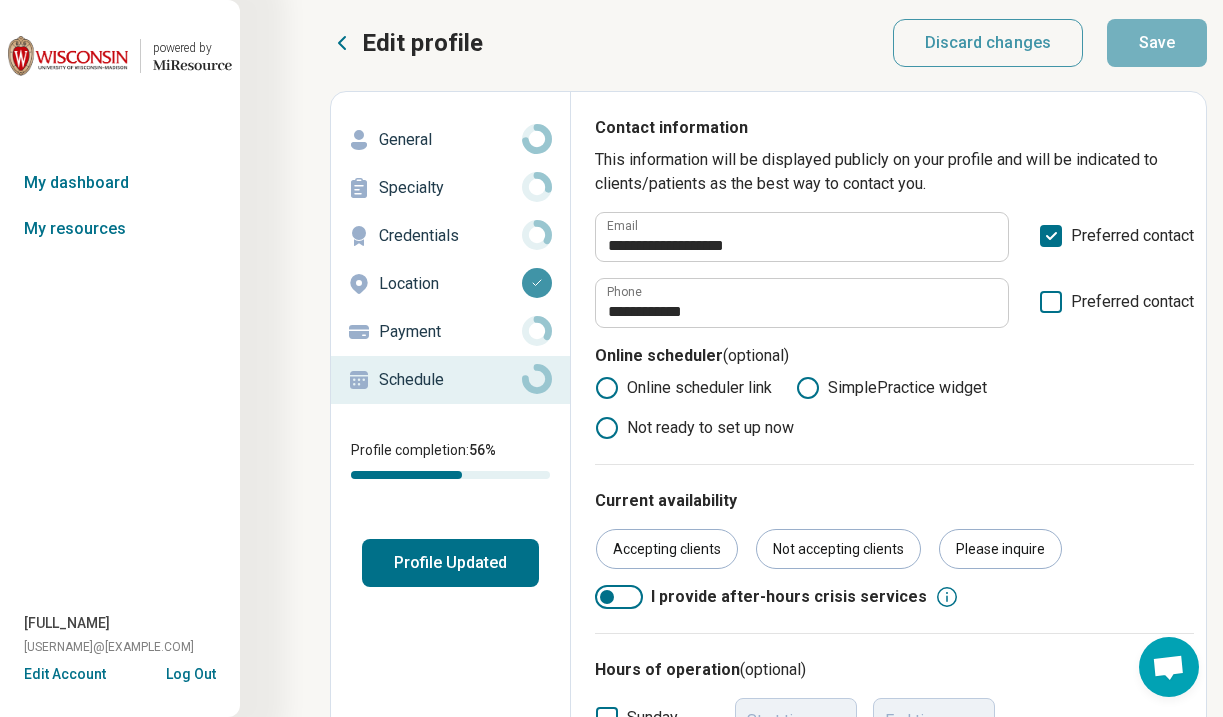 click on "Payment" at bounding box center (450, 332) 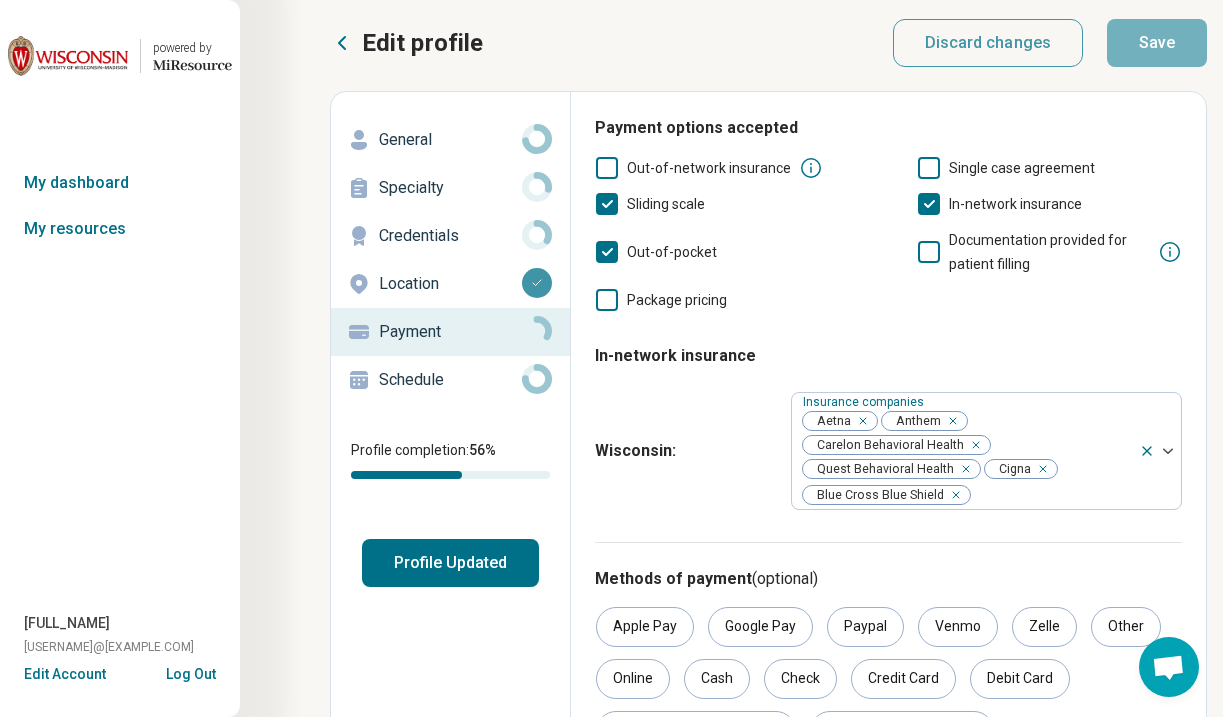 click on "Credentials" at bounding box center (450, 236) 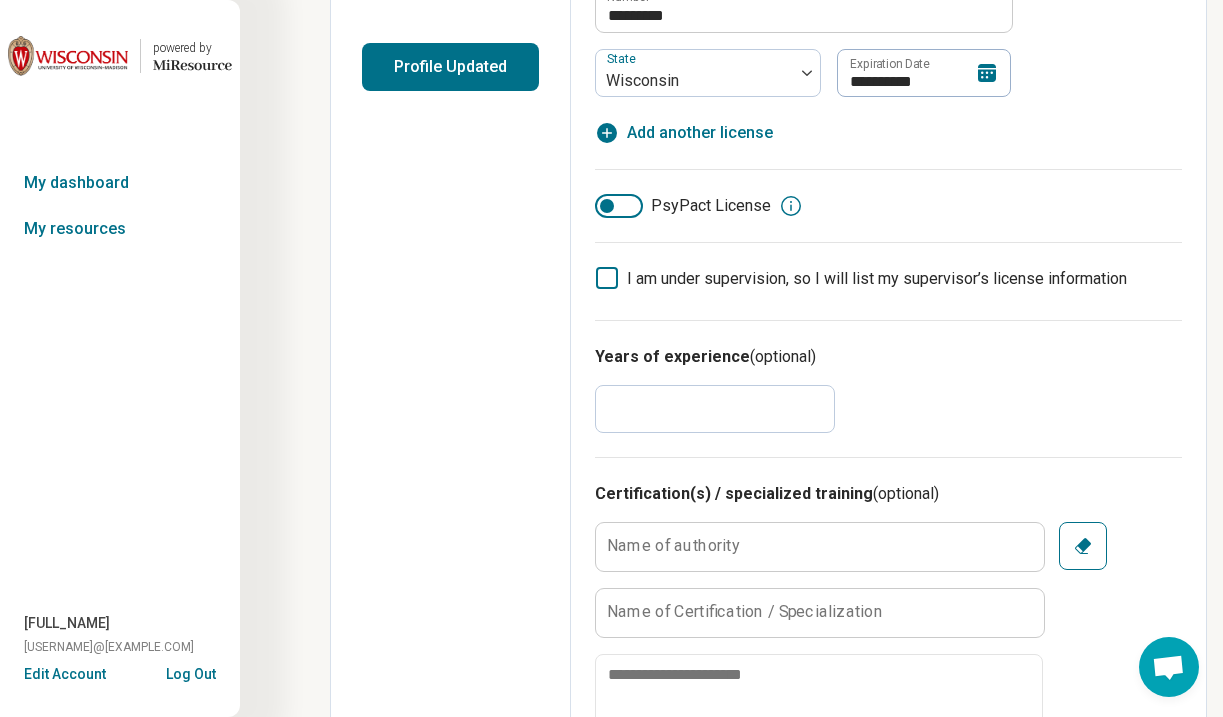 scroll, scrollTop: 504, scrollLeft: 0, axis: vertical 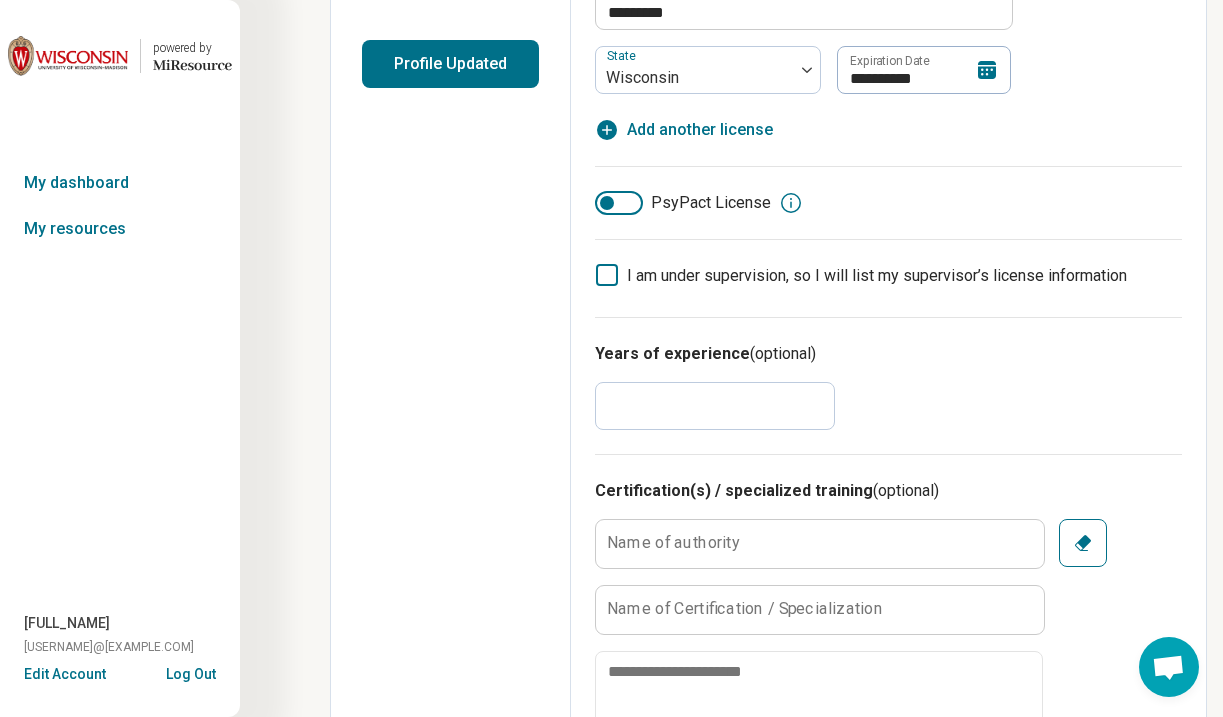 drag, startPoint x: 689, startPoint y: 400, endPoint x: 573, endPoint y: 398, distance: 116.01724 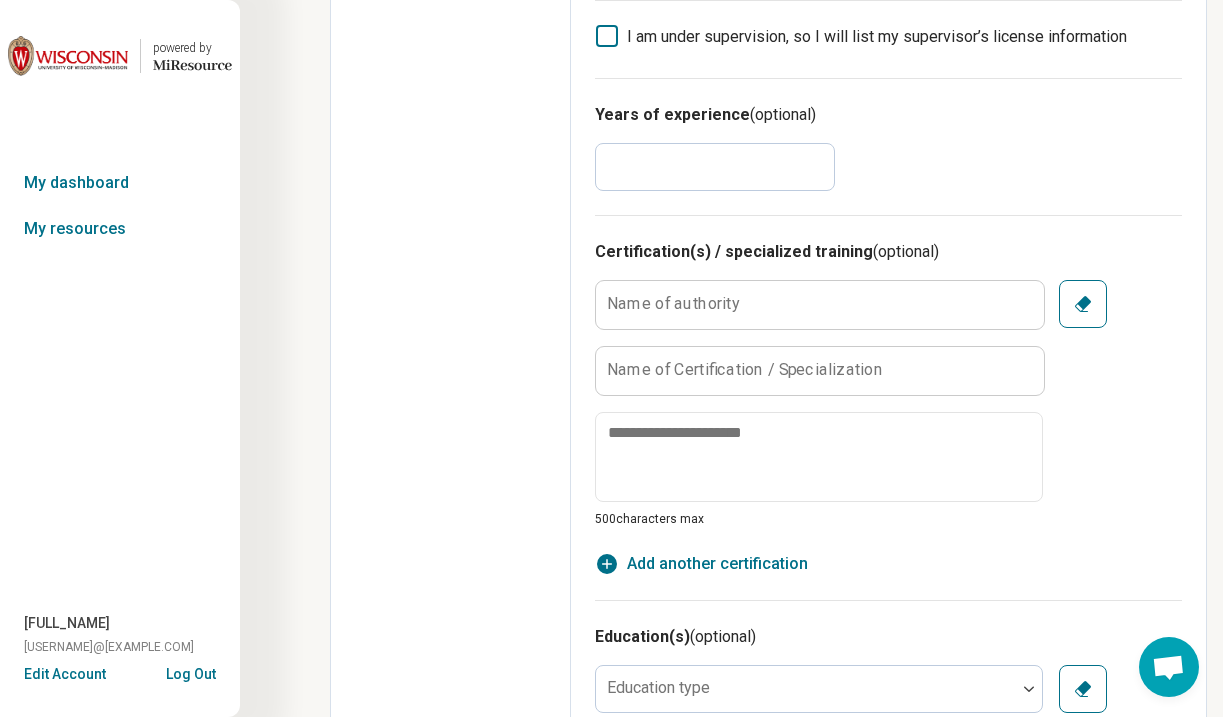 scroll, scrollTop: 736, scrollLeft: 0, axis: vertical 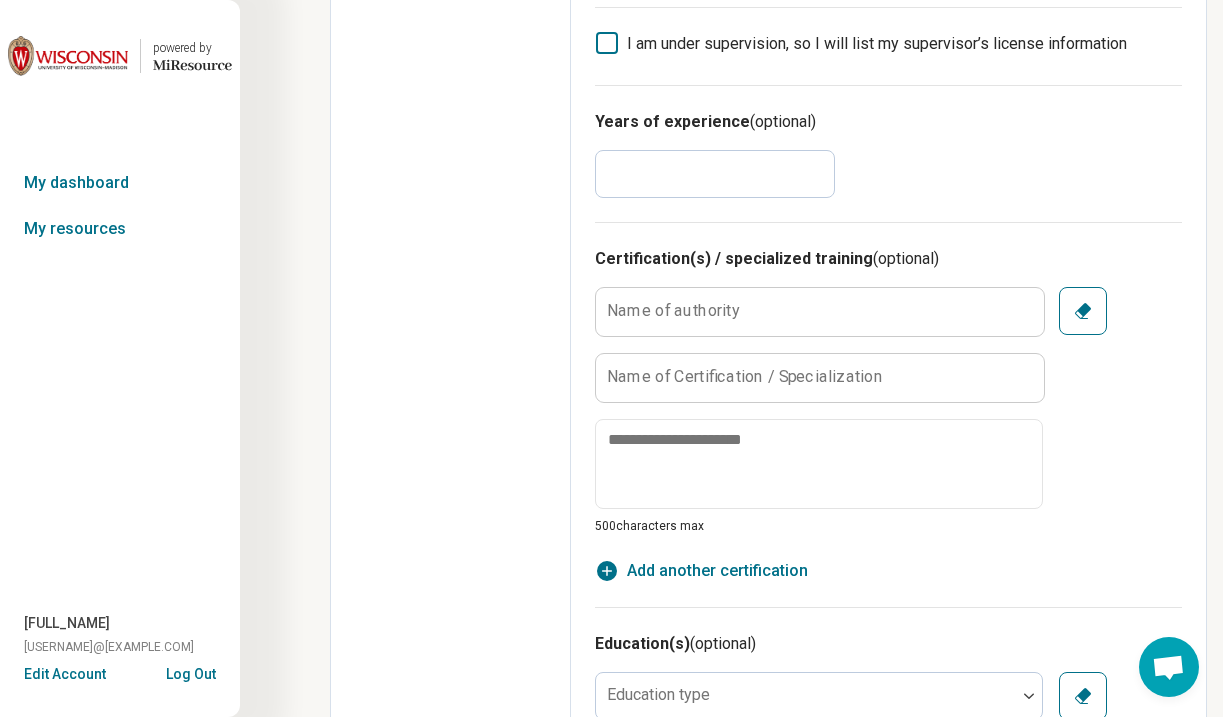 click on "Name of authority" at bounding box center [673, 311] 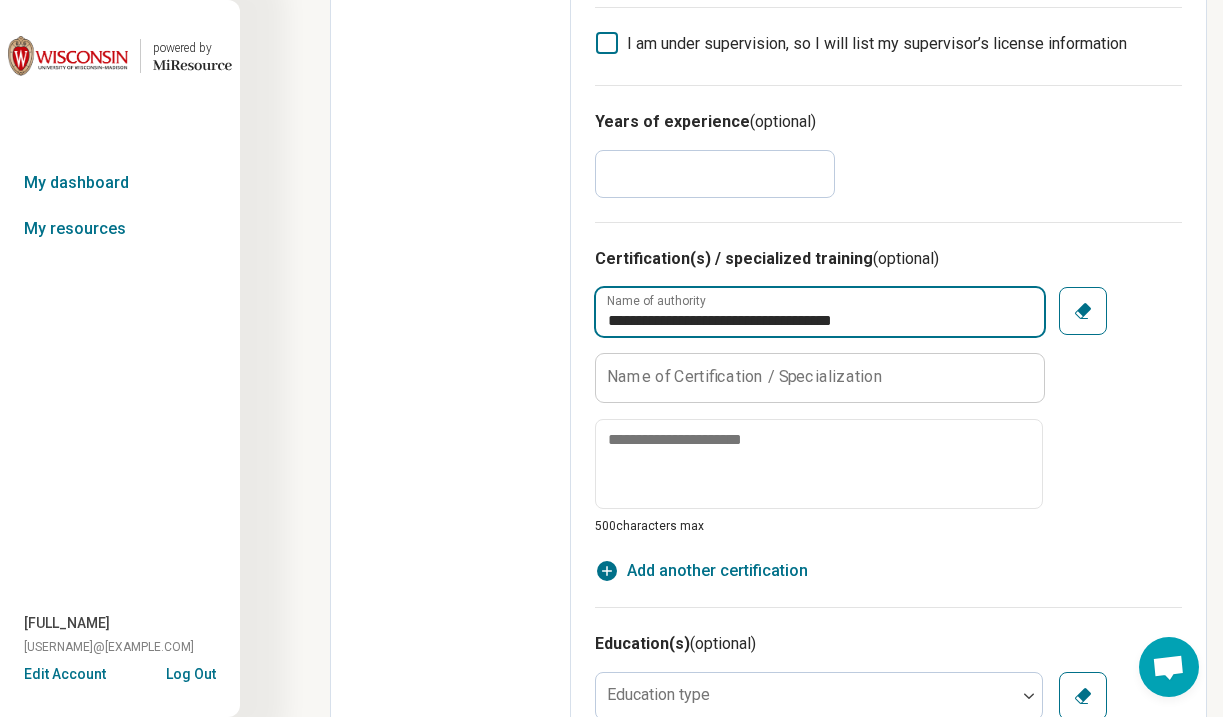 type on "**********" 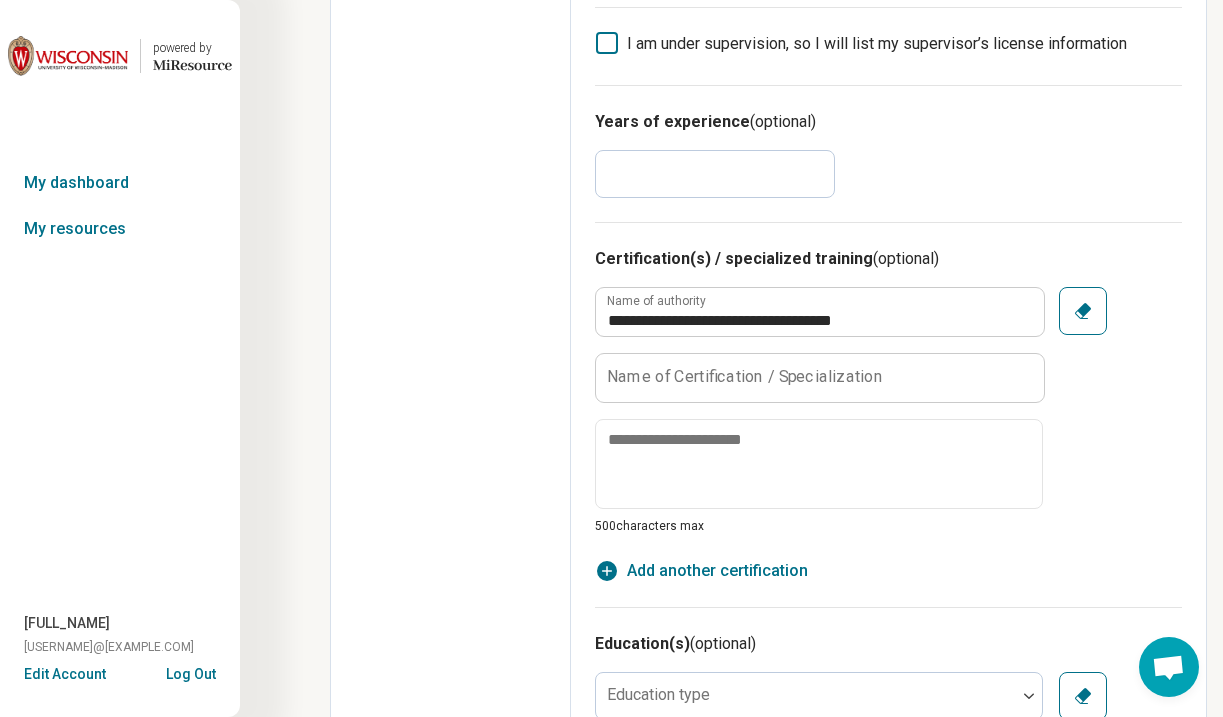 click on "Name of Certification / Specialization" at bounding box center [745, 377] 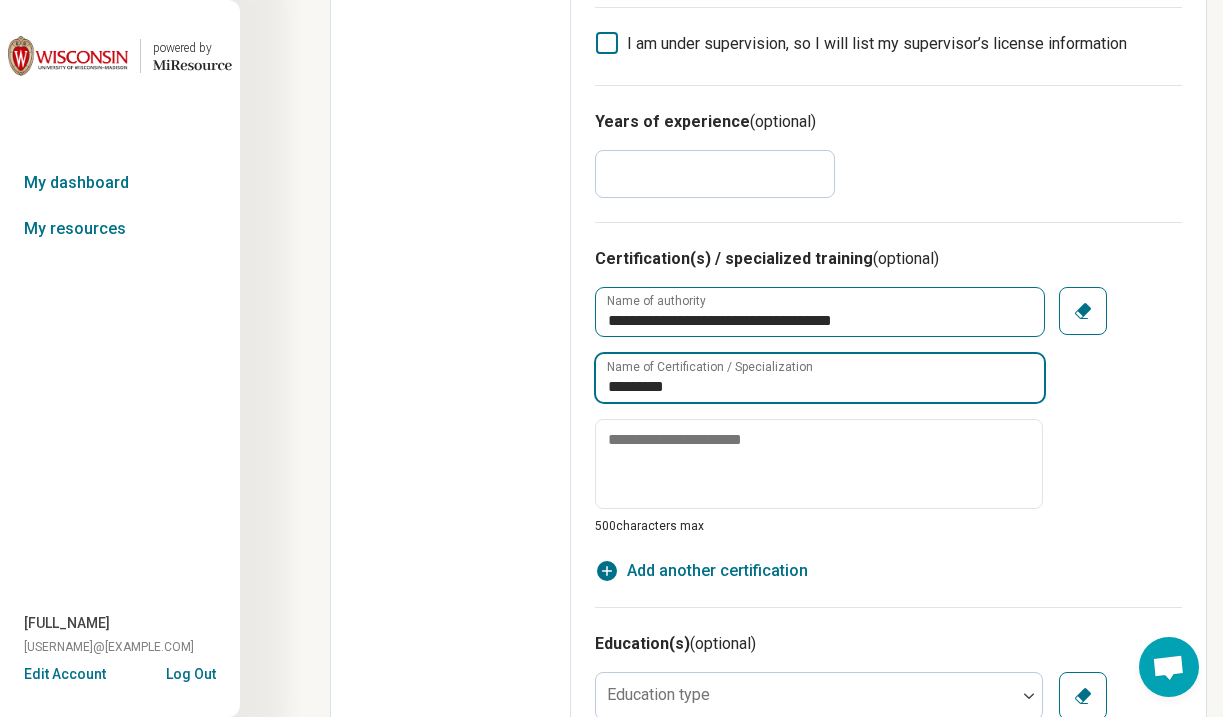 type on "********" 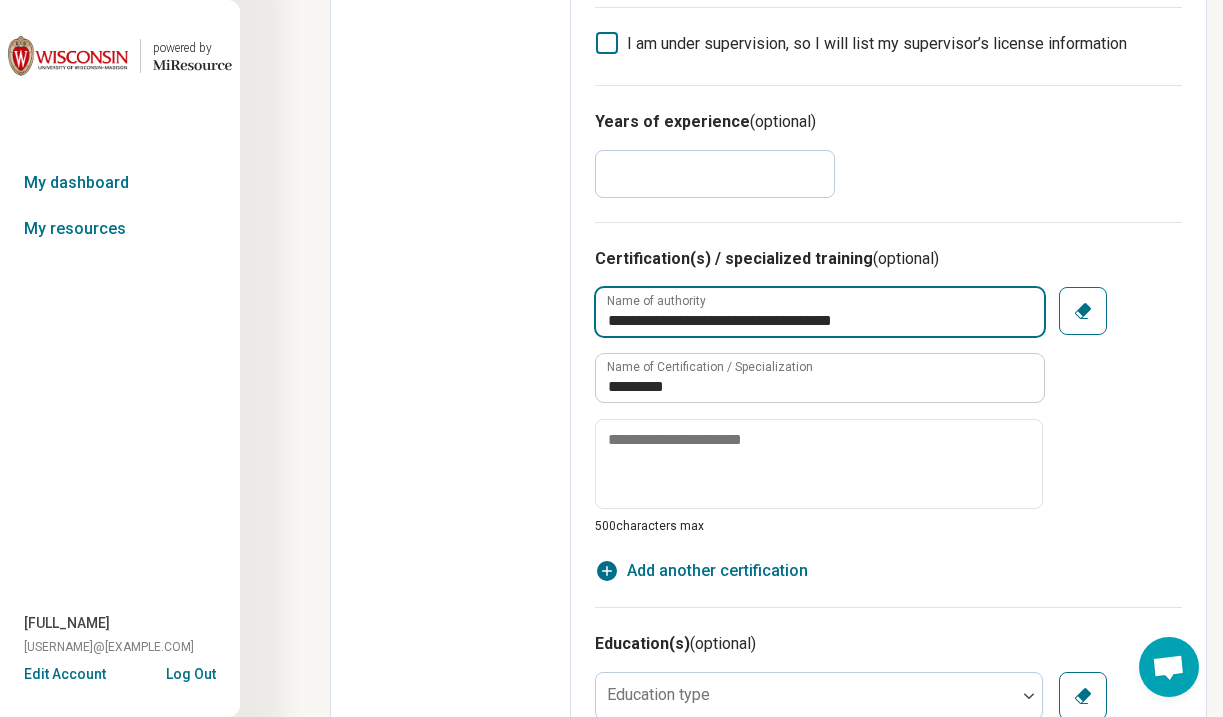 drag, startPoint x: 918, startPoint y: 319, endPoint x: 541, endPoint y: 320, distance: 377.0013 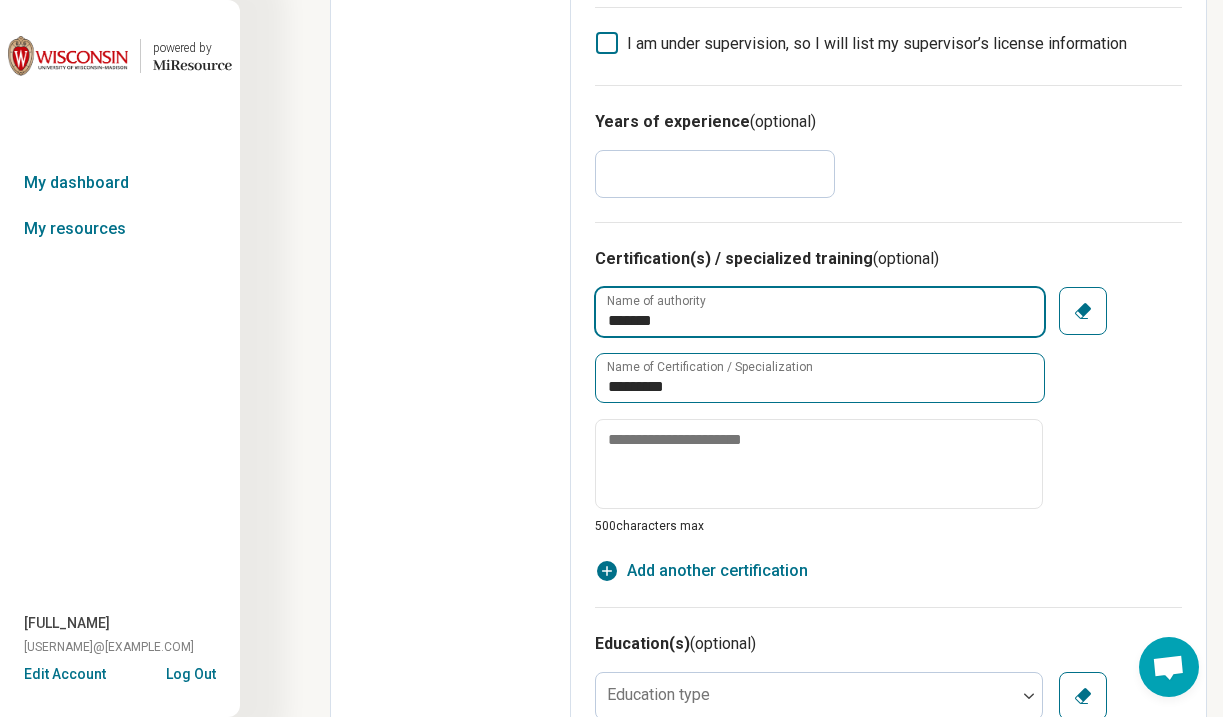 type on "*******" 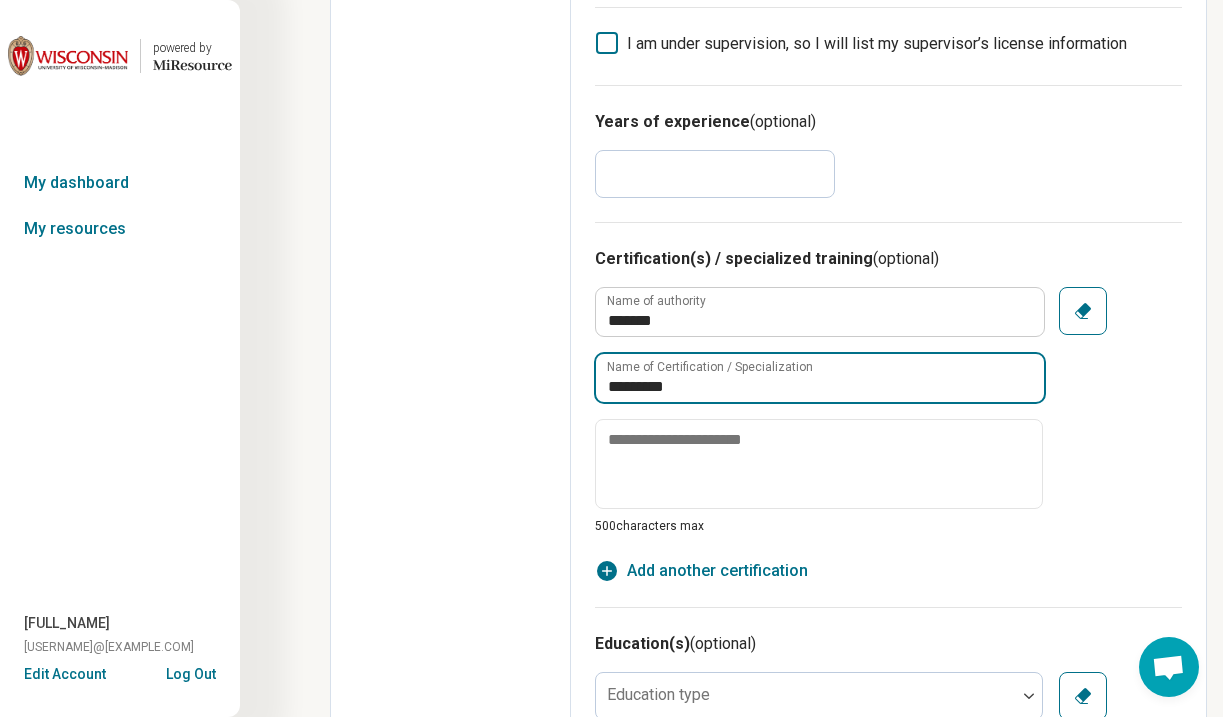 drag, startPoint x: 698, startPoint y: 377, endPoint x: 521, endPoint y: 373, distance: 177.0452 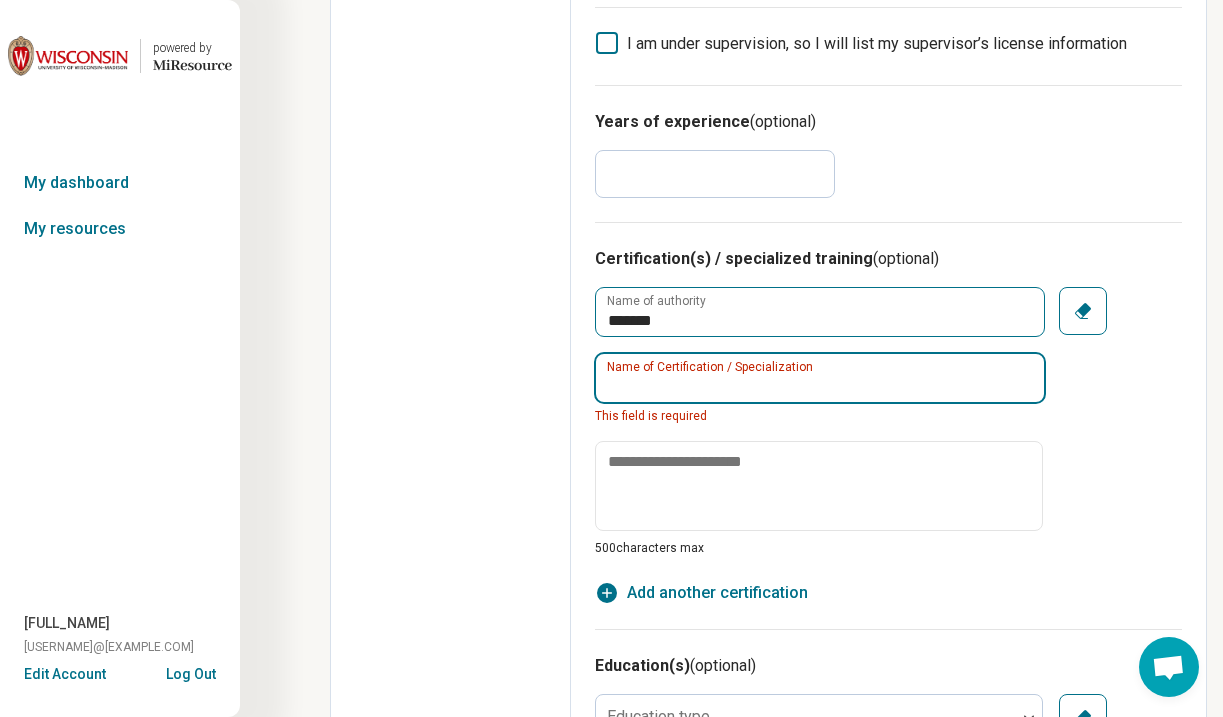 type 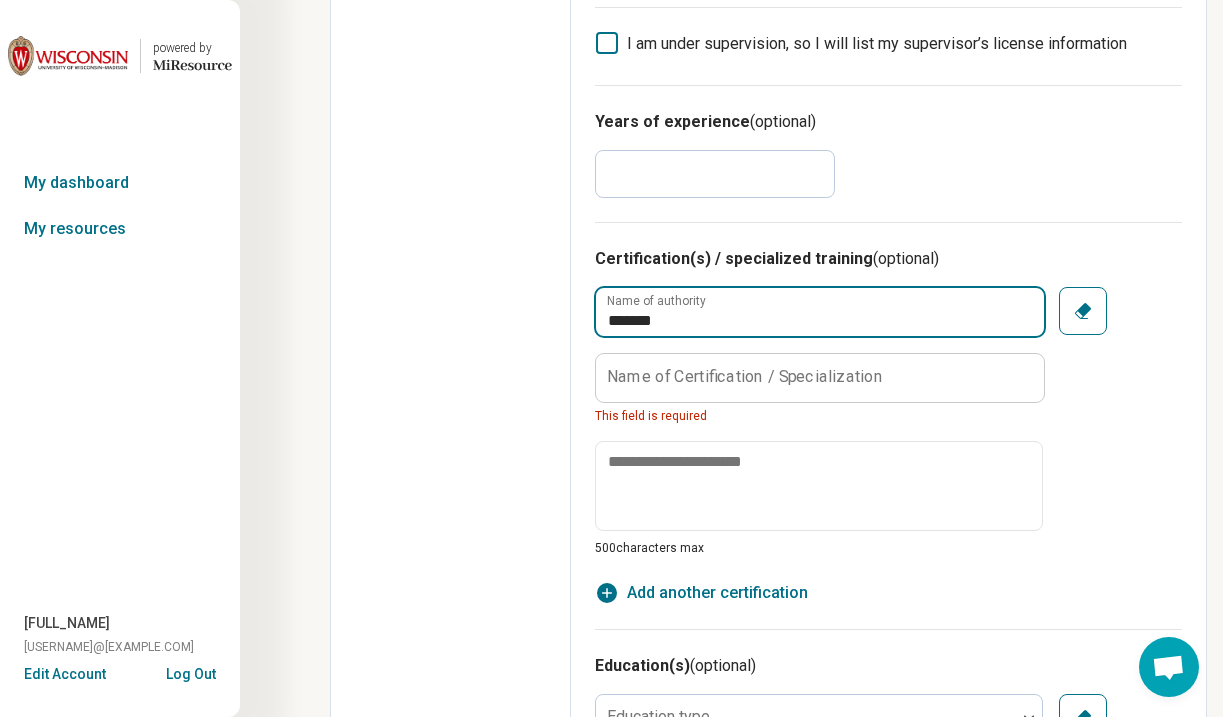 drag, startPoint x: 696, startPoint y: 323, endPoint x: 530, endPoint y: 316, distance: 166.14752 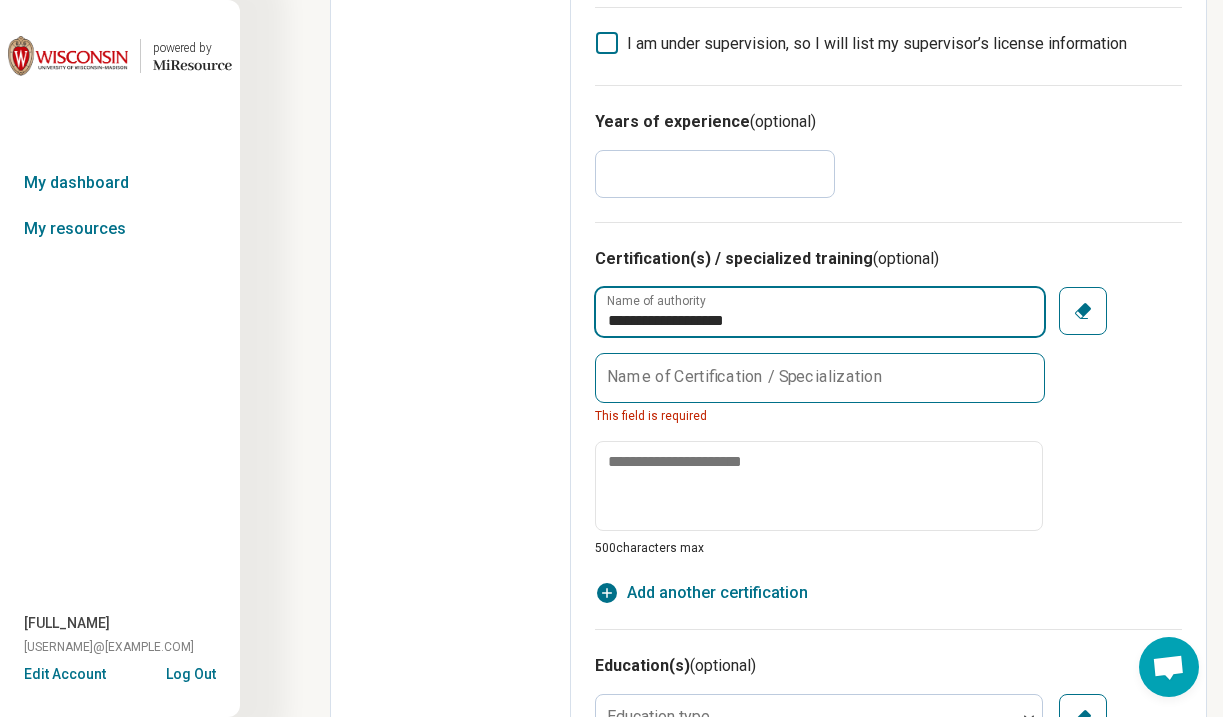 type on "**********" 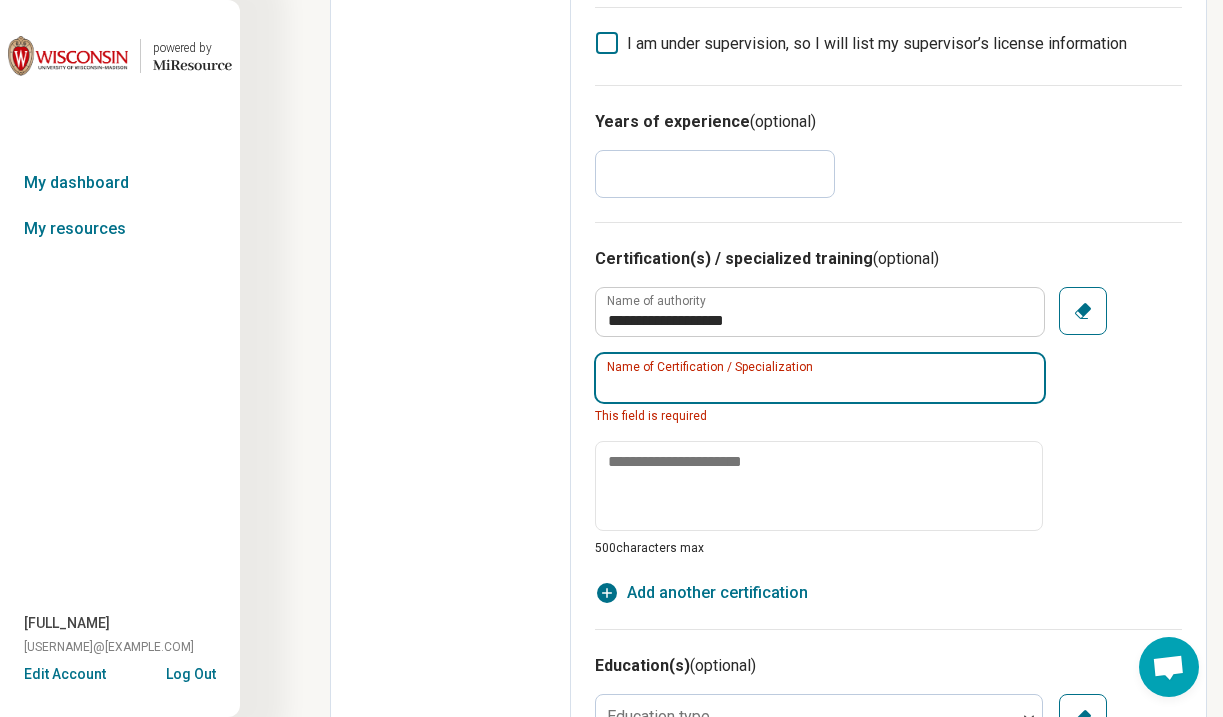 click on "Name of Certification / Specialization This field is required" at bounding box center [819, 389] 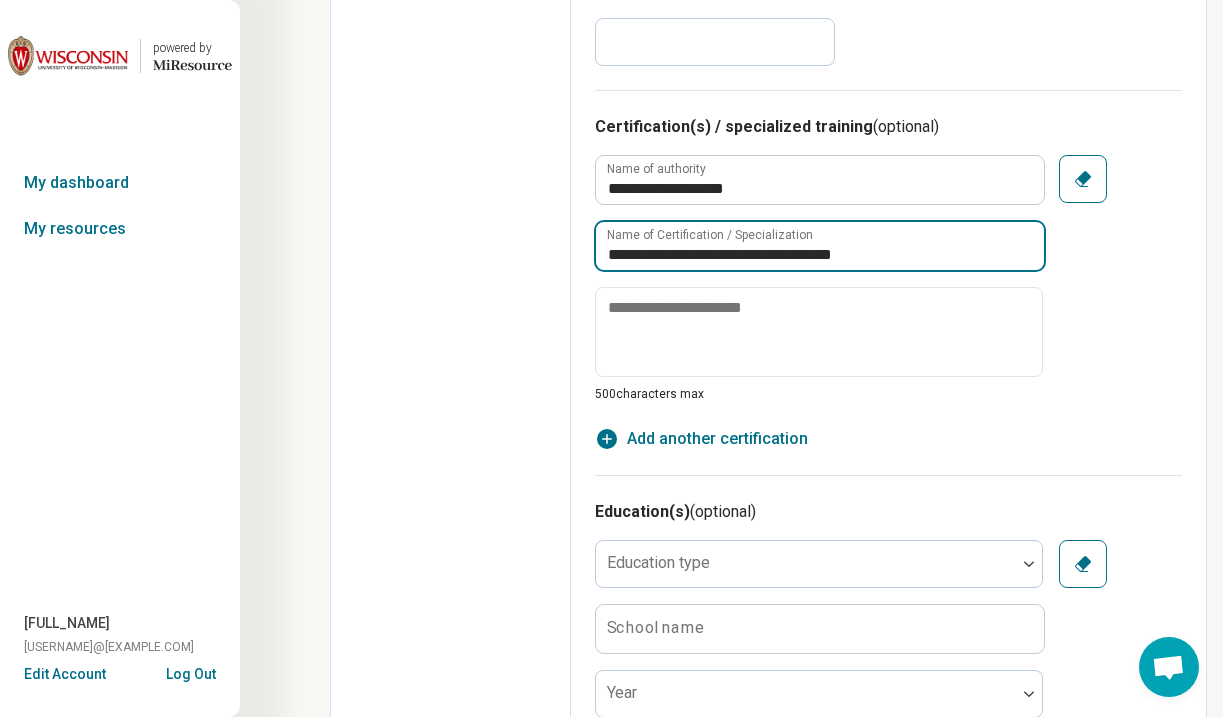 scroll, scrollTop: 917, scrollLeft: 0, axis: vertical 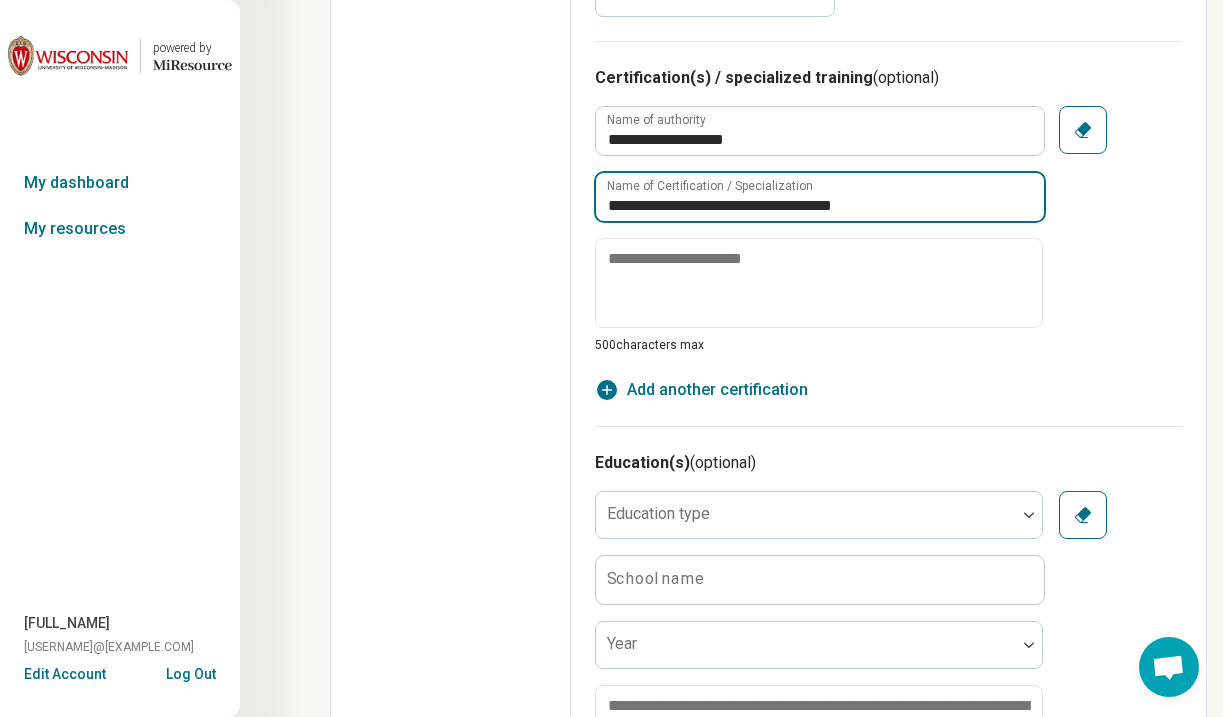 type on "**********" 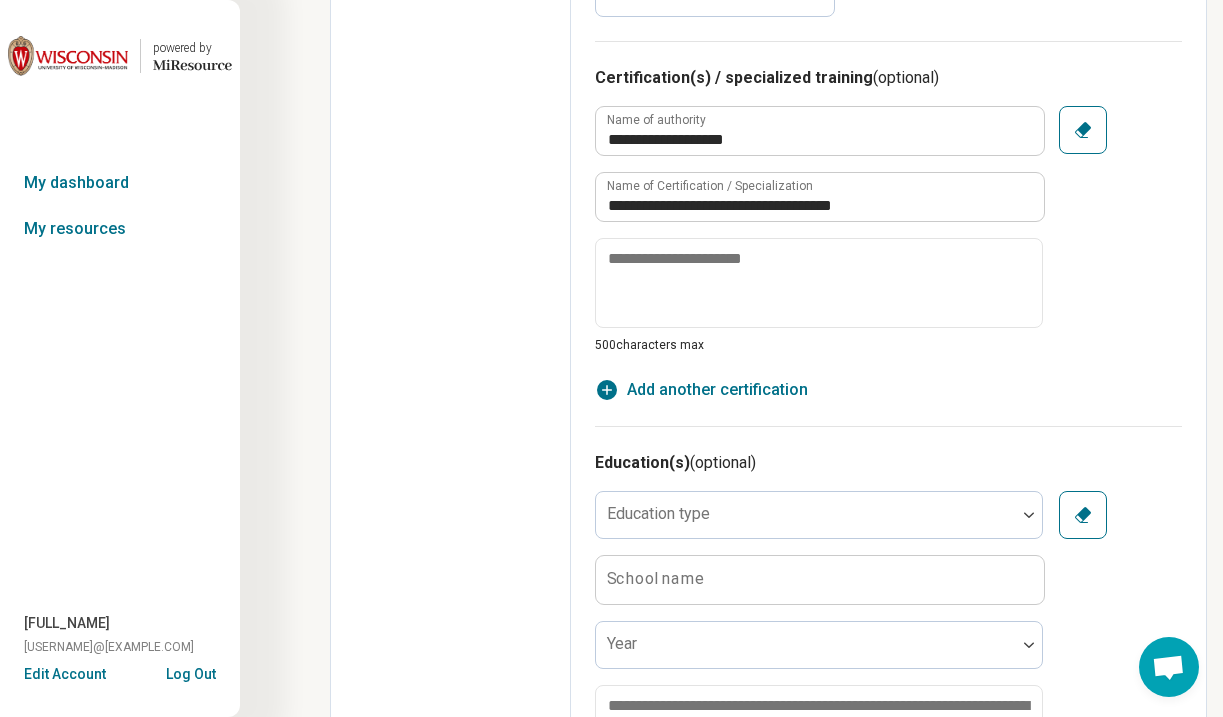 click on "Add another certification" at bounding box center (717, 390) 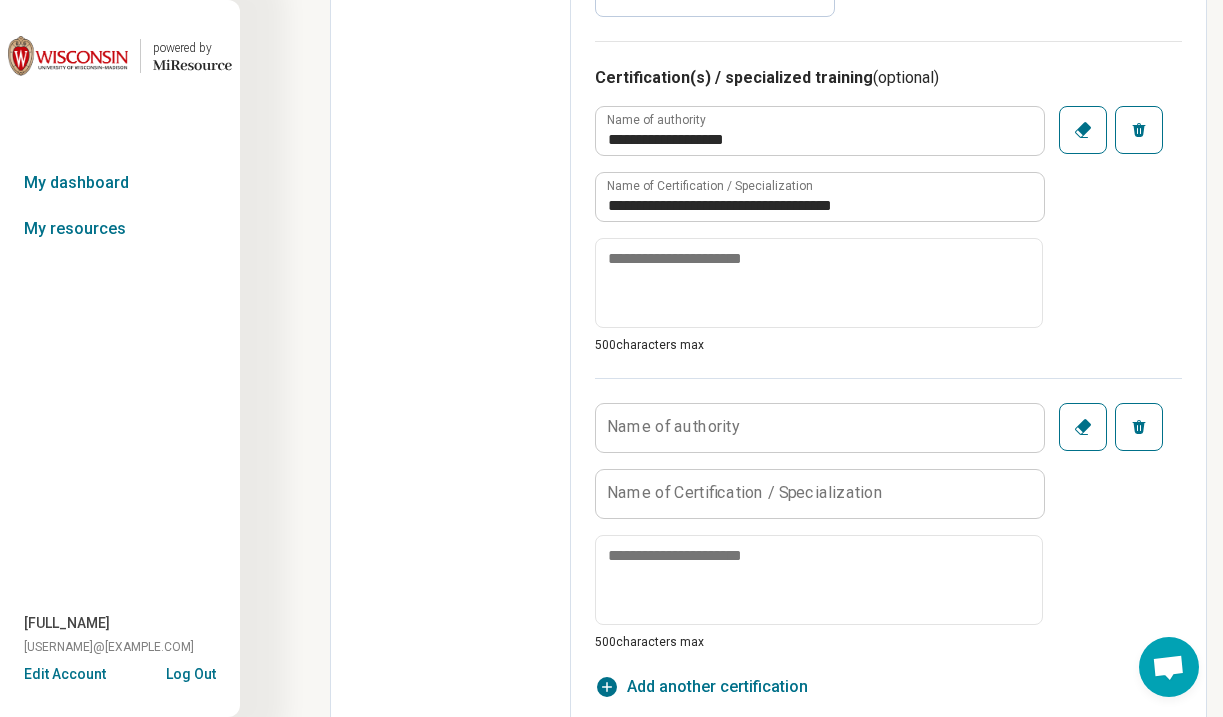click on "Name of Certification / Specialization" at bounding box center (745, 493) 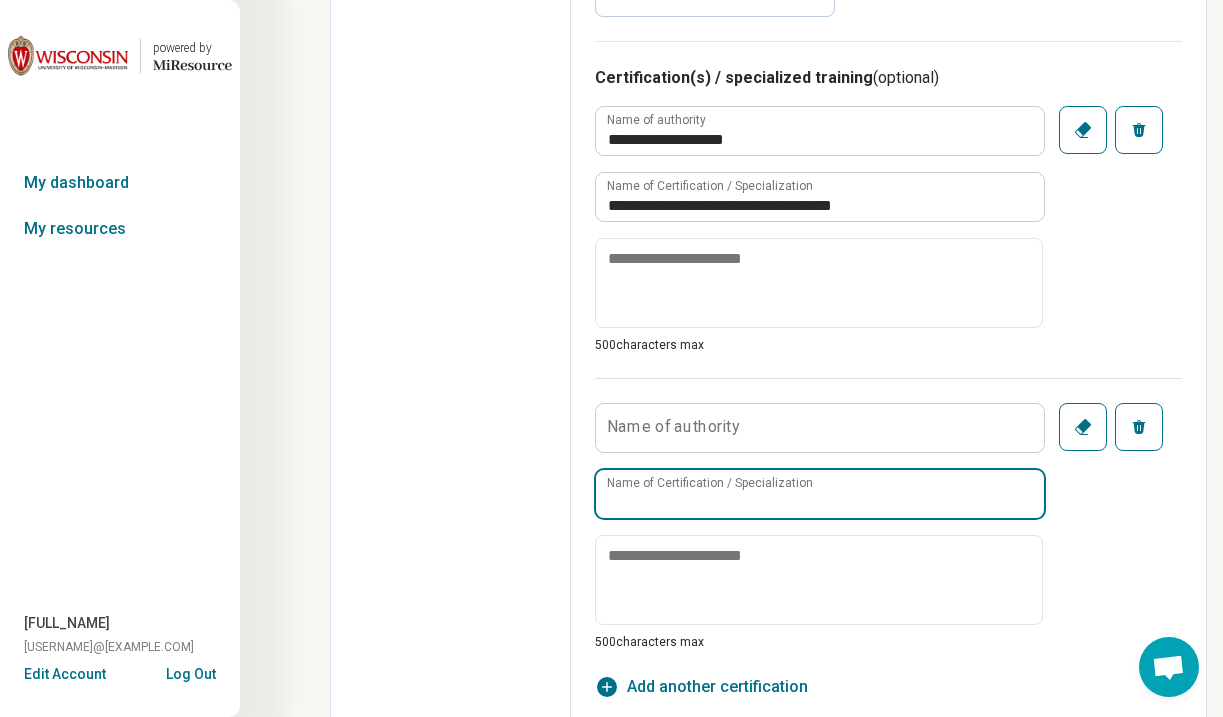paste on "**********" 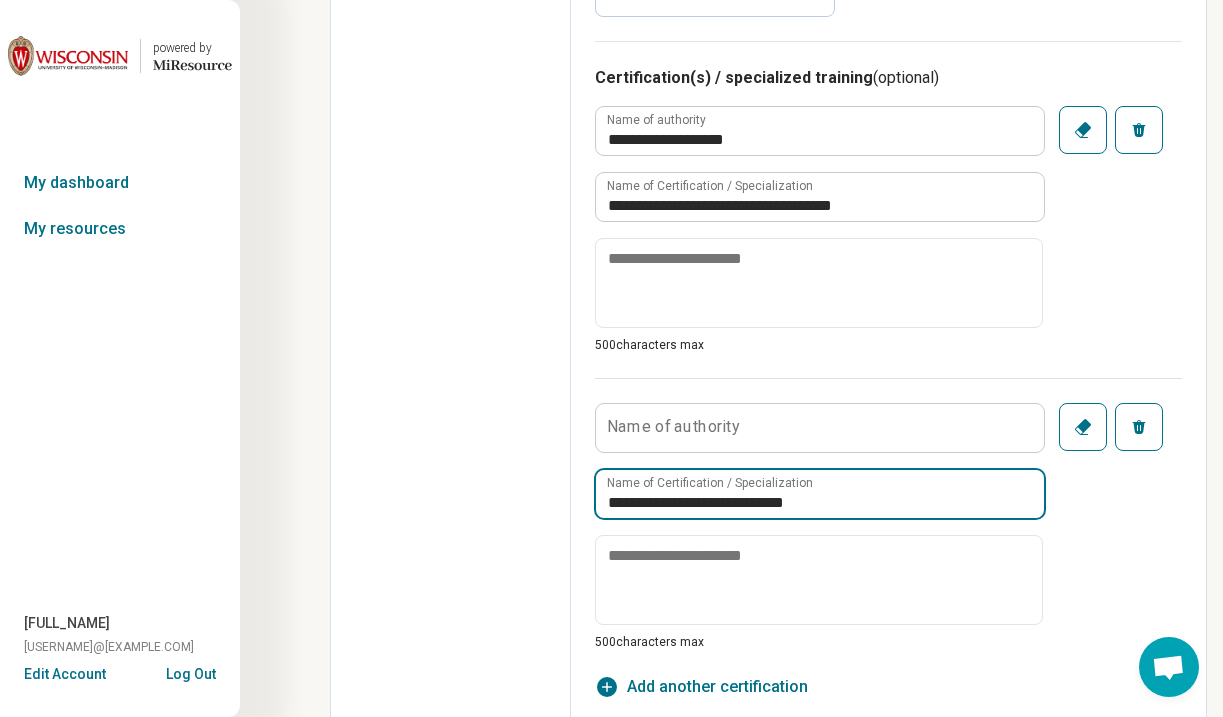 type on "**********" 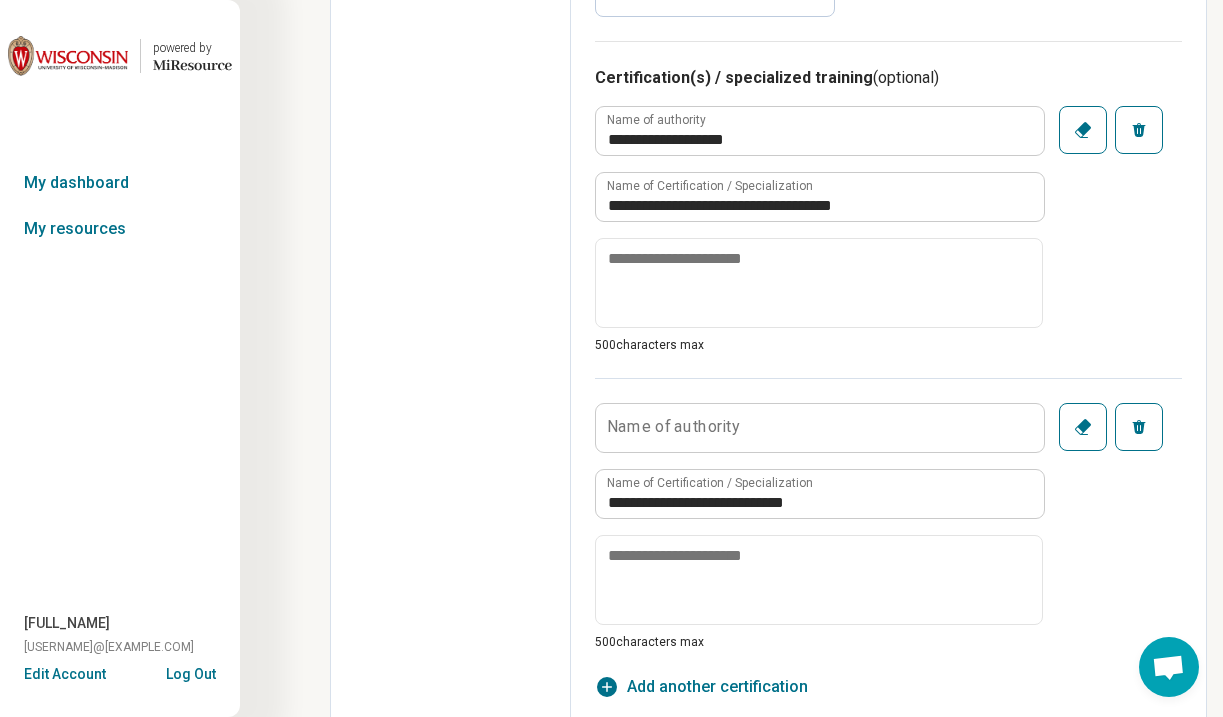 click on "**********" at bounding box center (888, 514) 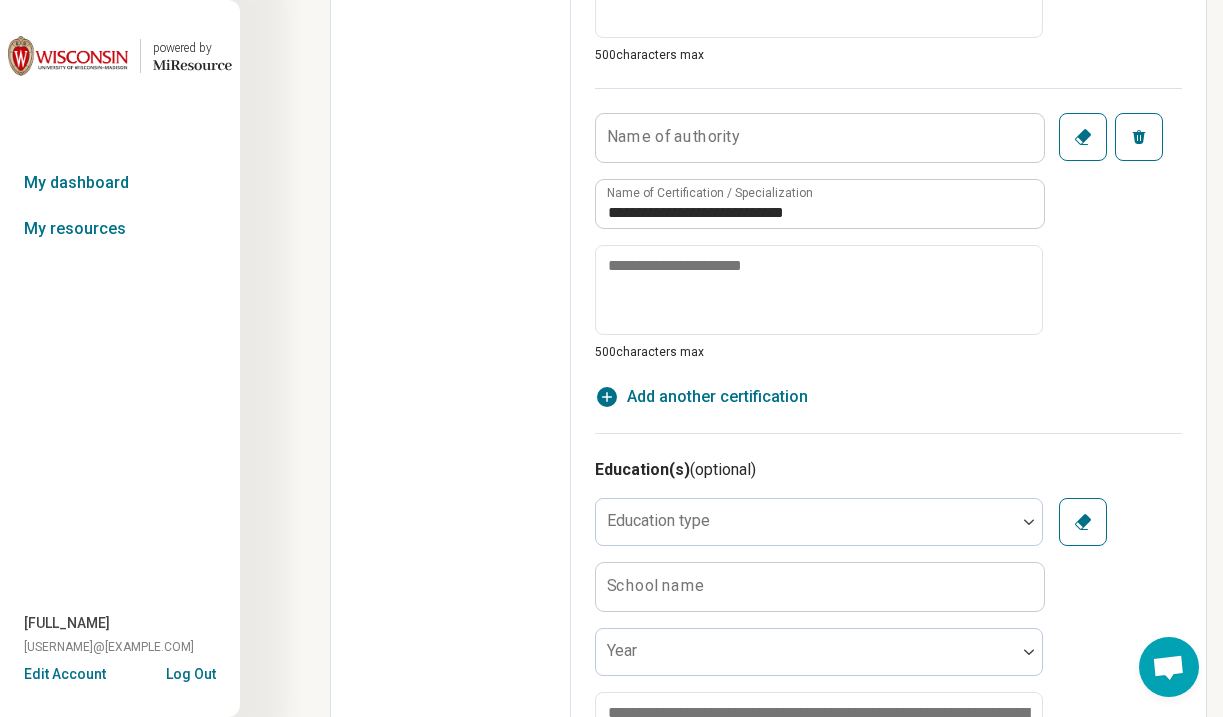 scroll, scrollTop: 1221, scrollLeft: 0, axis: vertical 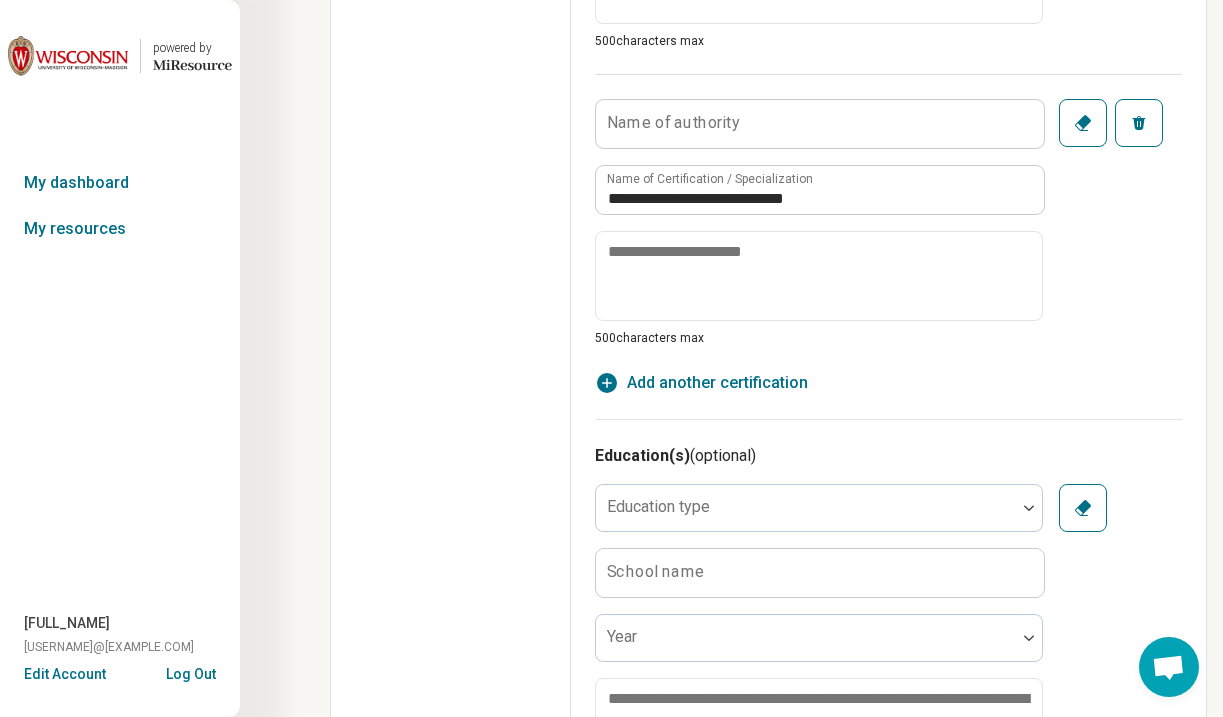click on "Add another certification" at bounding box center (717, 383) 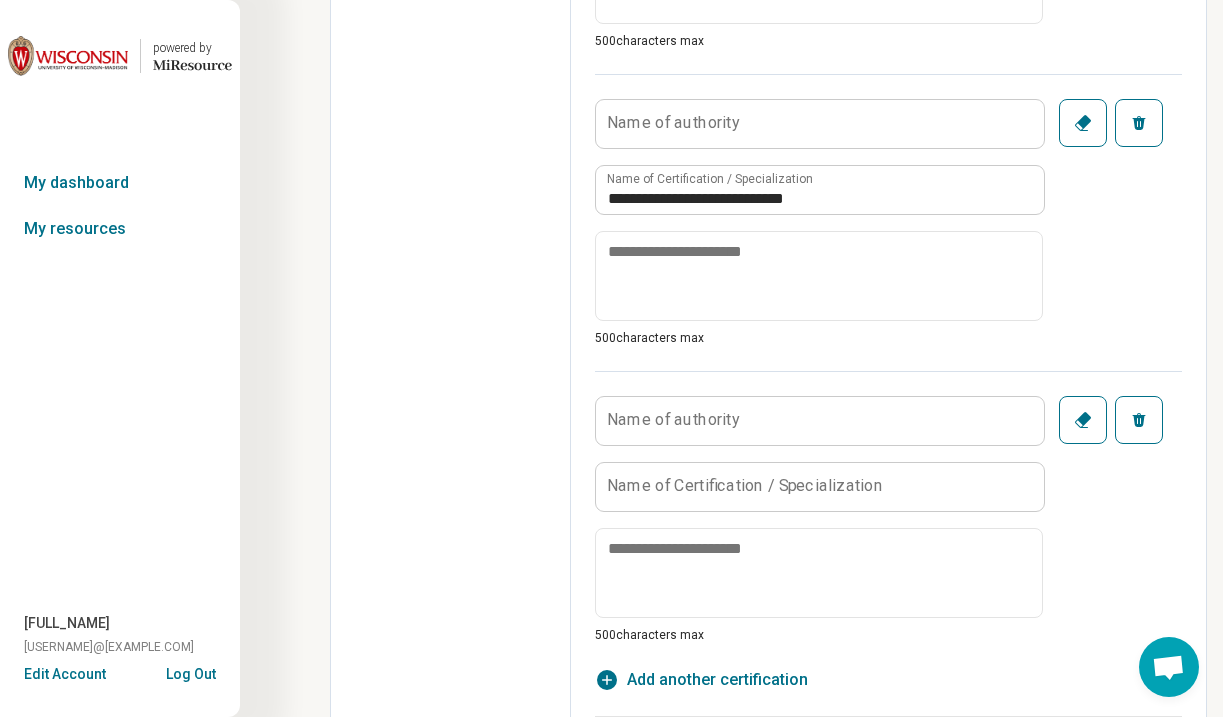 click on "Name of Certification / Specialization" at bounding box center (745, 486) 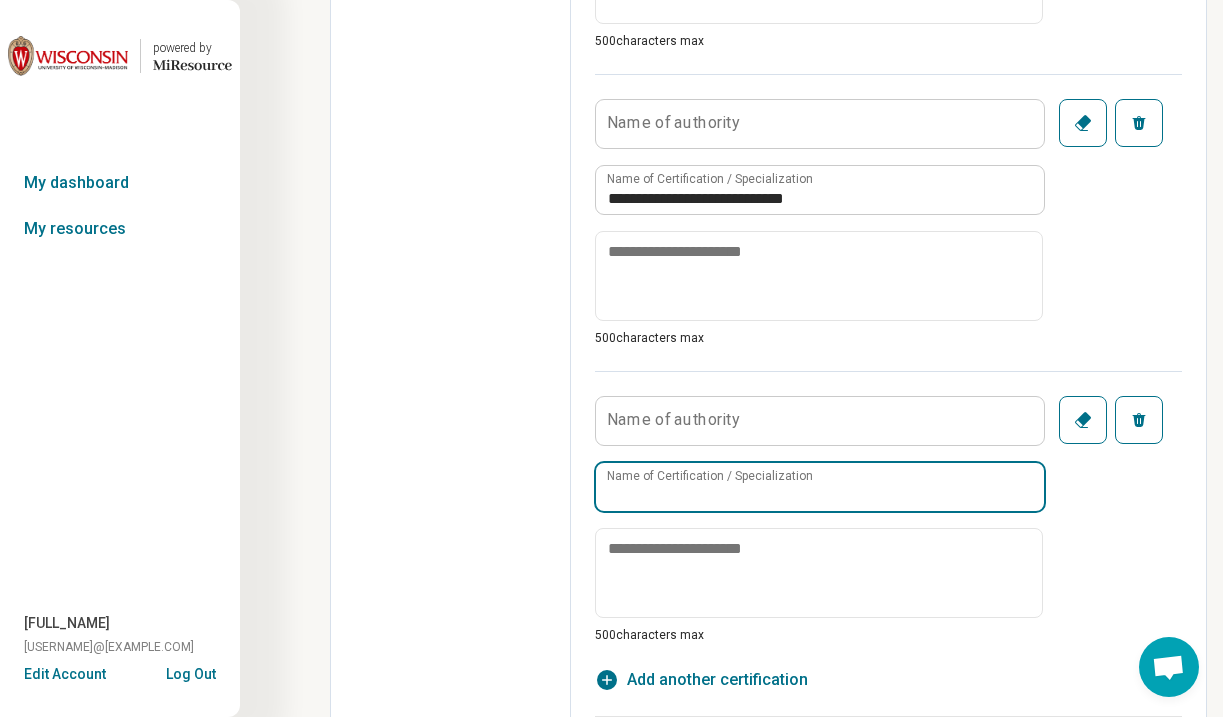 paste on "**********" 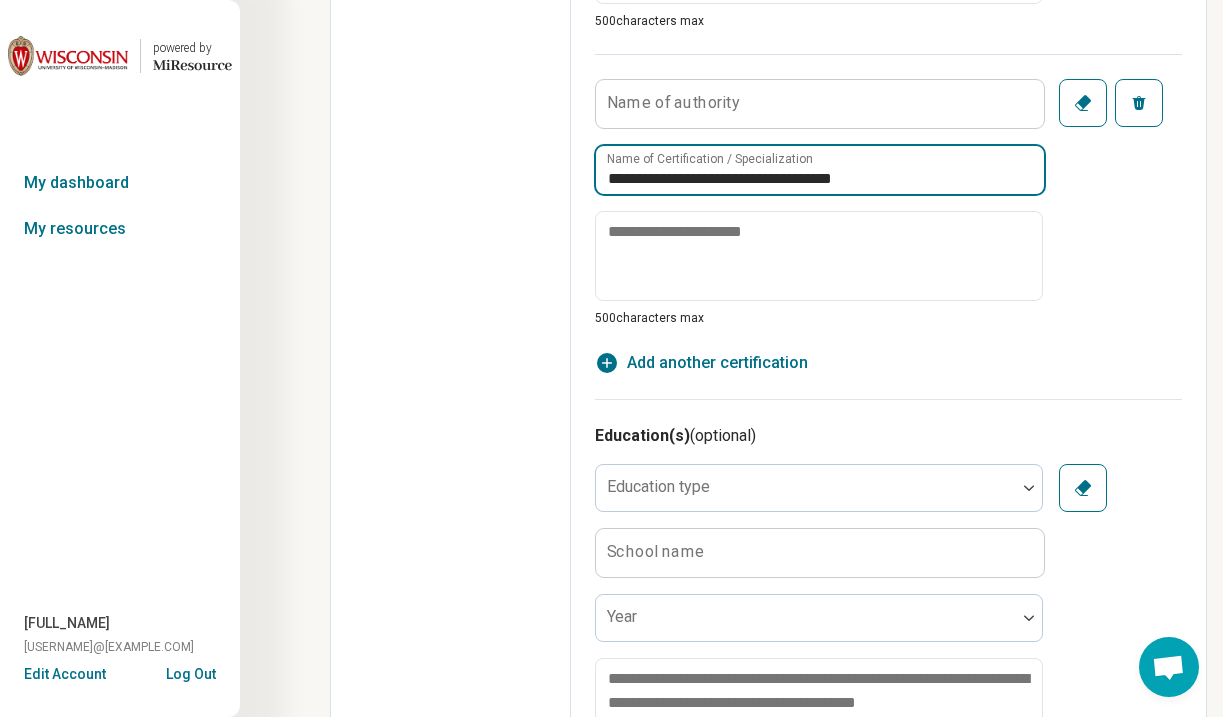 scroll, scrollTop: 1672, scrollLeft: 0, axis: vertical 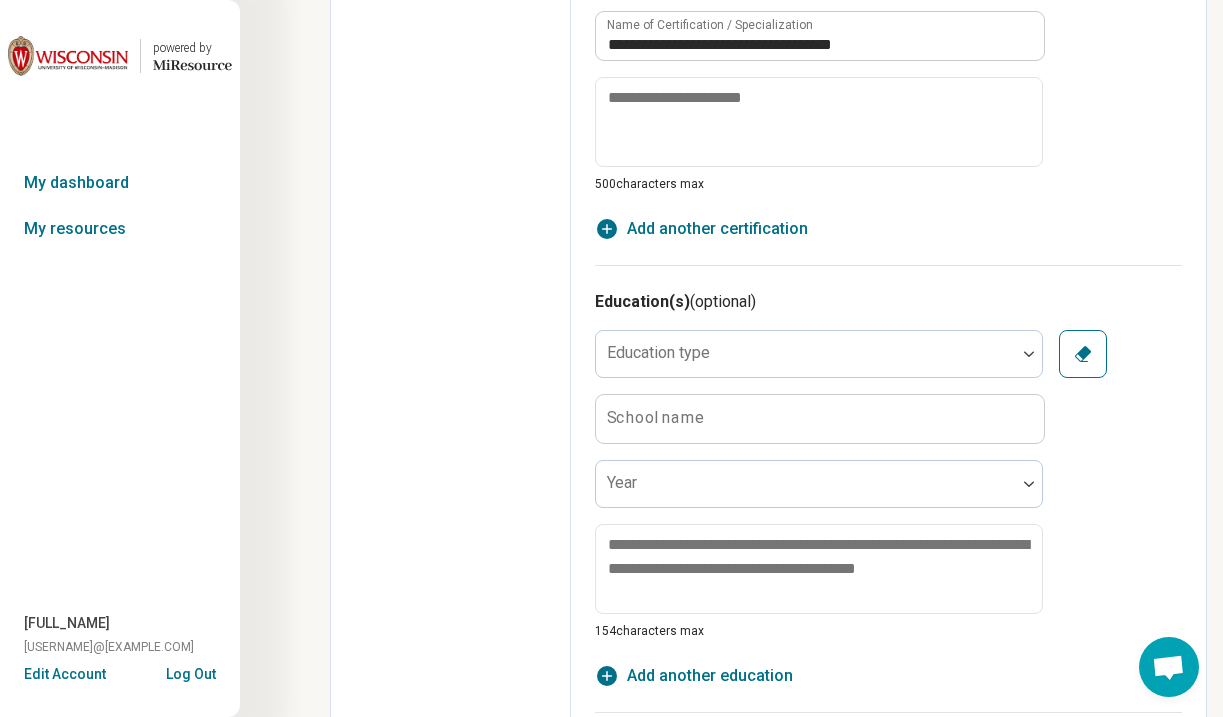 click on "Add another certification" at bounding box center [717, 229] 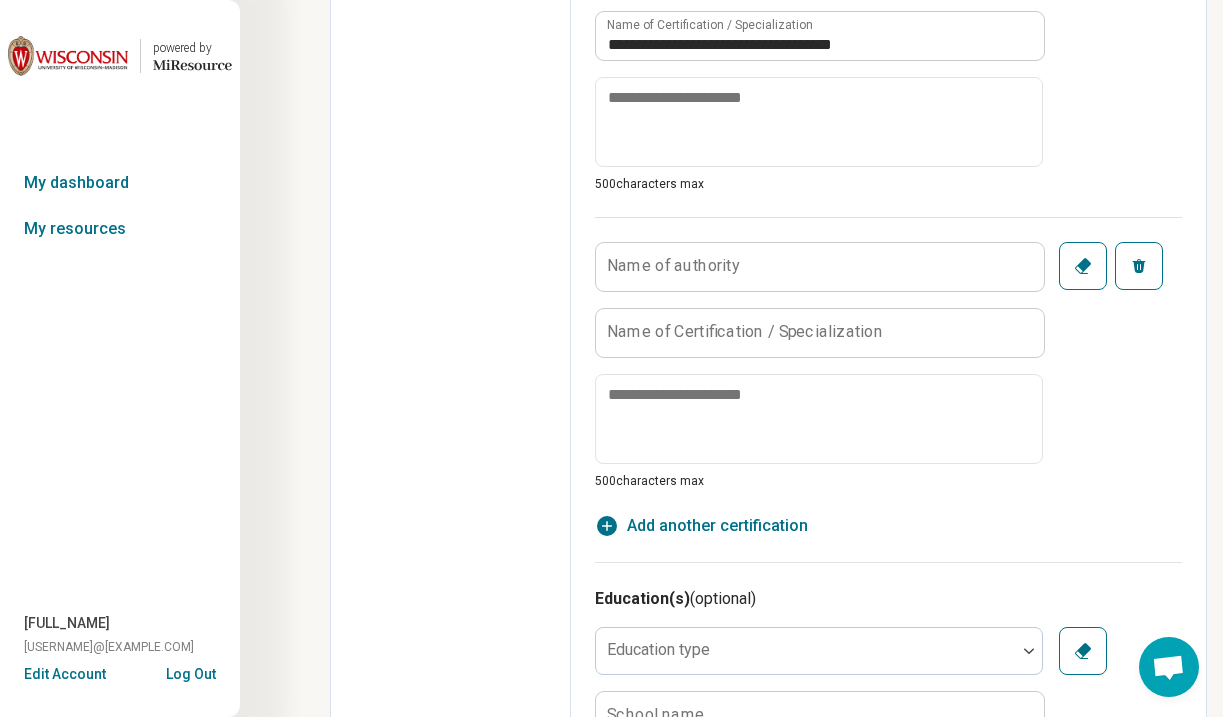 click on "Name of Certification / Specialization" at bounding box center (745, 332) 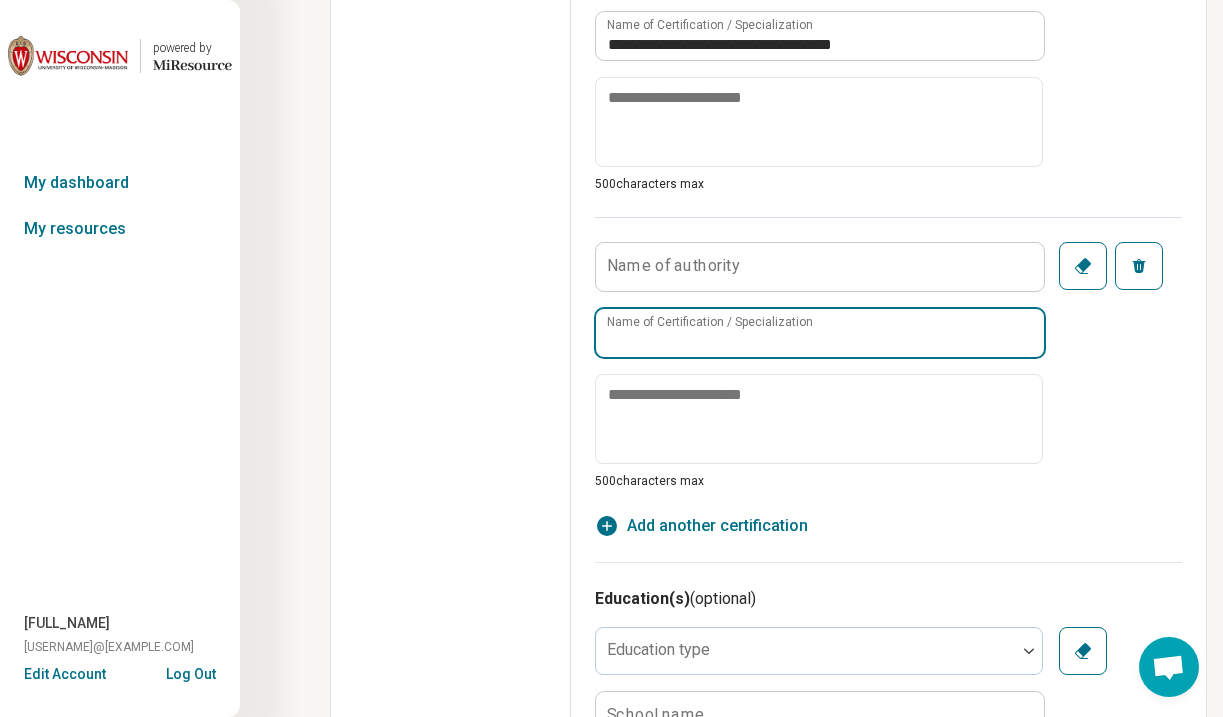 paste on "**********" 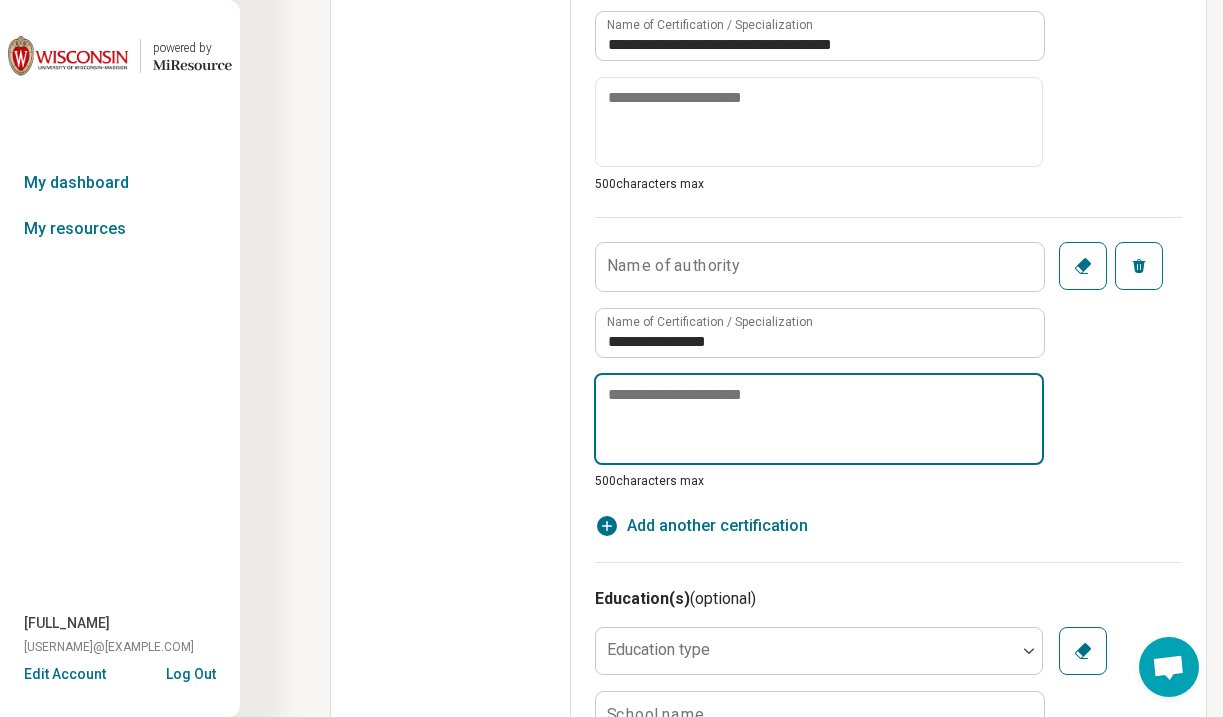 click at bounding box center [819, 419] 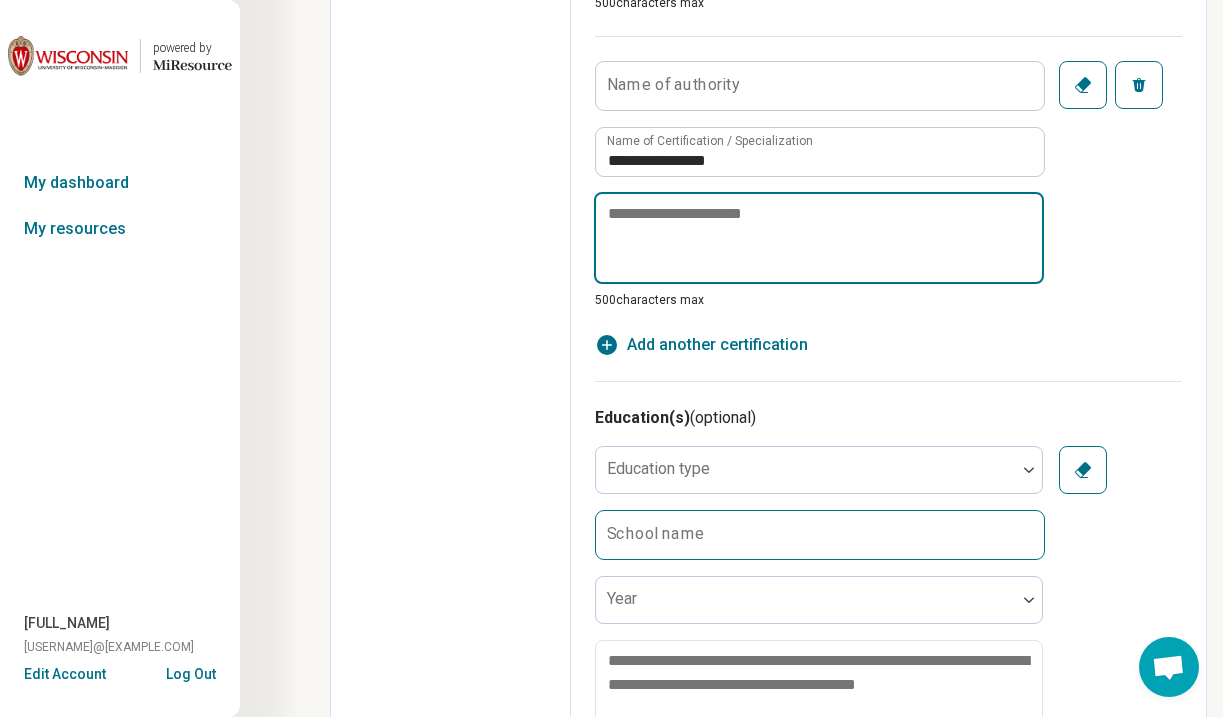 scroll, scrollTop: 1909, scrollLeft: 0, axis: vertical 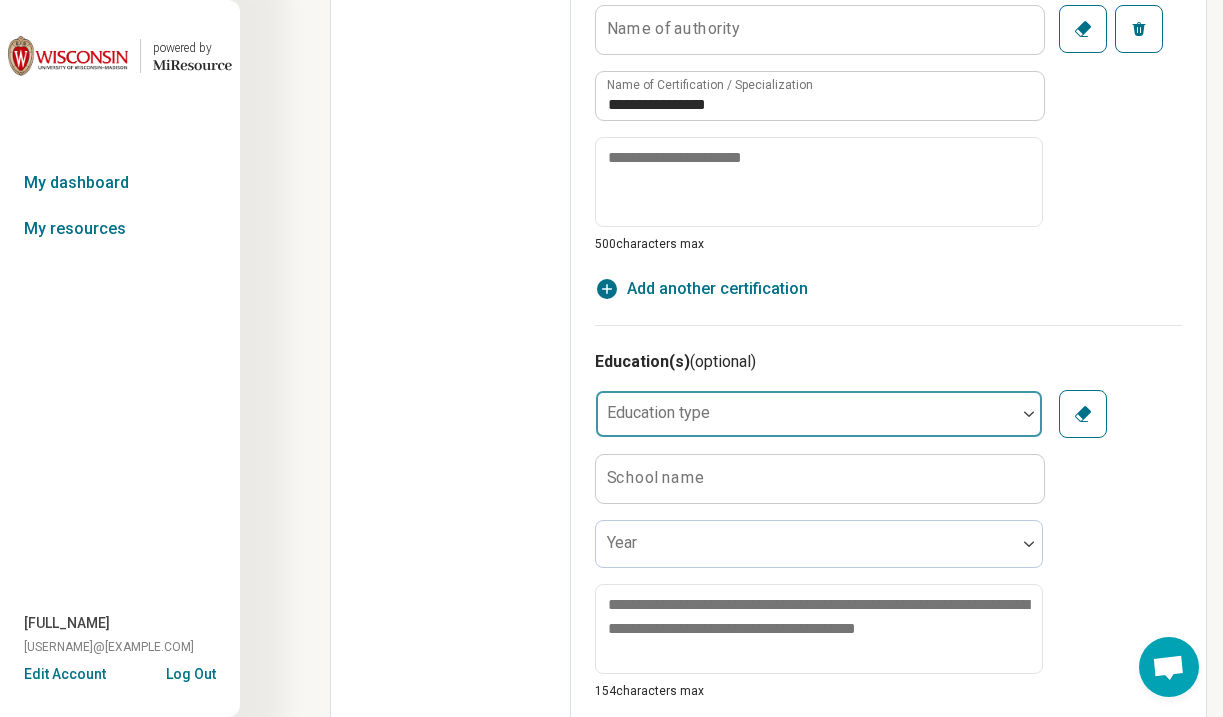 click at bounding box center [806, 422] 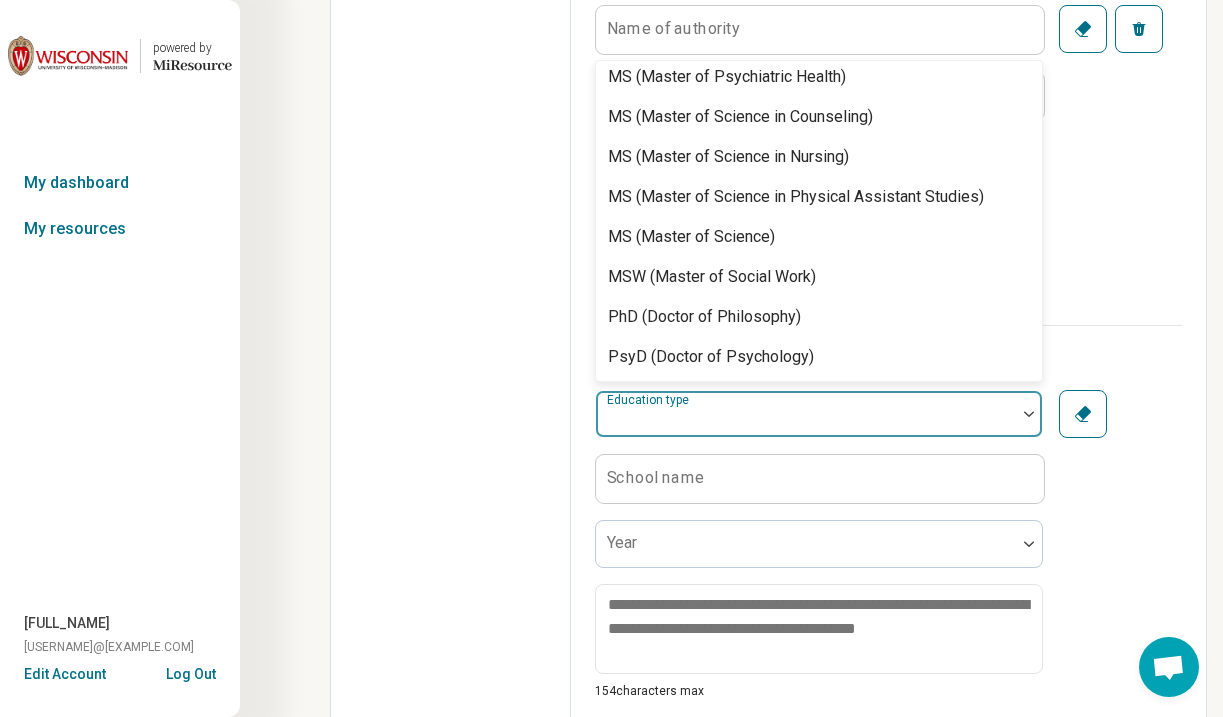 scroll, scrollTop: 948, scrollLeft: 0, axis: vertical 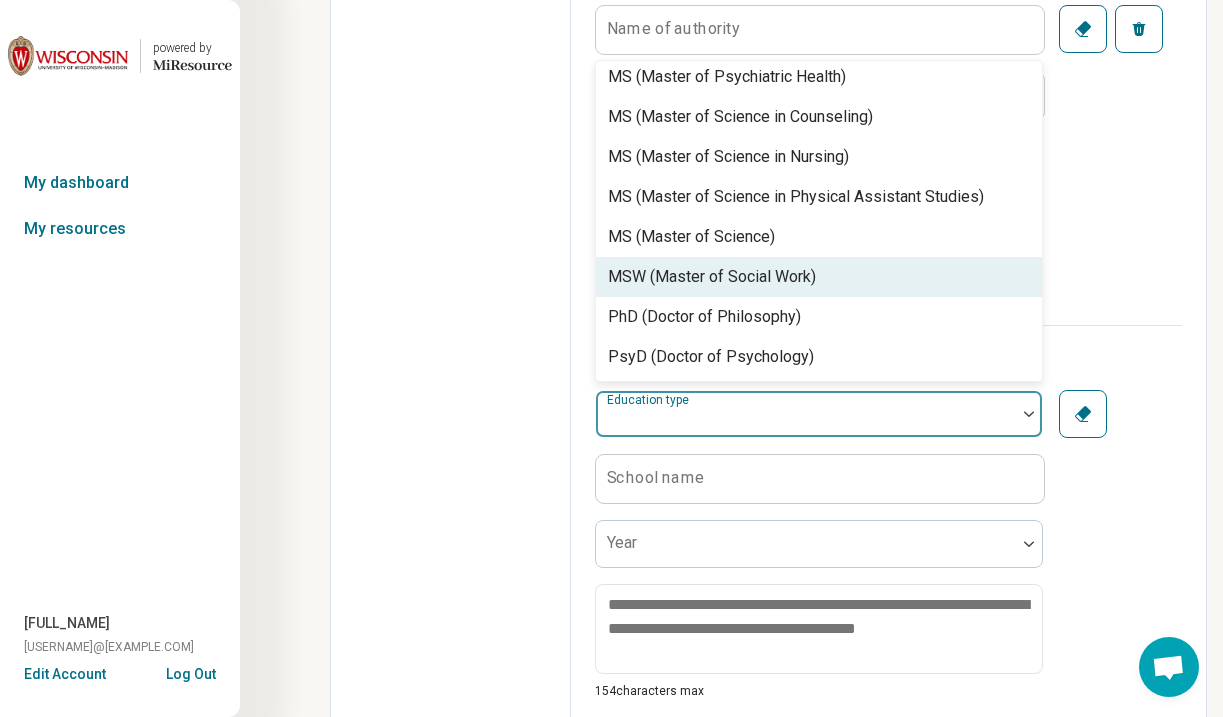 click on "MSW (Master of Social Work)" at bounding box center [712, 277] 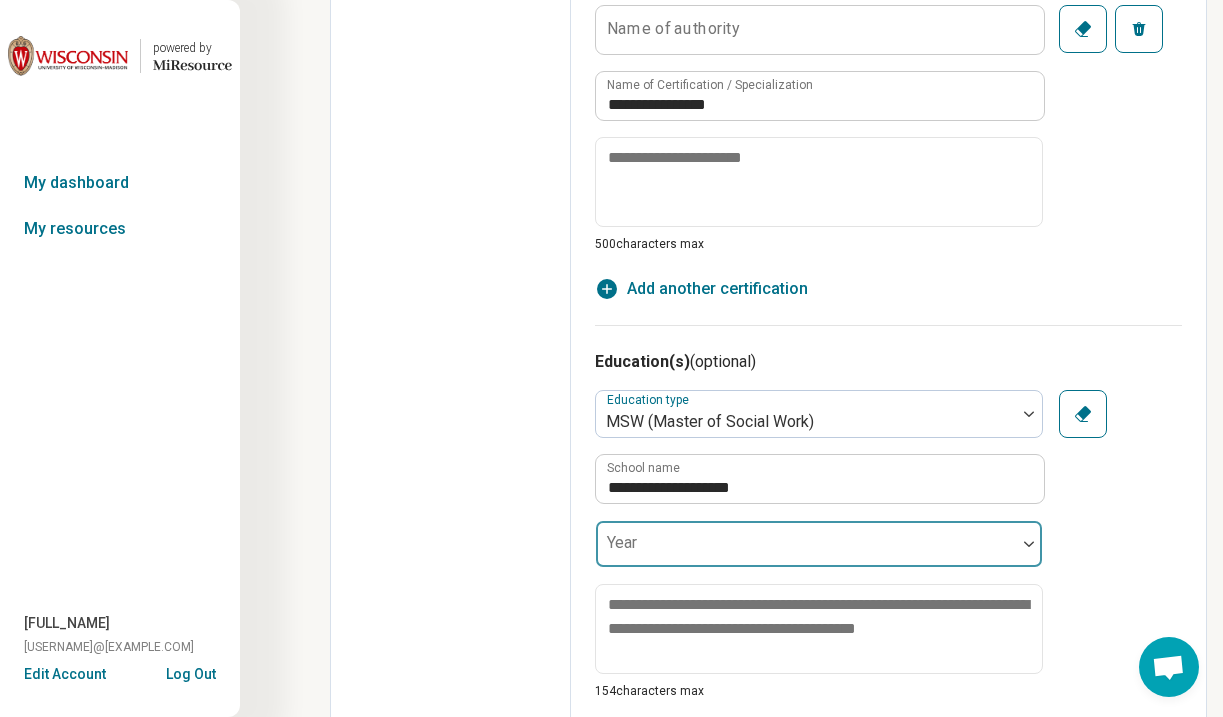 click at bounding box center (806, 552) 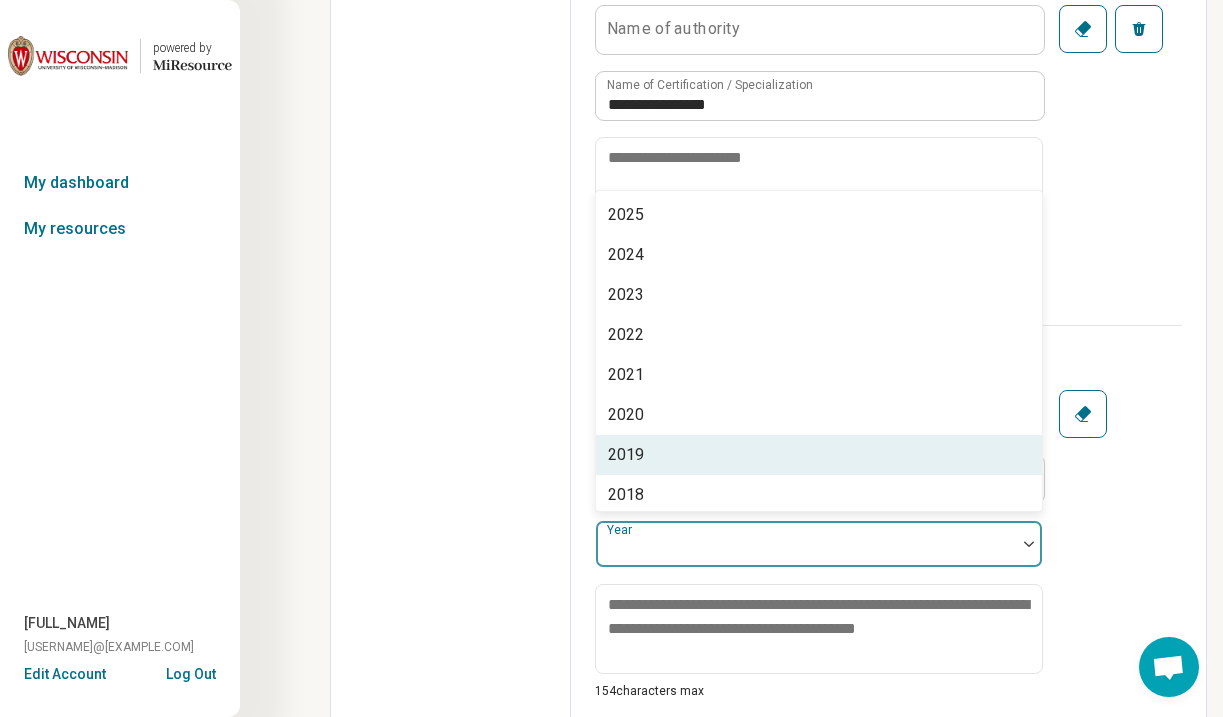 click on "2019" at bounding box center [819, 455] 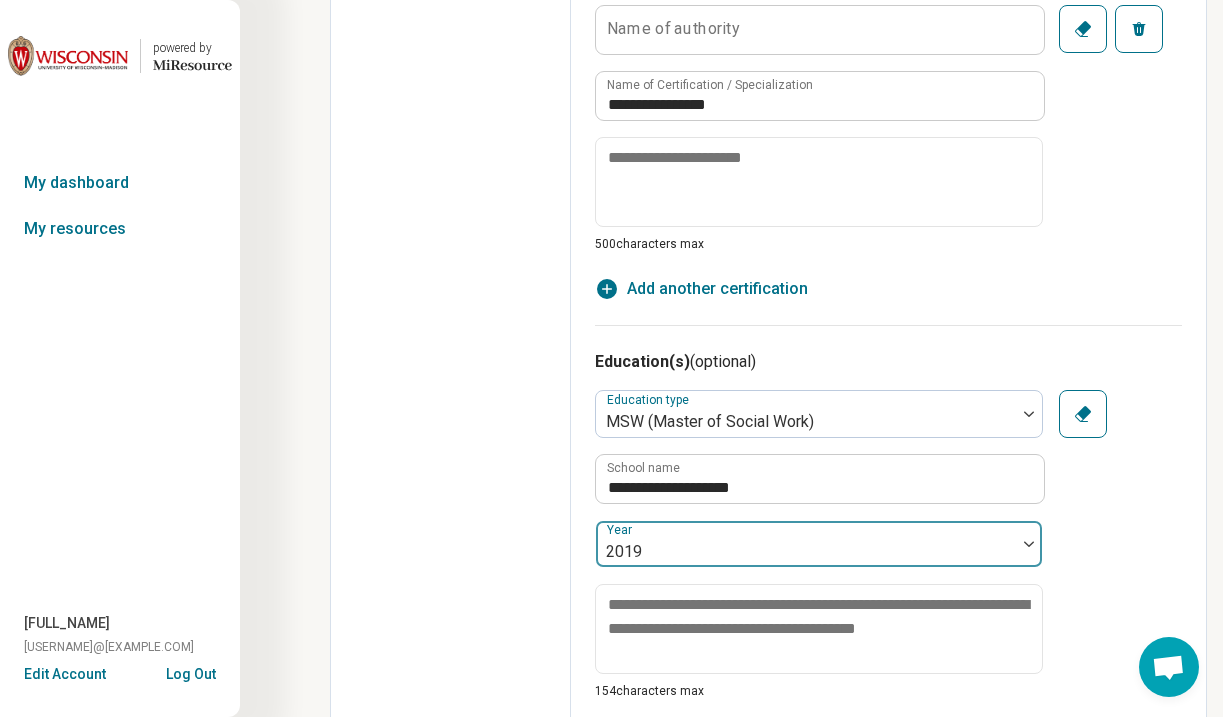 click at bounding box center (806, 552) 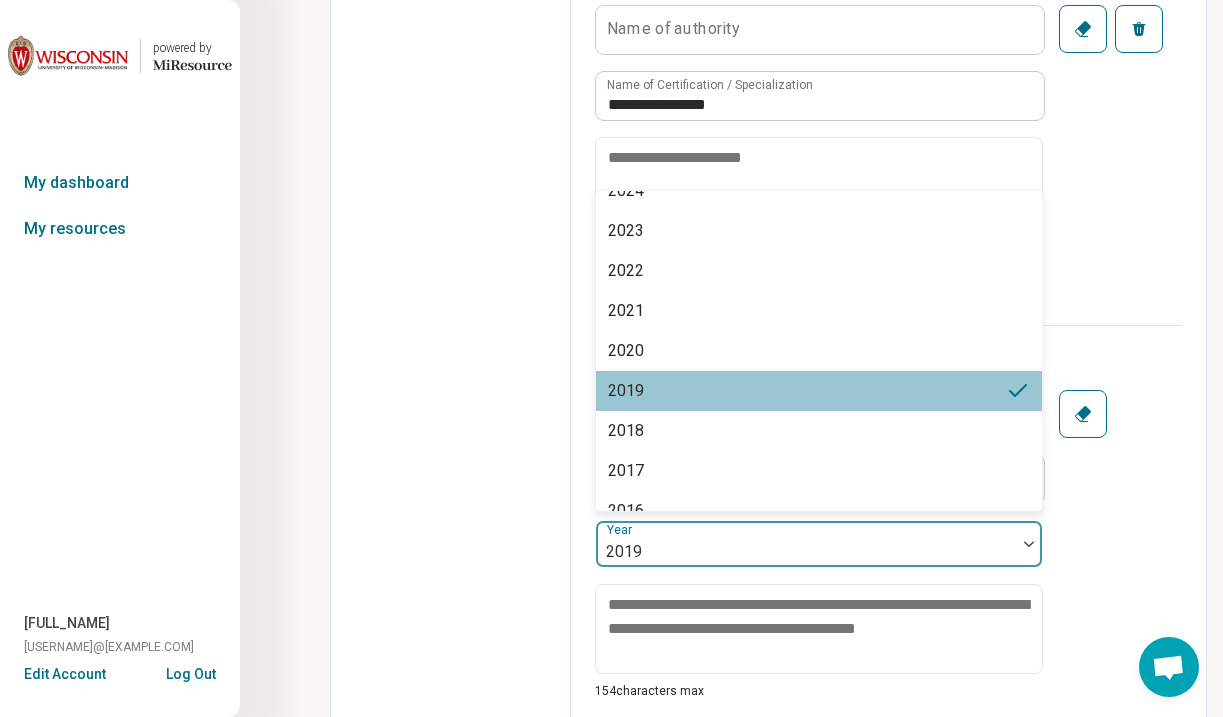 scroll, scrollTop: 66, scrollLeft: 0, axis: vertical 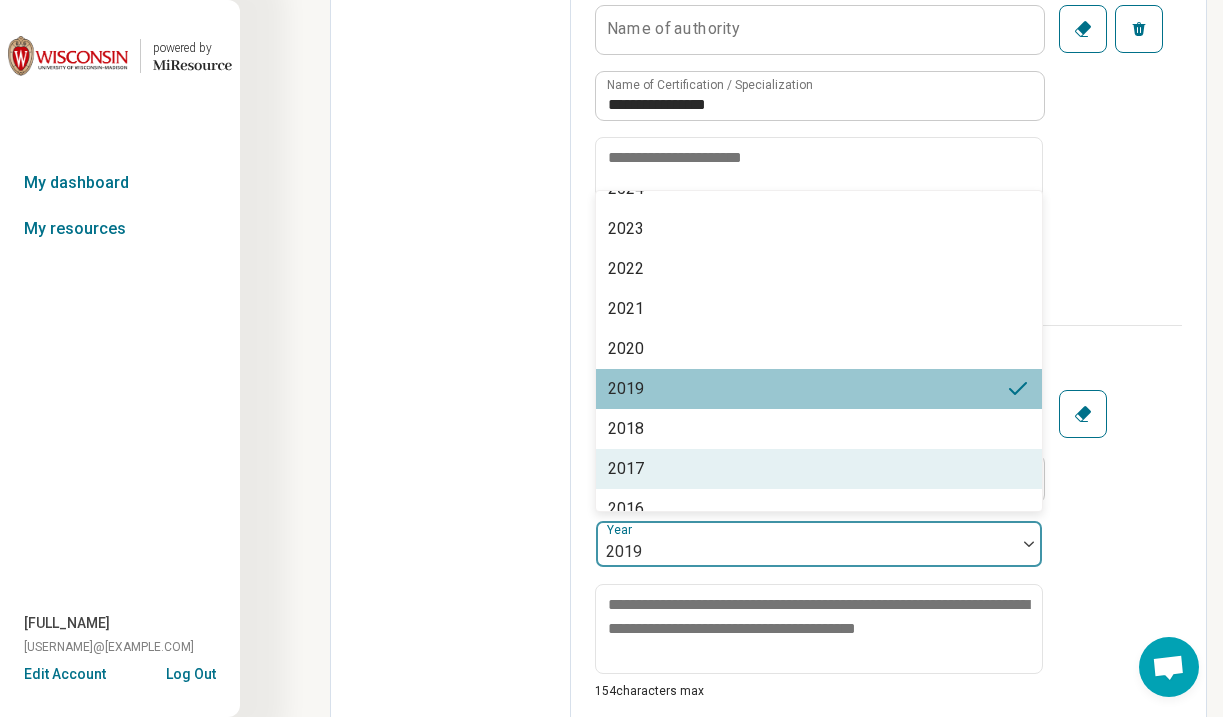 click on "2017" at bounding box center (819, 469) 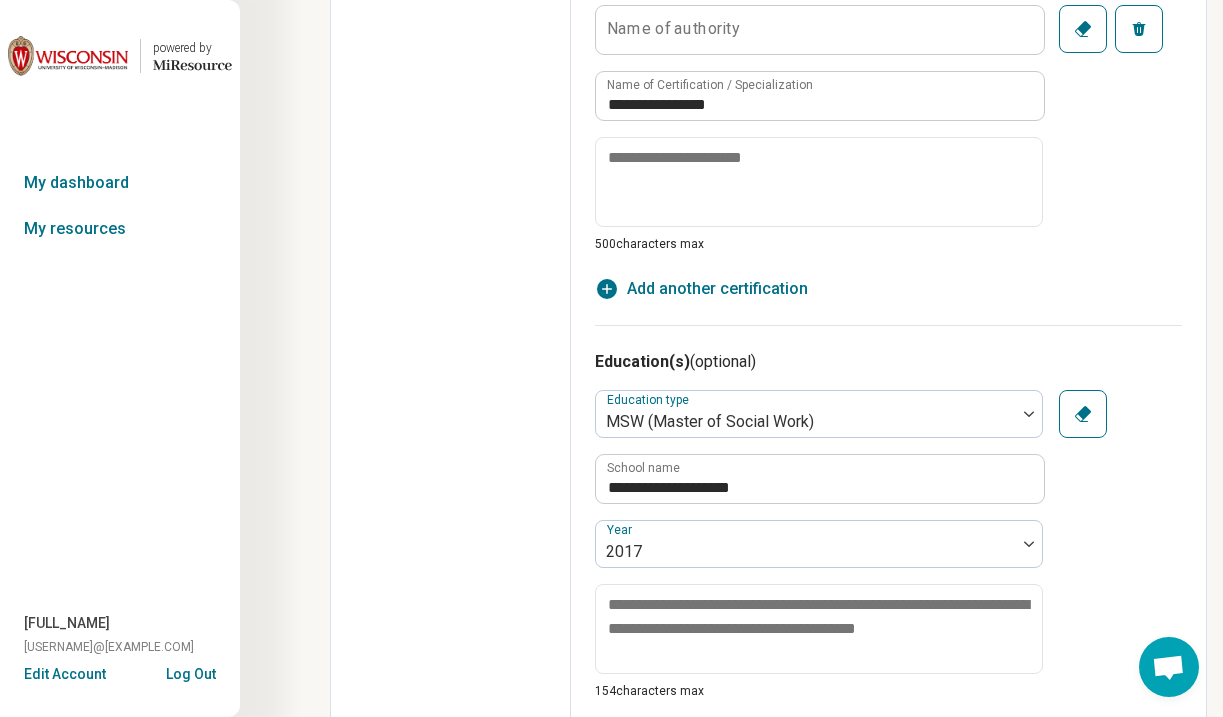 click on "Edit profile General Specialty Credentials Location Payment Schedule Profile completion:  56 % Profile Updated" at bounding box center [451, -218] 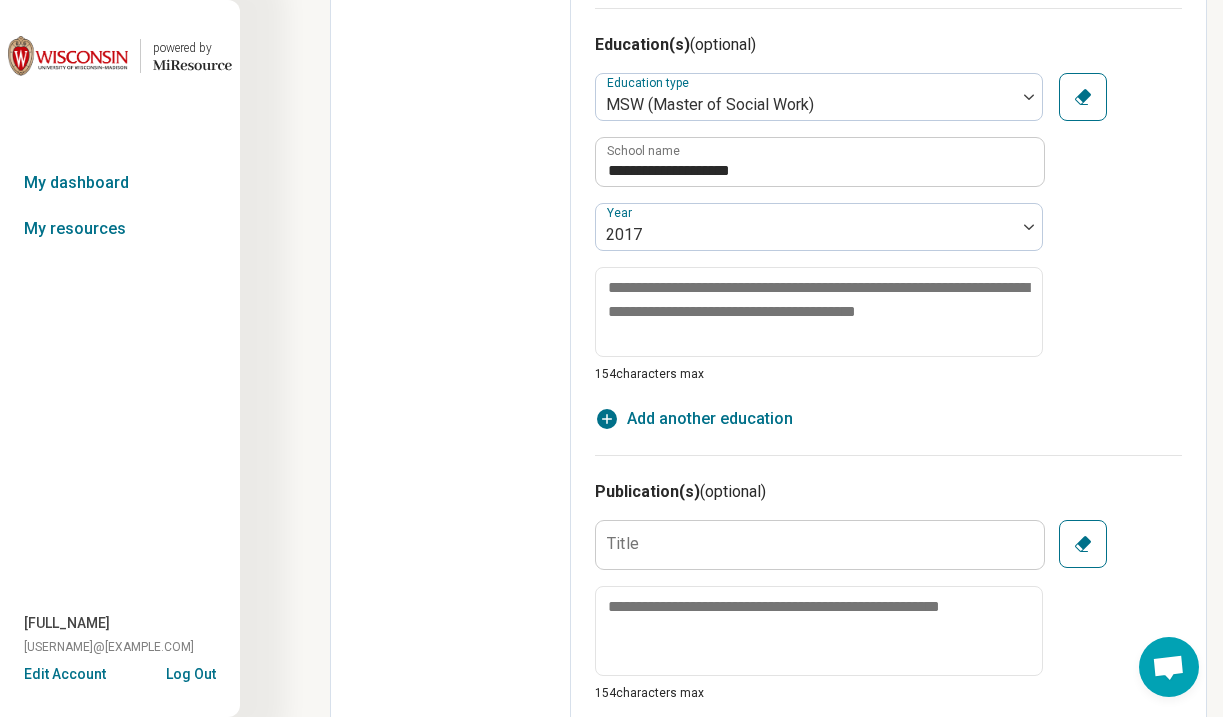 scroll, scrollTop: 2239, scrollLeft: 0, axis: vertical 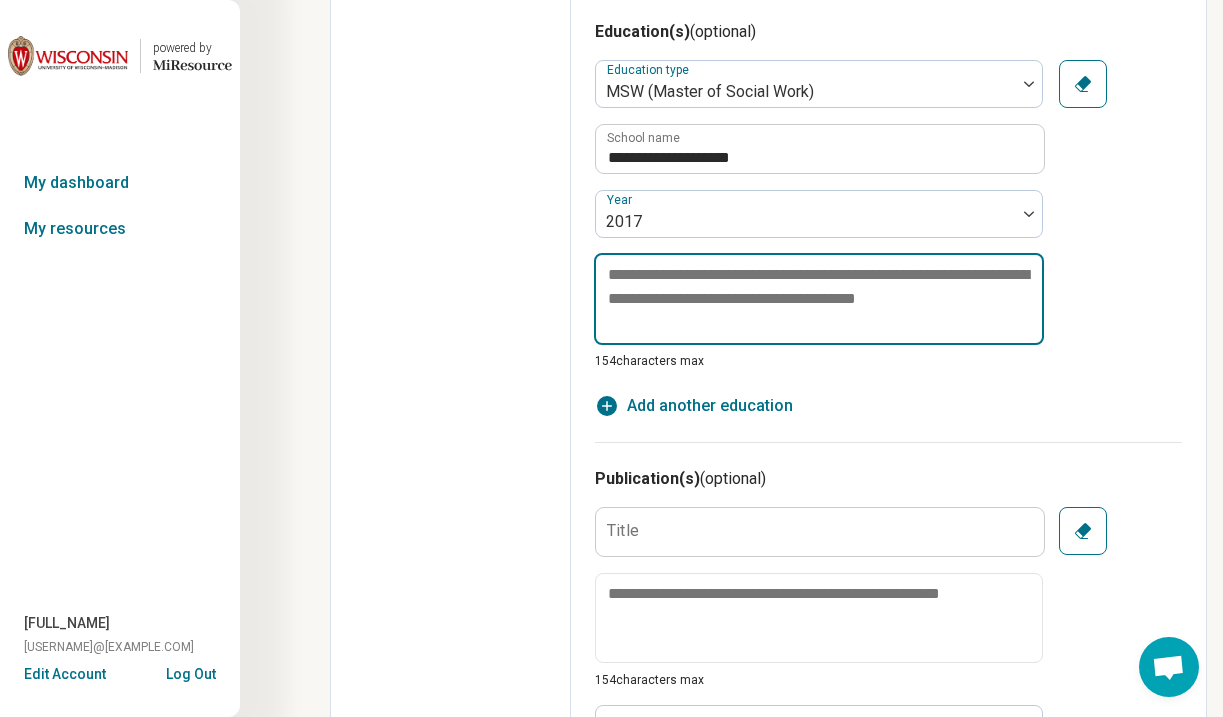 click at bounding box center (819, 299) 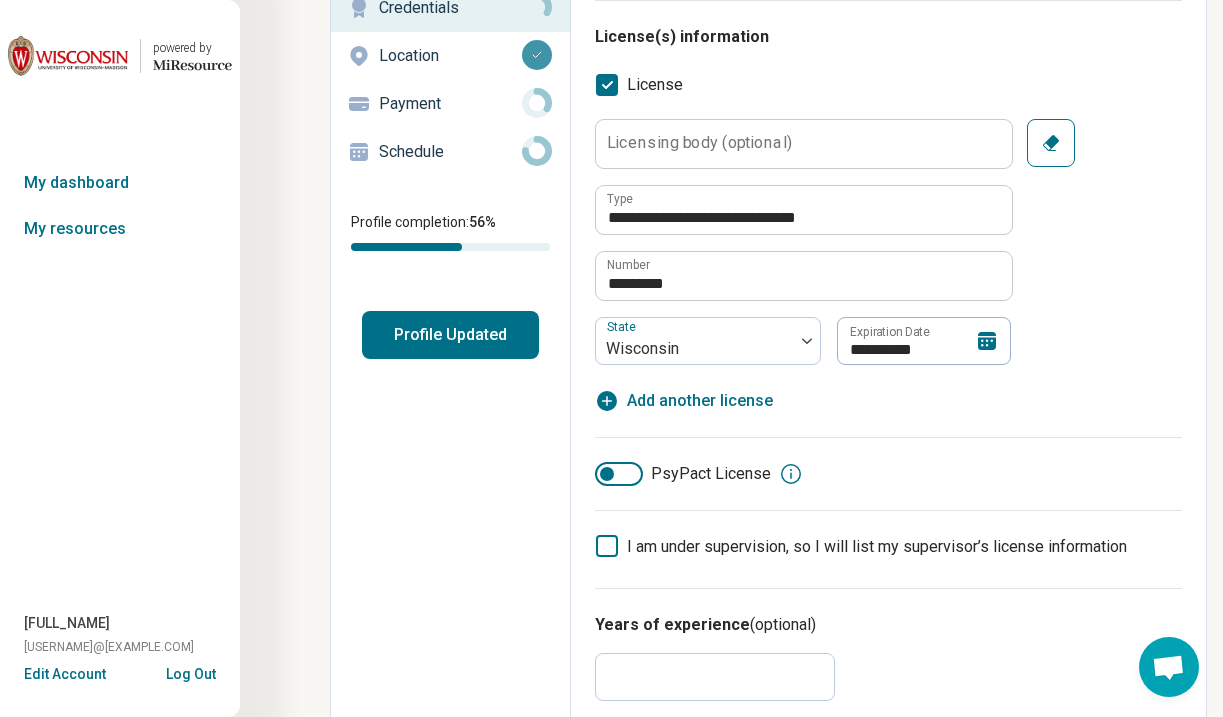 scroll, scrollTop: 228, scrollLeft: 0, axis: vertical 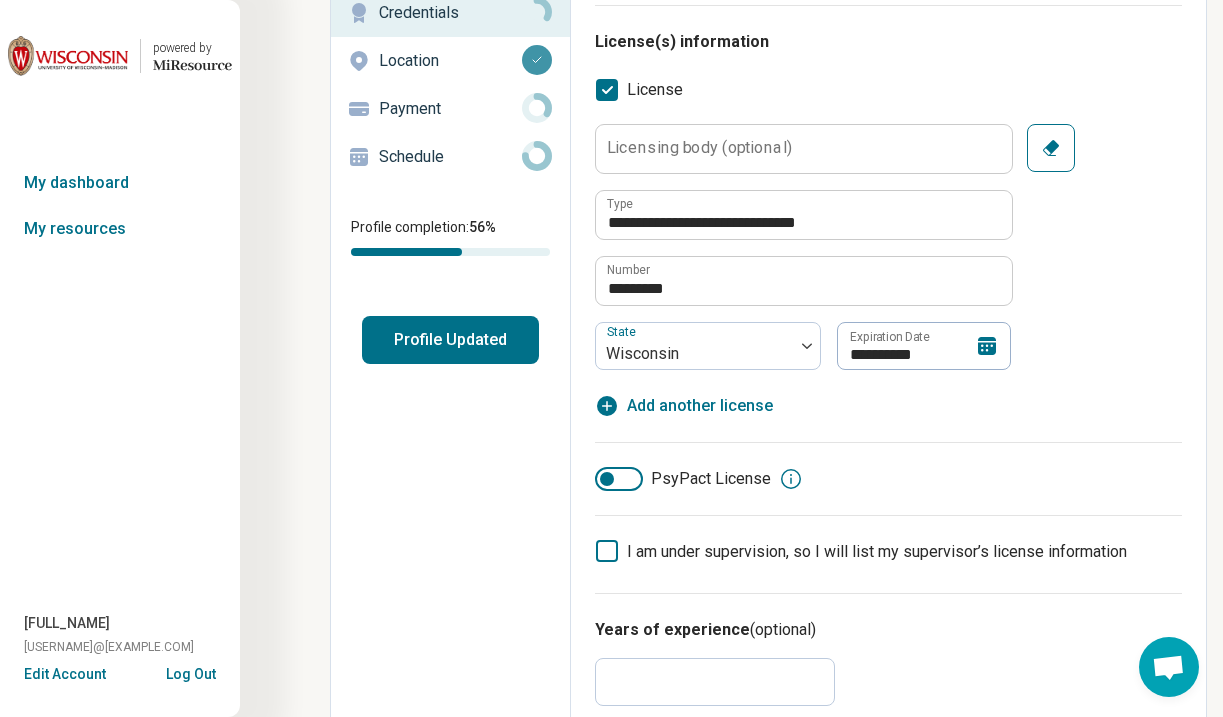 click on "Add another license" at bounding box center (700, 406) 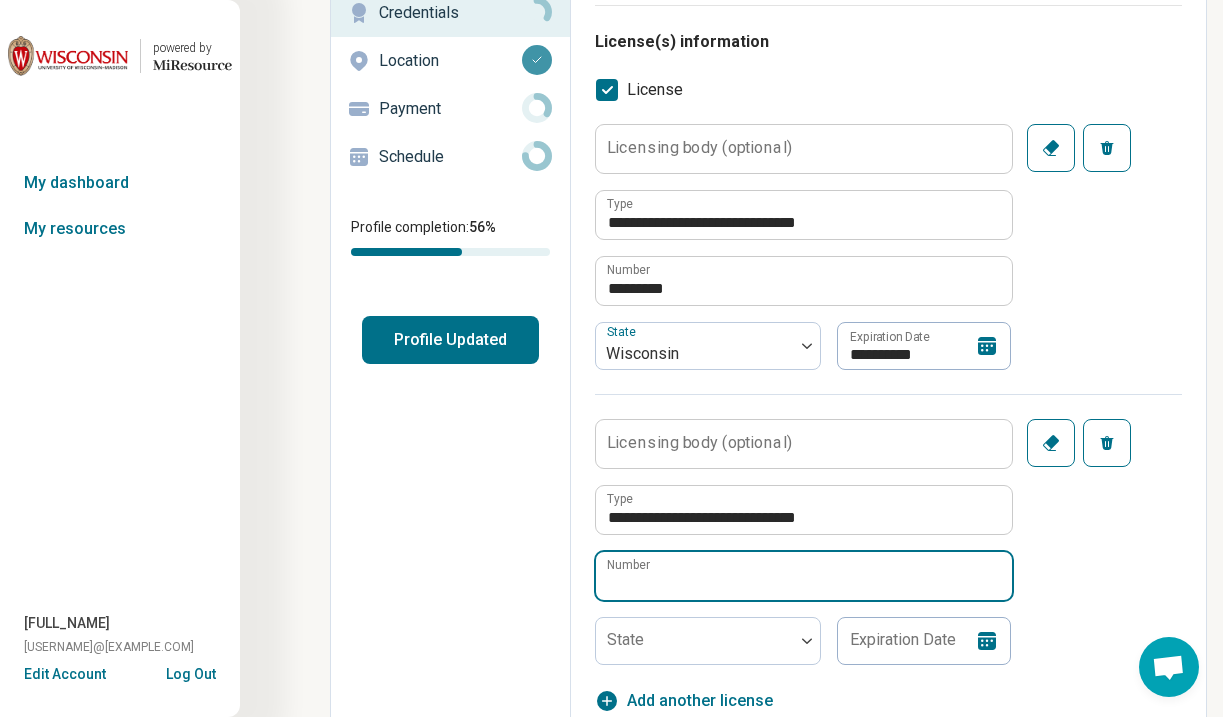 click on "Number" at bounding box center (804, 576) 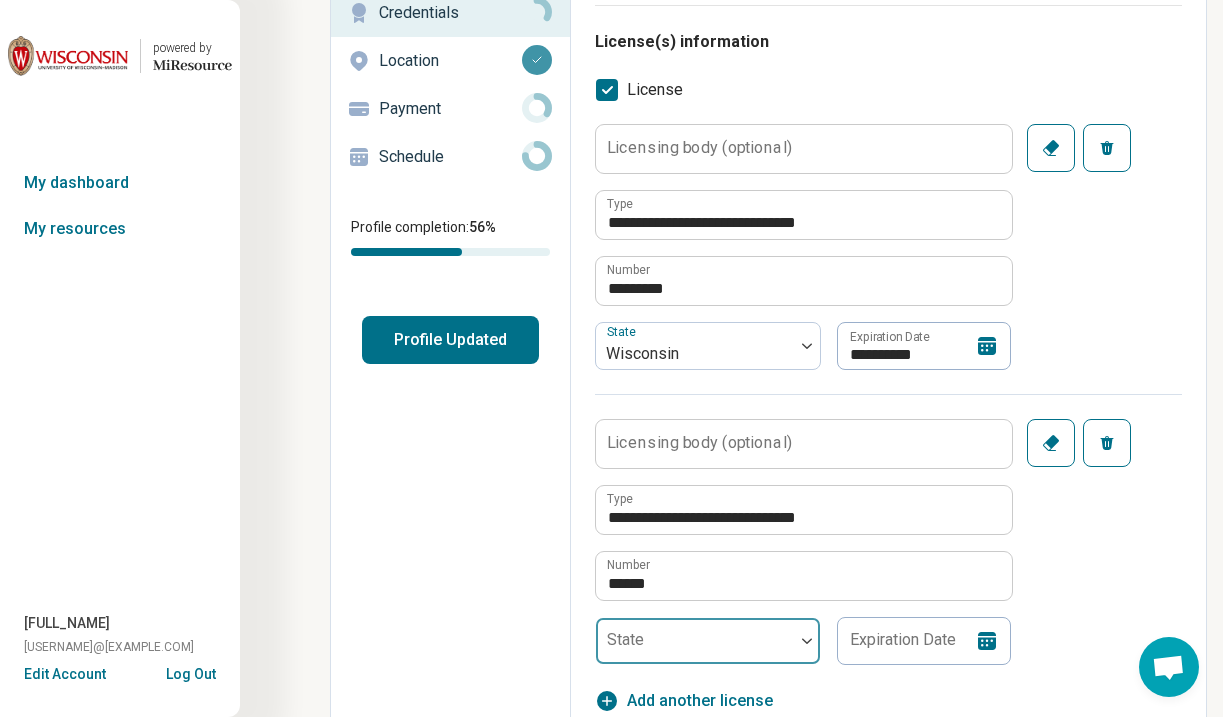 click at bounding box center (695, 649) 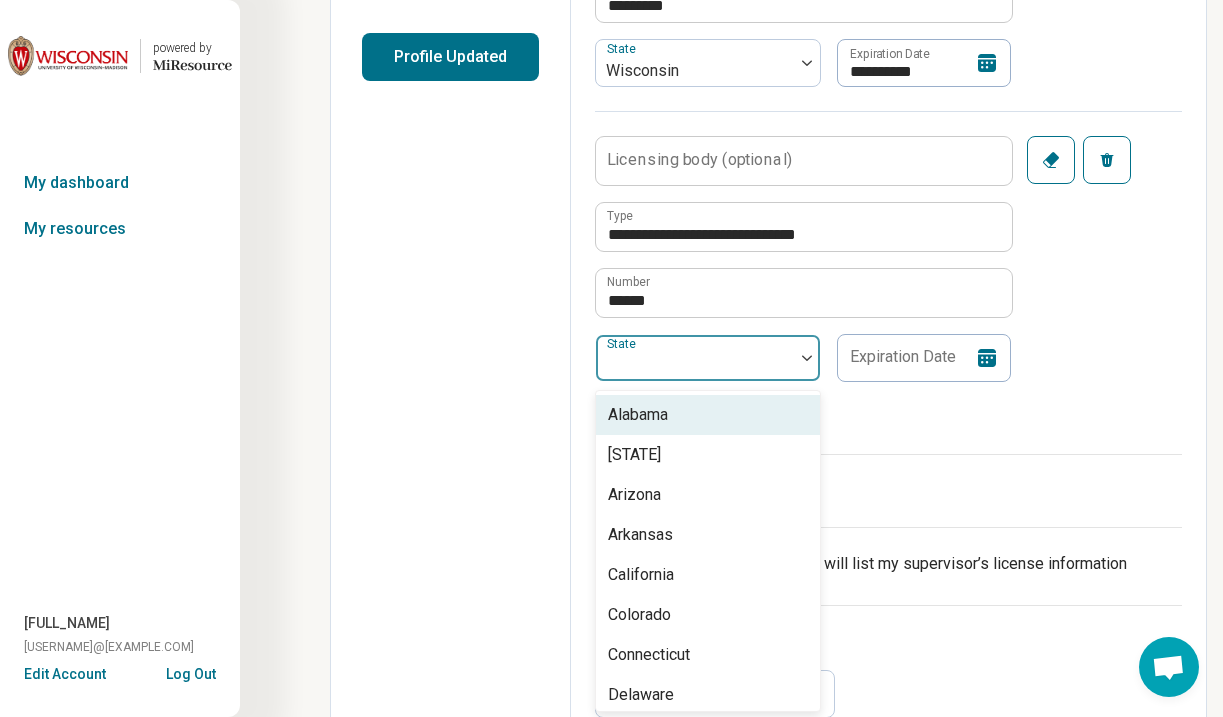 scroll, scrollTop: 513, scrollLeft: 0, axis: vertical 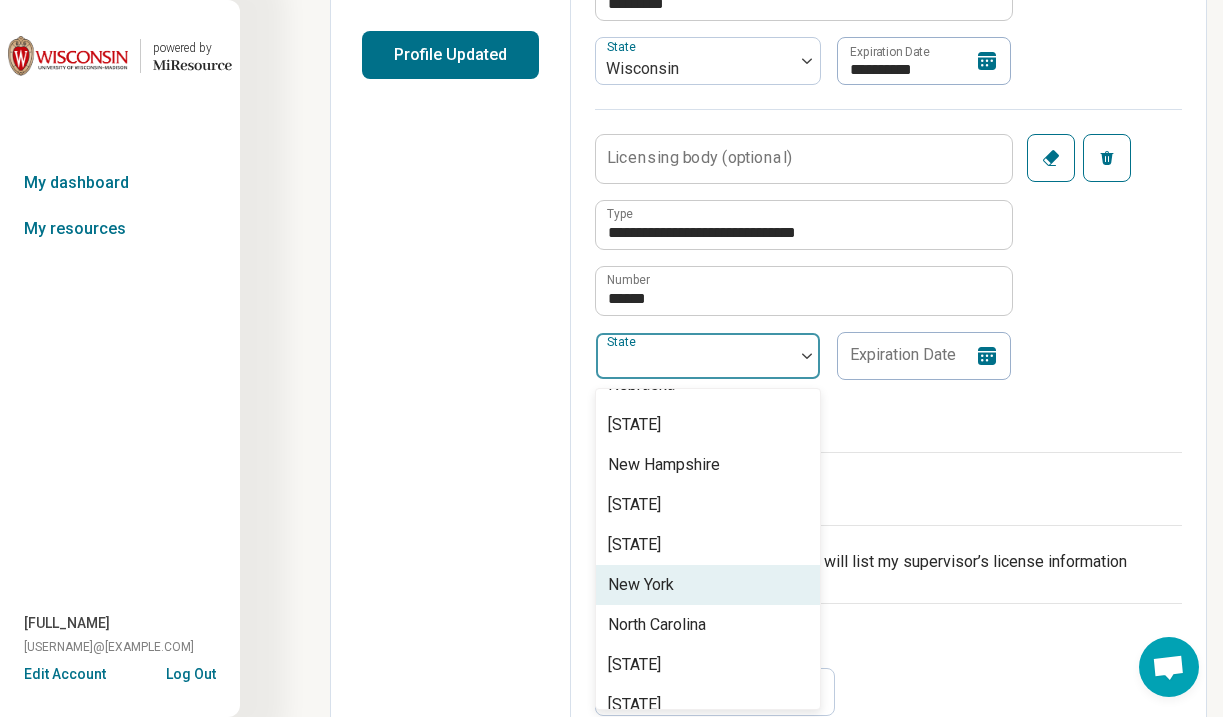 click on "New York" at bounding box center [708, 585] 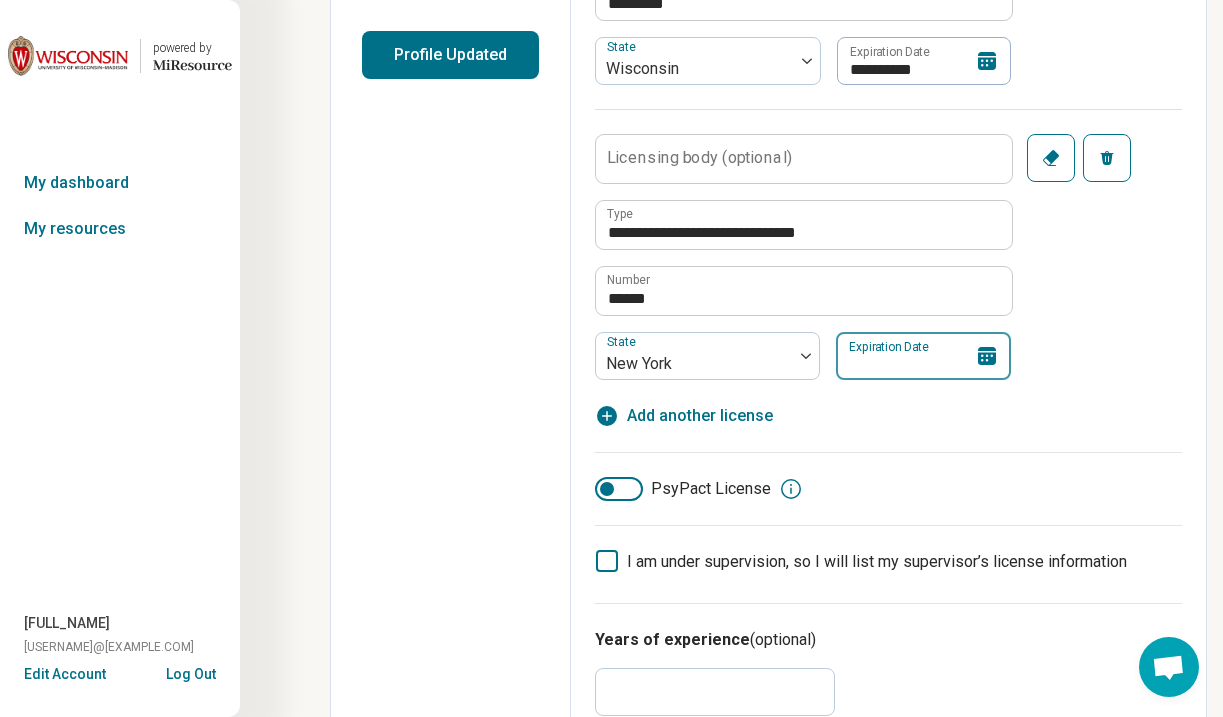 click on "Expiration Date" at bounding box center (923, 356) 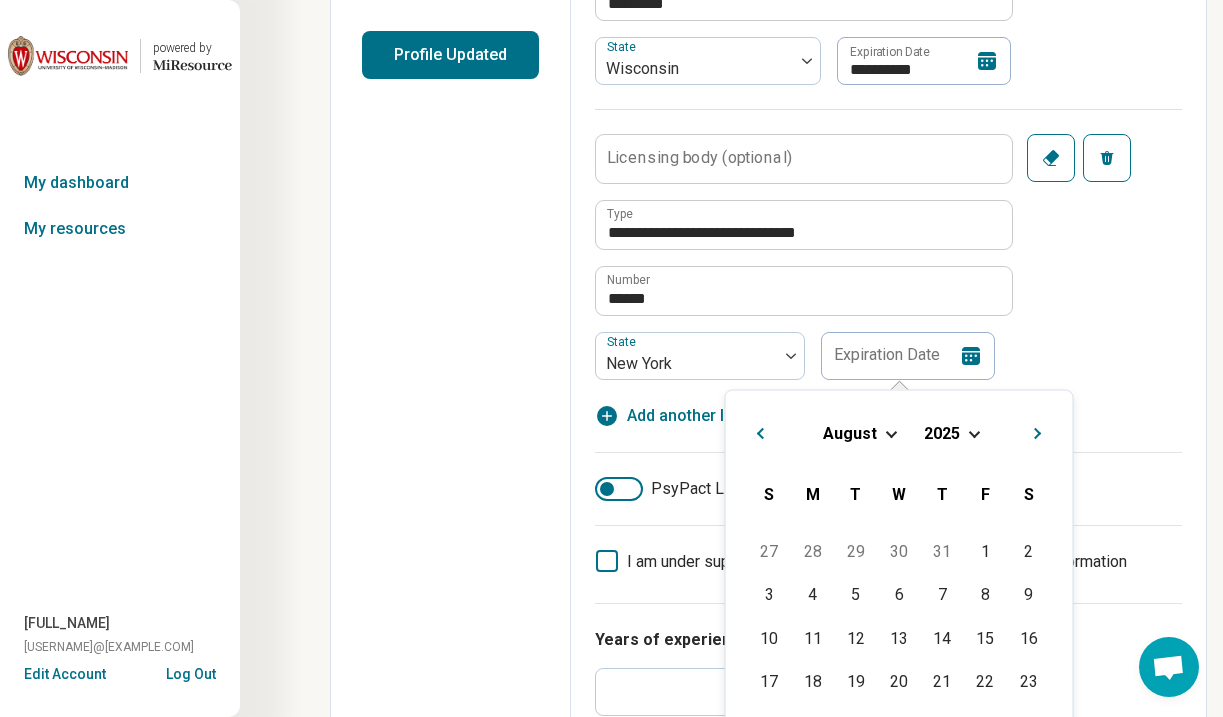click on "August 2025" at bounding box center (899, 432) 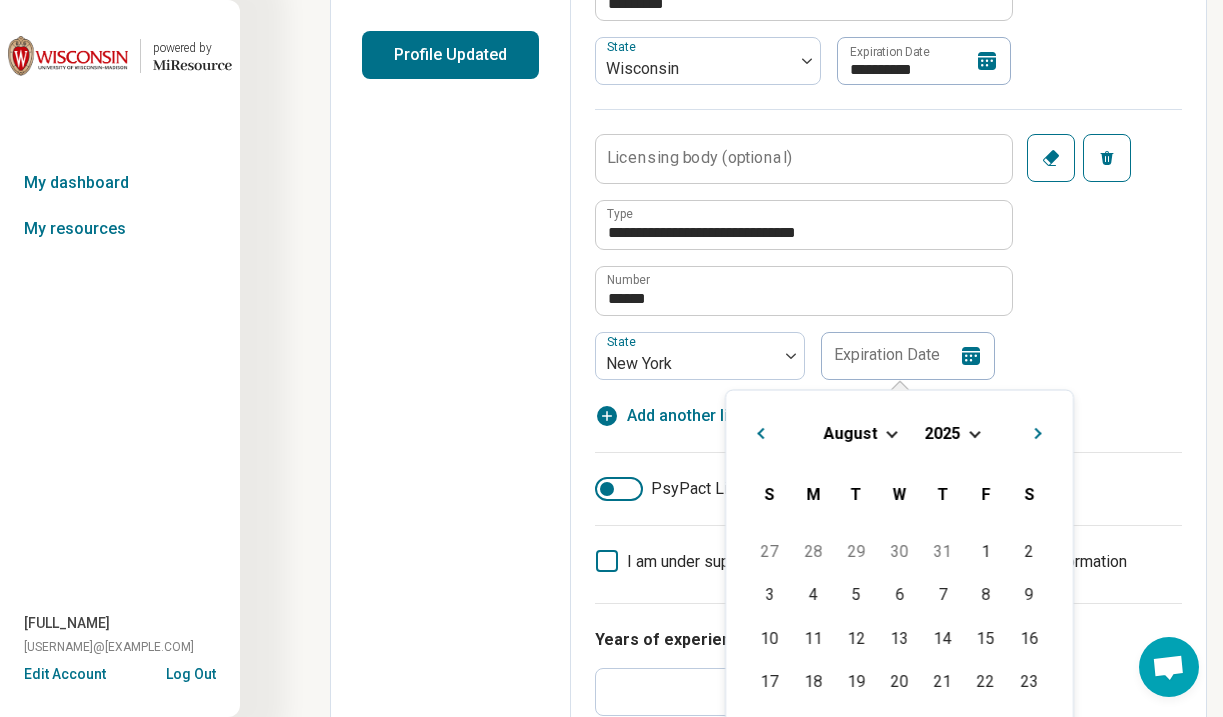 click at bounding box center [891, 431] 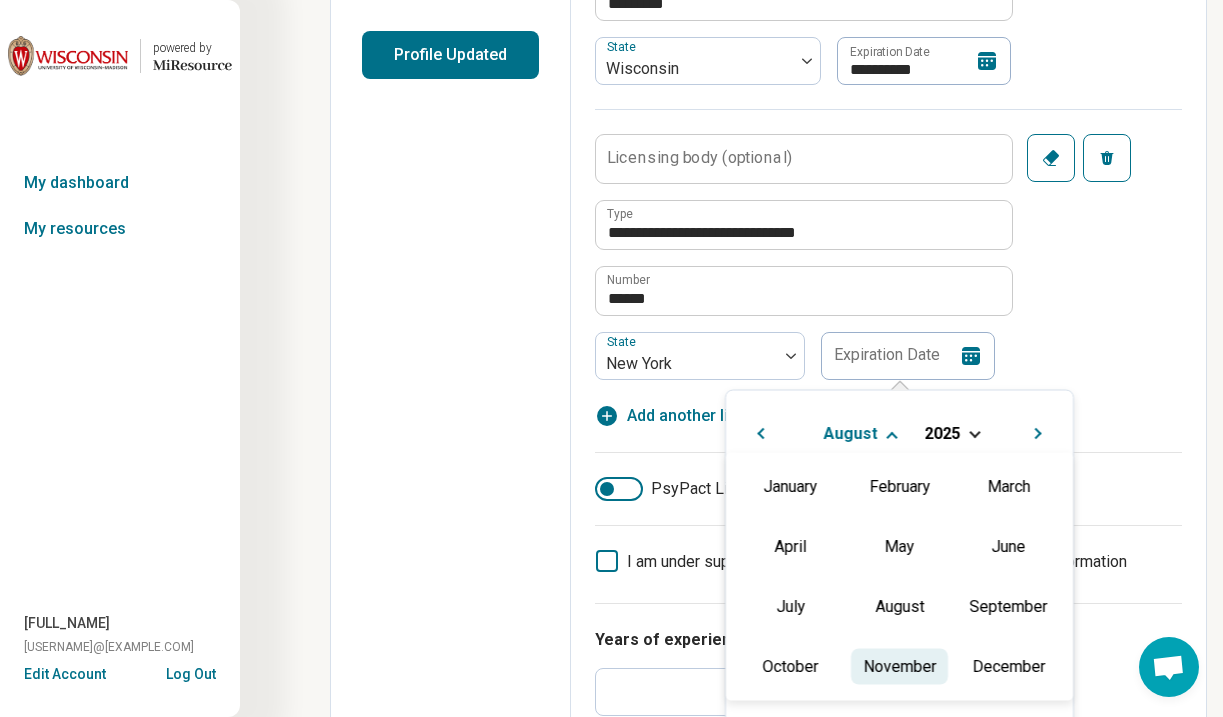 click on "November" at bounding box center [899, 666] 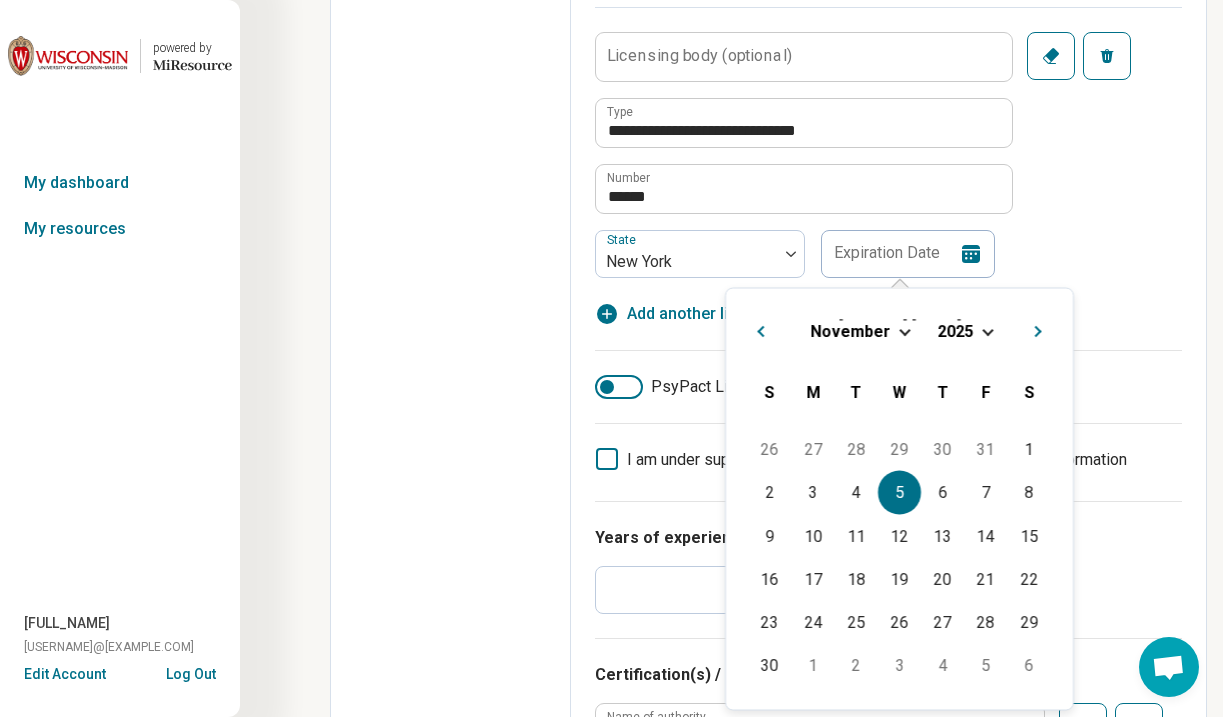 scroll, scrollTop: 619, scrollLeft: 0, axis: vertical 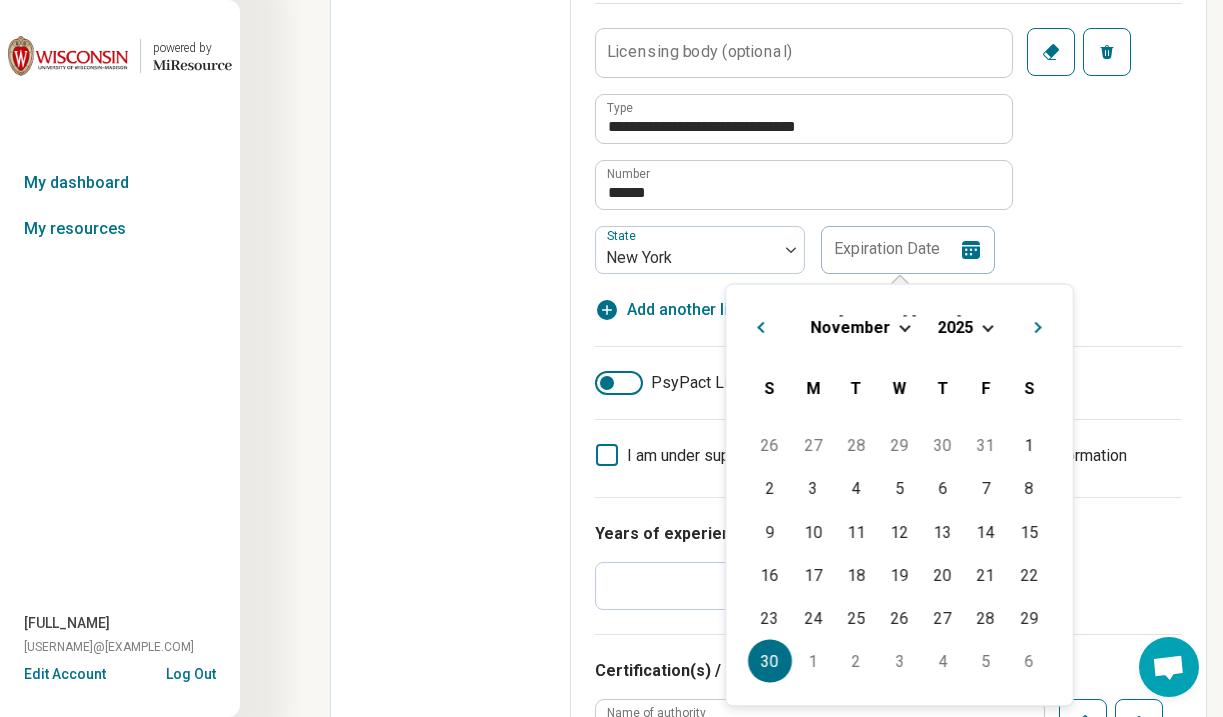 click on "30" at bounding box center [769, 661] 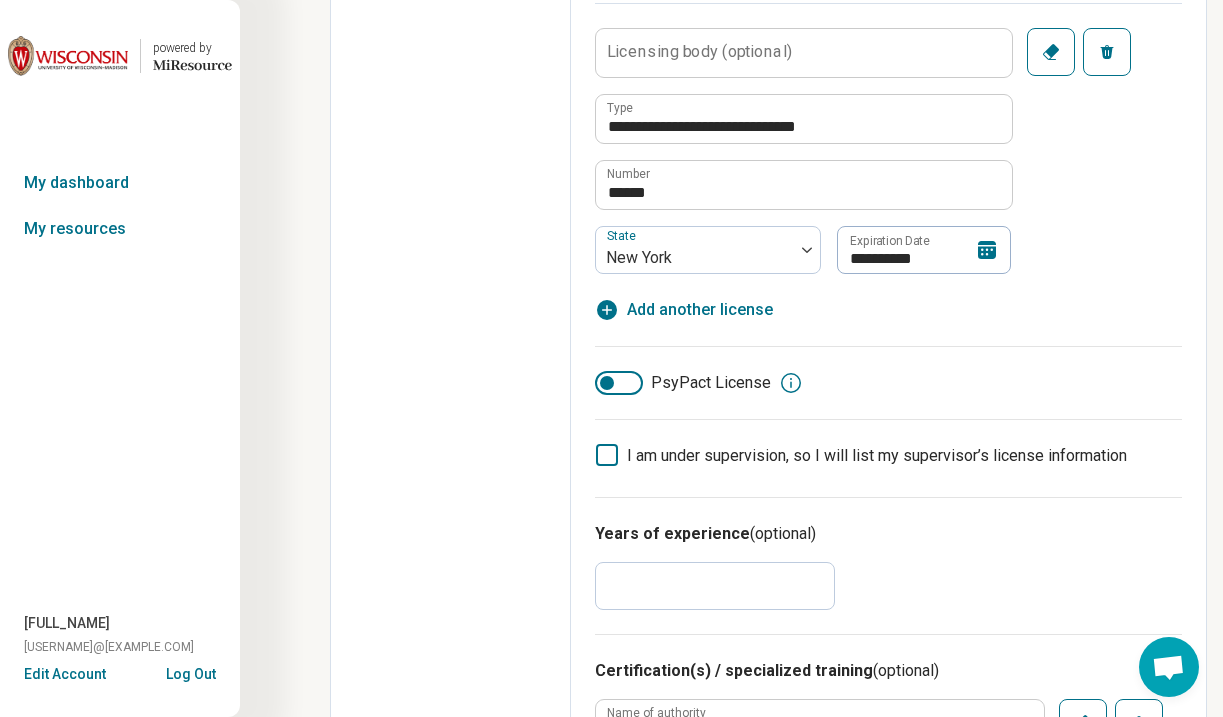 click on "**********" at bounding box center (888, 16) 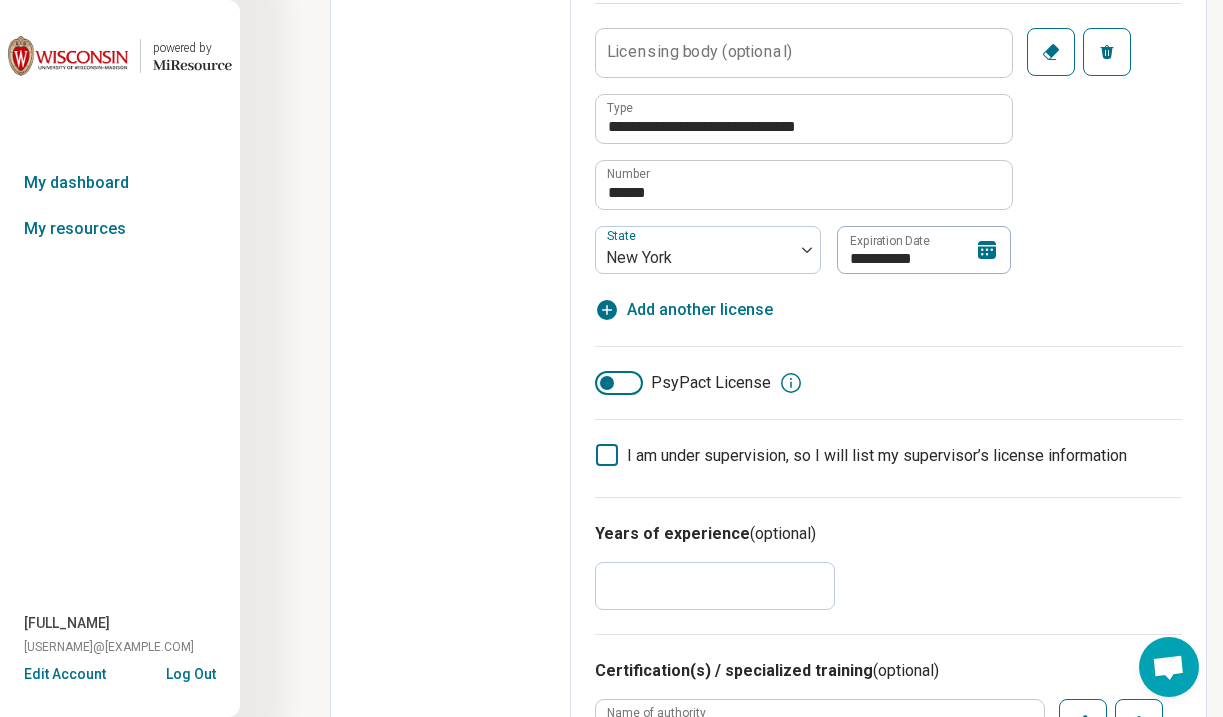 click on "Edit profile General Specialty Credentials Location Payment Schedule Profile completion:  56 % Profile Updated" at bounding box center [451, 1220] 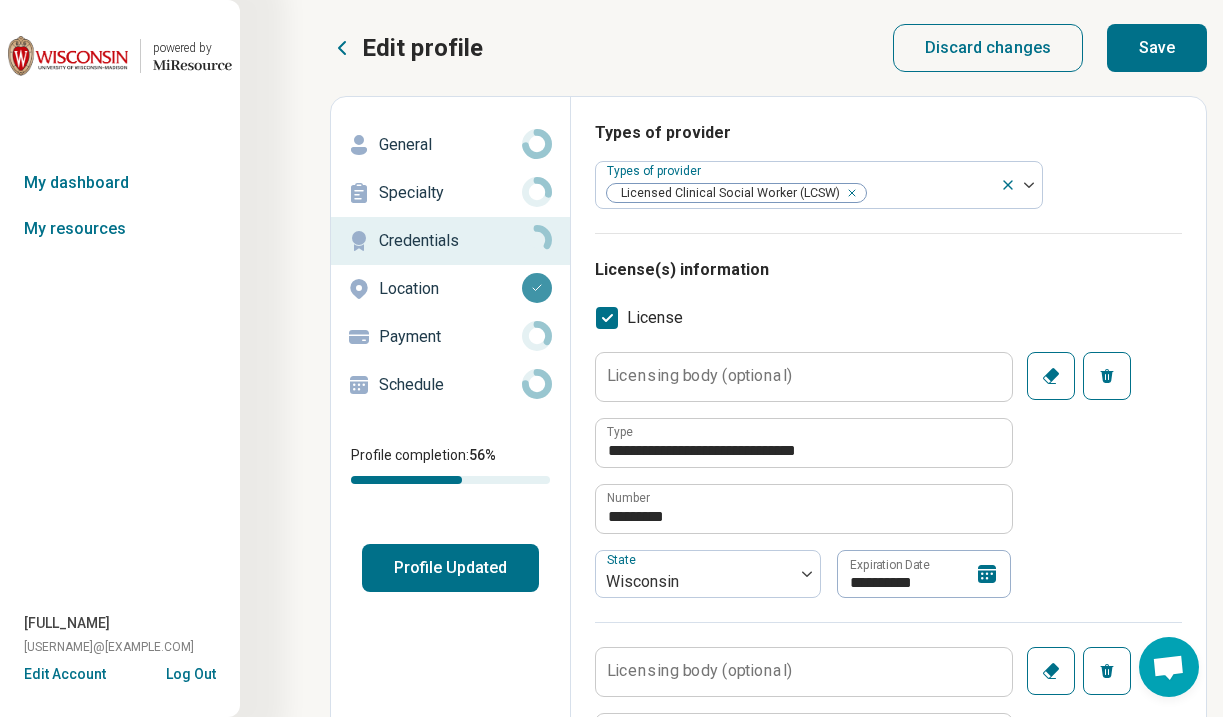 scroll, scrollTop: 0, scrollLeft: 0, axis: both 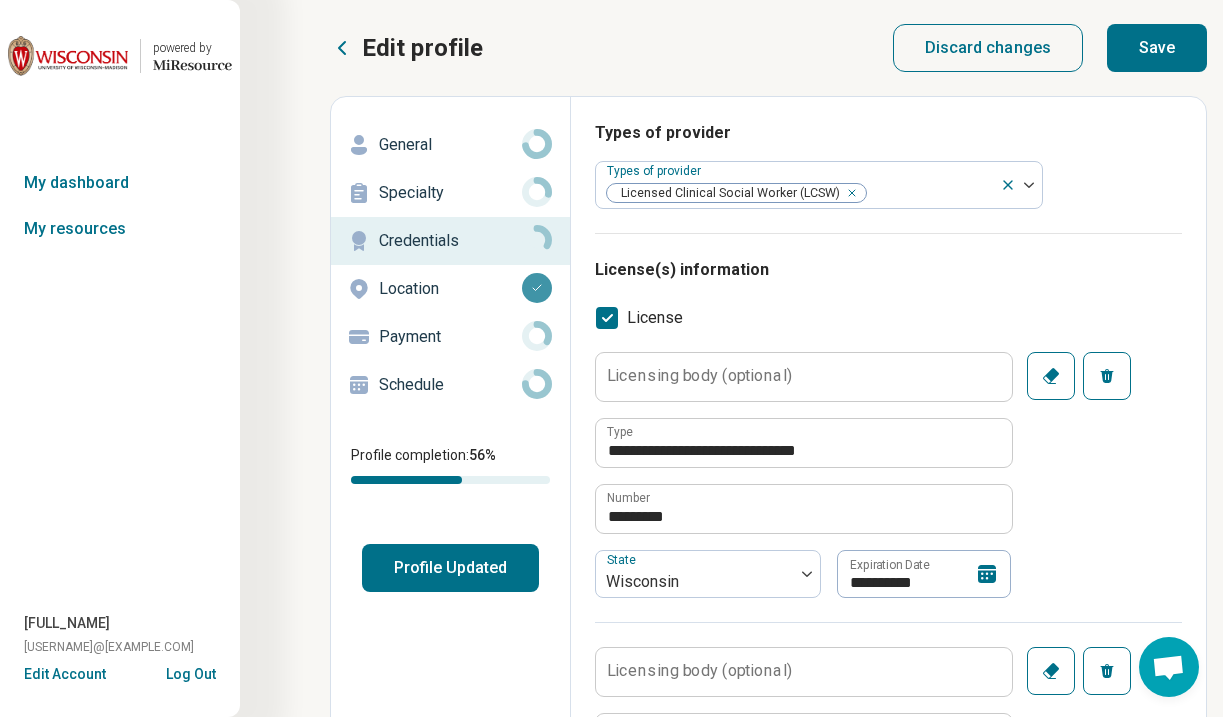 click on "Save" at bounding box center [1157, 48] 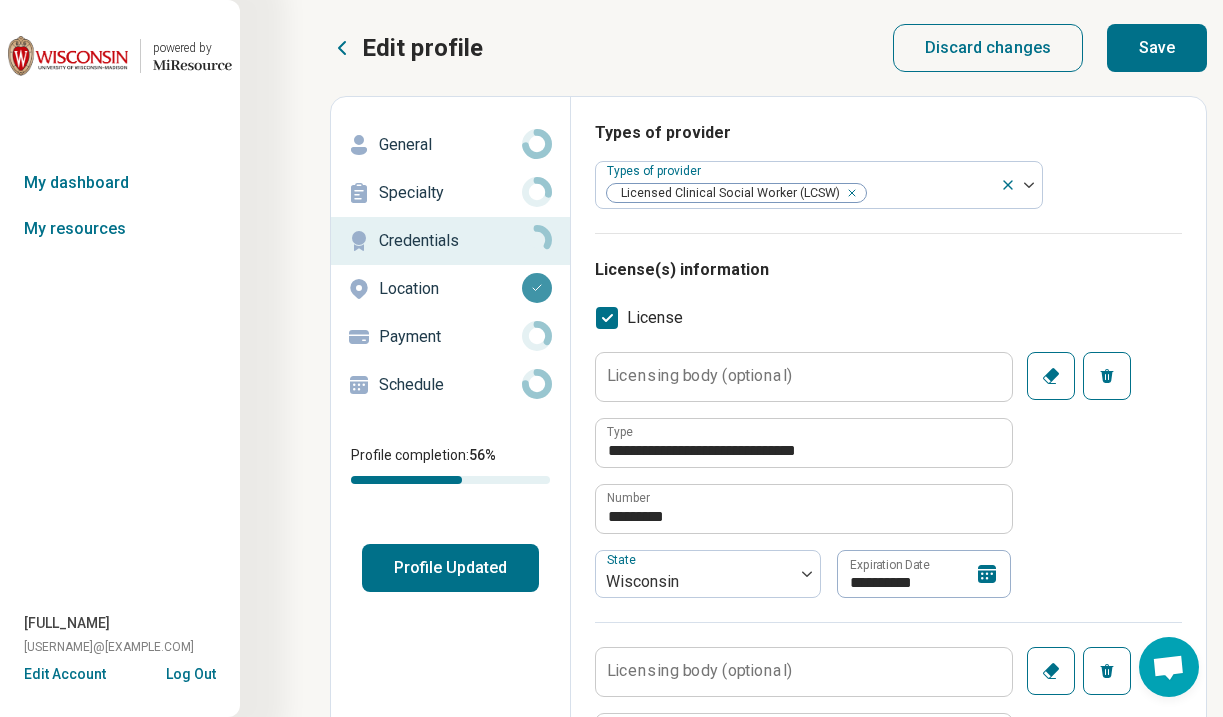 click on "Save" at bounding box center (1157, 48) 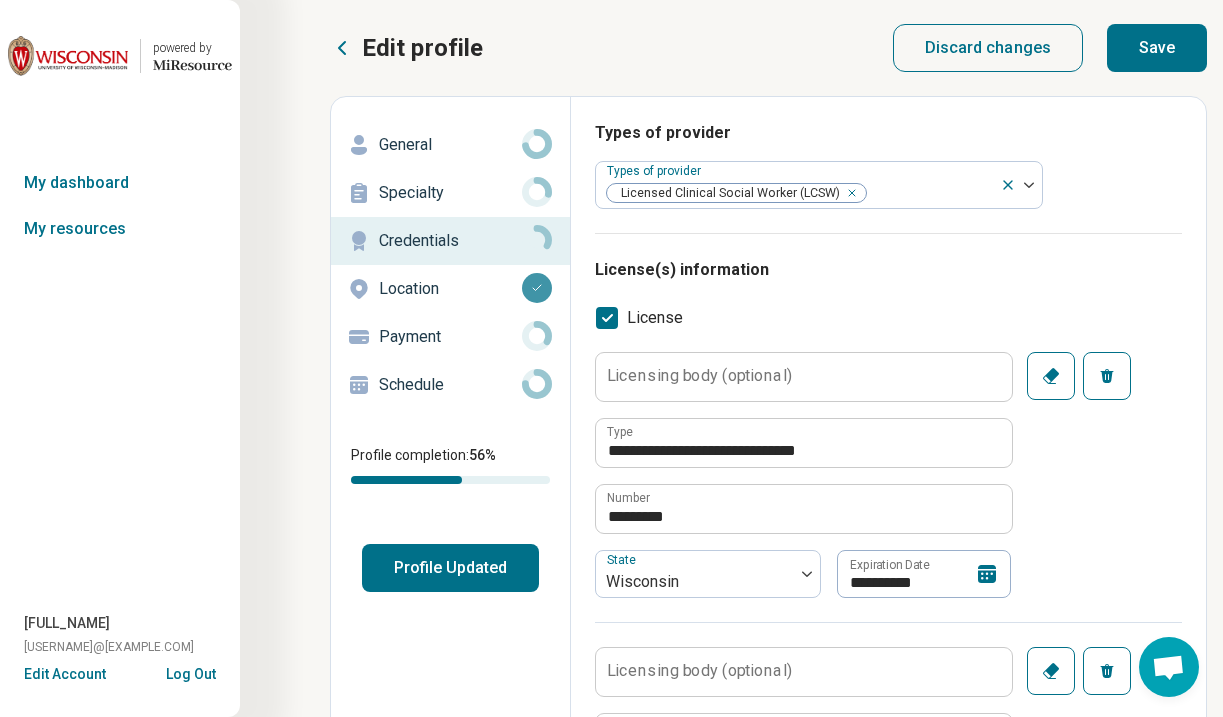 click on "Save" at bounding box center [1157, 48] 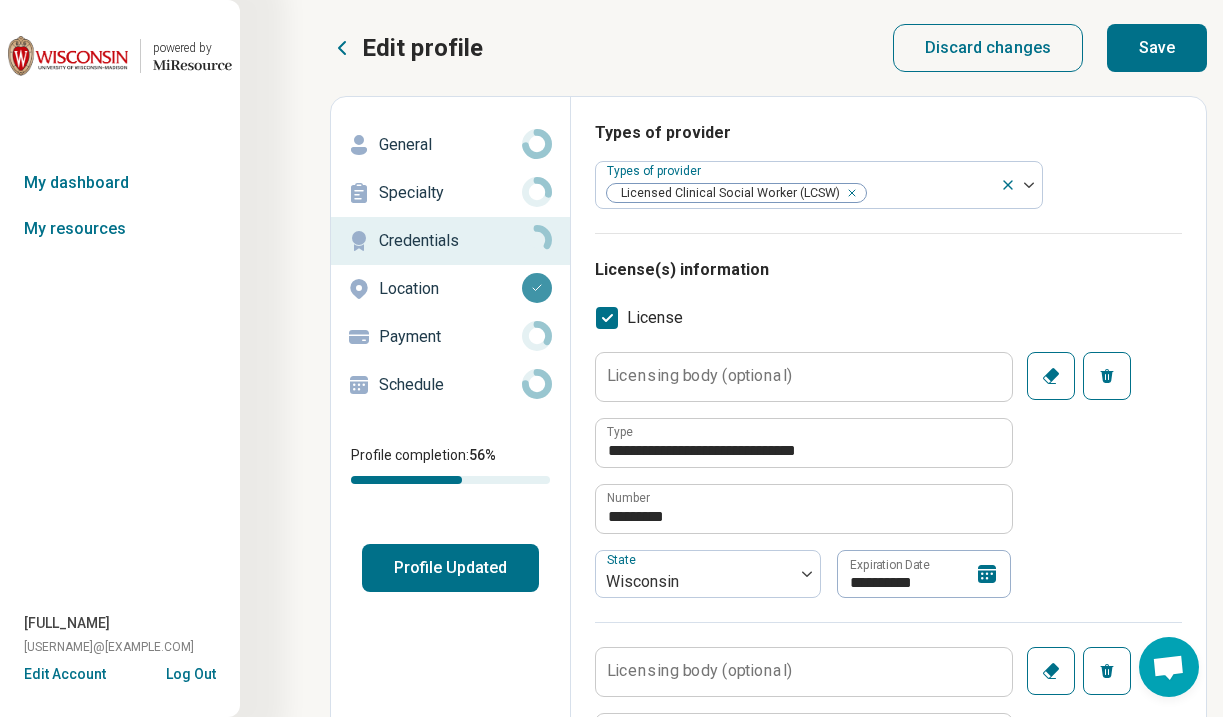 scroll, scrollTop: 0, scrollLeft: 0, axis: both 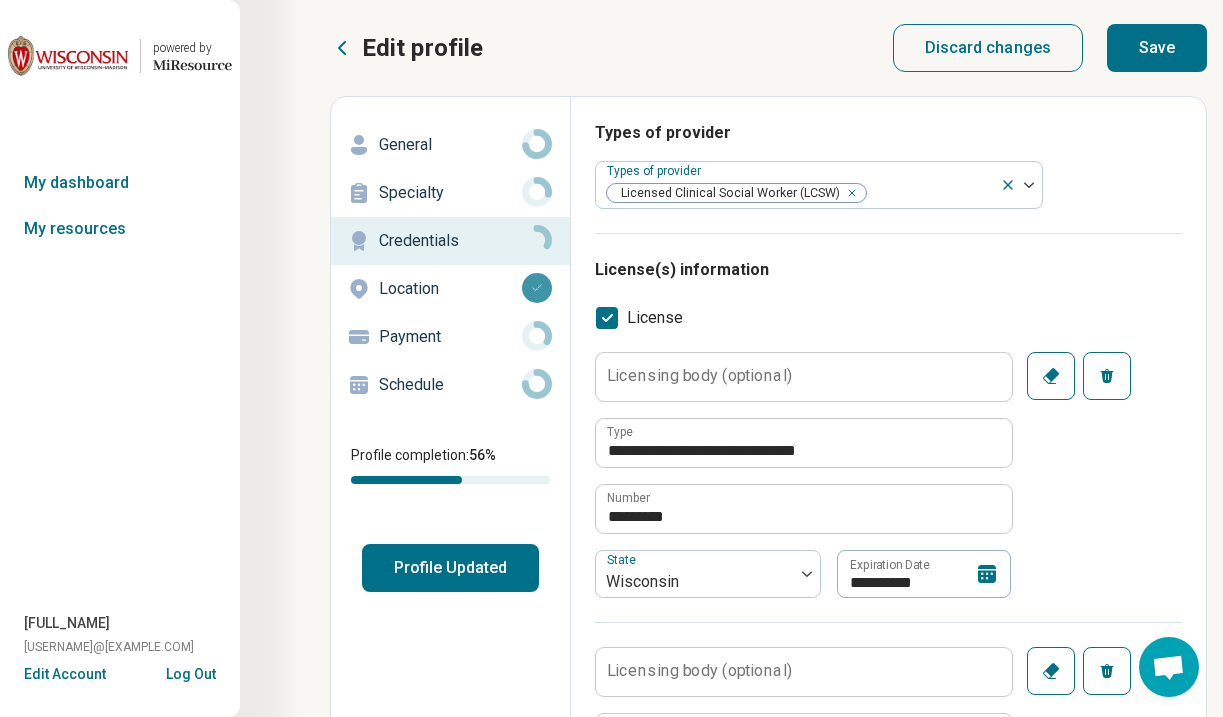 click on "Save" at bounding box center [1157, 48] 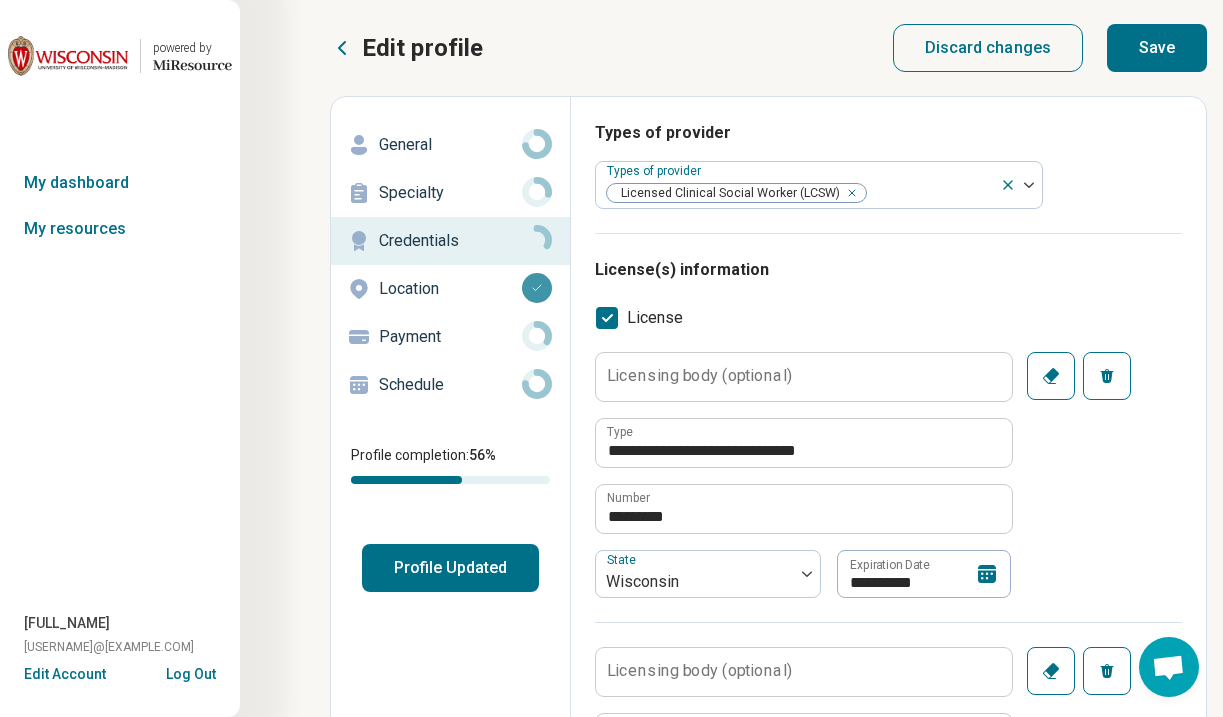 click on "Profile Updated" at bounding box center (450, 568) 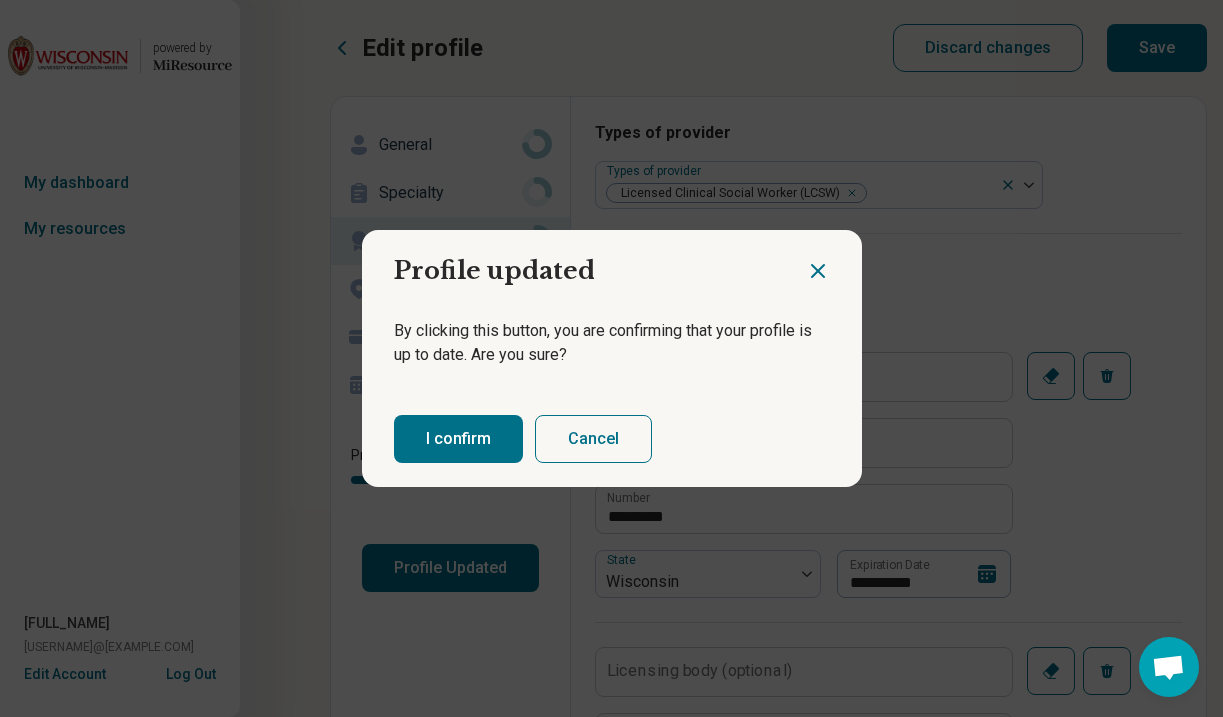 click on "I confirm" at bounding box center [458, 439] 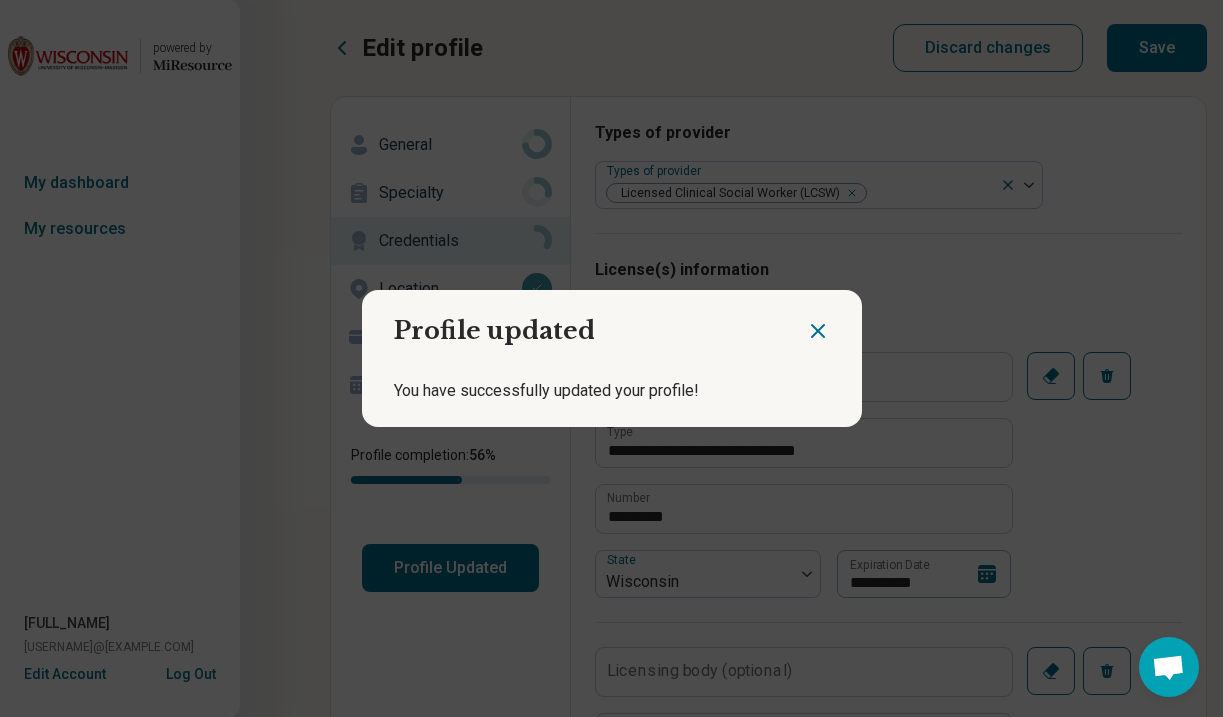click 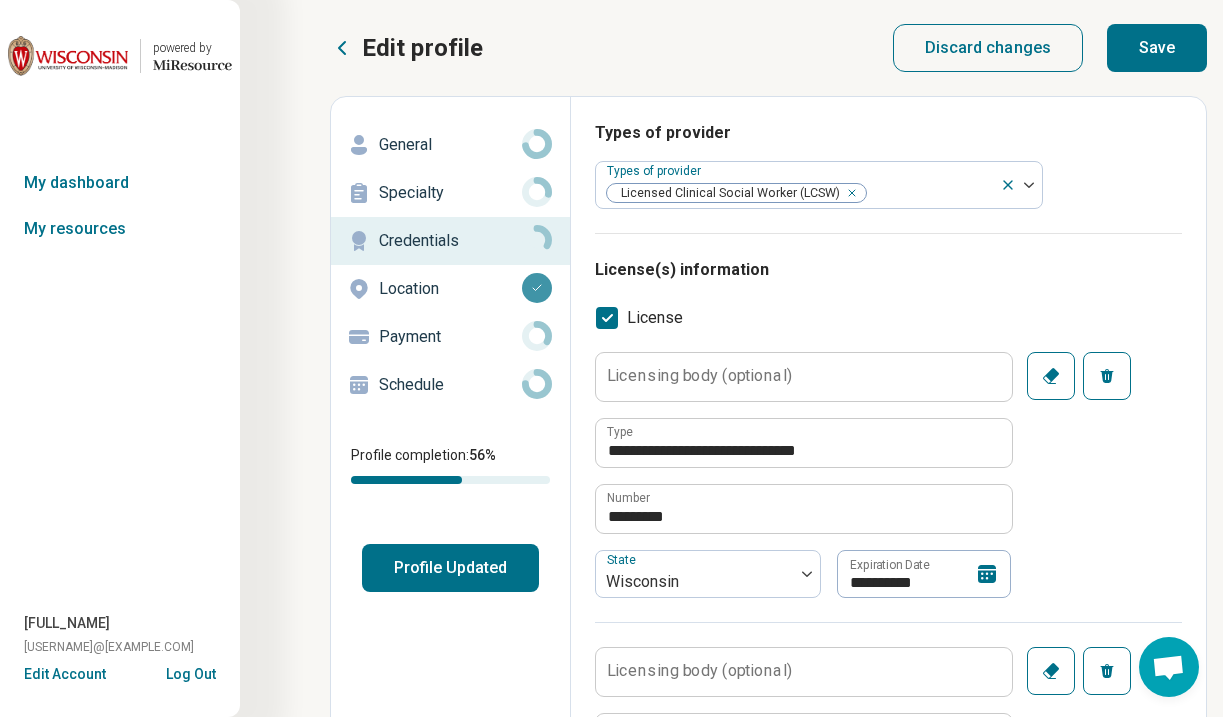 click on "Save" at bounding box center (1157, 48) 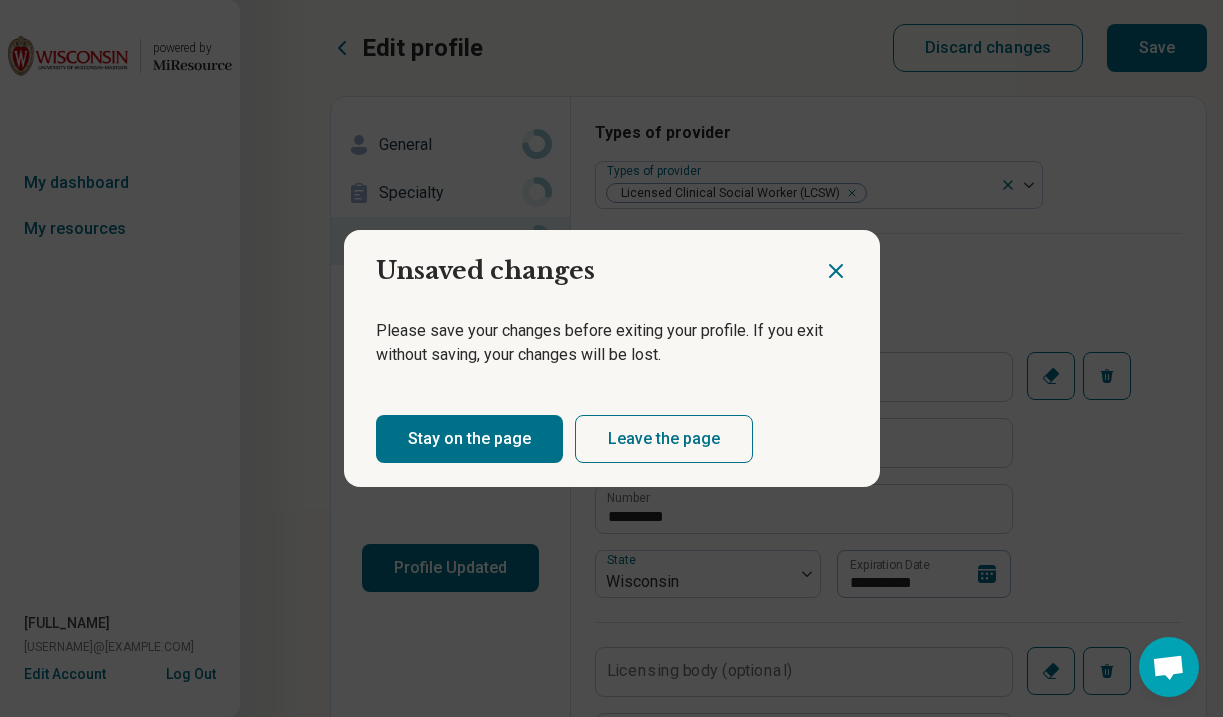 click on "Stay on the page" at bounding box center [469, 439] 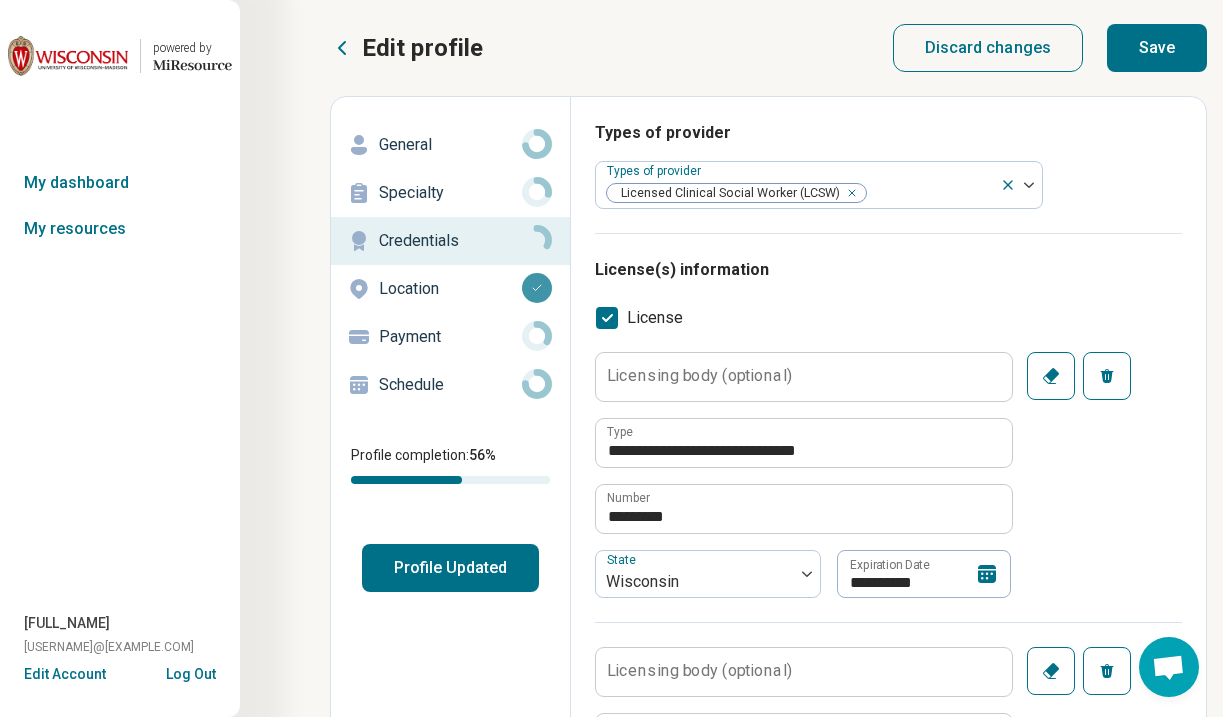 click on "Save" at bounding box center [1157, 48] 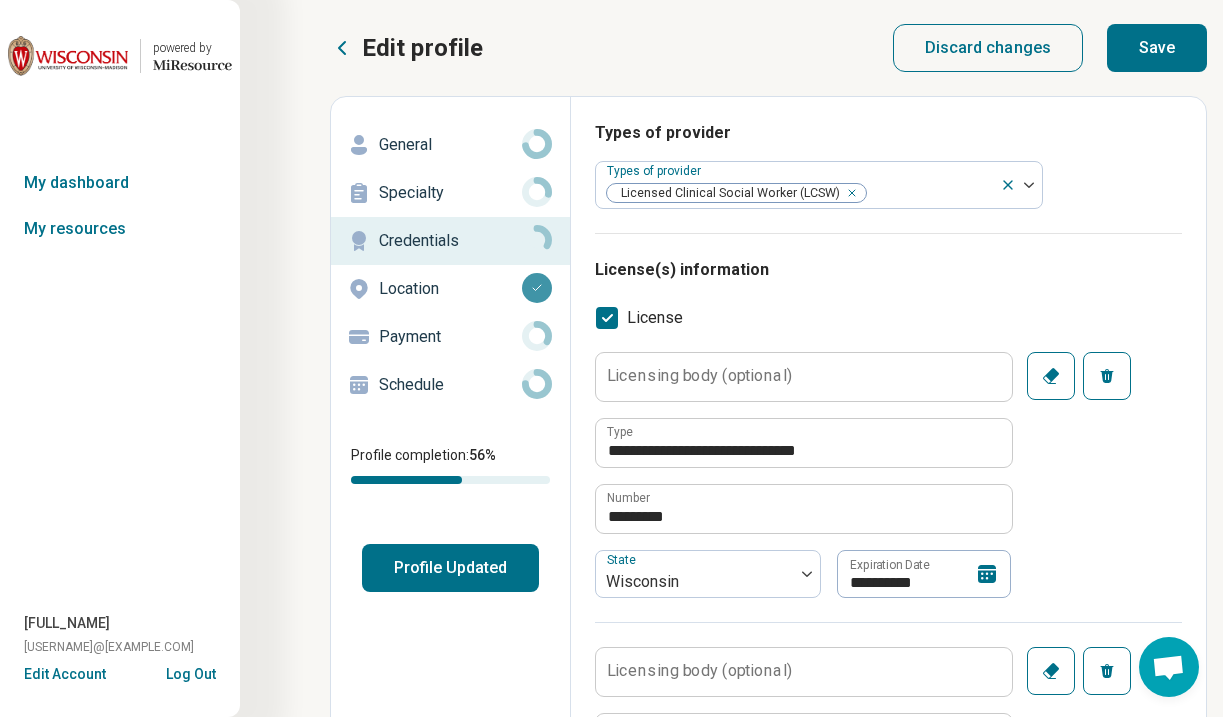 click on "Save" at bounding box center [1157, 48] 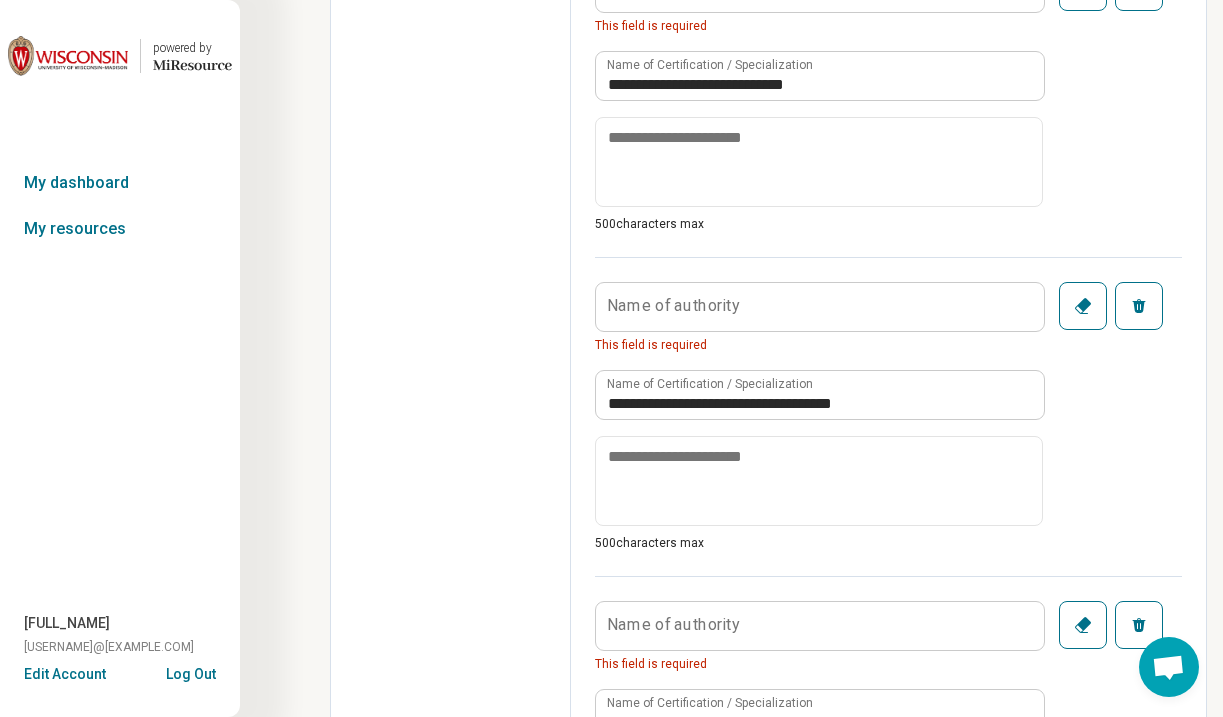 scroll, scrollTop: 1654, scrollLeft: 0, axis: vertical 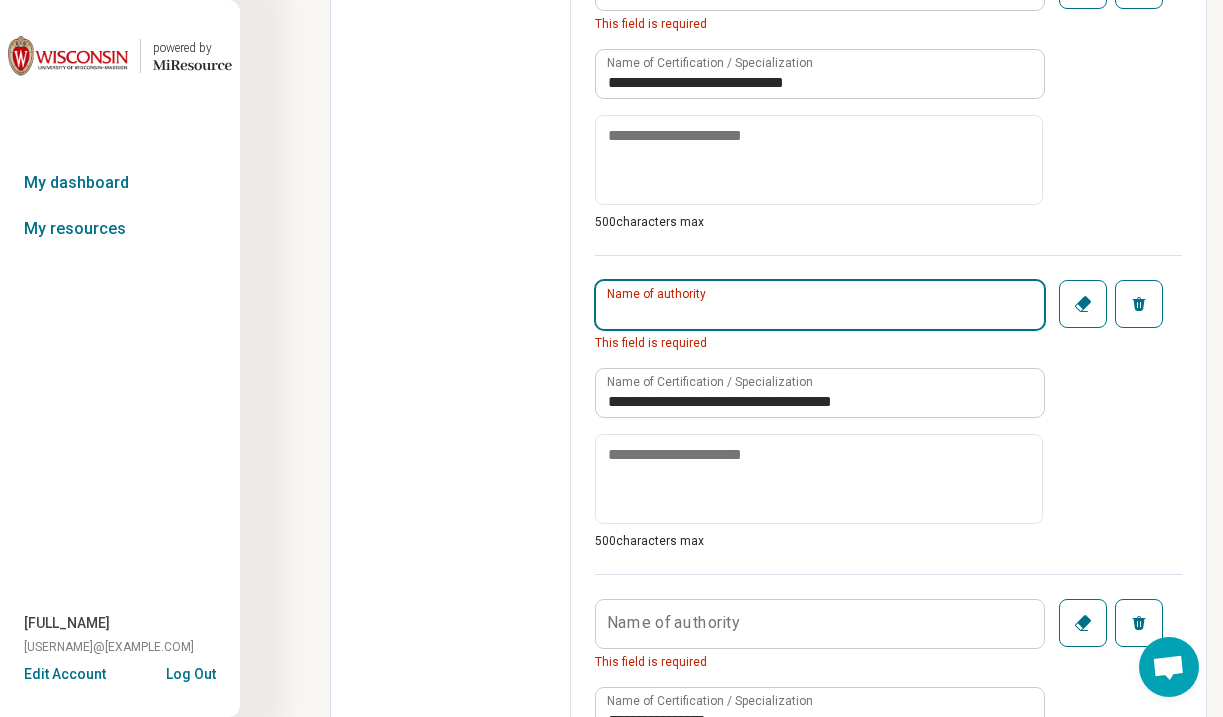 click on "Name of authority" at bounding box center (820, 305) 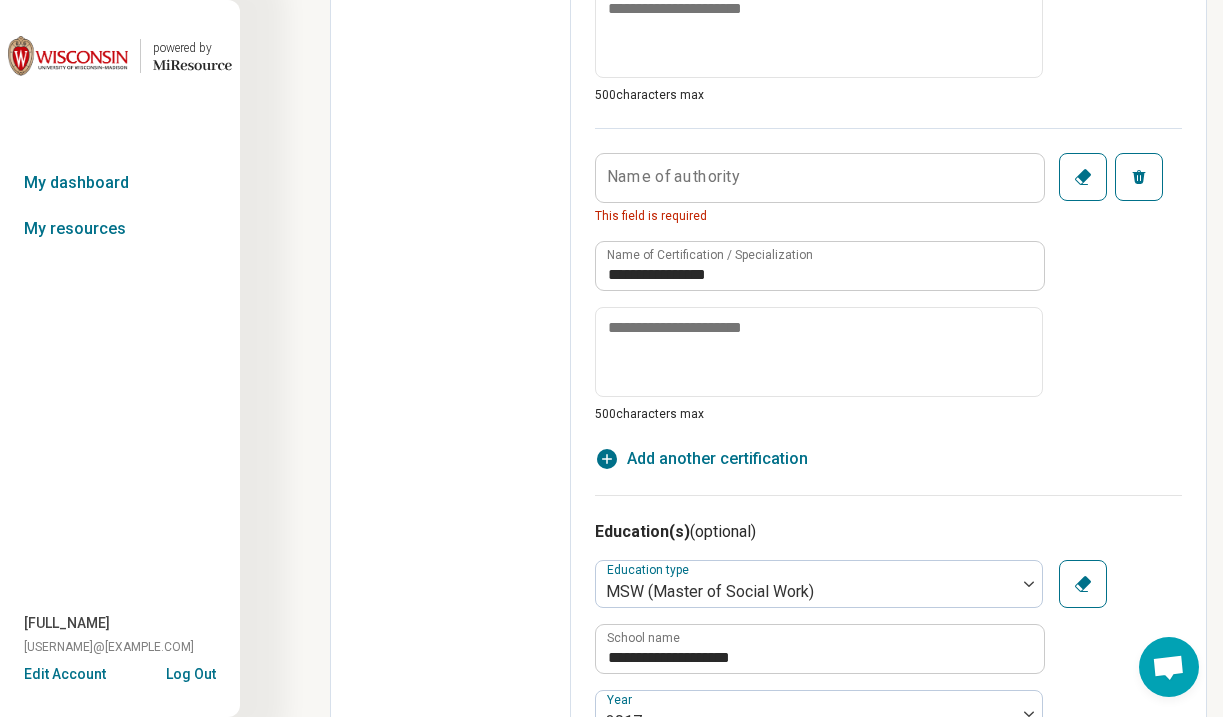 scroll, scrollTop: 2086, scrollLeft: 0, axis: vertical 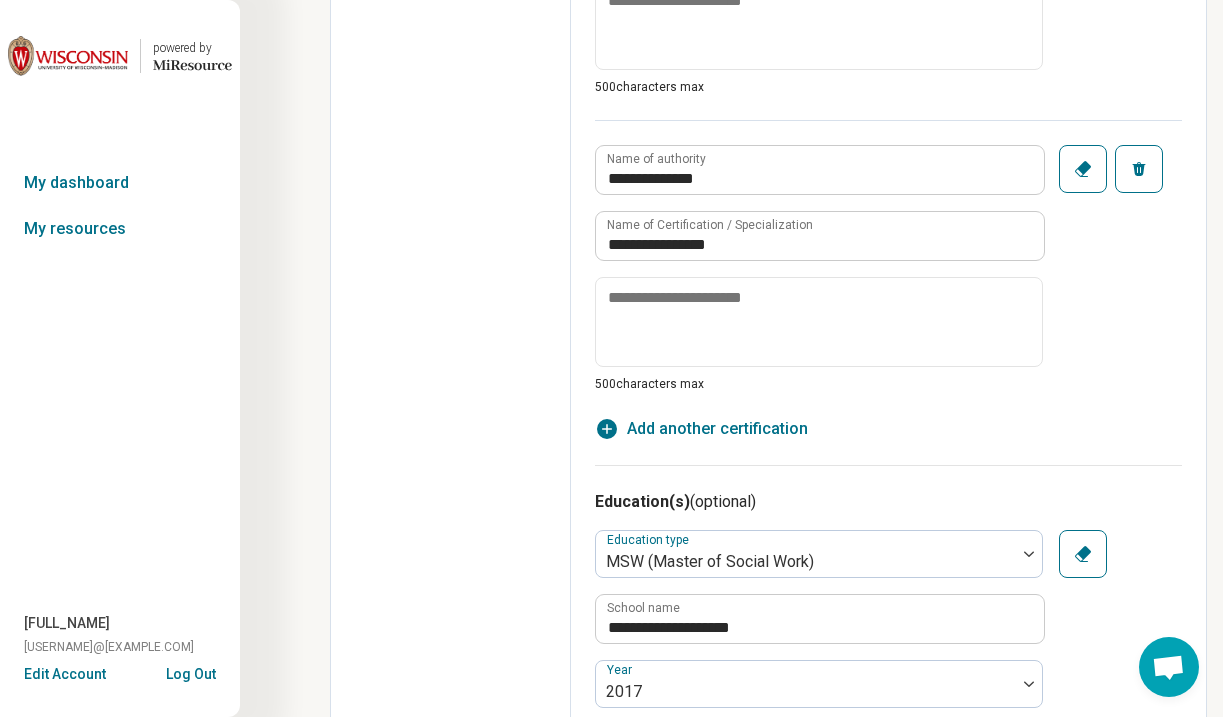 click on "**********" at bounding box center [888, 256] 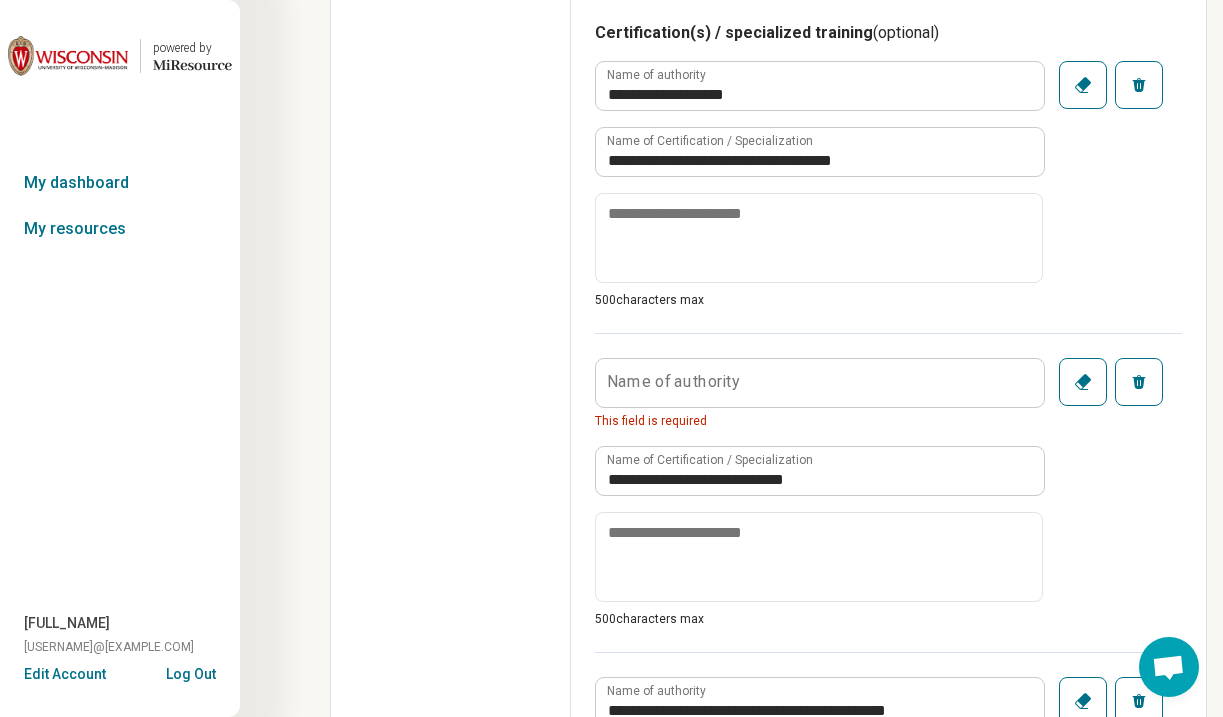 scroll, scrollTop: 1241, scrollLeft: 0, axis: vertical 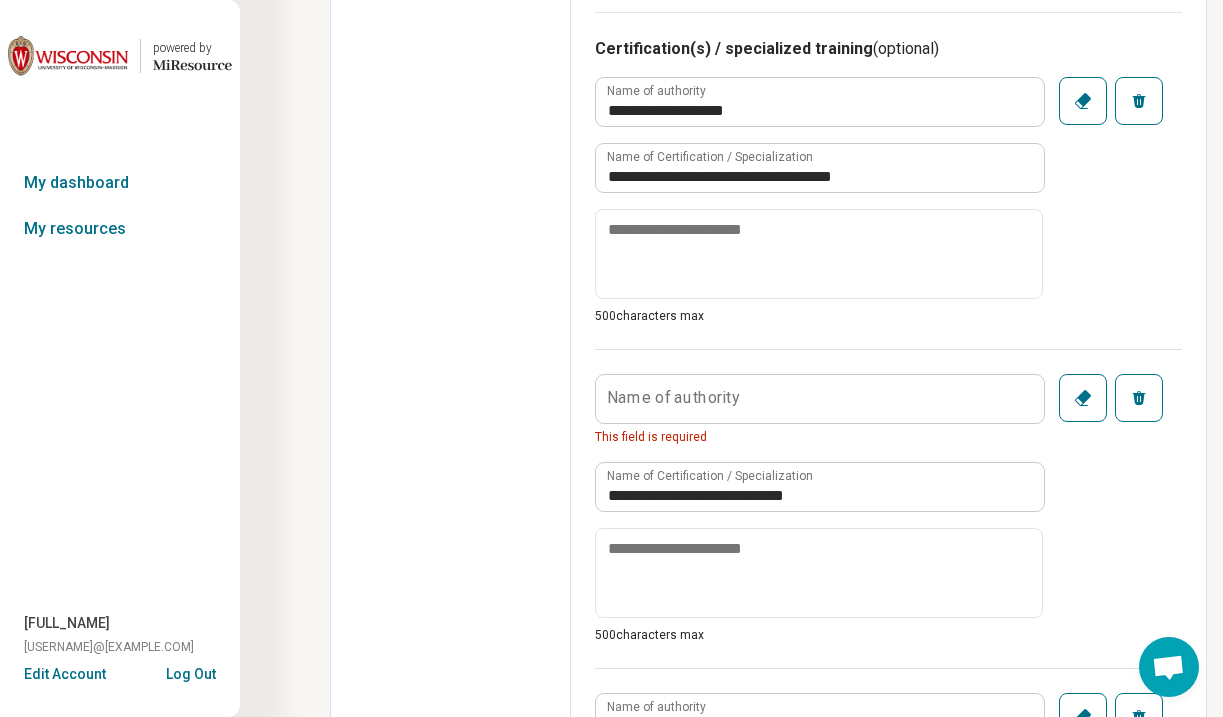 click 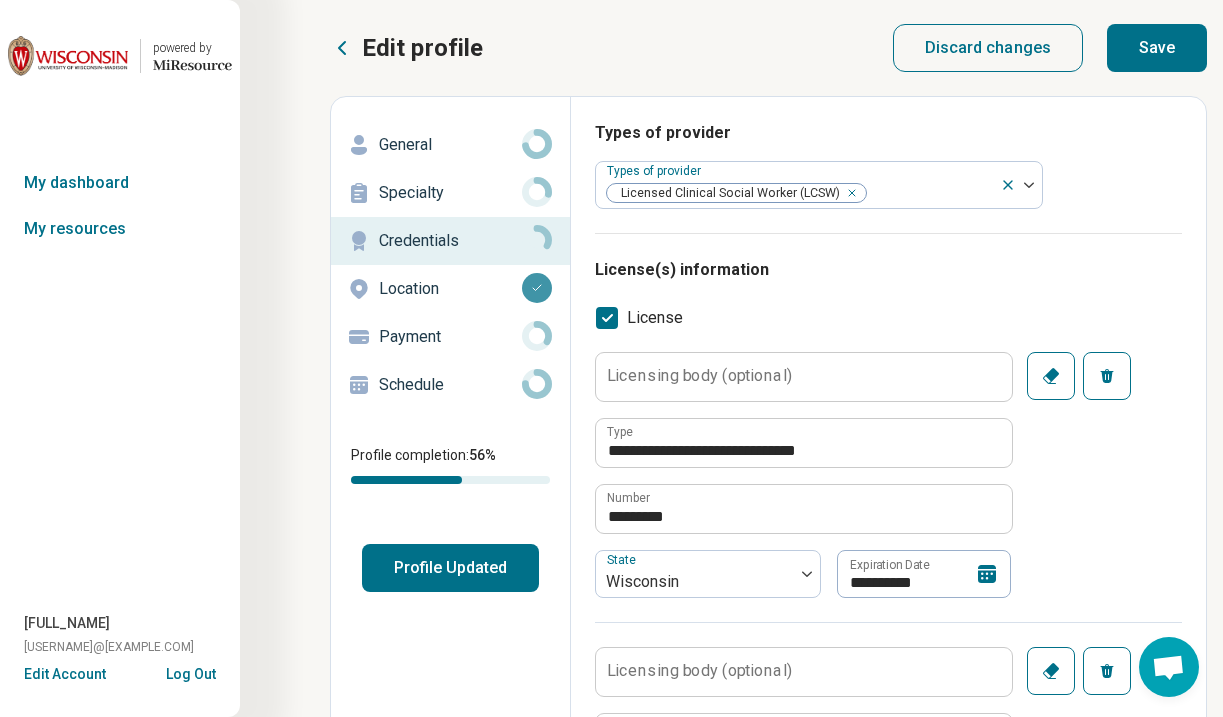 scroll, scrollTop: 0, scrollLeft: 0, axis: both 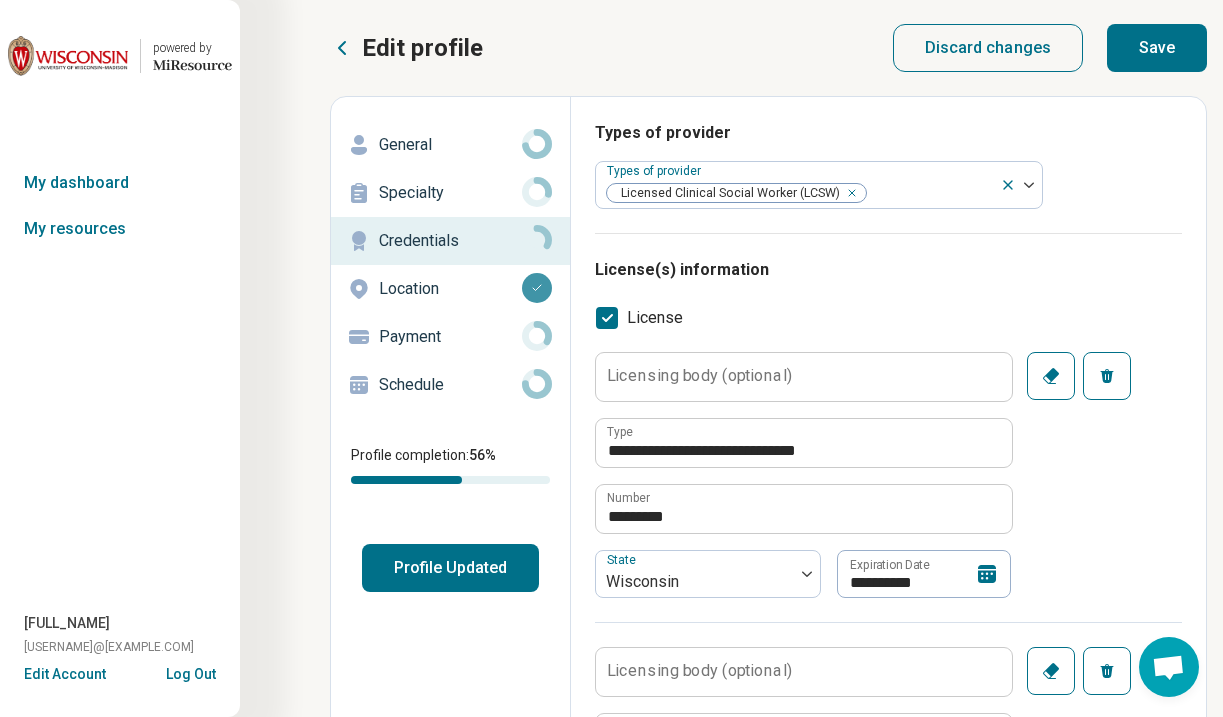 click on "Save" at bounding box center (1157, 48) 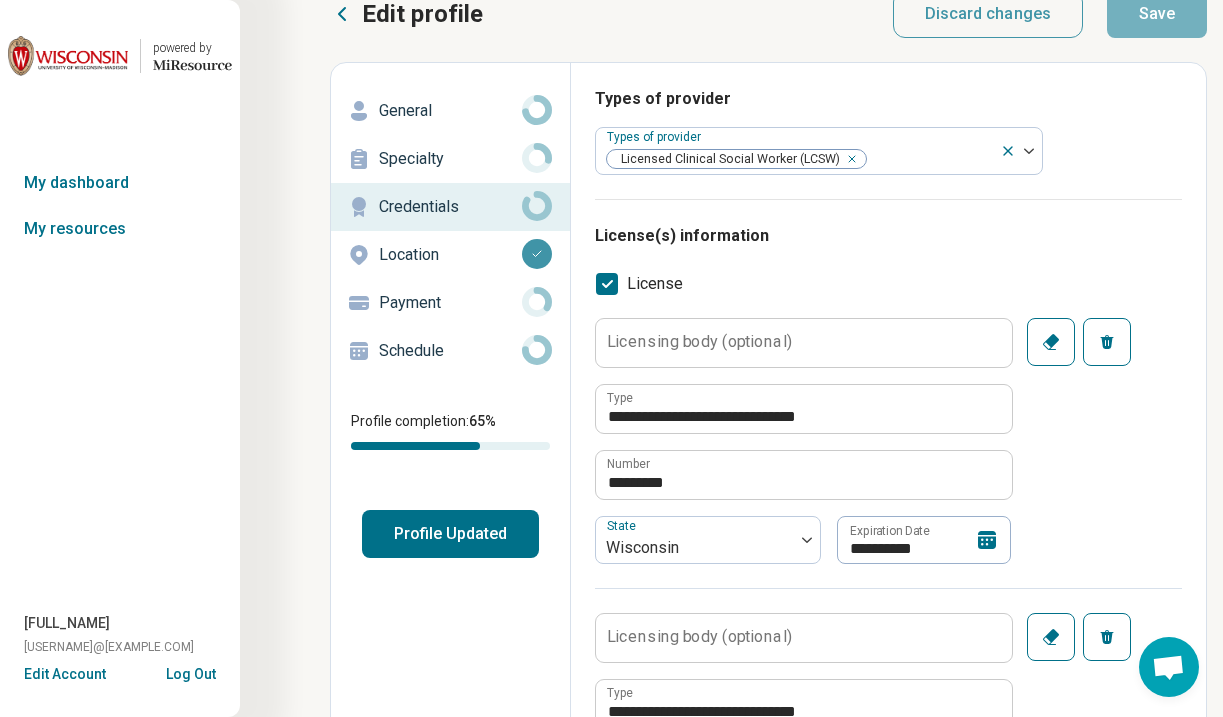 scroll, scrollTop: 41, scrollLeft: 0, axis: vertical 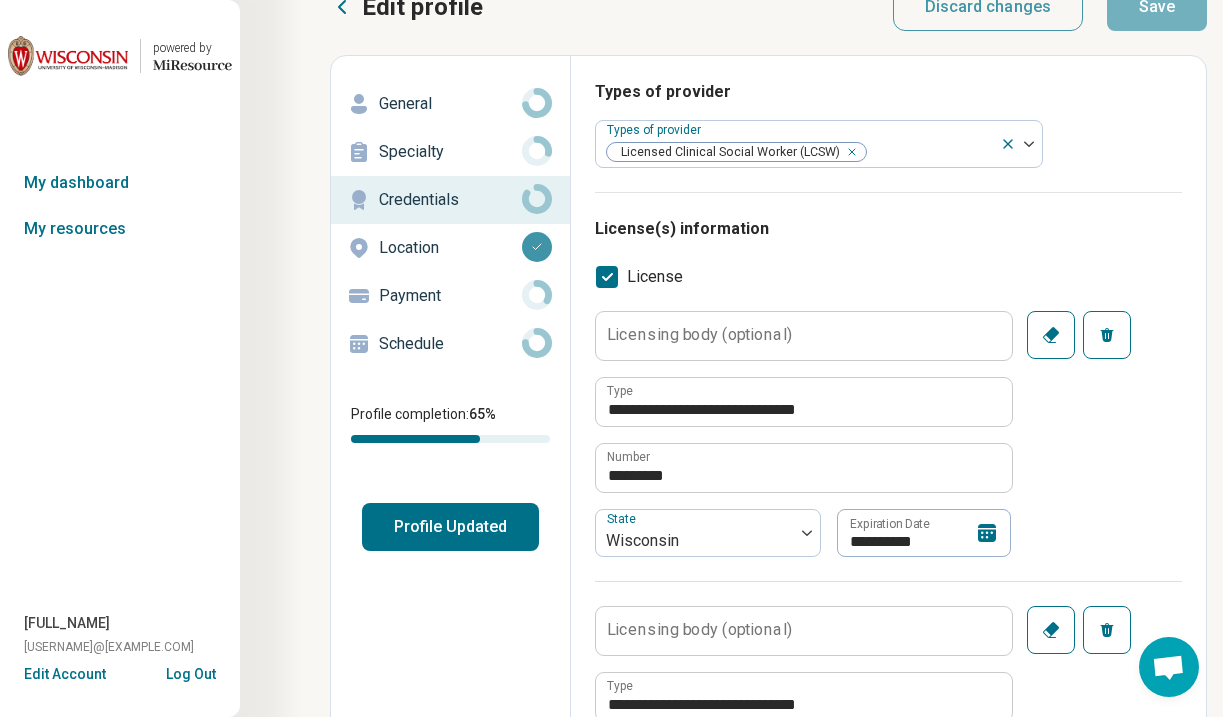 click on "Specialty" at bounding box center (450, 152) 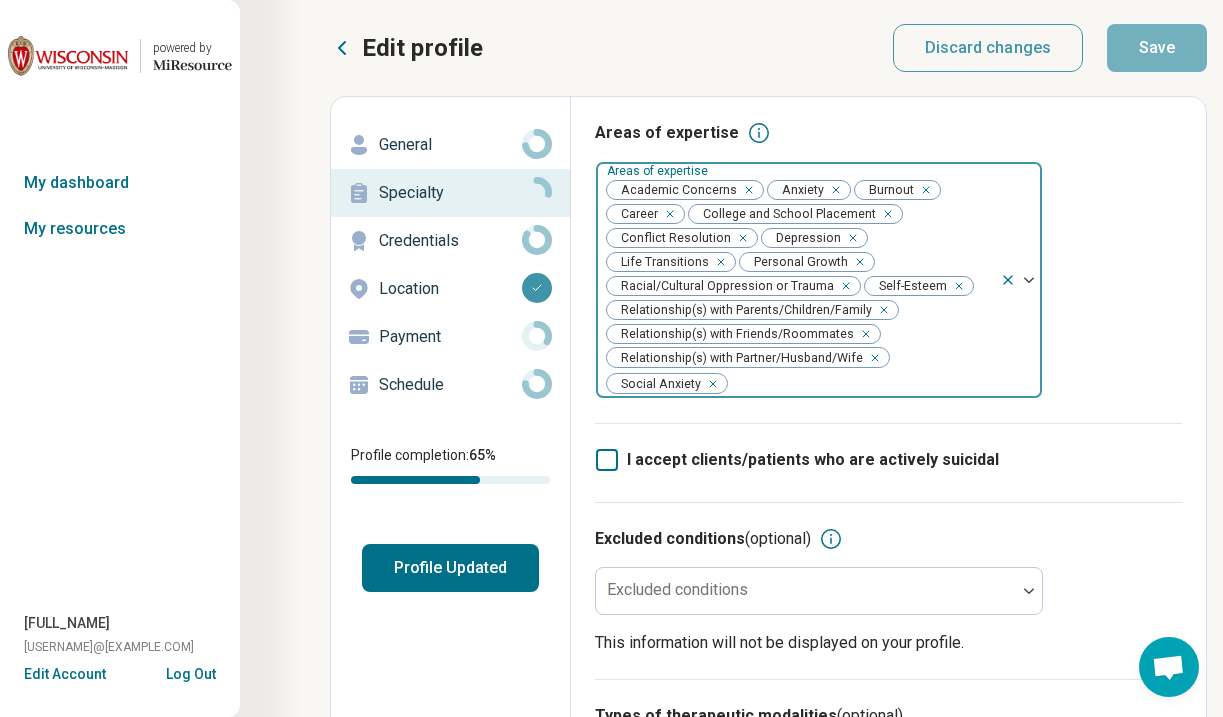 scroll, scrollTop: 0, scrollLeft: 0, axis: both 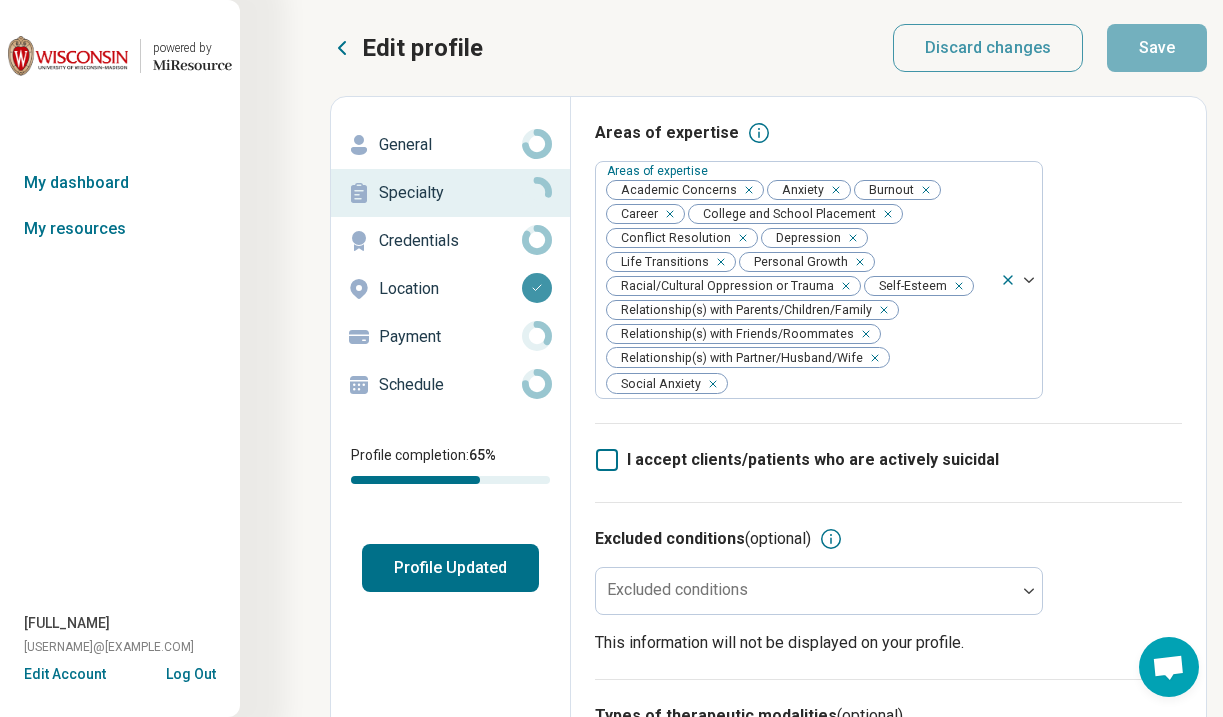 click on "Payment" at bounding box center (450, 337) 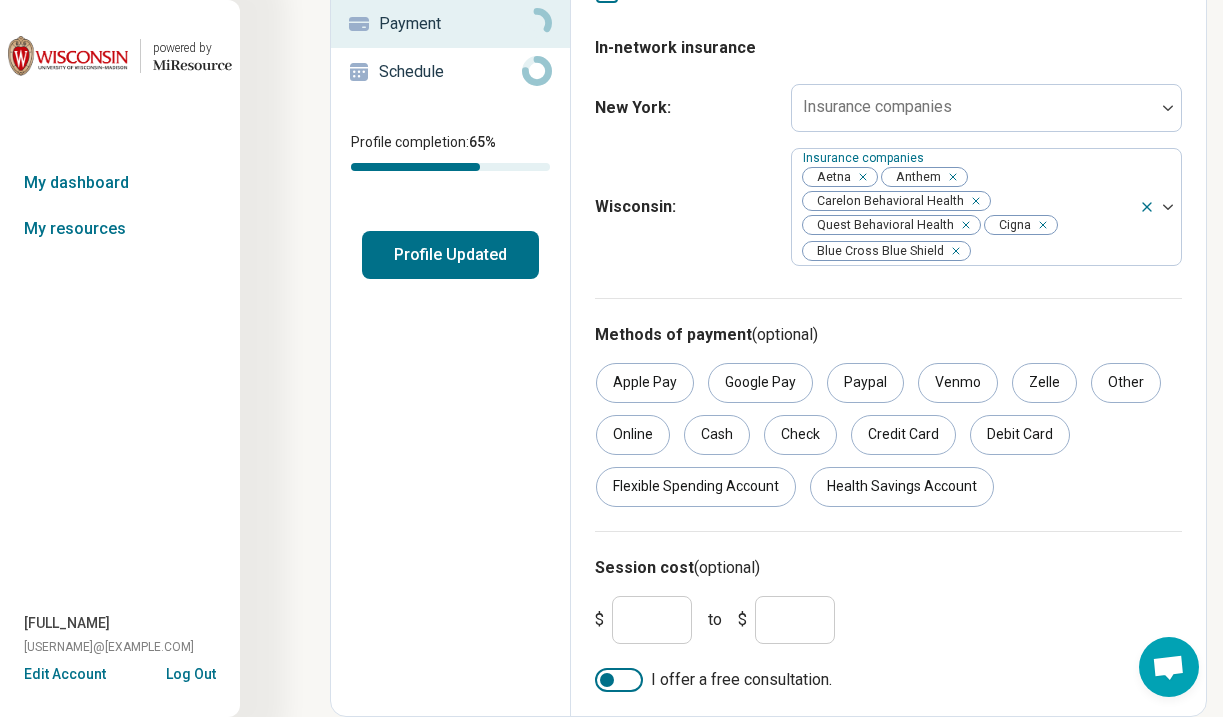 scroll, scrollTop: 314, scrollLeft: 0, axis: vertical 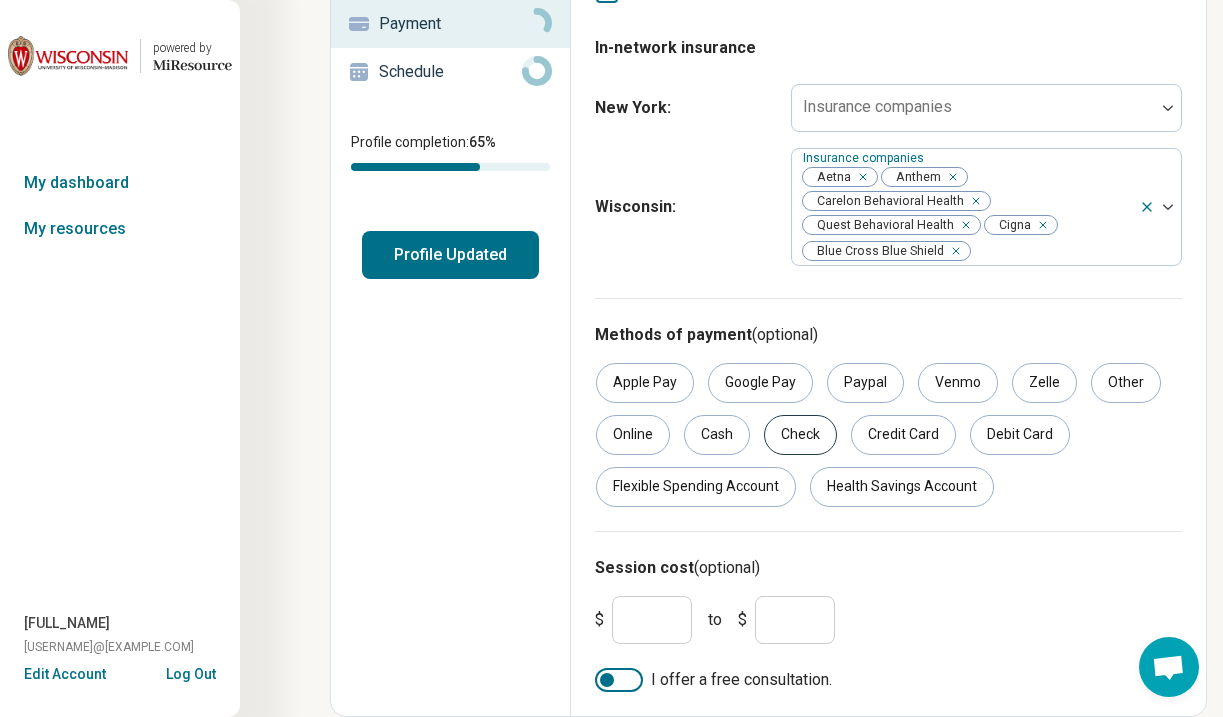 click on "Check" at bounding box center [800, 435] 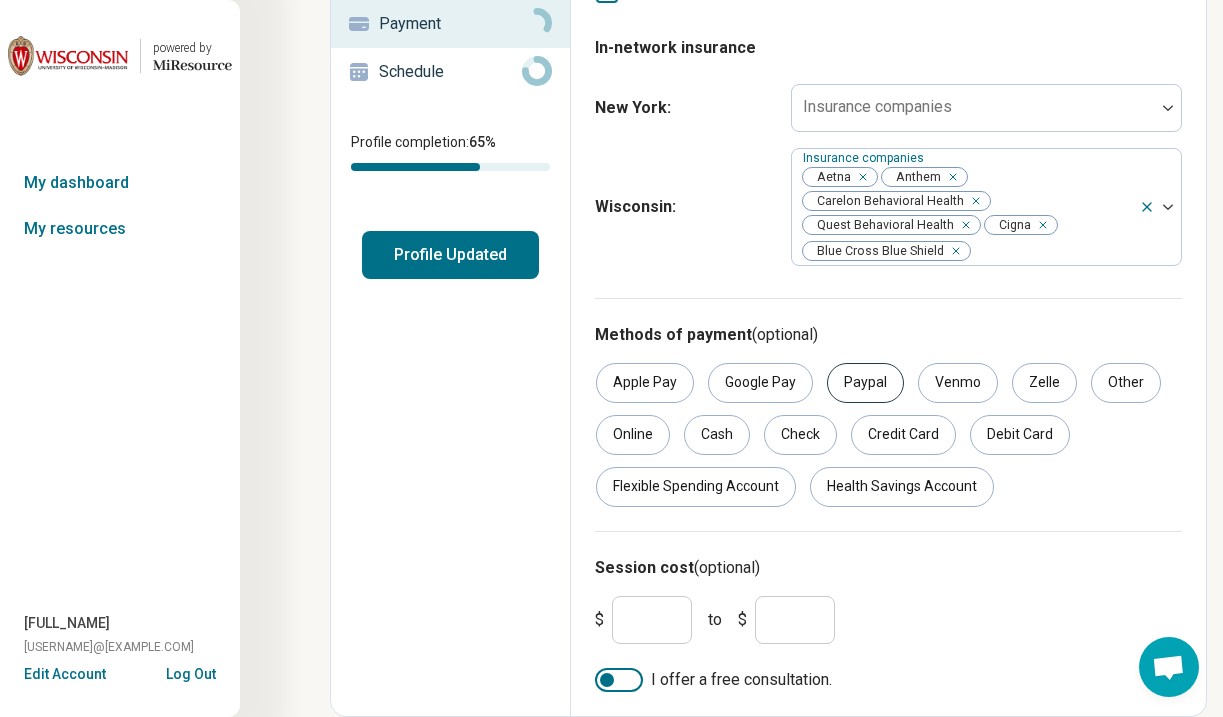 click on "Paypal" at bounding box center [865, 383] 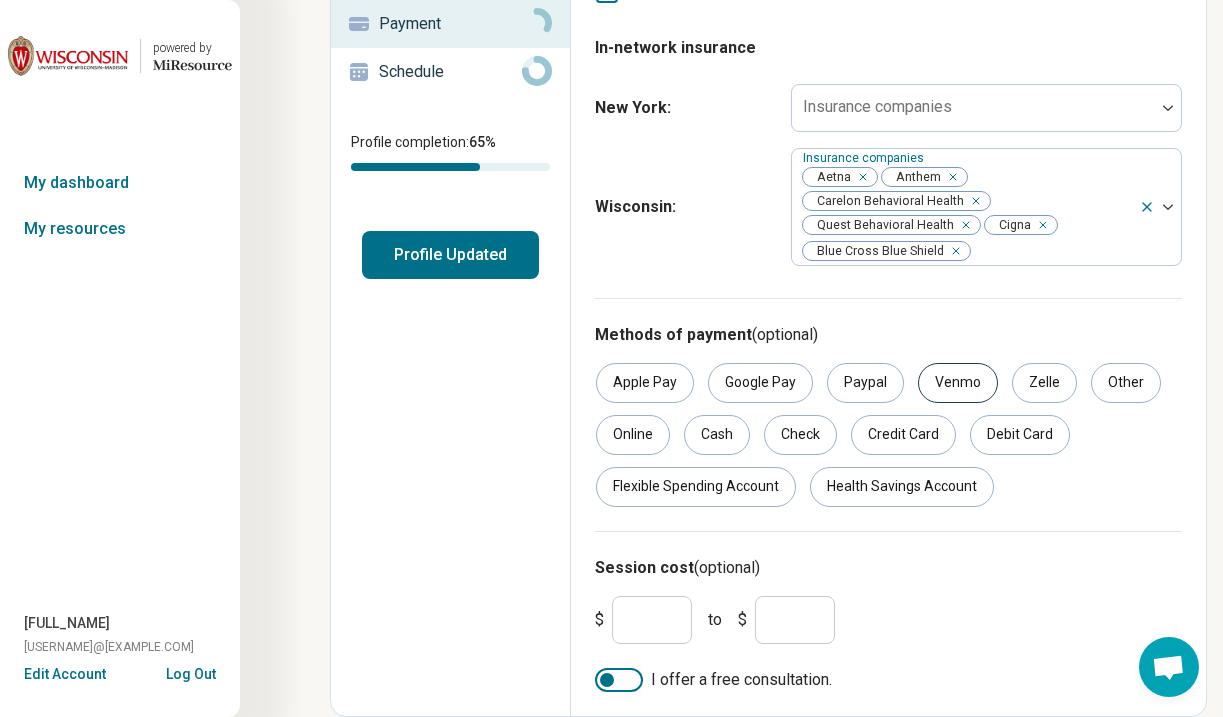 click on "Venmo" at bounding box center [958, 383] 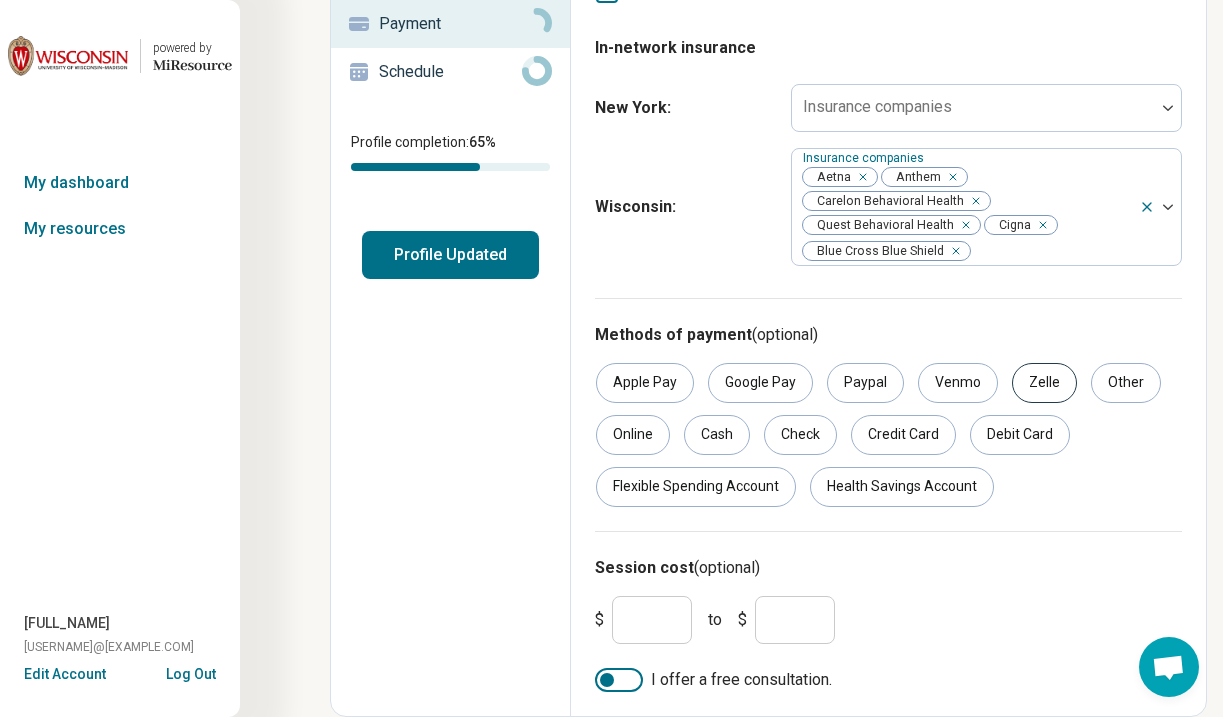 click on "Zelle" at bounding box center (1044, 383) 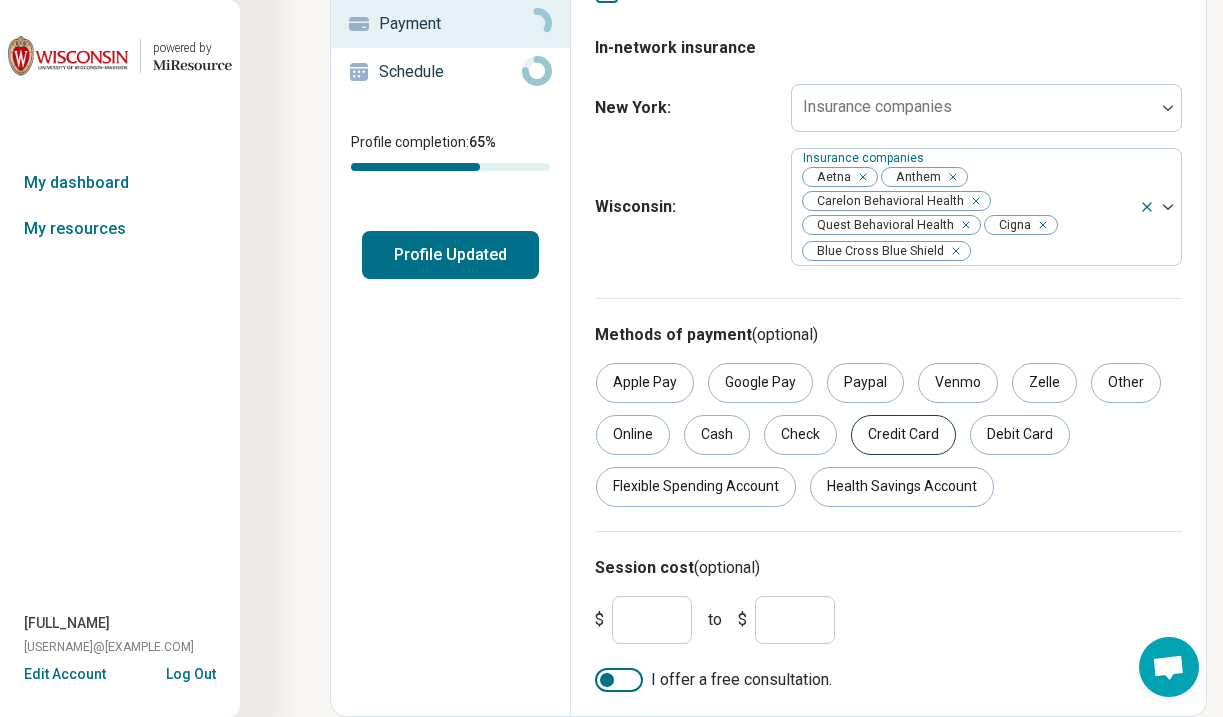click on "Credit Card" at bounding box center (903, 435) 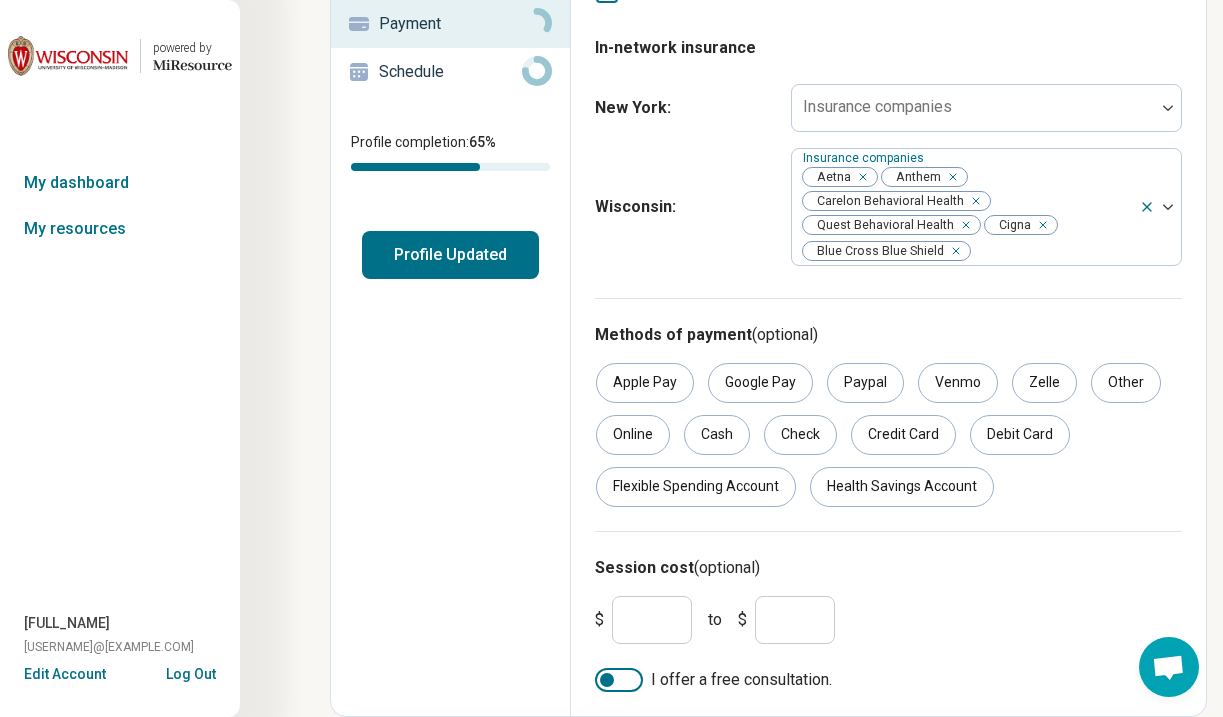 scroll, scrollTop: 314, scrollLeft: 0, axis: vertical 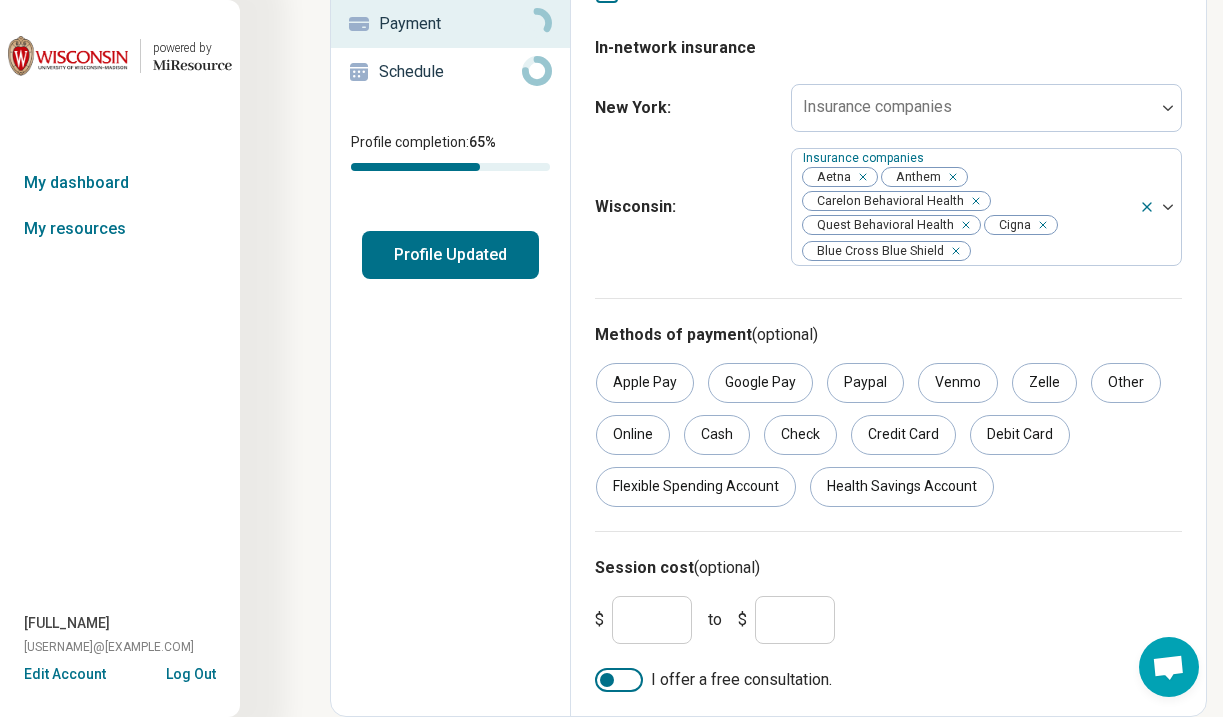 click at bounding box center (619, 680) 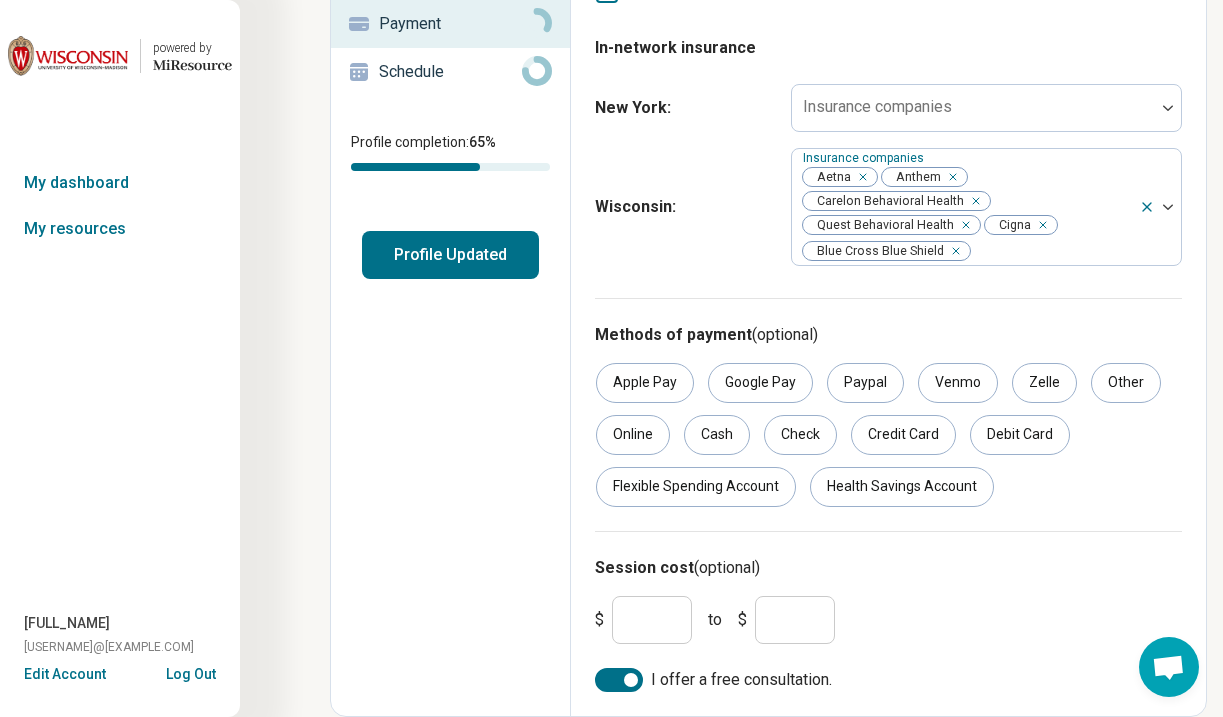 scroll, scrollTop: 314, scrollLeft: 0, axis: vertical 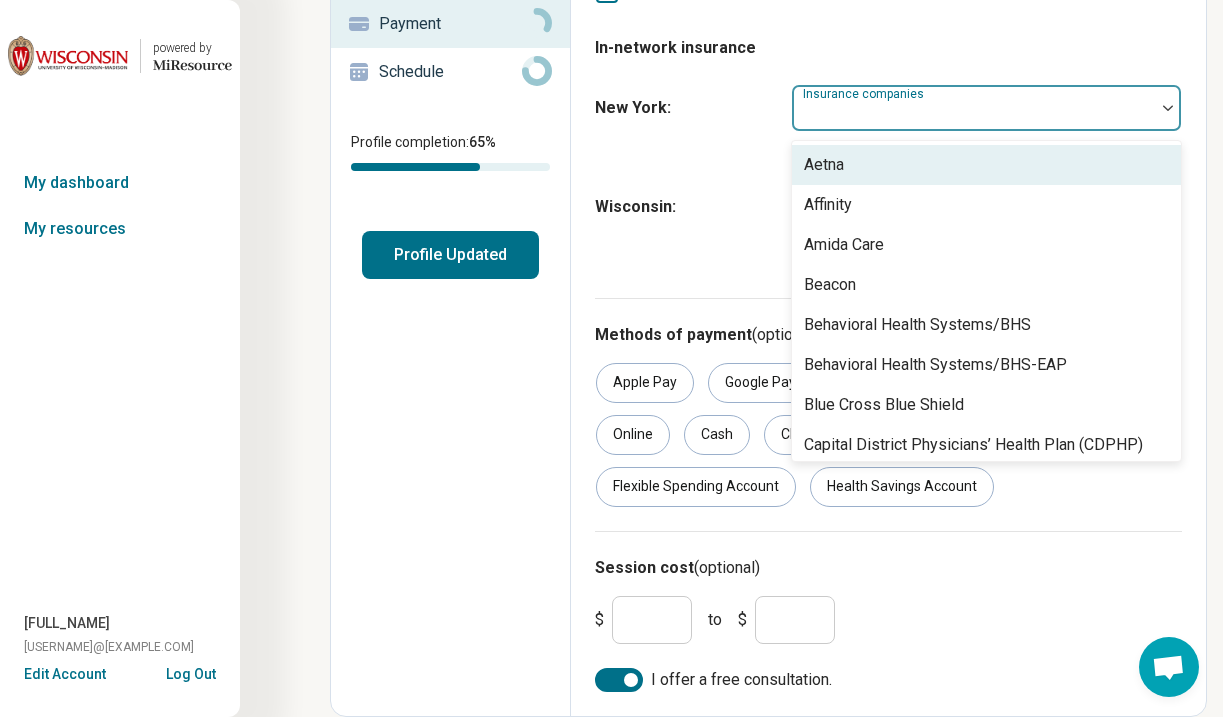 click on "Insurance companies" at bounding box center (986, 108) 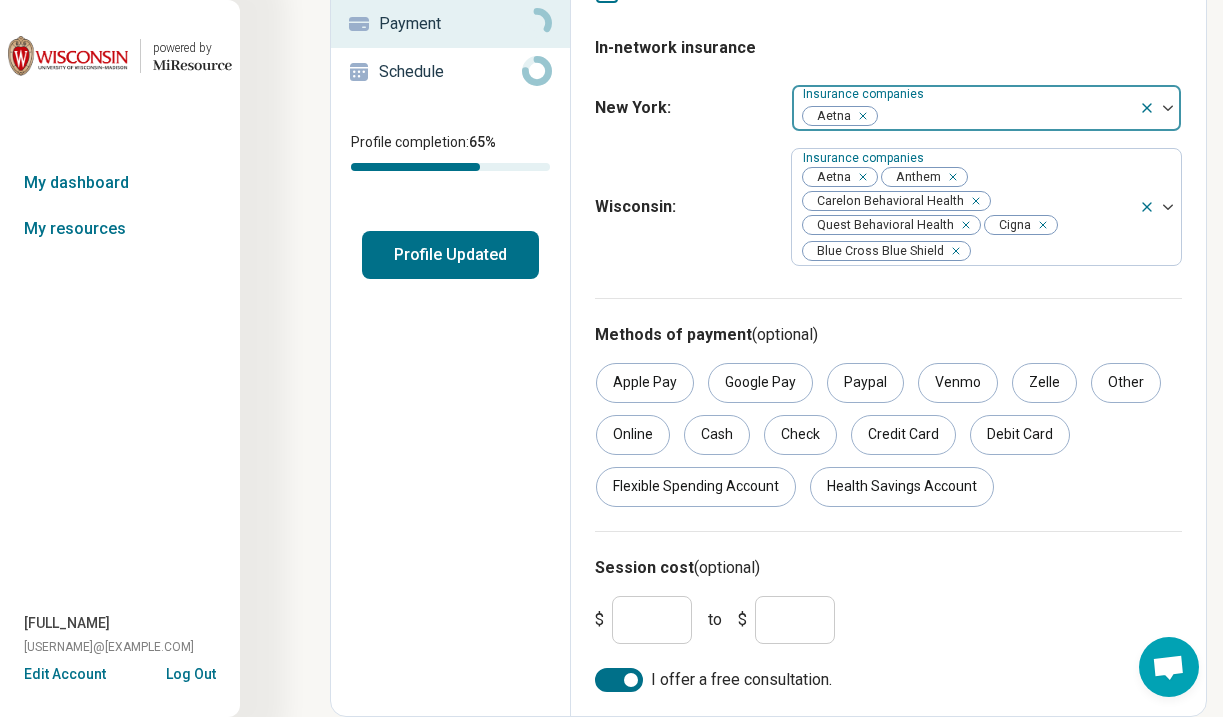 click at bounding box center (1006, 116) 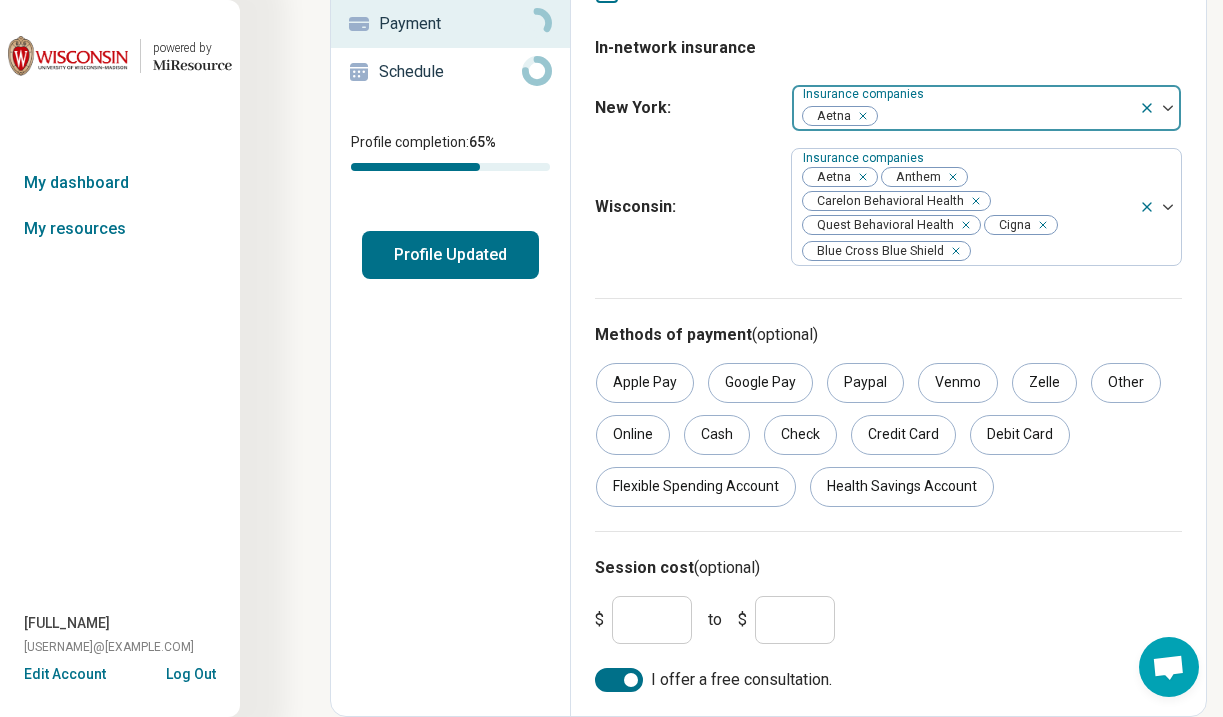 click at bounding box center (1006, 116) 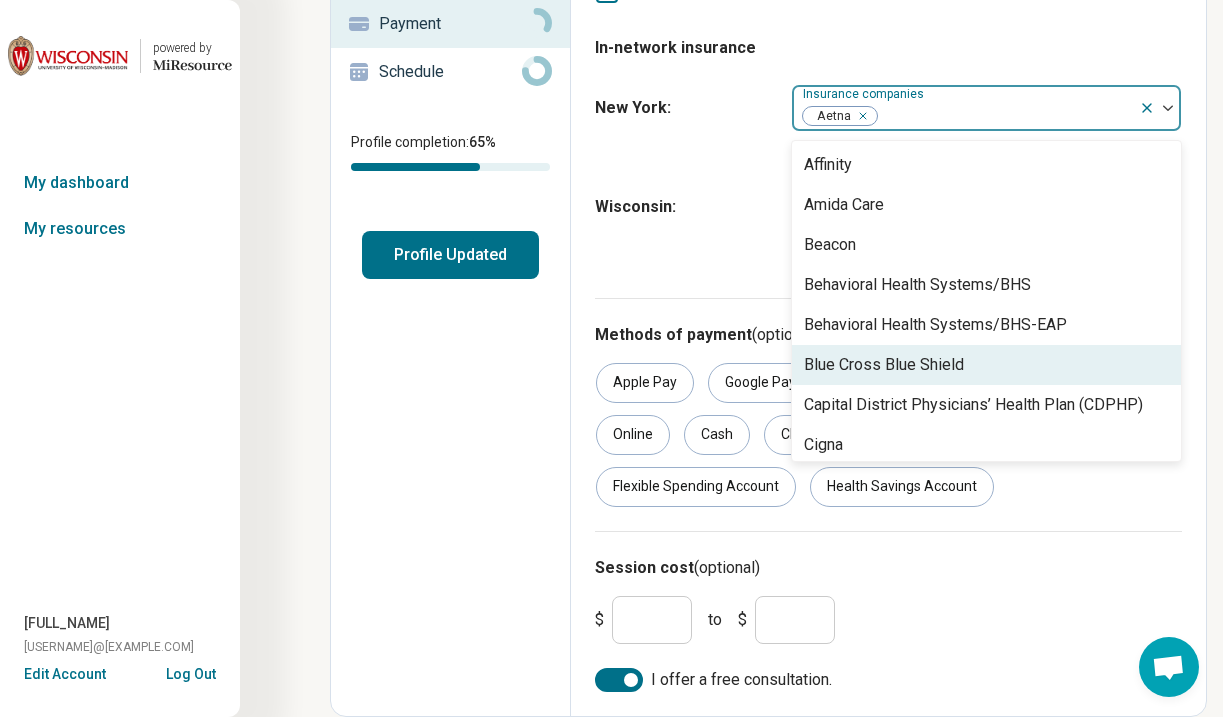 click on "Blue Cross Blue Shield" at bounding box center [986, 365] 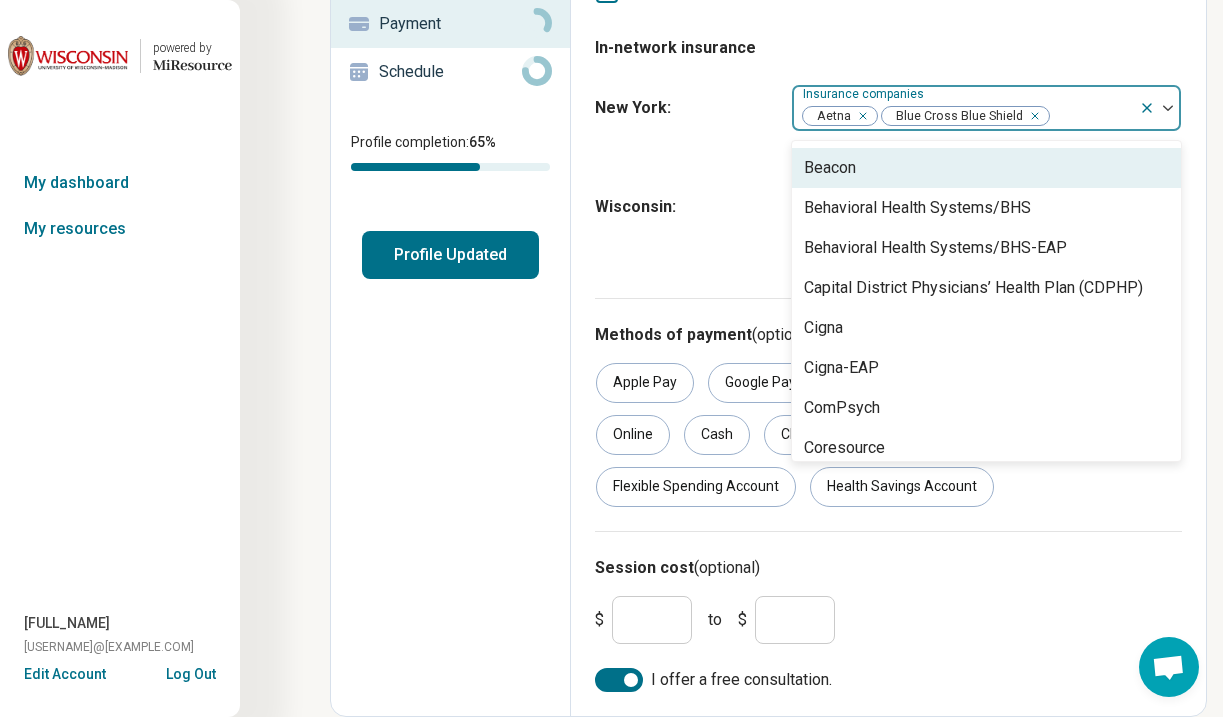 scroll, scrollTop: 135, scrollLeft: 0, axis: vertical 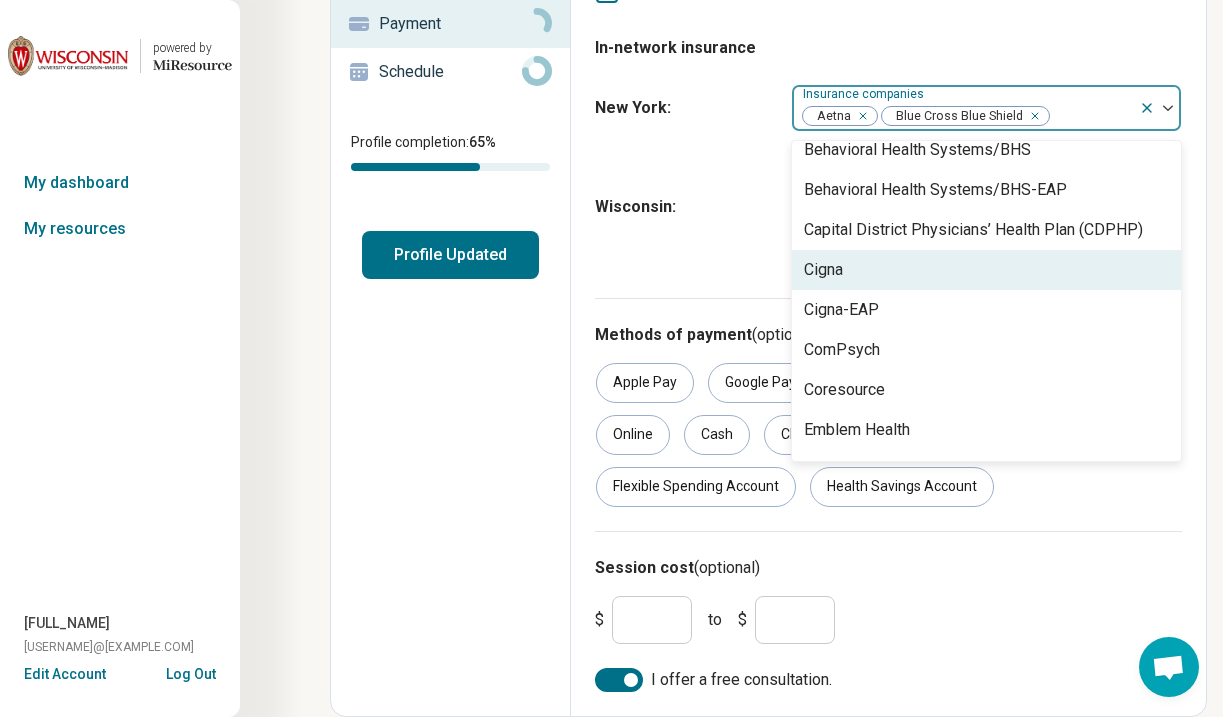 click on "Cigna" at bounding box center (986, 270) 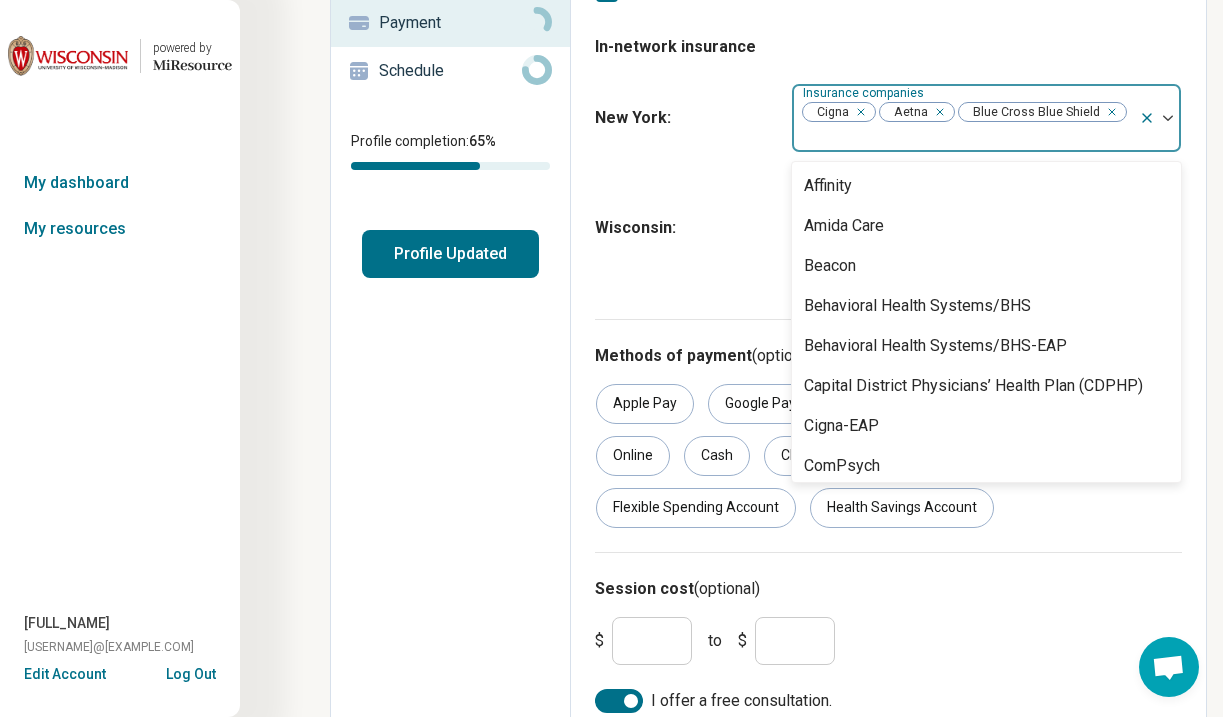 scroll, scrollTop: 0, scrollLeft: 0, axis: both 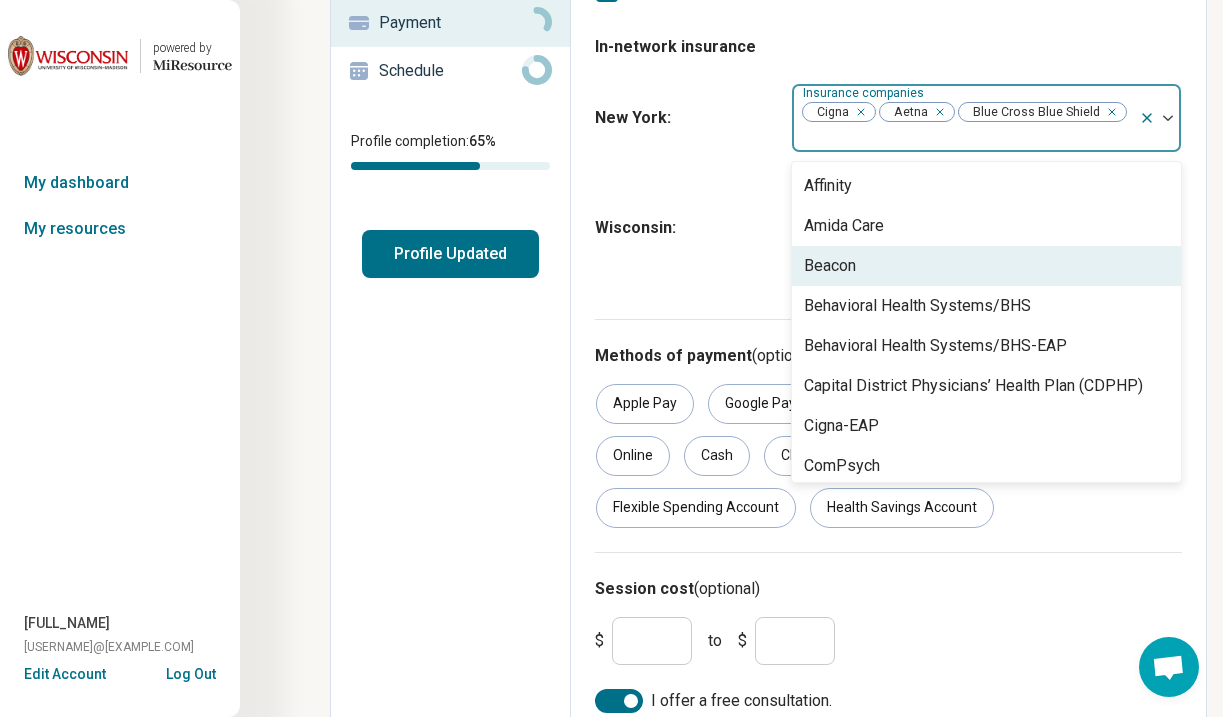 click on "[CITY] : option Cigna, selected. Beacon, 3 of 38. 38 results available. Use Up and Down to choose options, press Enter to select the currently focused option, press Escape to exit the menu, press Tab to select the option and exit the menu. Insurance companies Cigna Aetna Blue Cross Blue Shield Affinity Amida Care Beacon Behavioral Health Systems/BHS Behavioral Health Systems/BHS-EAP Capital District Physicians’ Health Plan (CDPHP) Cigna-EAP ComPsych Coresource Emblem Health Fidelis Health First Health Healthplus Horizon Humana Independent Health Kingston Trust Fund (KTF) Lifetime Healthcare MEDICAID Medicare Metroplus Military insurance (e.g. TRICARE) Mohawk Valley Health Plan (MVP) Multiplan New Directions Behavioral Health NOVA NY State Empire Plan Optum Oscar Quantum/Indecs The American Association for Retired Persons (AARP) Tricare-Federally Funded TriWest-Federally Funded UHC UMR-EAP UMR-VA Community Care Network Veterans Community Care Network (VACCN)" at bounding box center (888, 118) 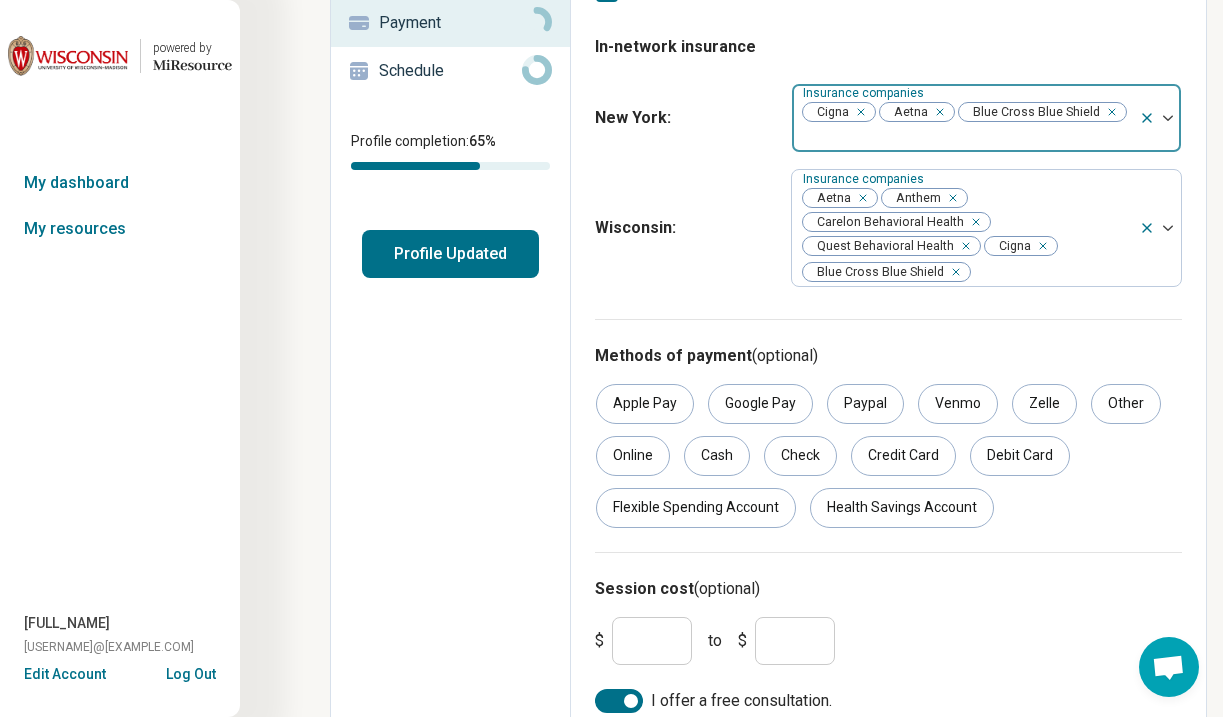 click at bounding box center [1168, 118] 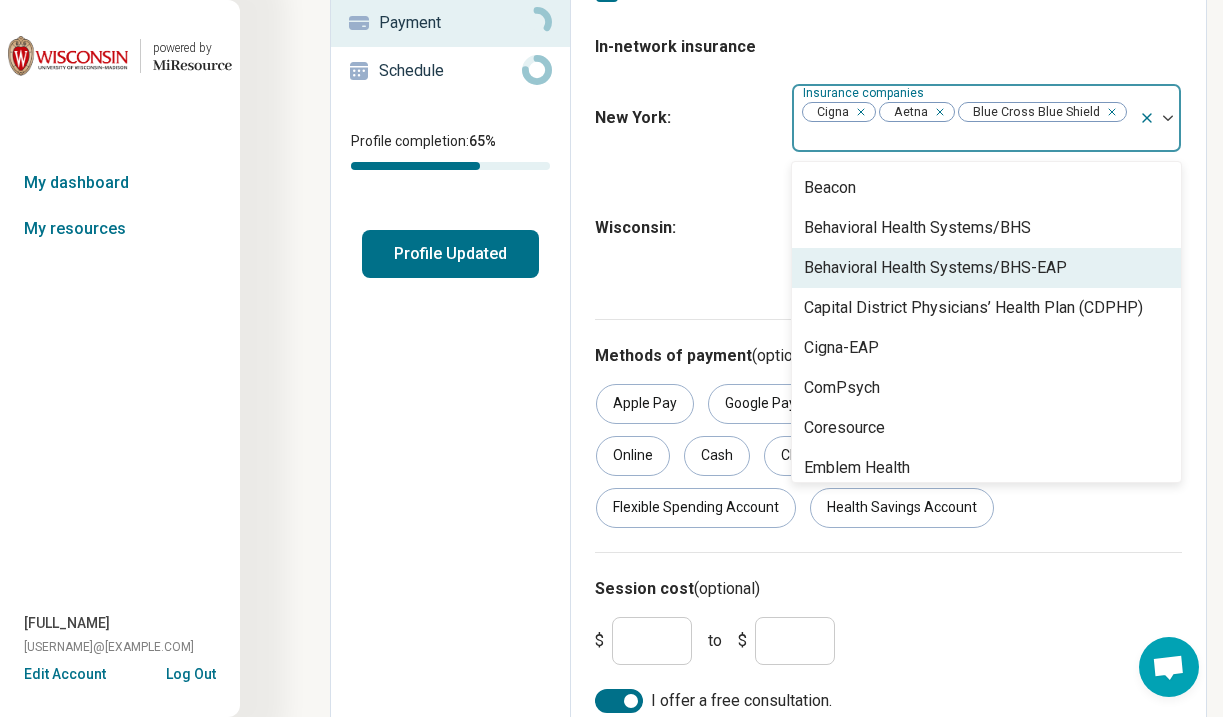 scroll, scrollTop: 81, scrollLeft: 0, axis: vertical 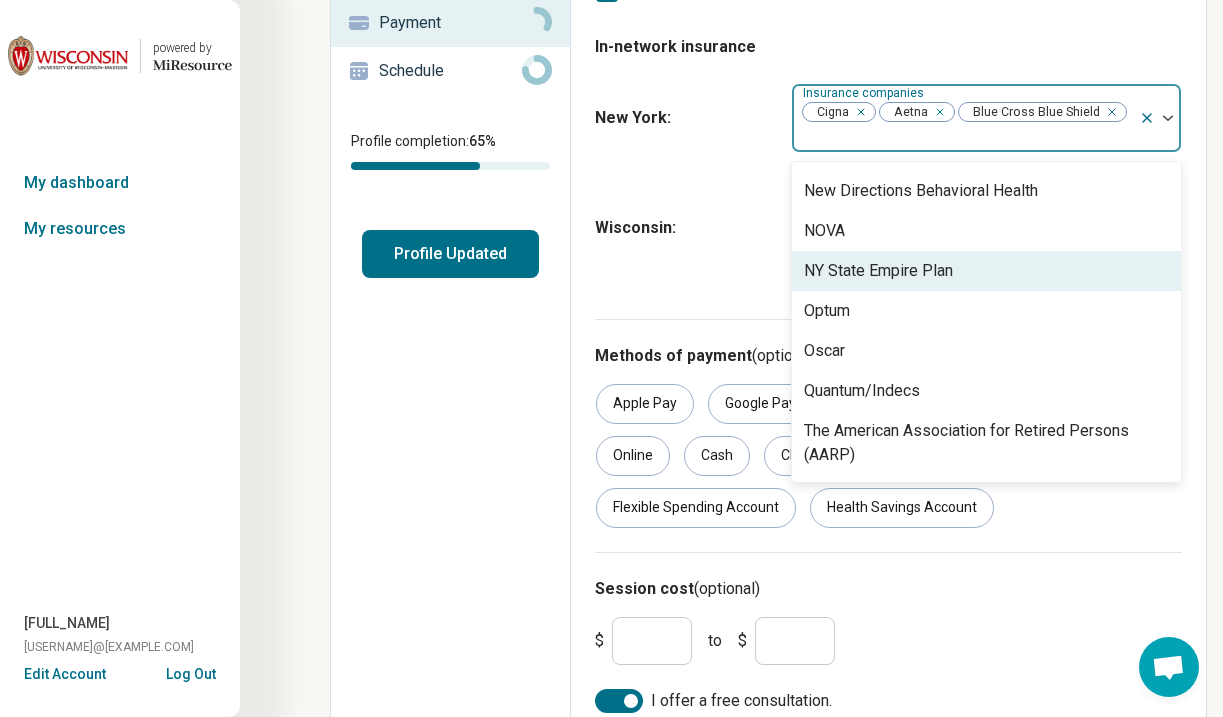 click on "NY State Empire Plan" at bounding box center [986, 271] 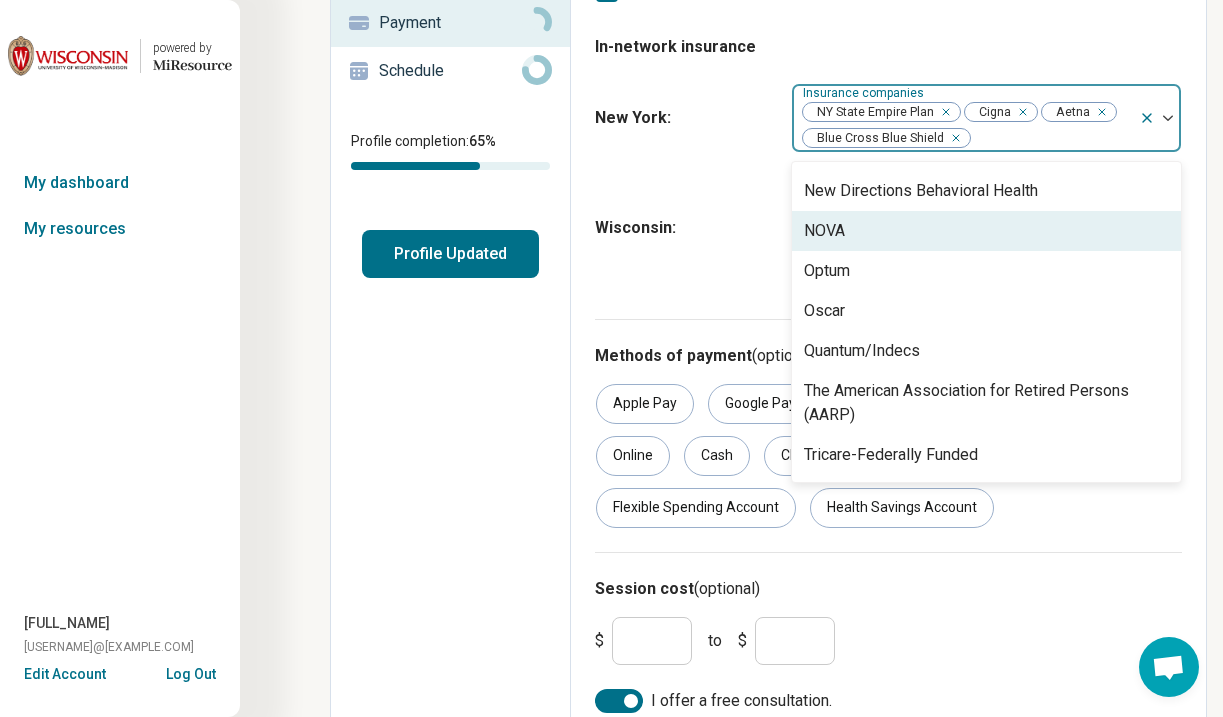 click on "Edit profile General Specialty Credentials Location Payment Schedule Profile completion:  65 % Profile Updated" at bounding box center (451, 260) 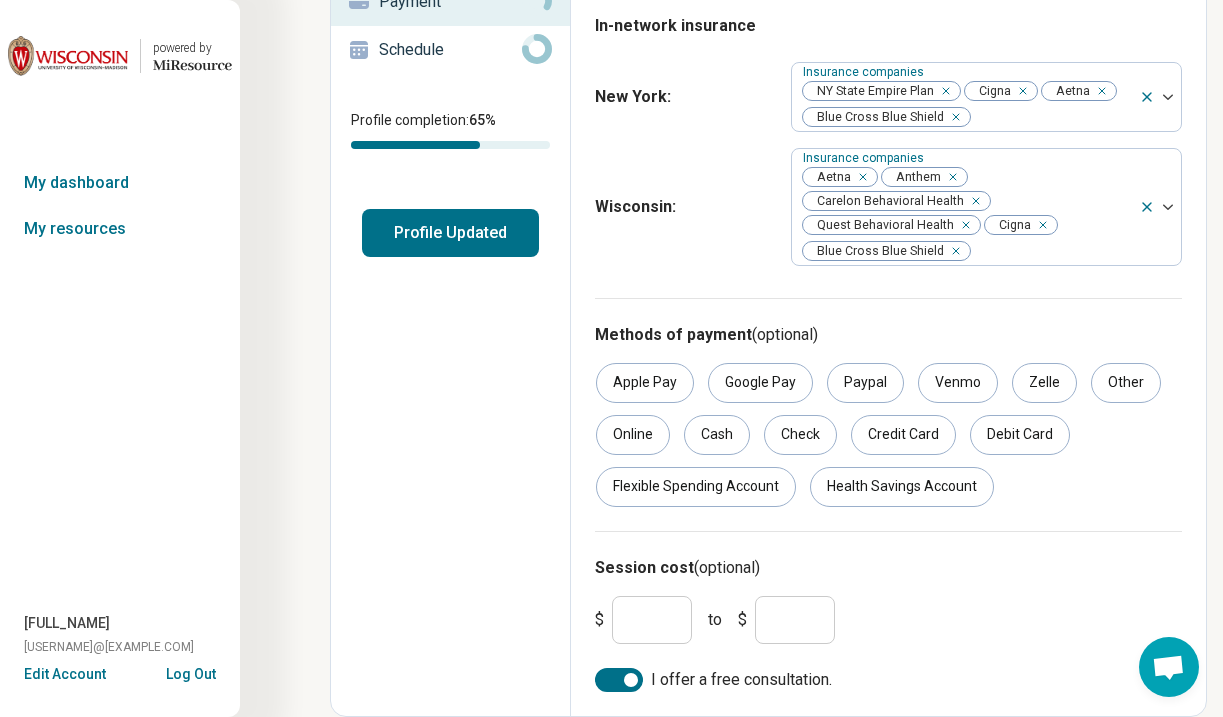 scroll, scrollTop: 336, scrollLeft: 0, axis: vertical 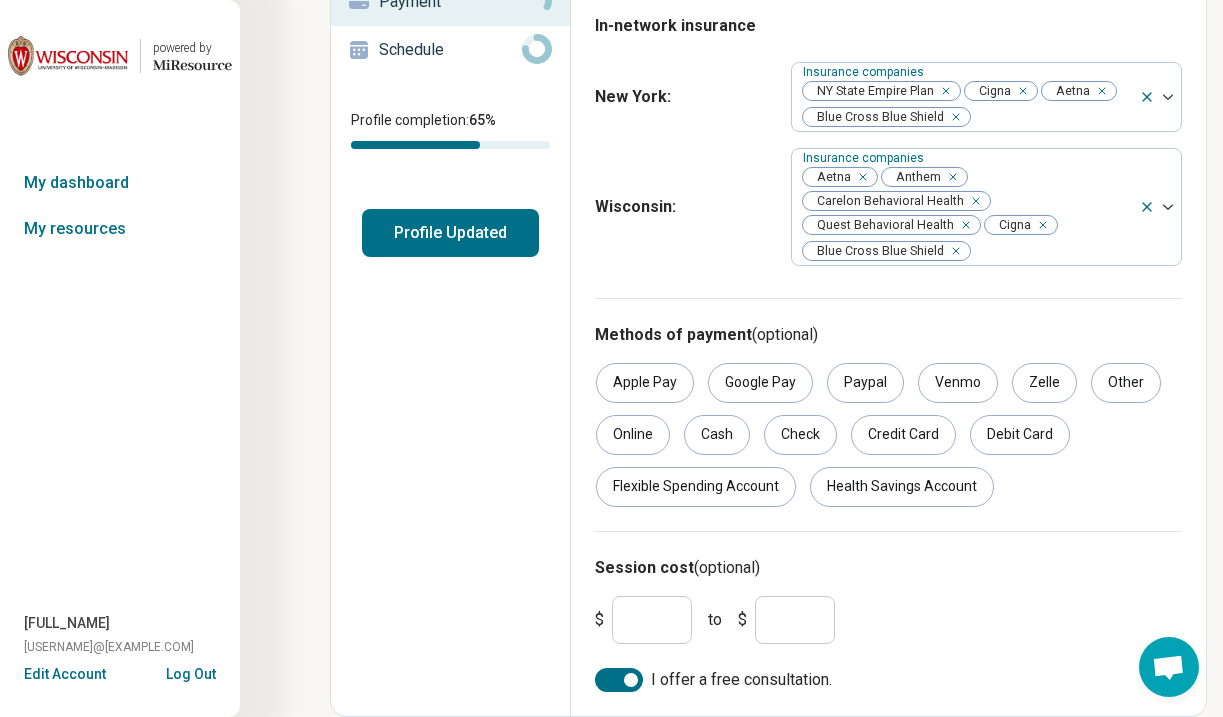 click on "Profile Updated" at bounding box center [450, 233] 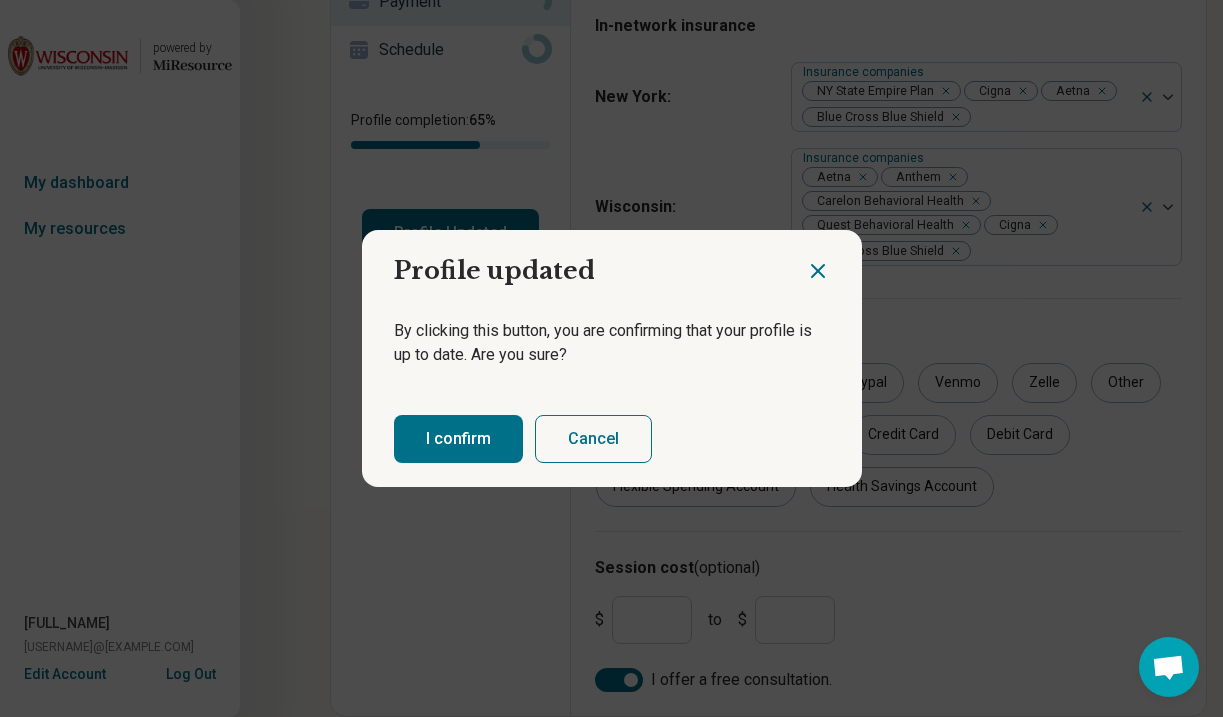 click on "I confirm" at bounding box center [458, 439] 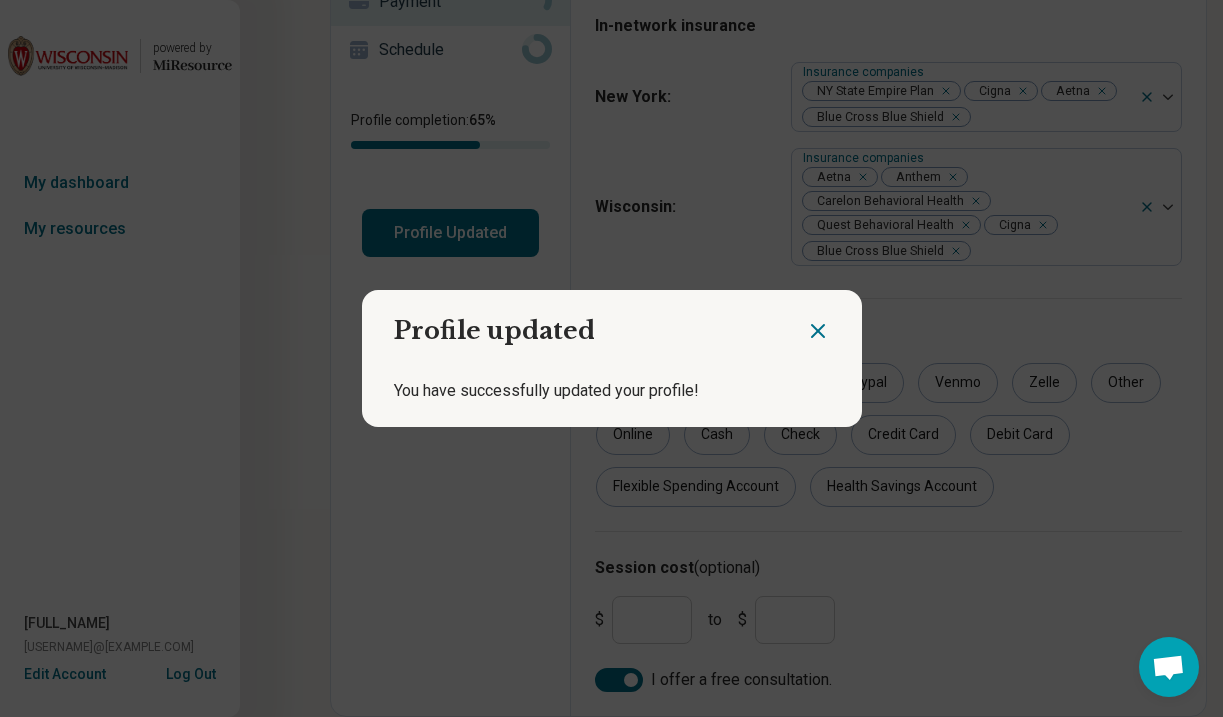 click 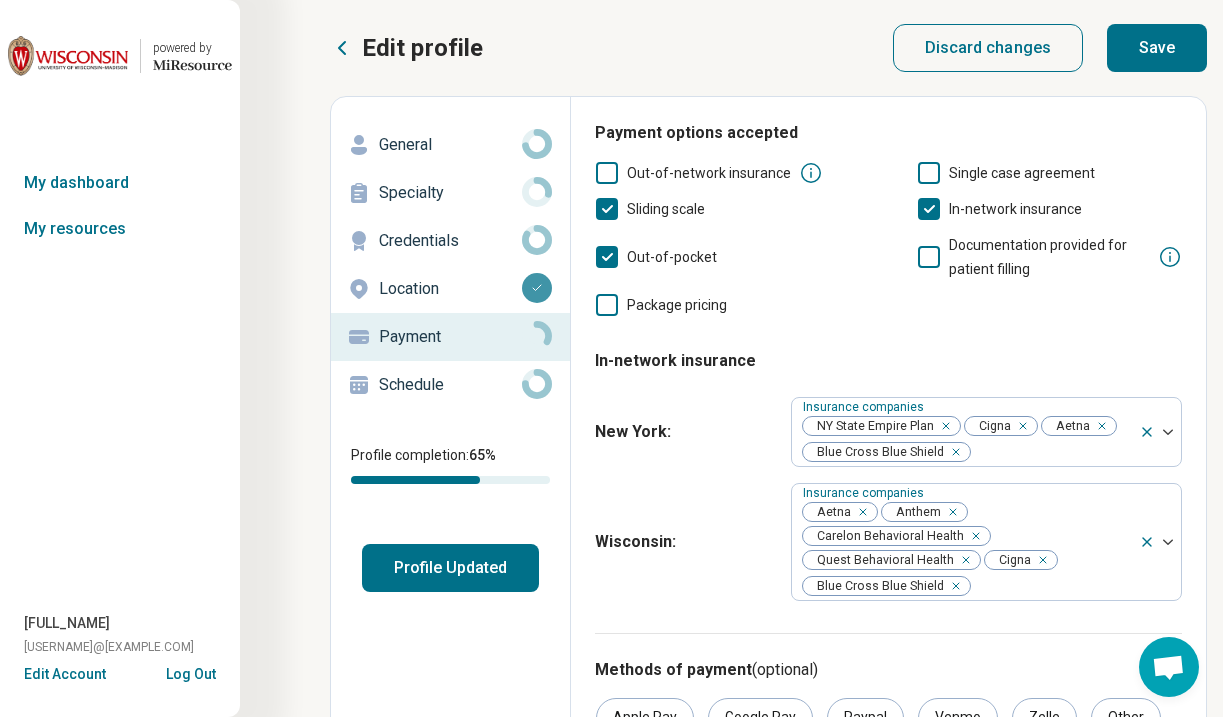 scroll, scrollTop: -1, scrollLeft: 0, axis: vertical 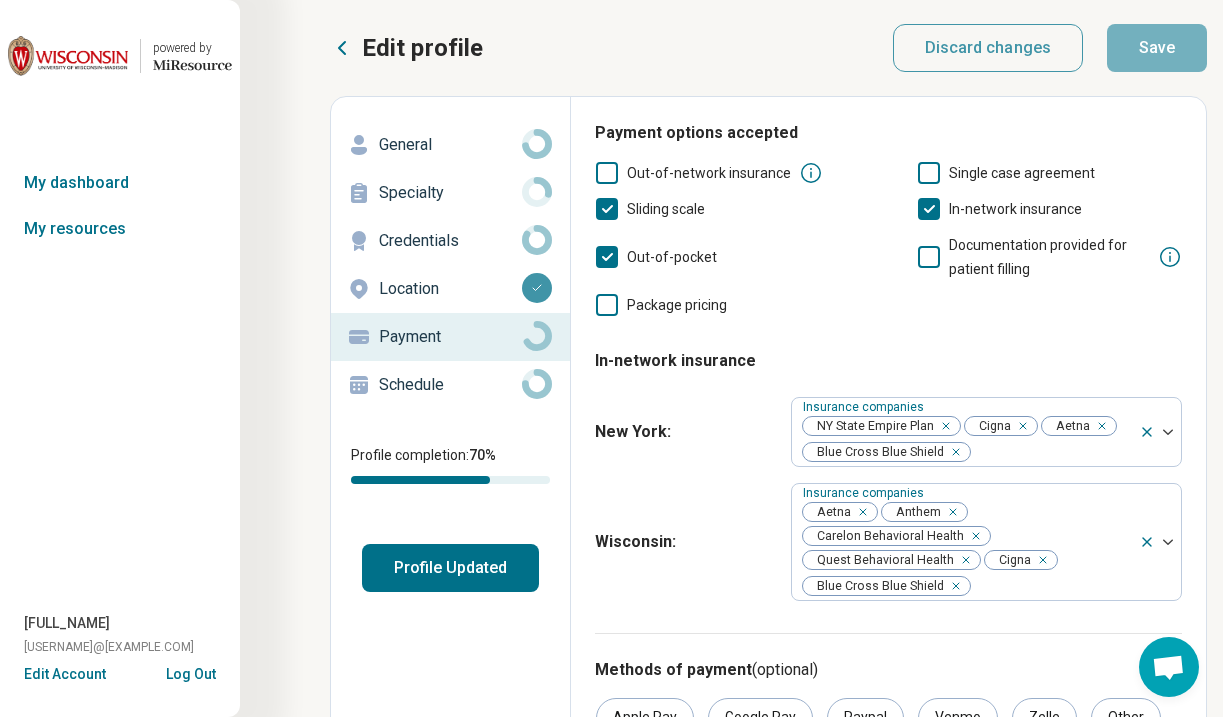 click 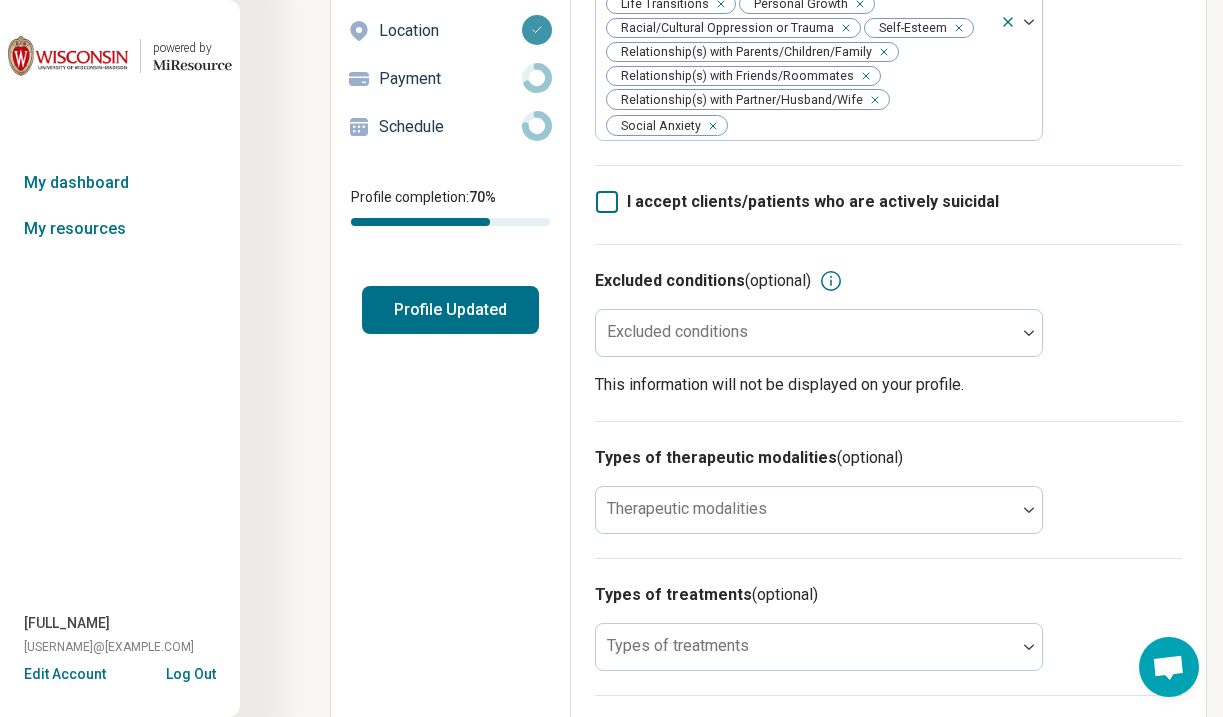 scroll, scrollTop: 259, scrollLeft: 0, axis: vertical 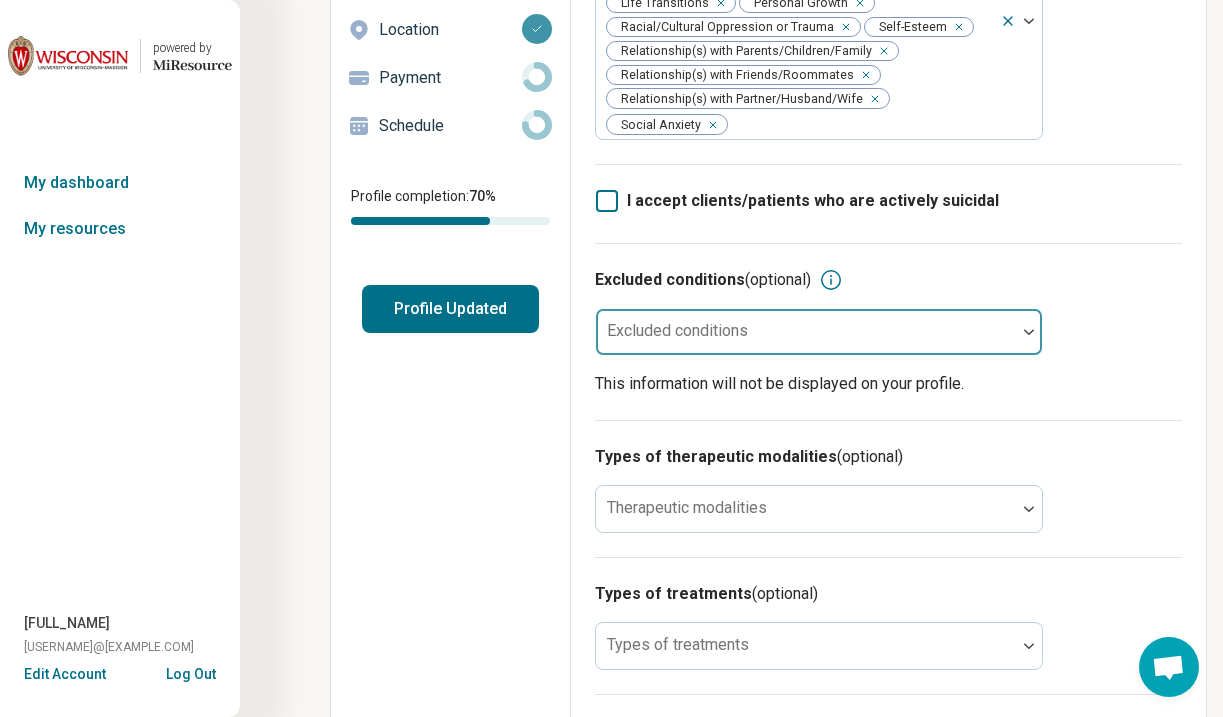 click at bounding box center [1029, 332] 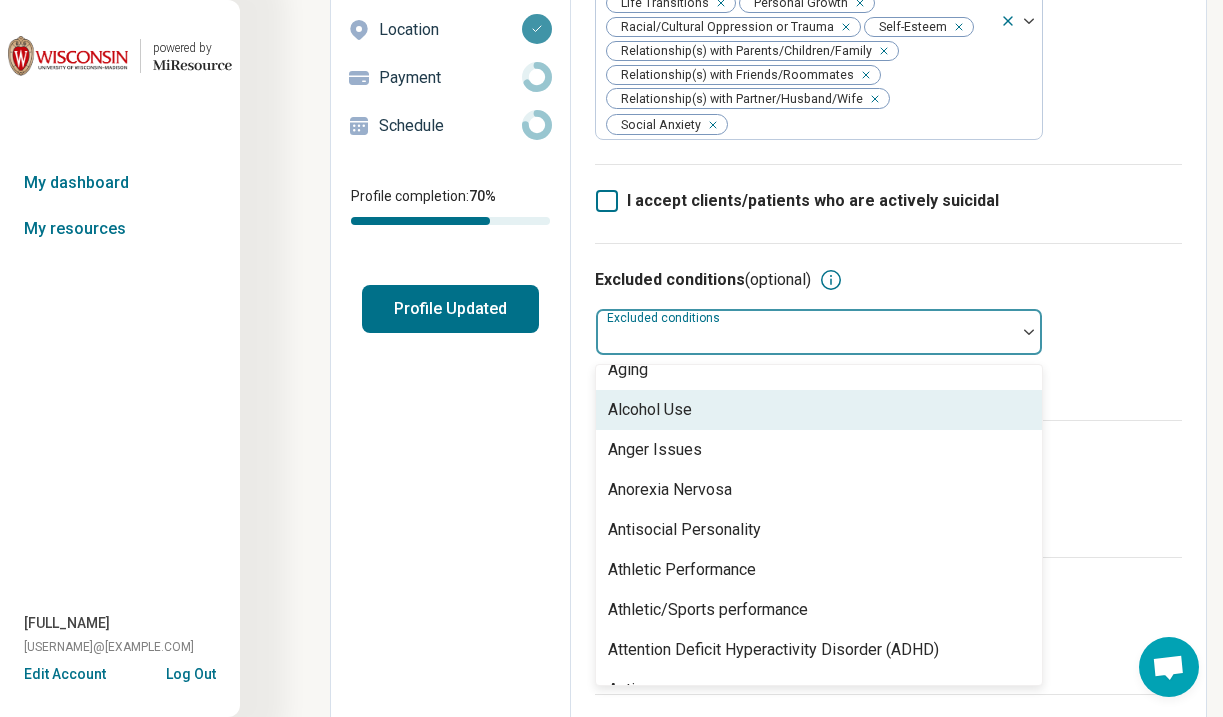 scroll, scrollTop: 100, scrollLeft: 0, axis: vertical 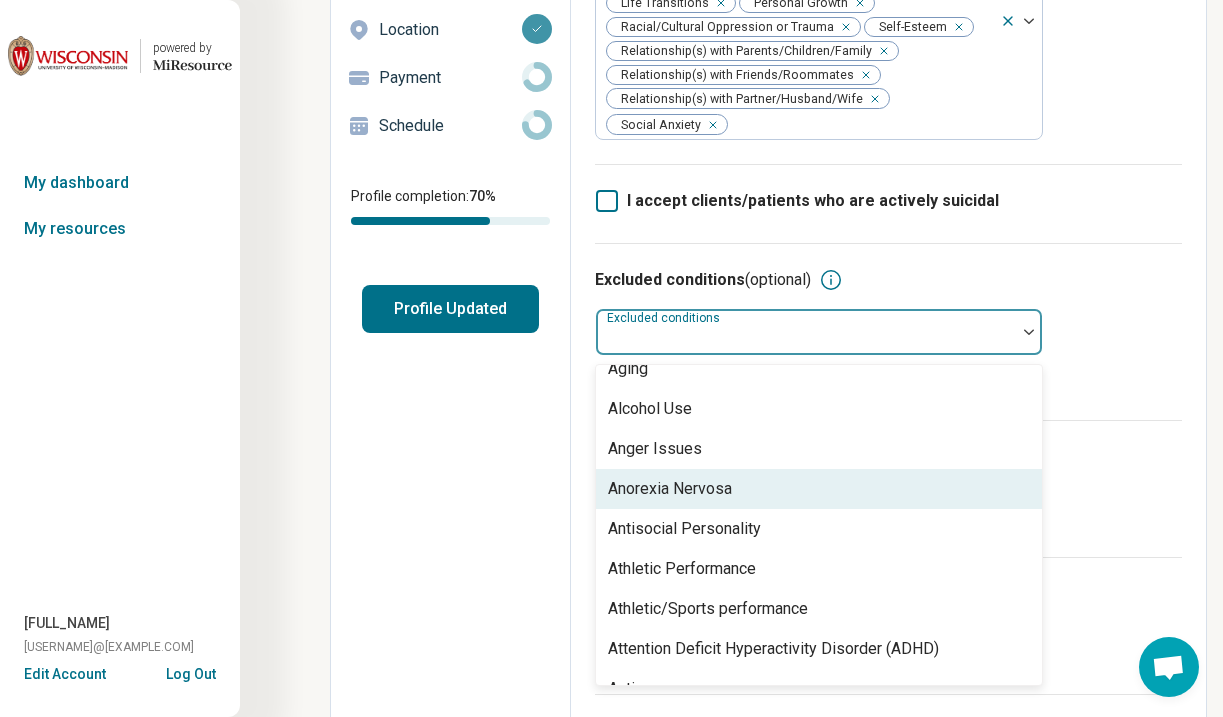 click on "Anorexia Nervosa" at bounding box center (819, 489) 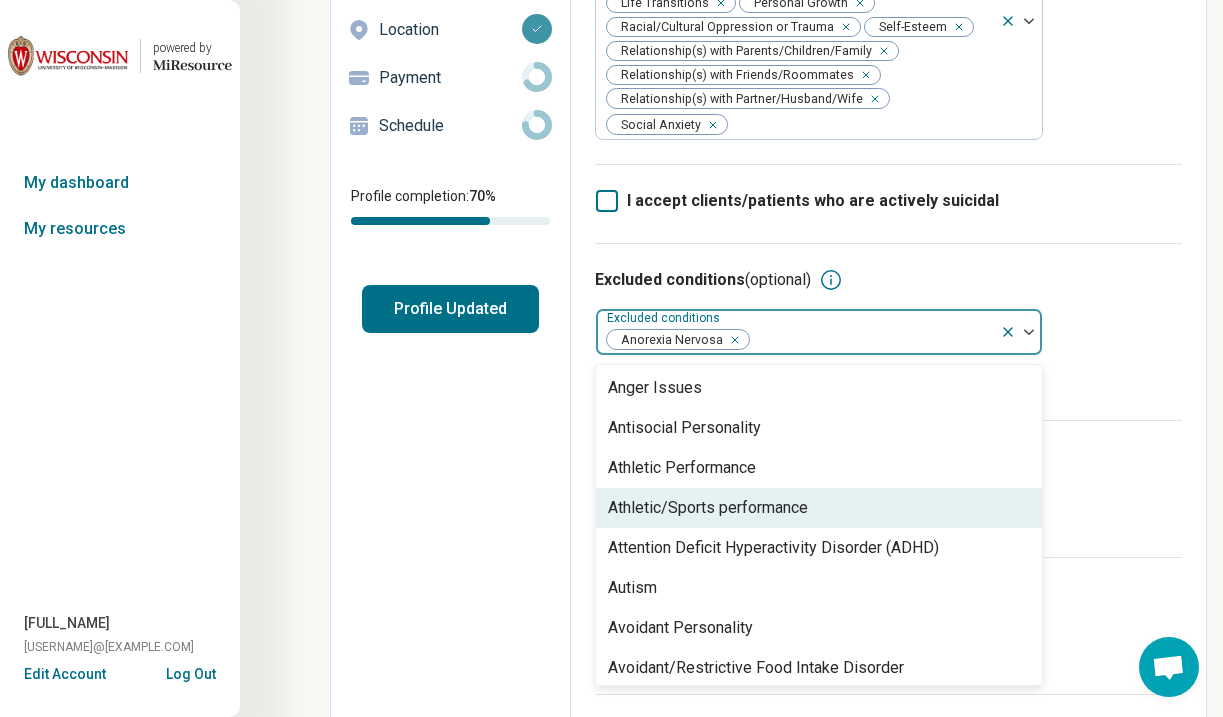 scroll, scrollTop: 172, scrollLeft: 0, axis: vertical 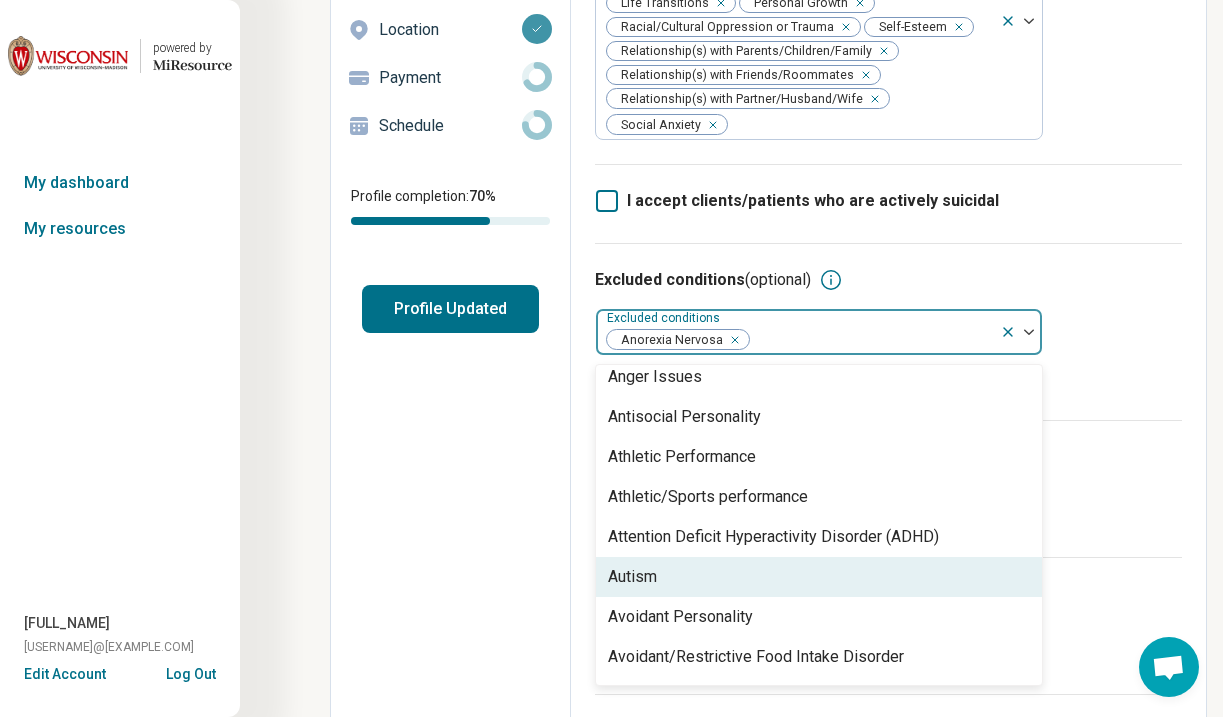 click on "Autism" at bounding box center [819, 577] 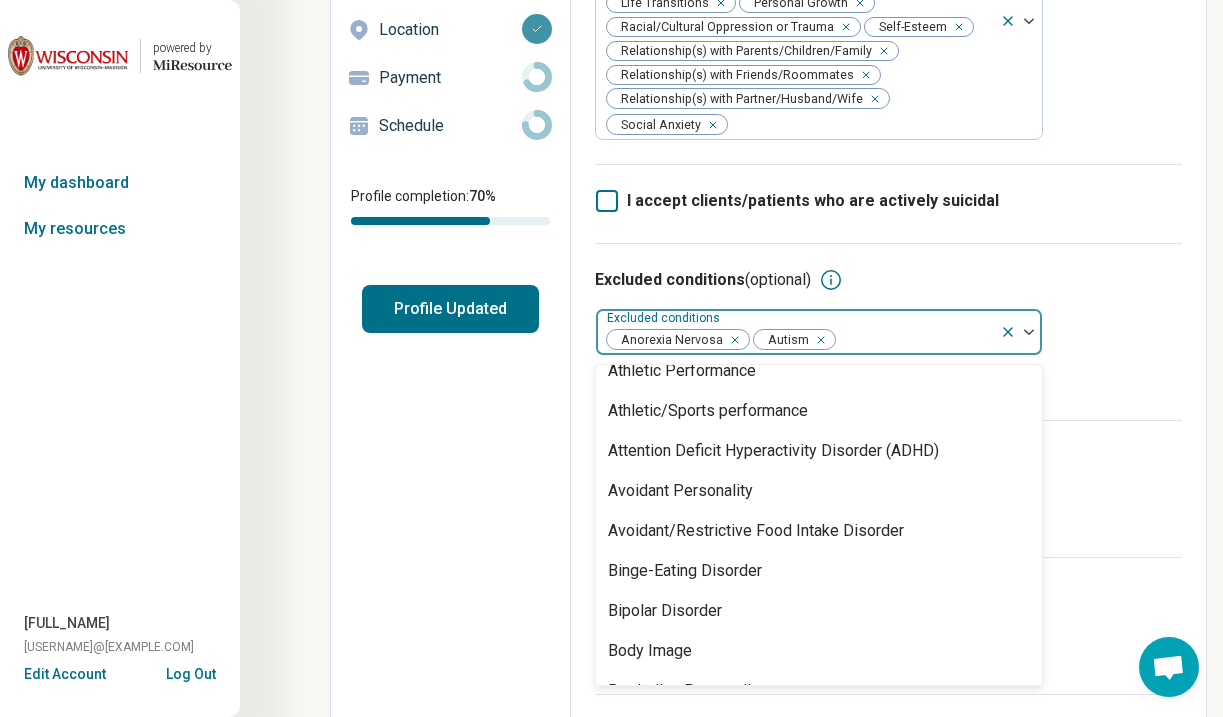 scroll, scrollTop: 262, scrollLeft: 0, axis: vertical 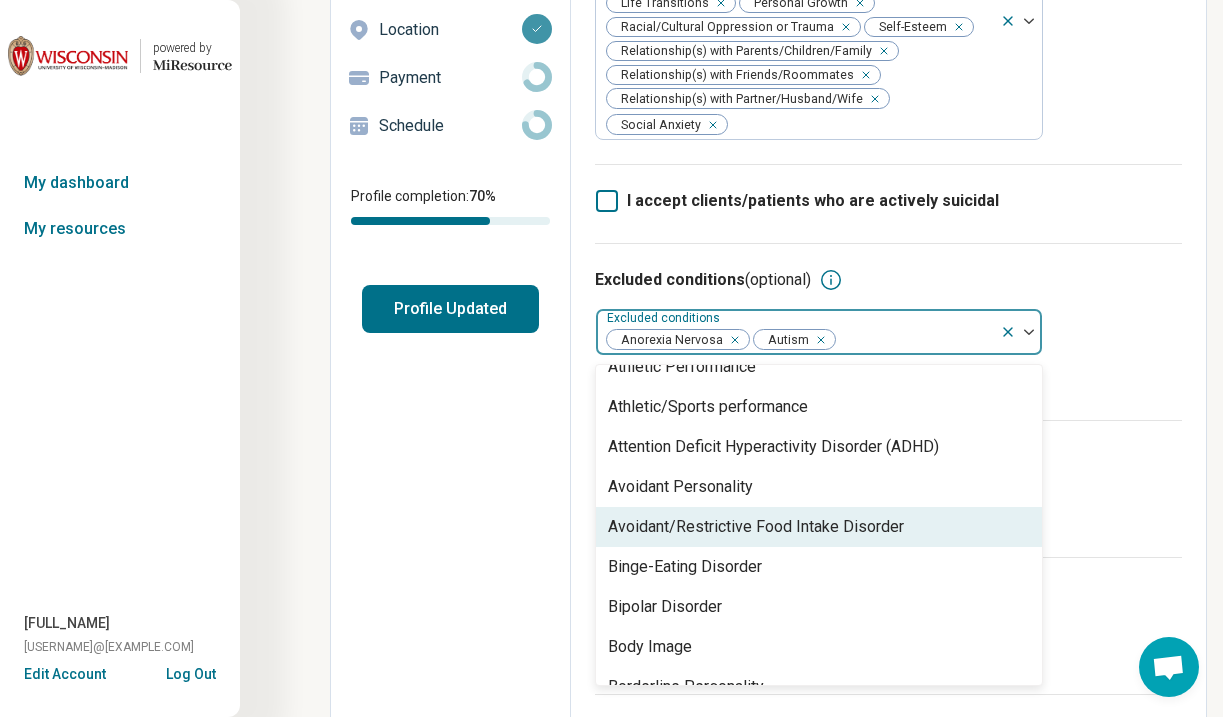 click on "Avoidant/Restrictive Food Intake Disorder" at bounding box center (756, 527) 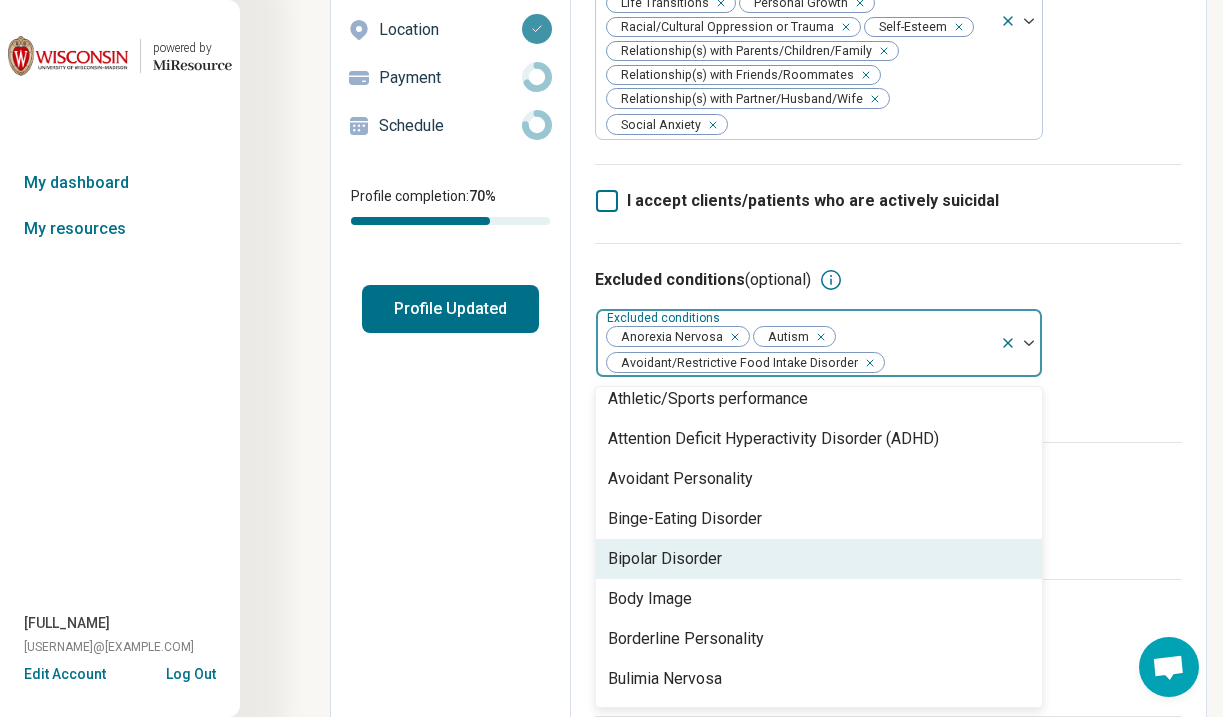 scroll, scrollTop: 298, scrollLeft: 0, axis: vertical 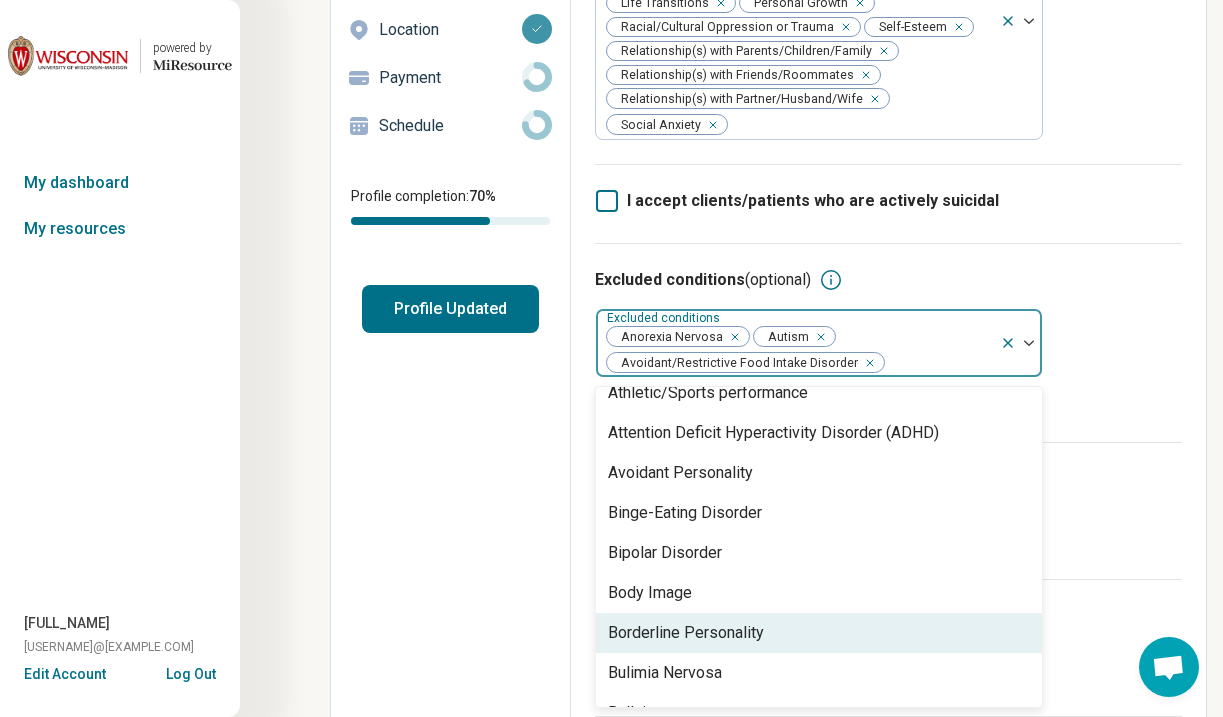 click on "Borderline Personality" at bounding box center [819, 633] 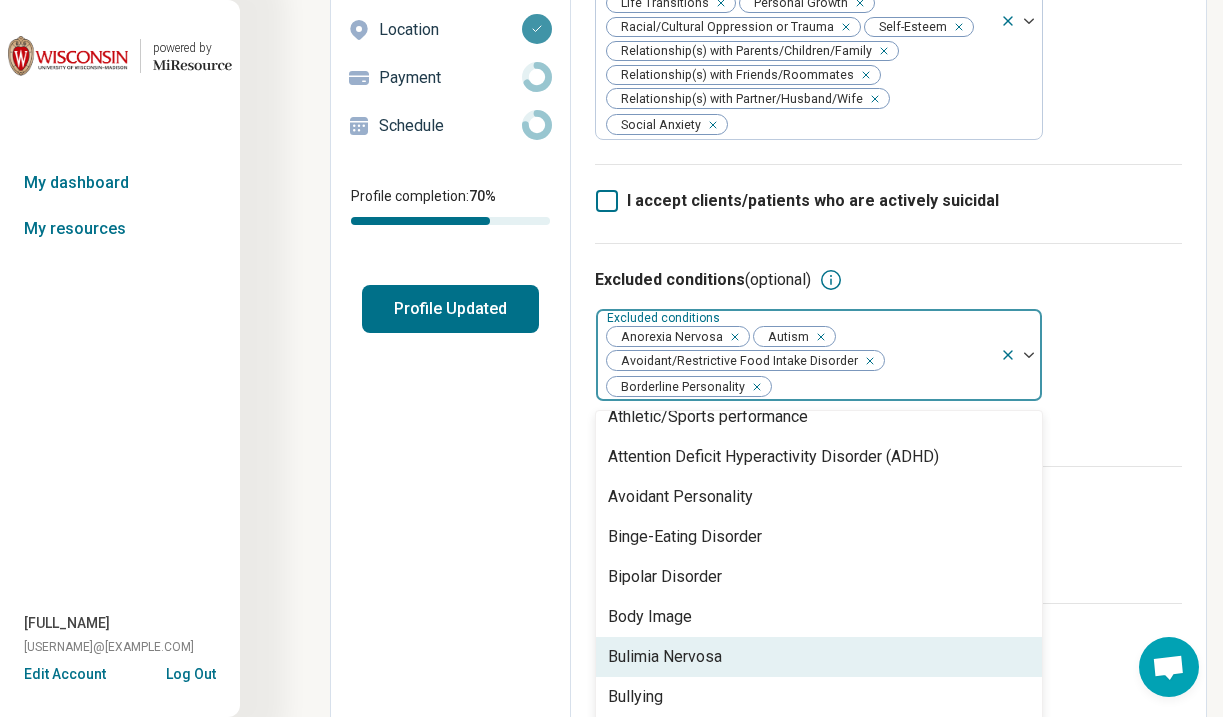 click on "Bulimia Nervosa" at bounding box center (819, 657) 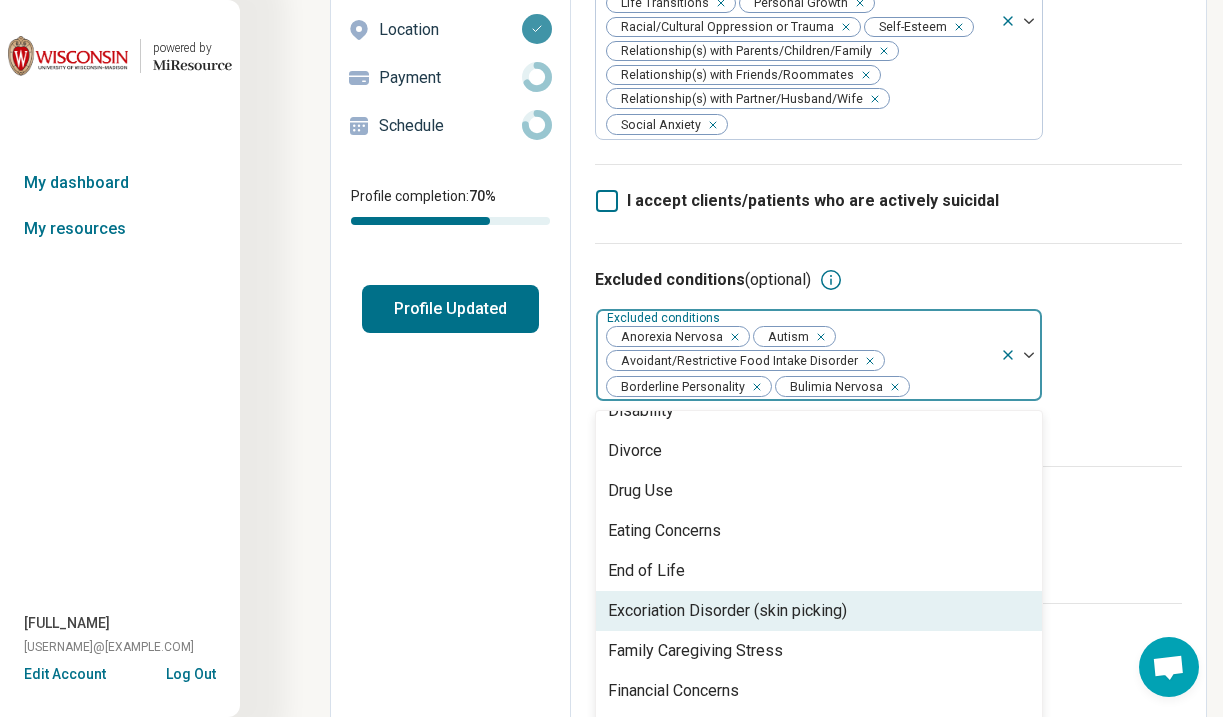 scroll, scrollTop: 792, scrollLeft: 0, axis: vertical 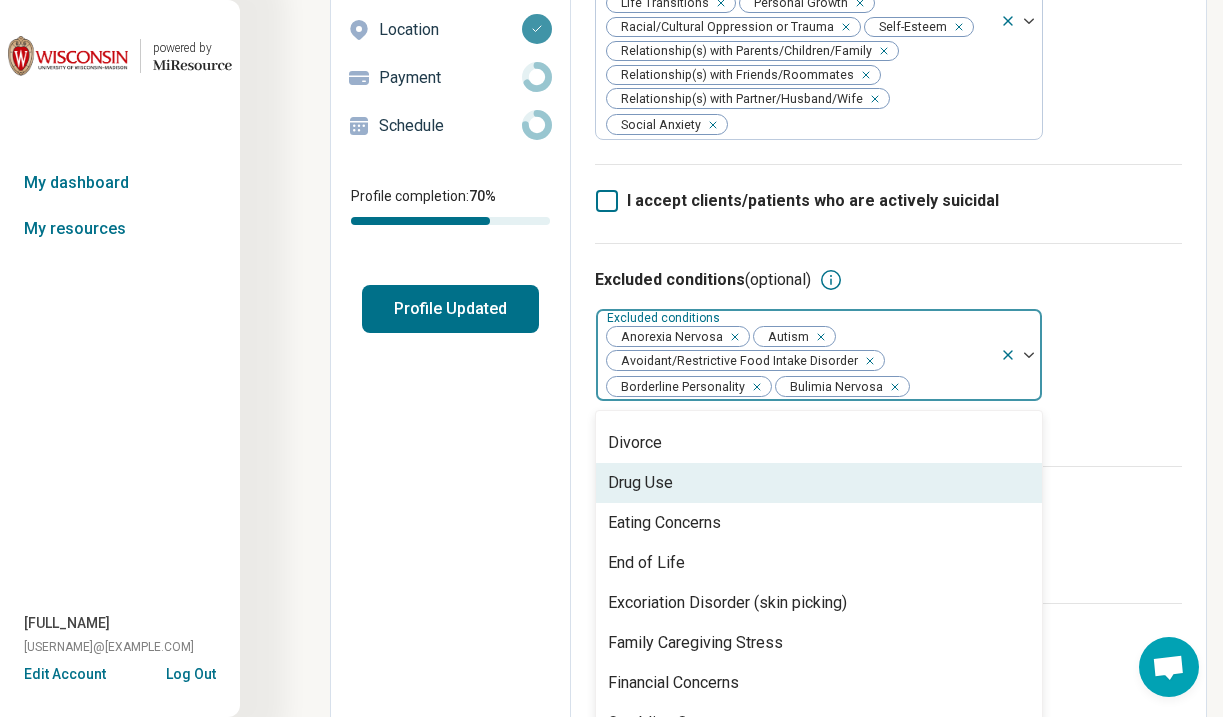 click on "Drug Use" at bounding box center (819, 483) 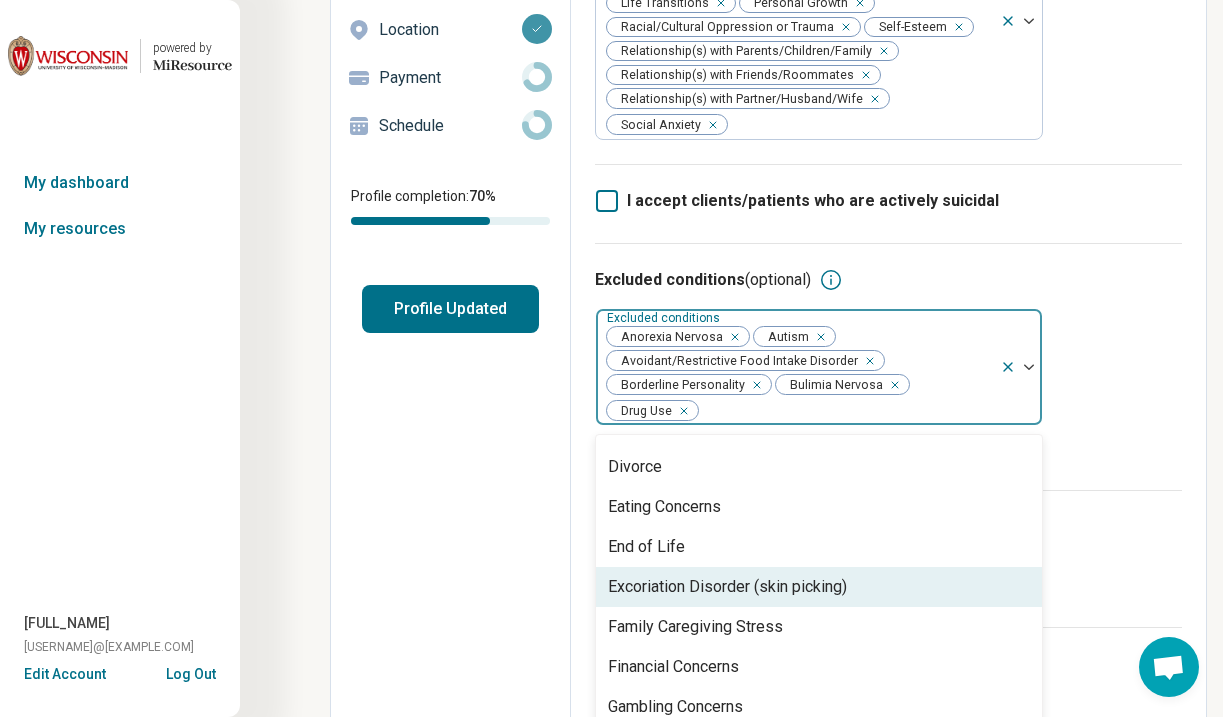 click on "Excoriation Disorder (skin picking)" at bounding box center [819, 587] 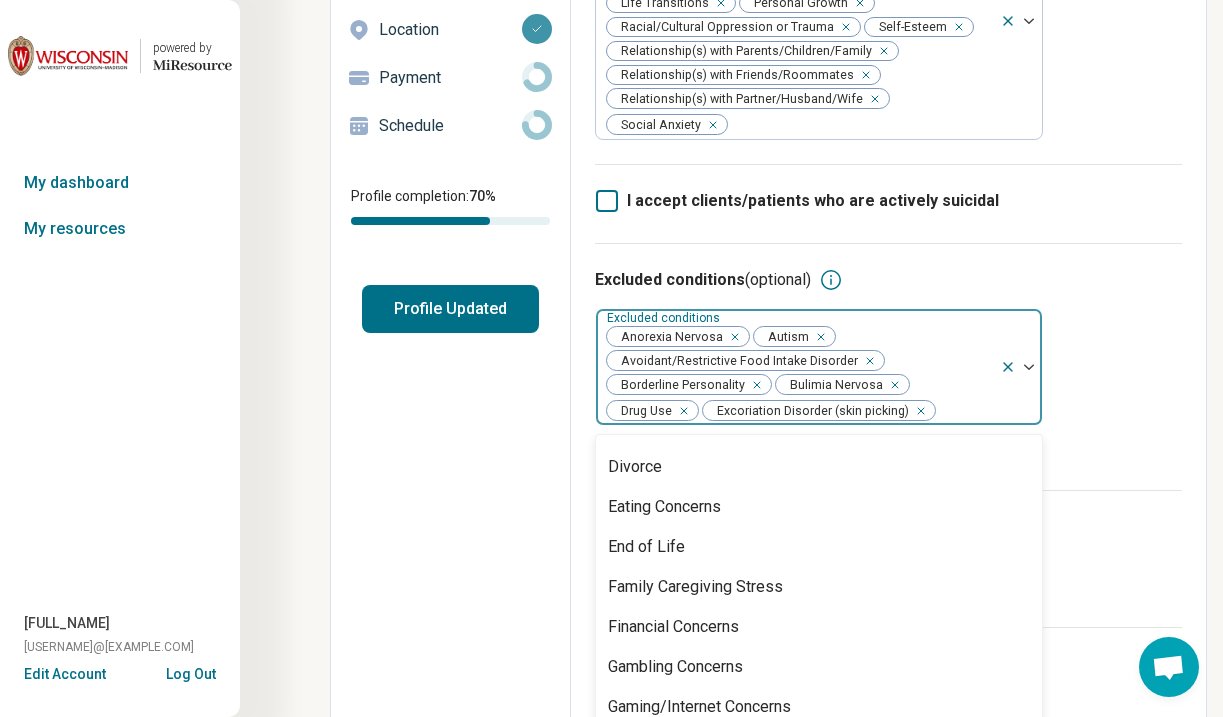 scroll, scrollTop: 823, scrollLeft: 0, axis: vertical 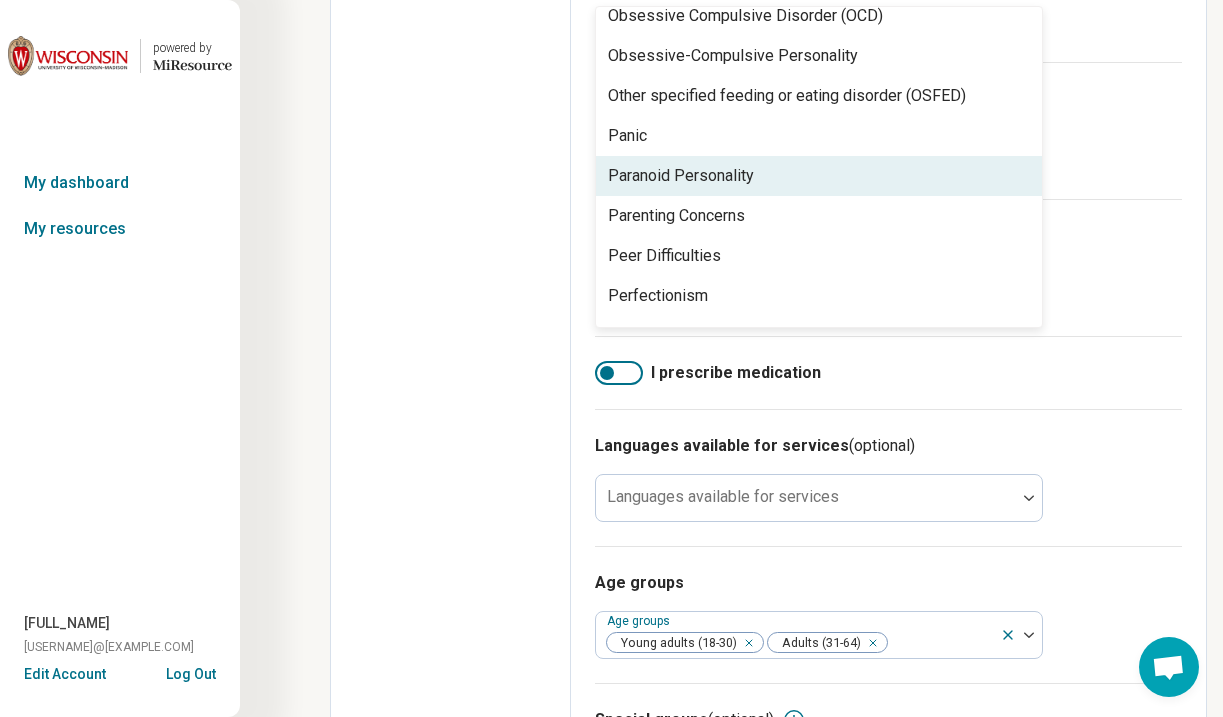 click on "Paranoid Personality" at bounding box center [819, 176] 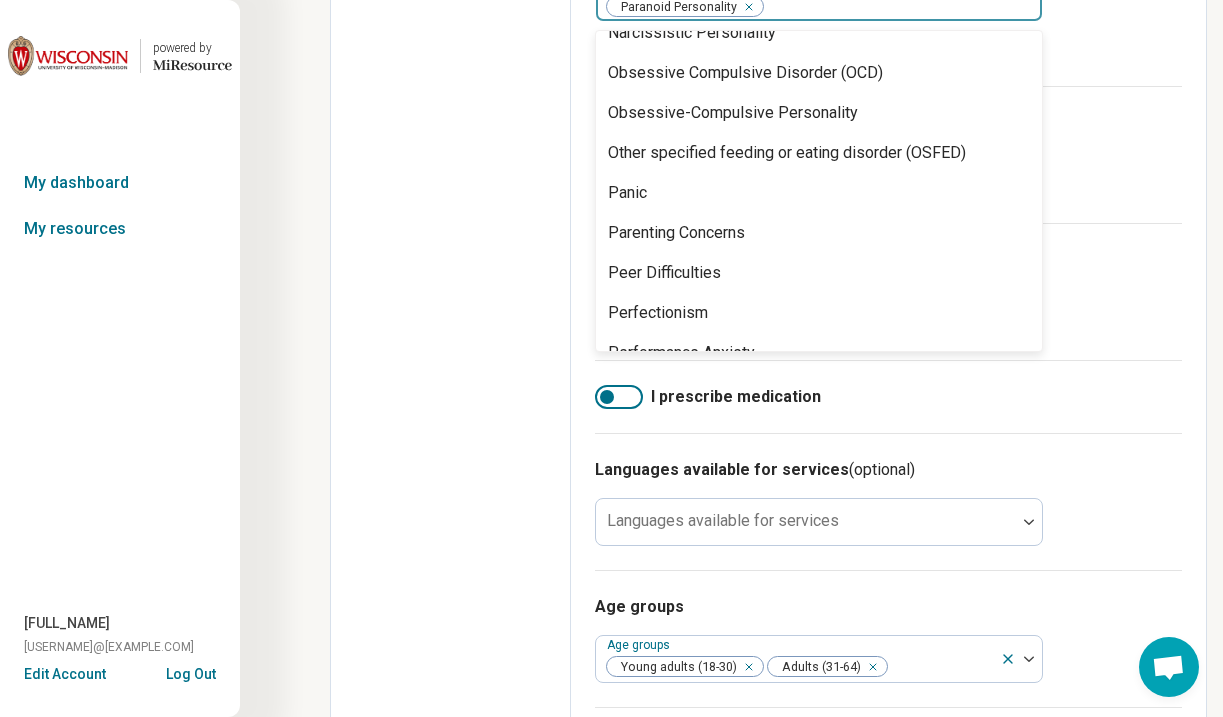 scroll, scrollTop: 1655, scrollLeft: 0, axis: vertical 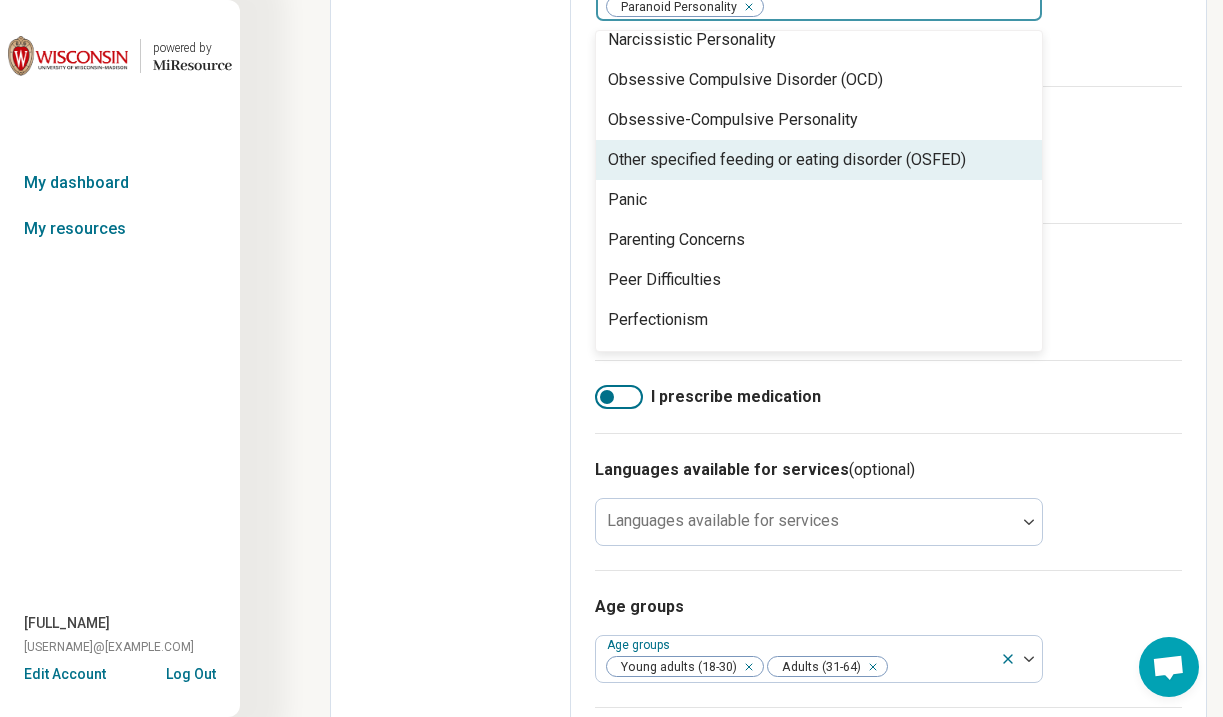 click on "Other specified feeding or eating disorder (OSFED)" at bounding box center [787, 160] 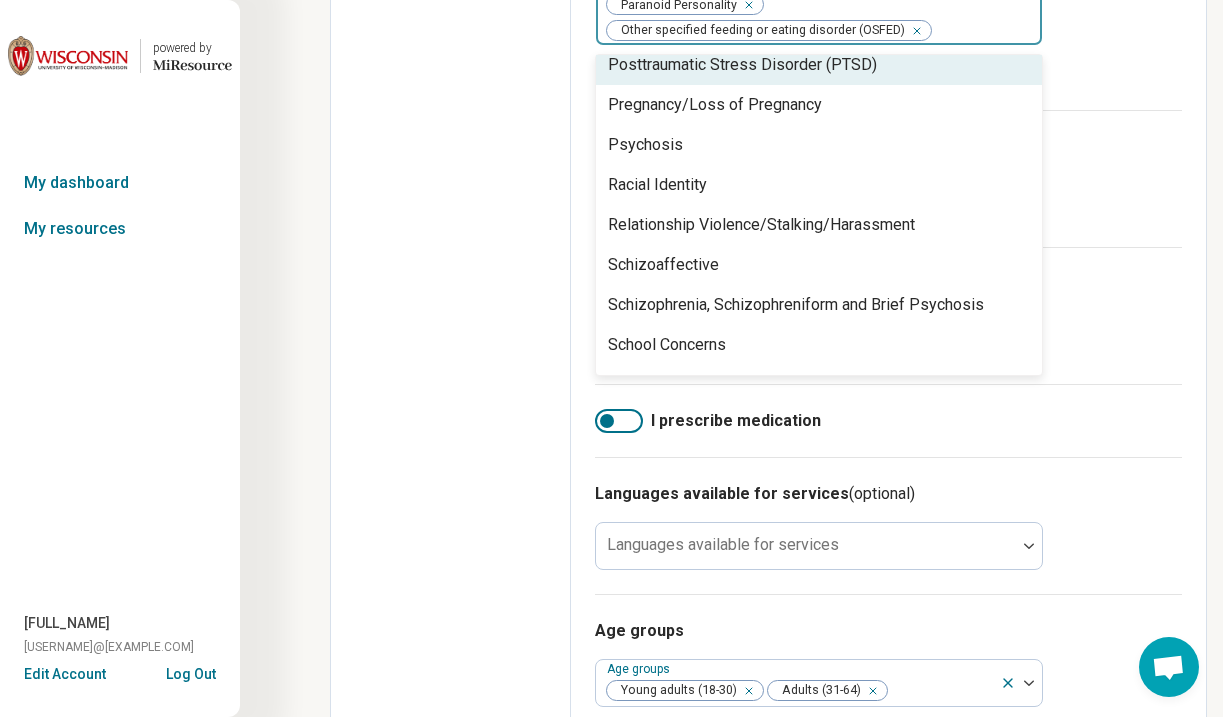 scroll, scrollTop: 2215, scrollLeft: 0, axis: vertical 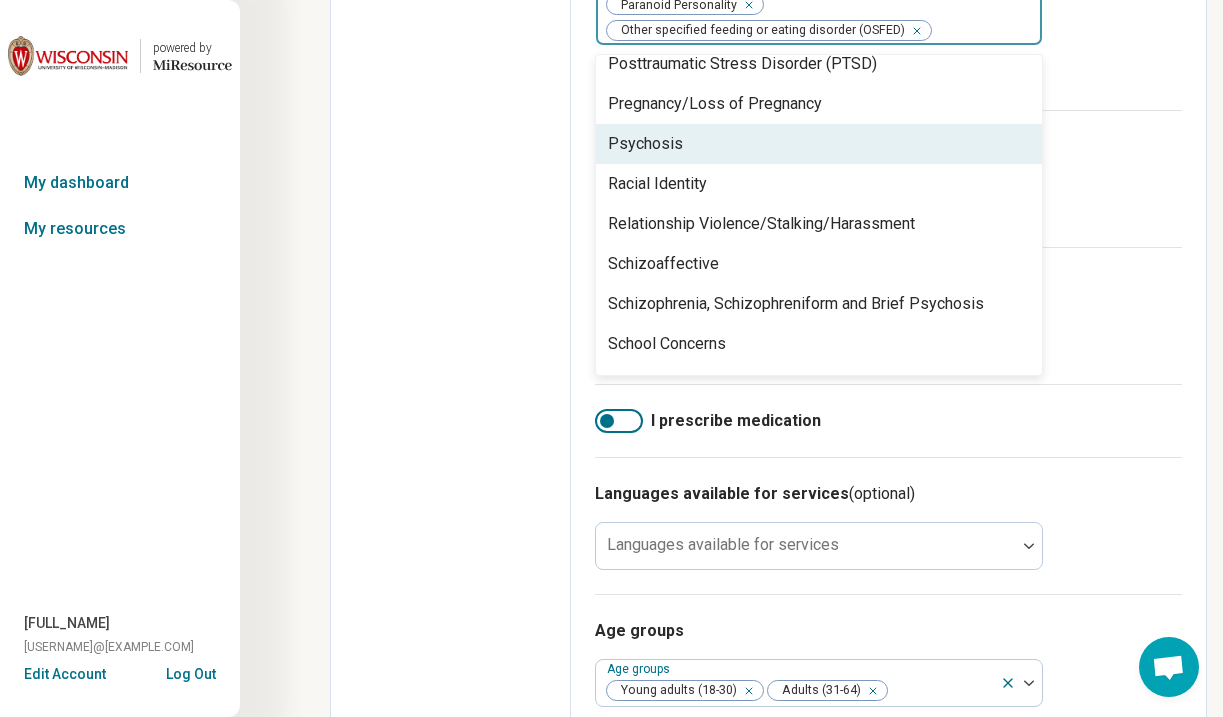click on "Psychosis" at bounding box center (819, 144) 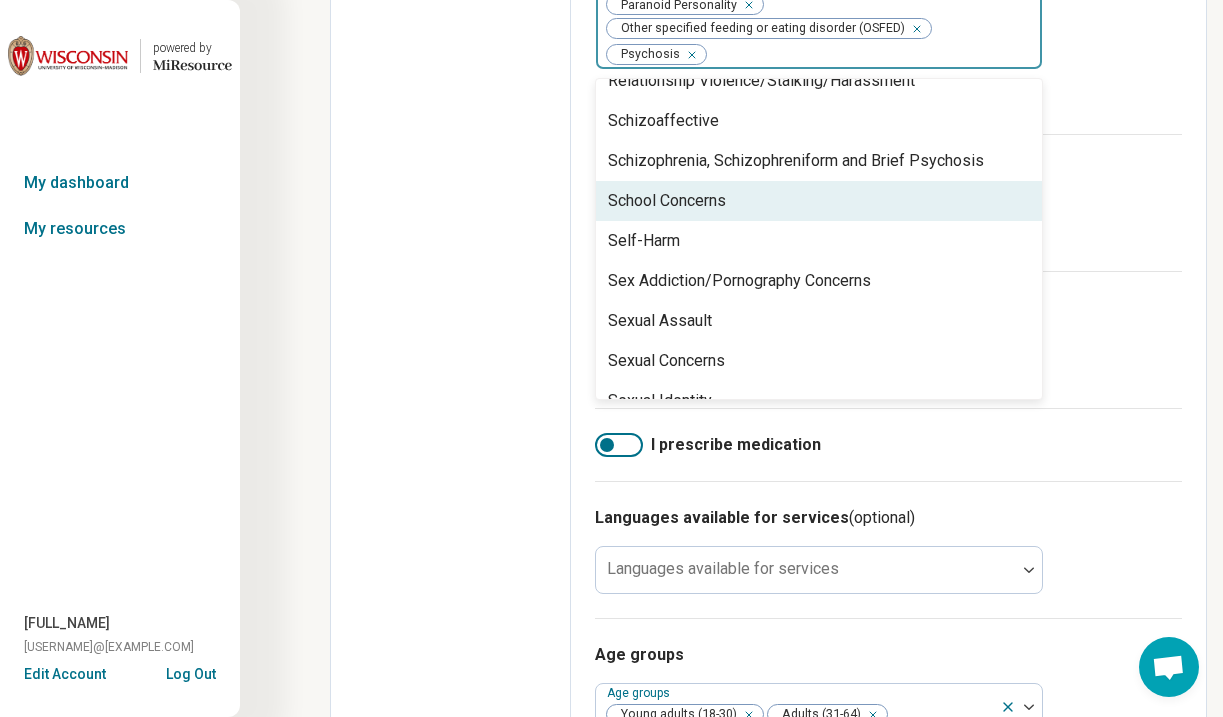 scroll, scrollTop: 2362, scrollLeft: 0, axis: vertical 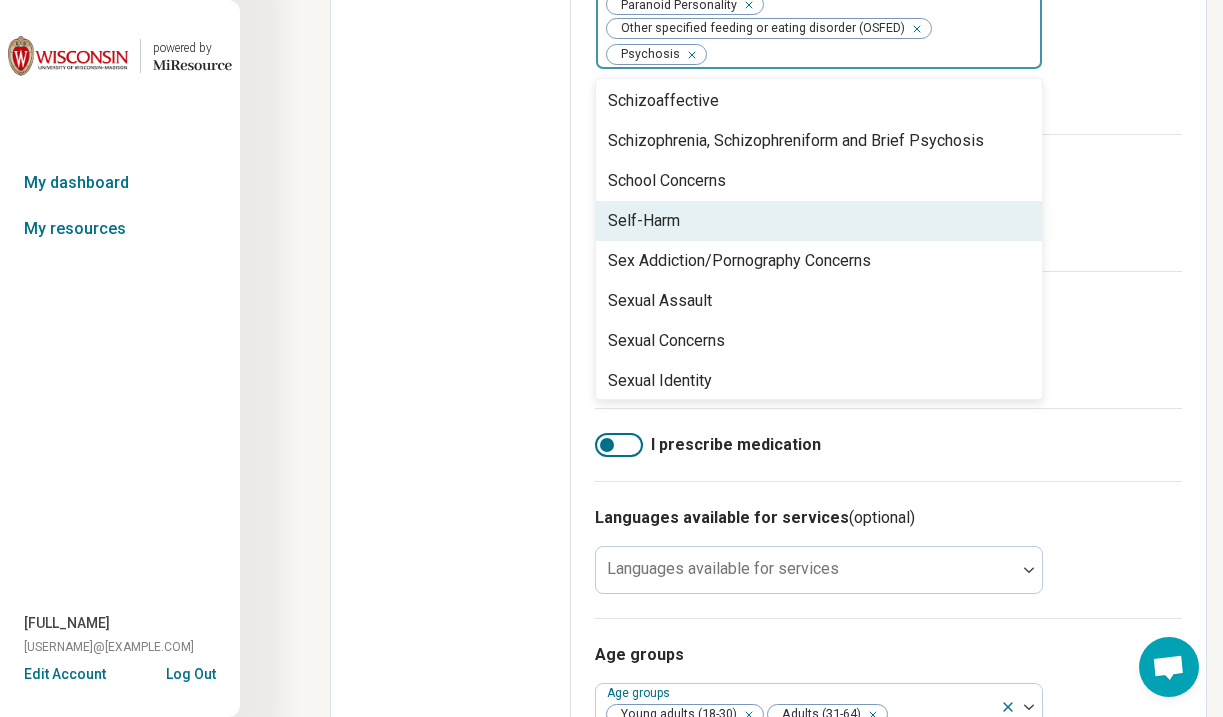 click on "Self-Harm" at bounding box center (819, 221) 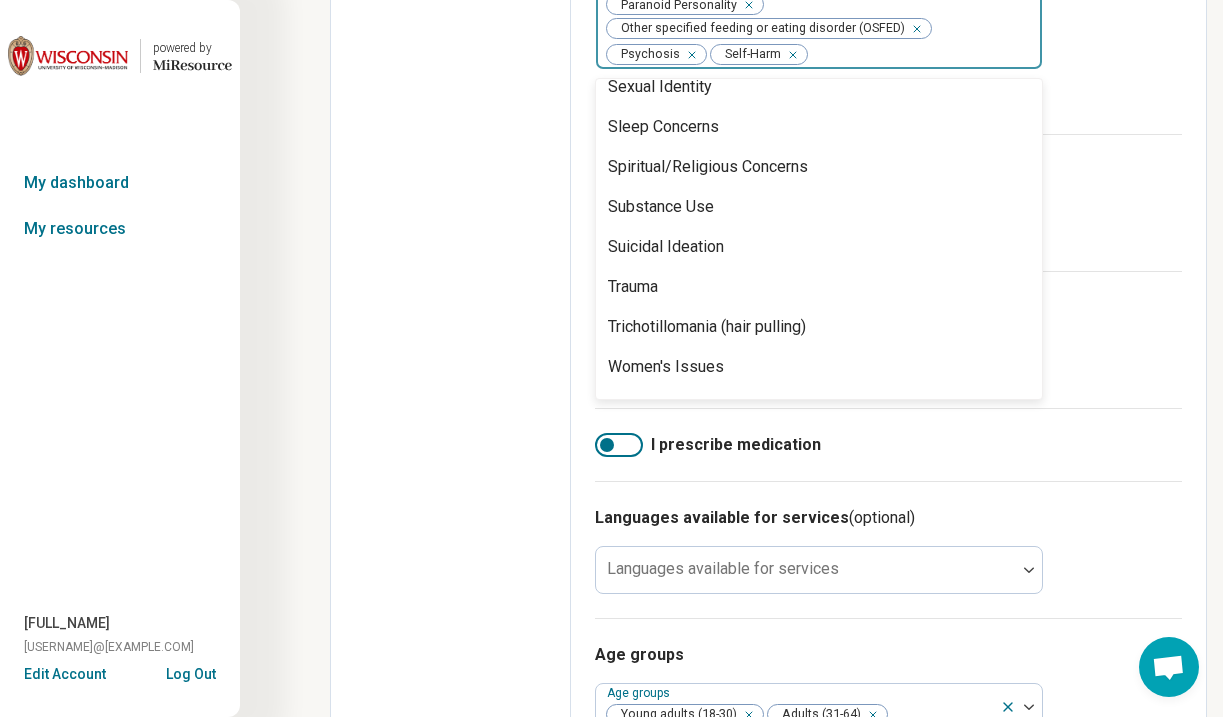 scroll, scrollTop: 2648, scrollLeft: 0, axis: vertical 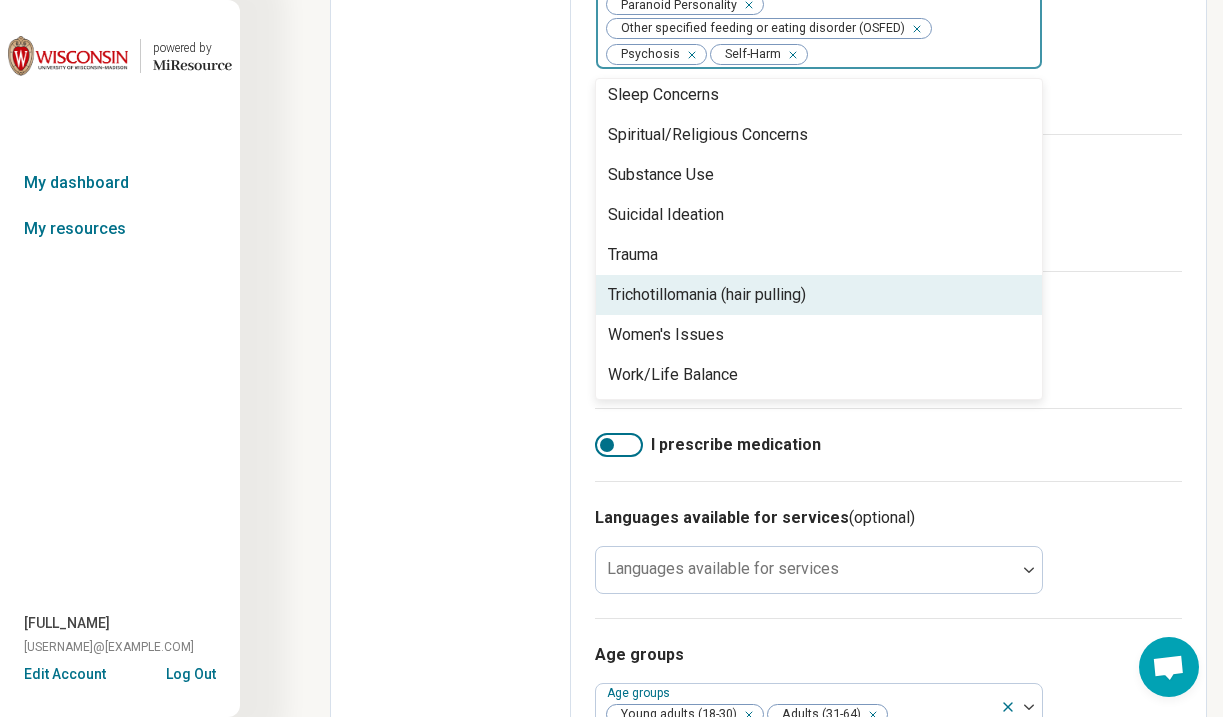 click on "Trichotillomania (hair pulling)" at bounding box center [819, 295] 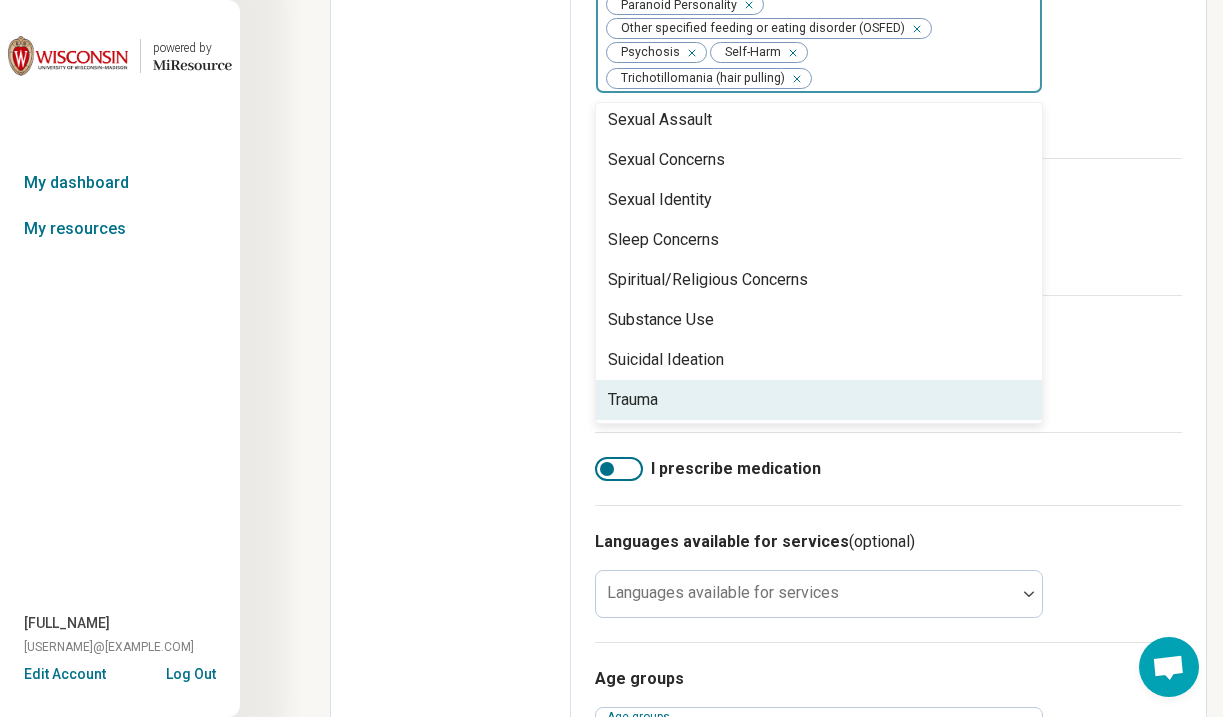 scroll, scrollTop: 2525, scrollLeft: 0, axis: vertical 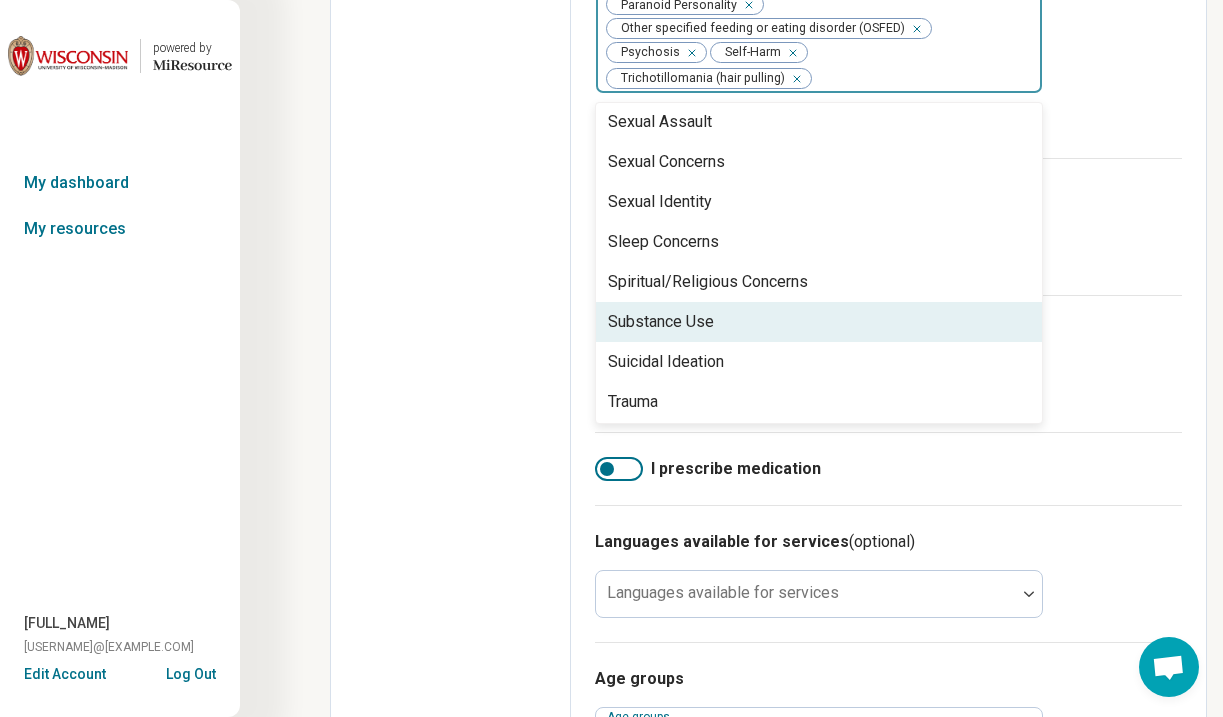 click on "Substance Use" at bounding box center (819, 322) 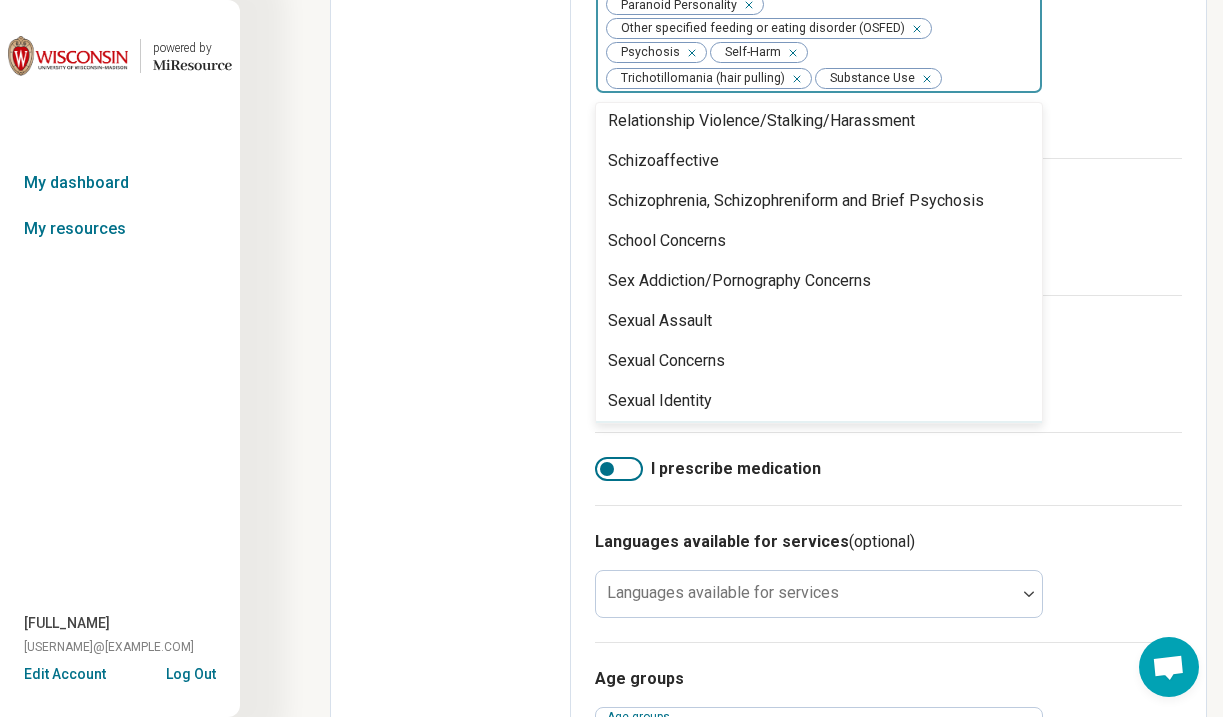 scroll, scrollTop: 2324, scrollLeft: 0, axis: vertical 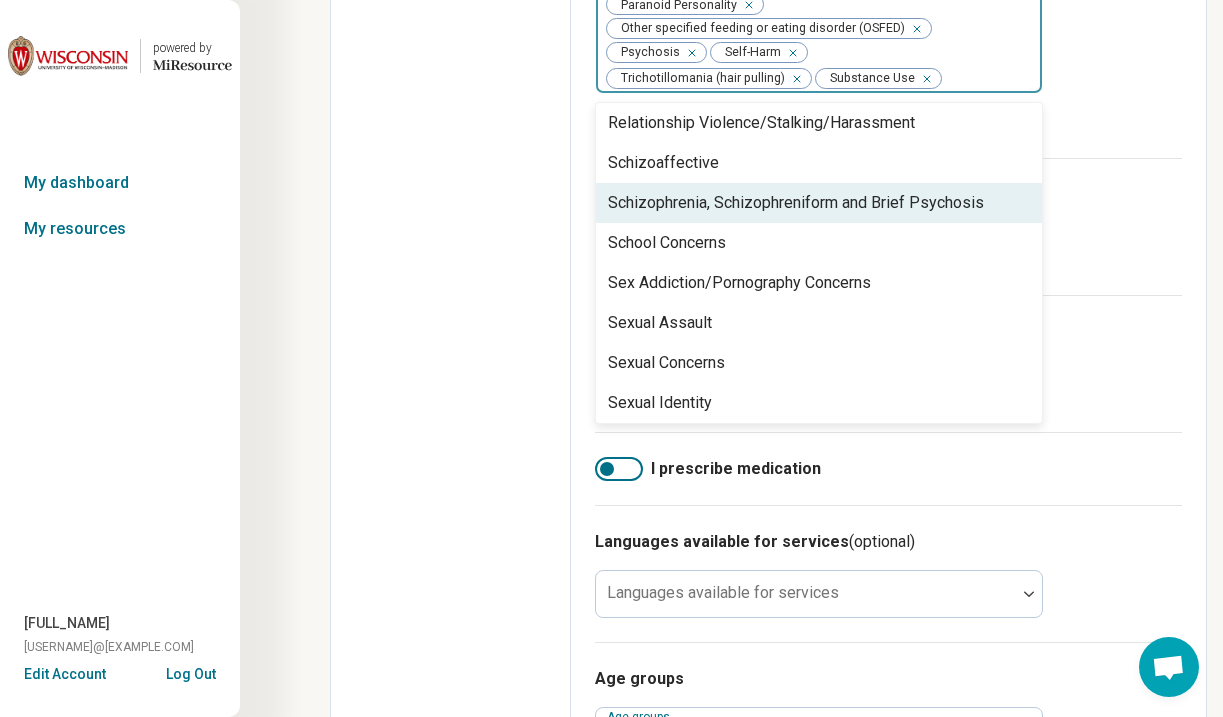 click on "Schizophrenia, Schizophreniform and Brief Psychosis" at bounding box center [796, 203] 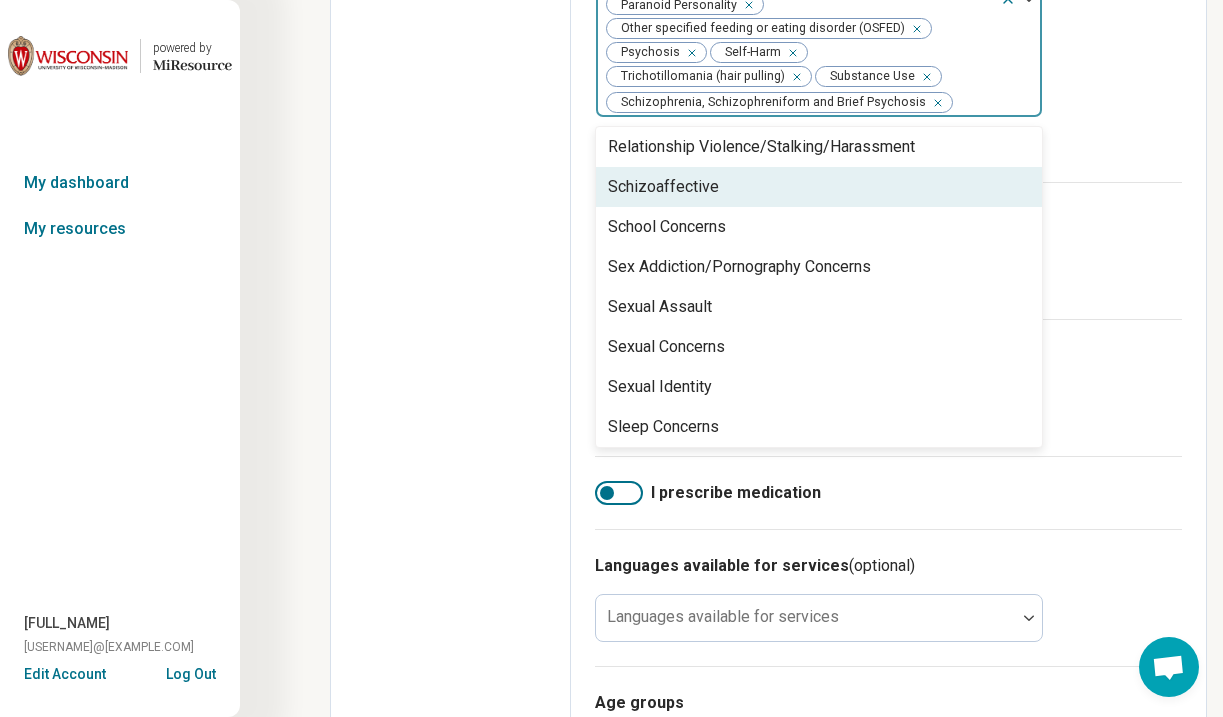 click on "Schizoaffective" at bounding box center [819, 187] 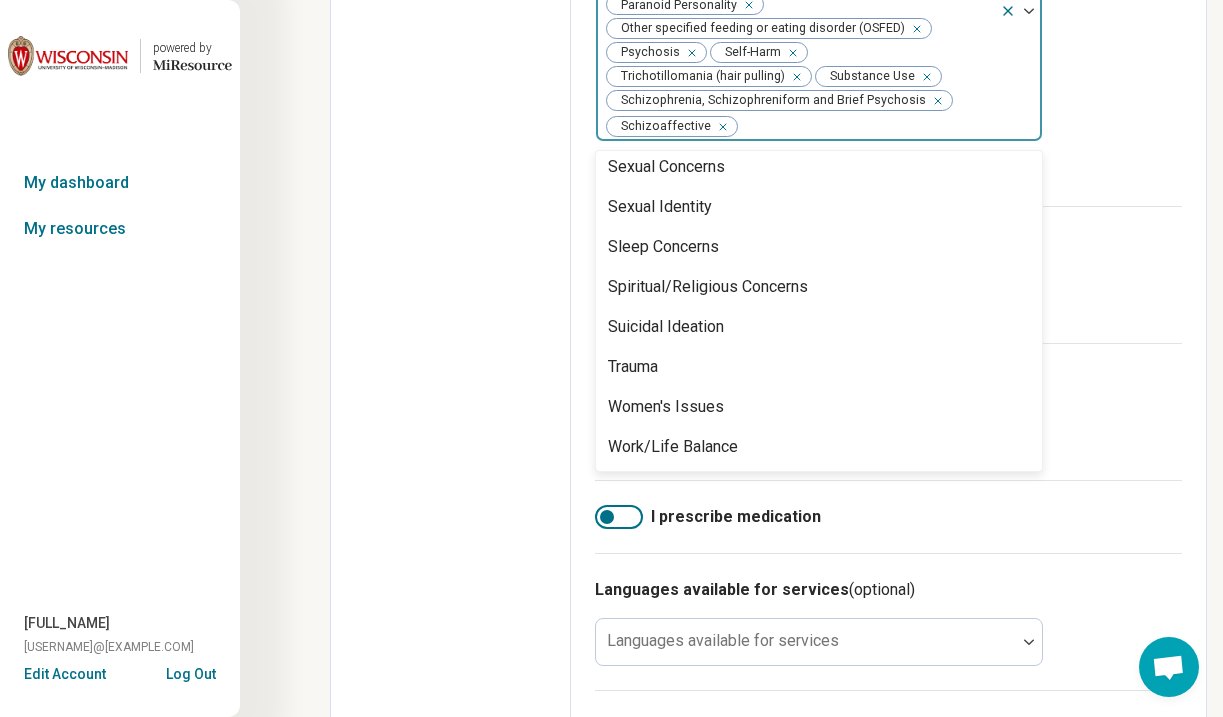 scroll, scrollTop: 2488, scrollLeft: 0, axis: vertical 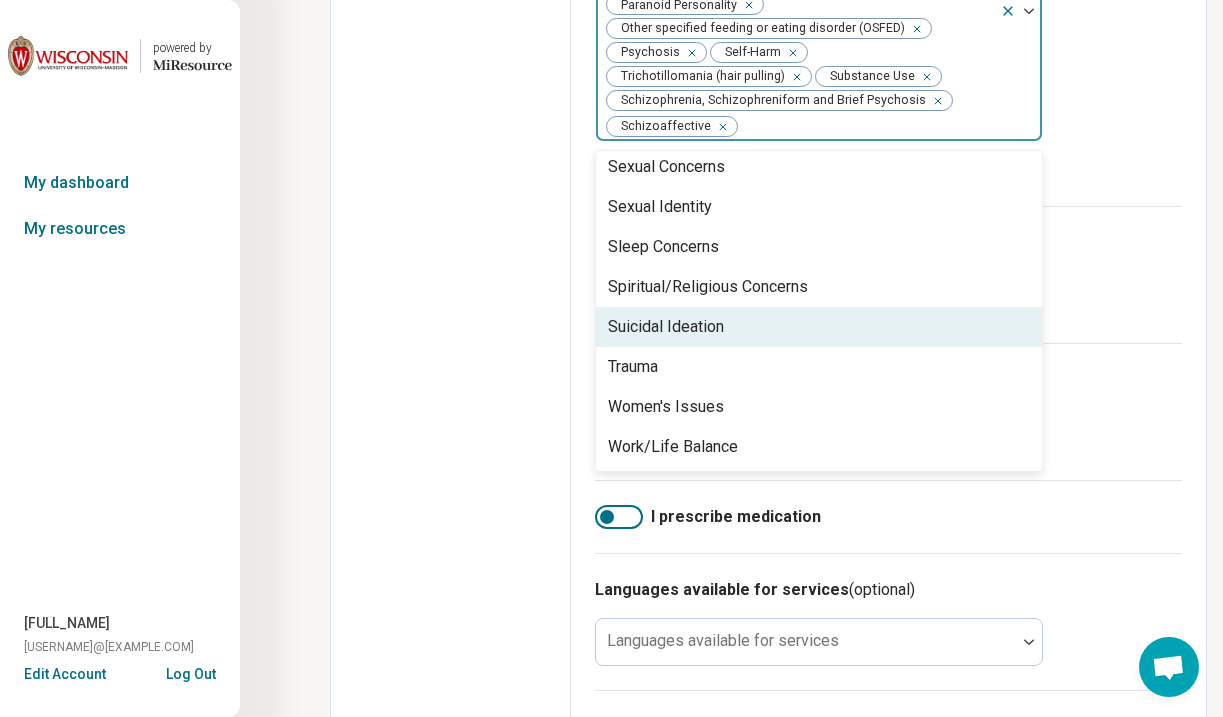 click on "Suicidal Ideation" at bounding box center (819, 327) 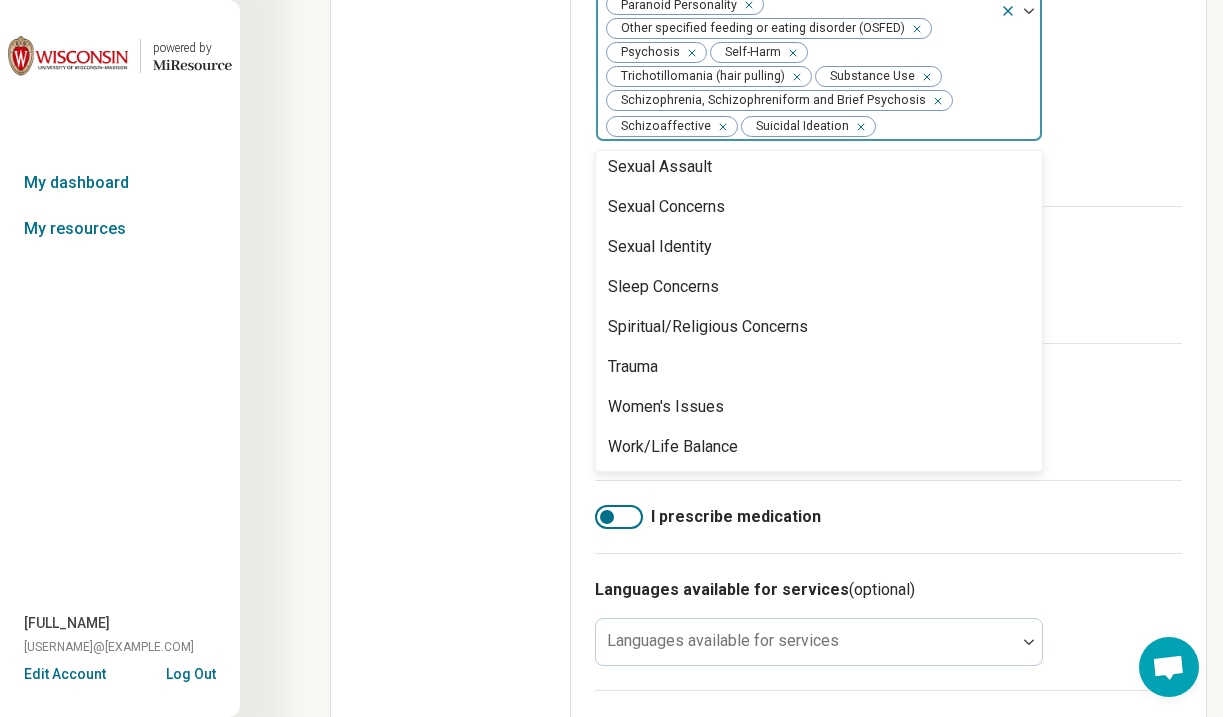 scroll, scrollTop: 2448, scrollLeft: 0, axis: vertical 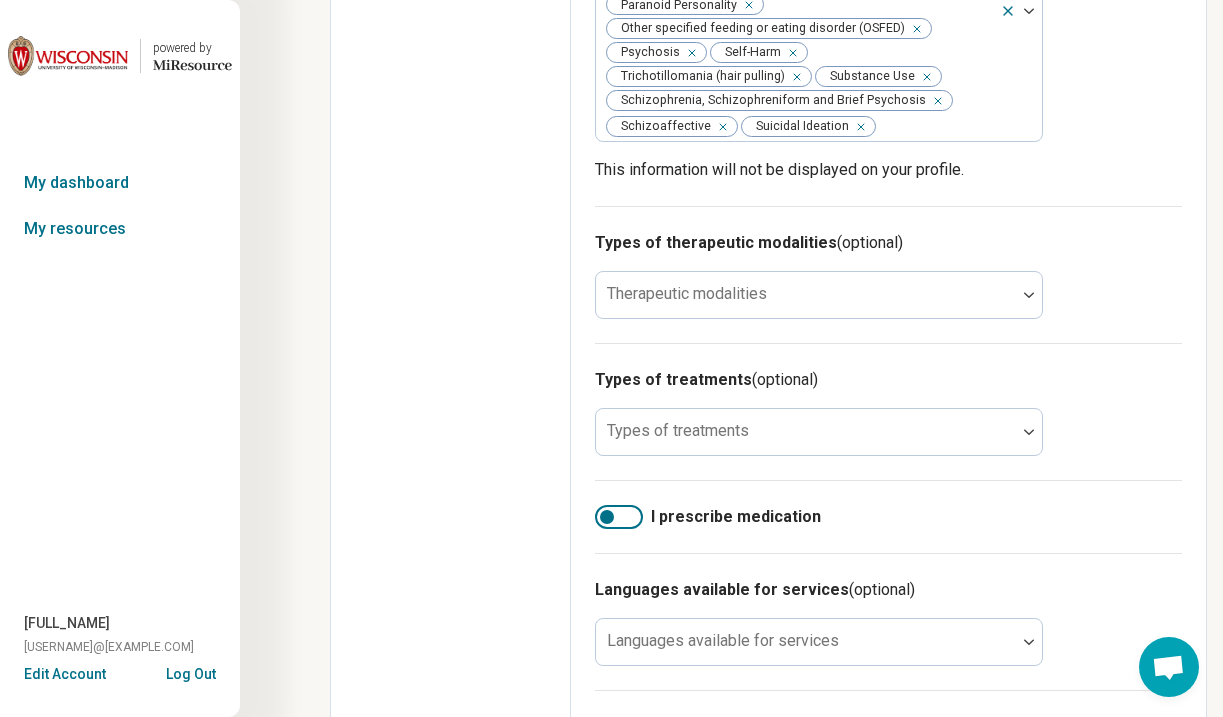 click on "Edit profile General Specialty Credentials Location Payment Schedule Profile completion:  70 % Profile Updated" at bounding box center (451, 199) 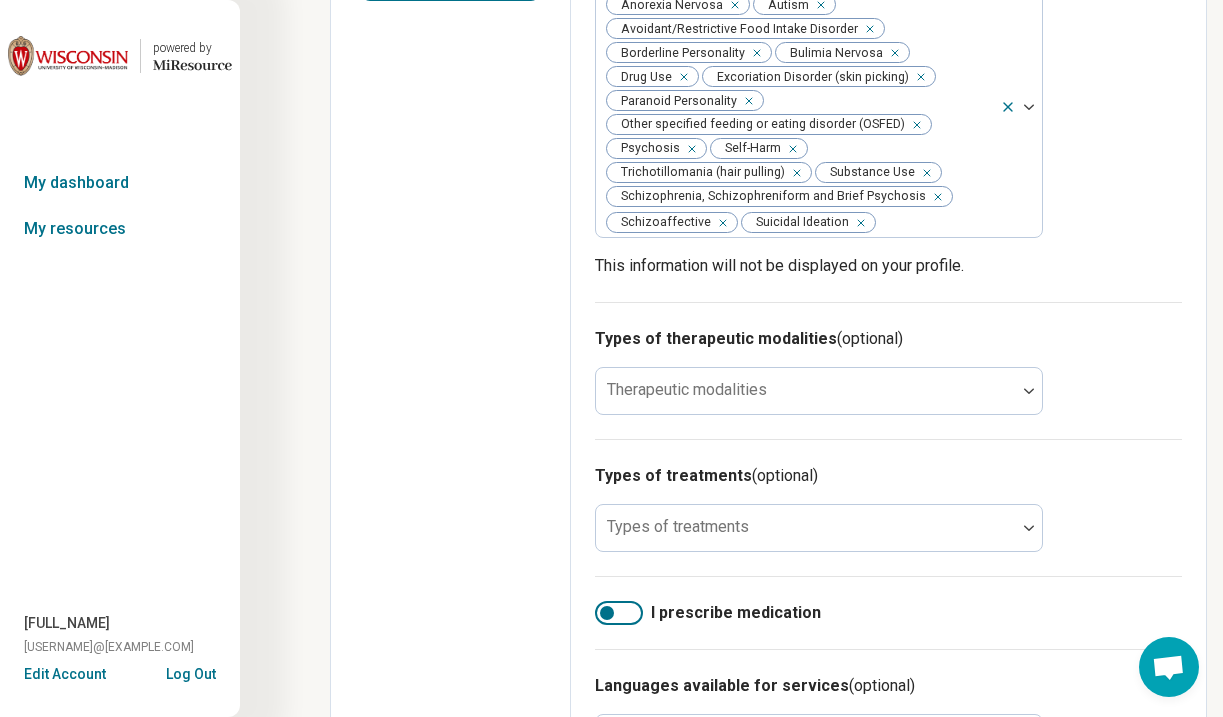 scroll, scrollTop: 592, scrollLeft: 0, axis: vertical 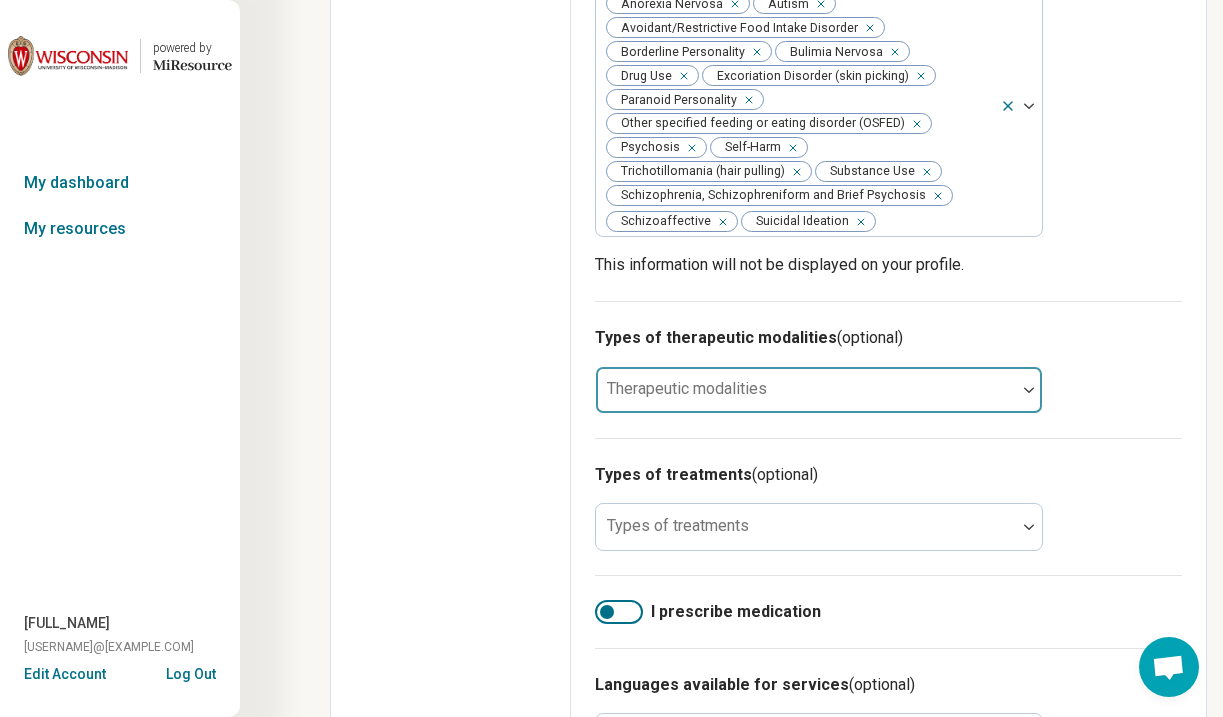click on "Therapeutic modalities" at bounding box center (819, 390) 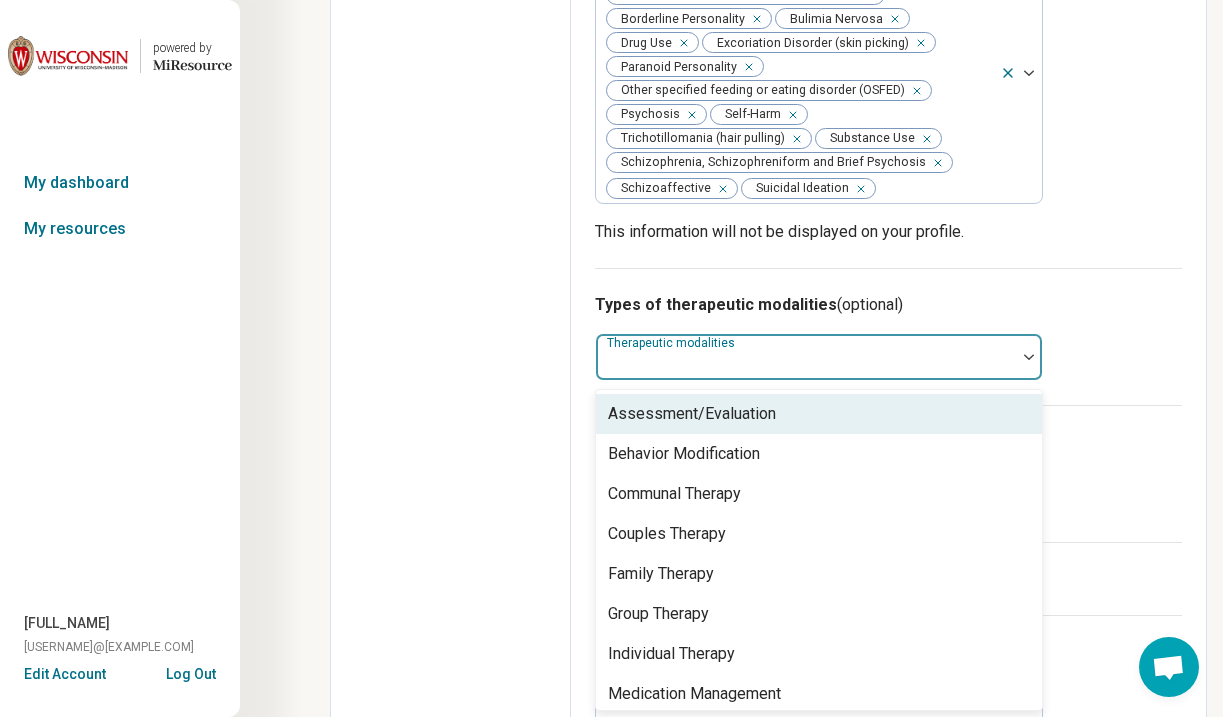scroll, scrollTop: 630, scrollLeft: 0, axis: vertical 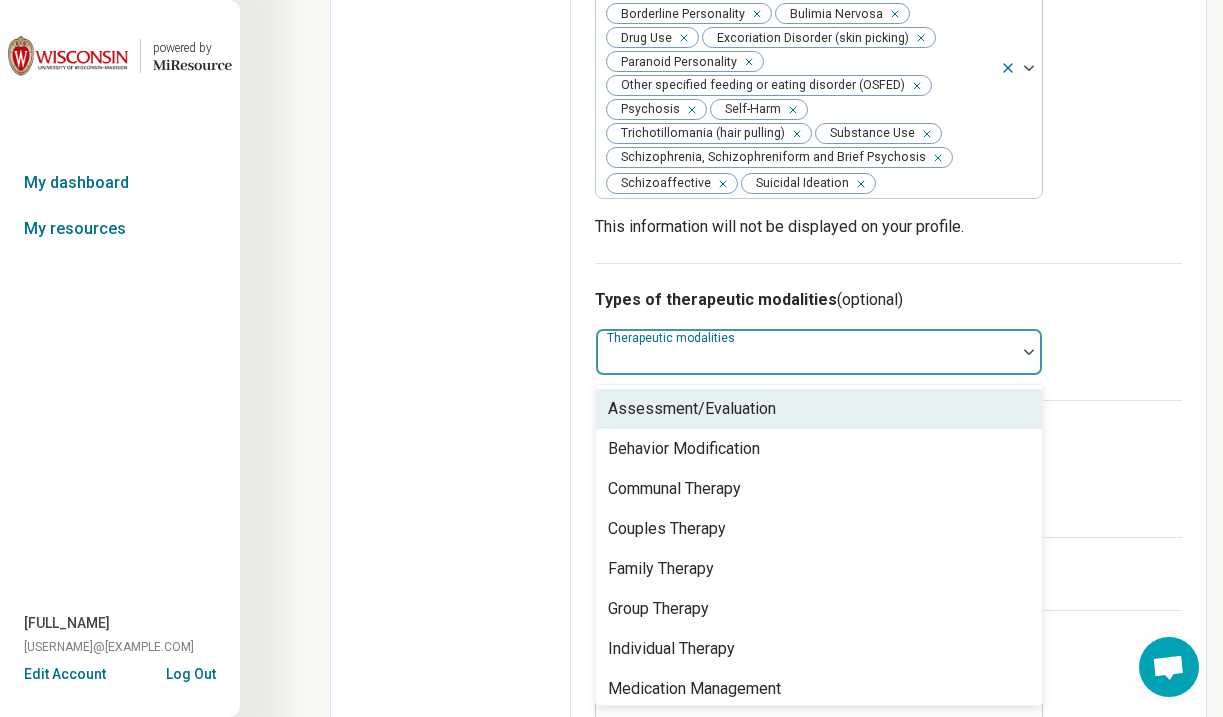 click on "Assessment/Evaluation" at bounding box center [692, 409] 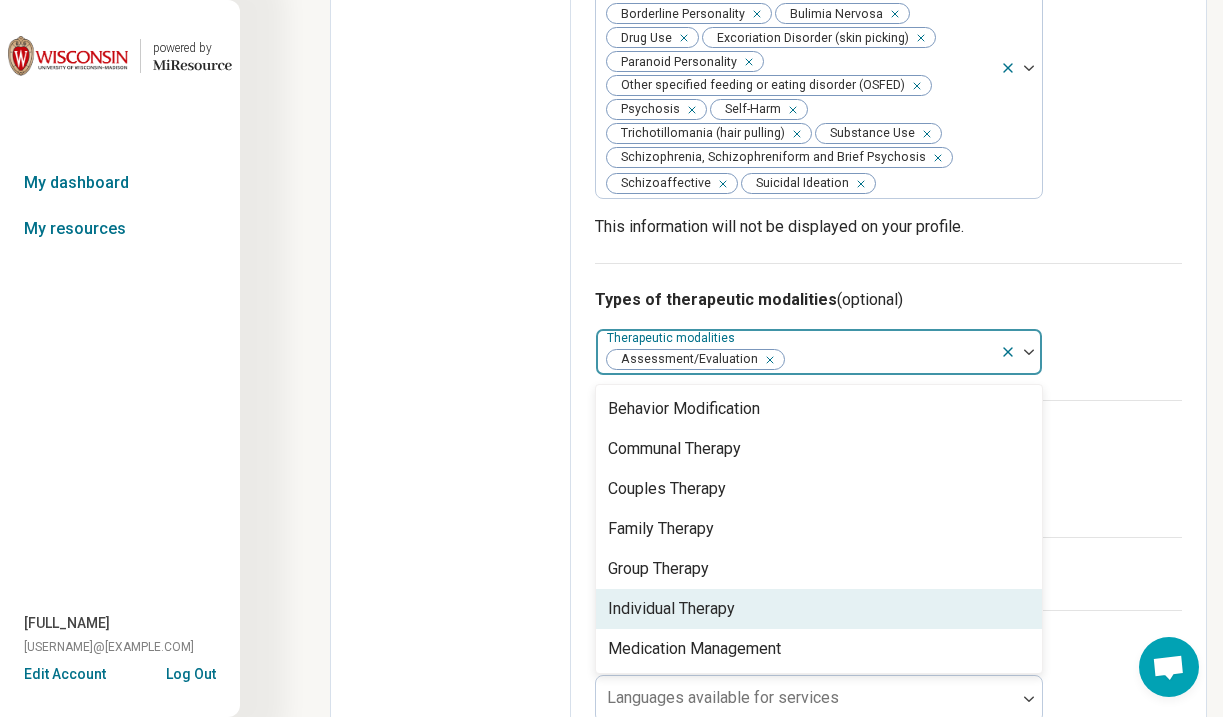 click on "Individual Therapy" at bounding box center (819, 609) 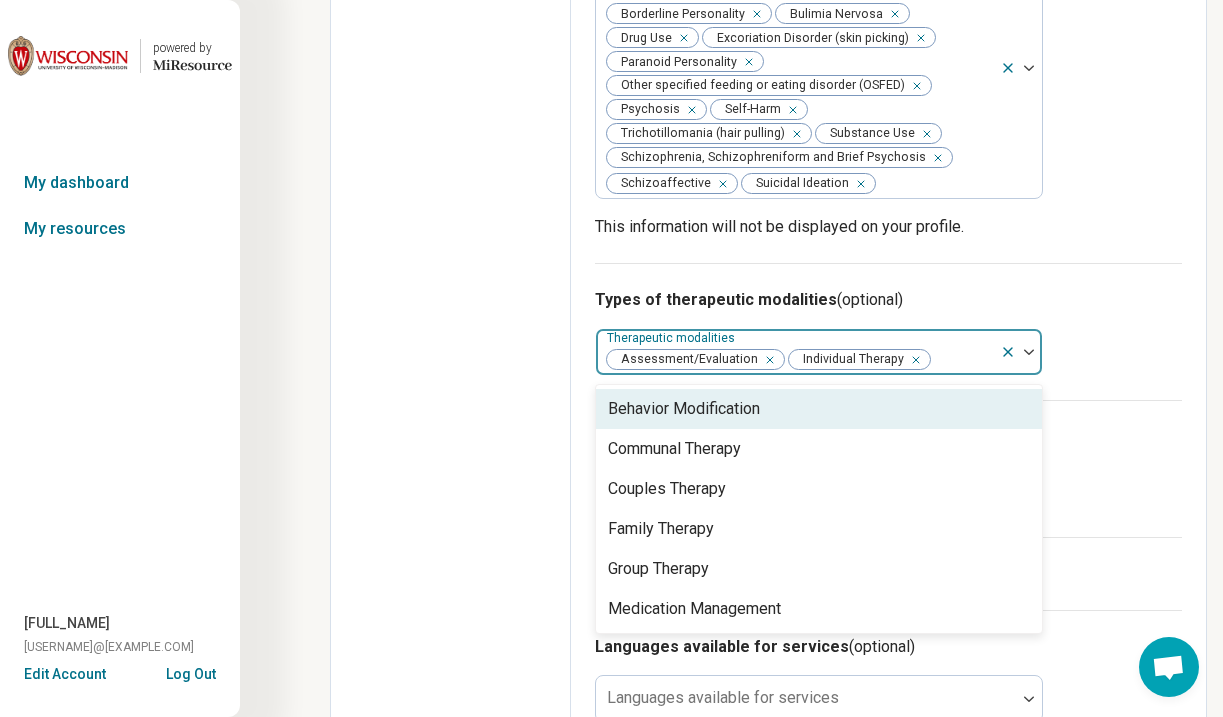 click on "Behavior Modification" at bounding box center (819, 409) 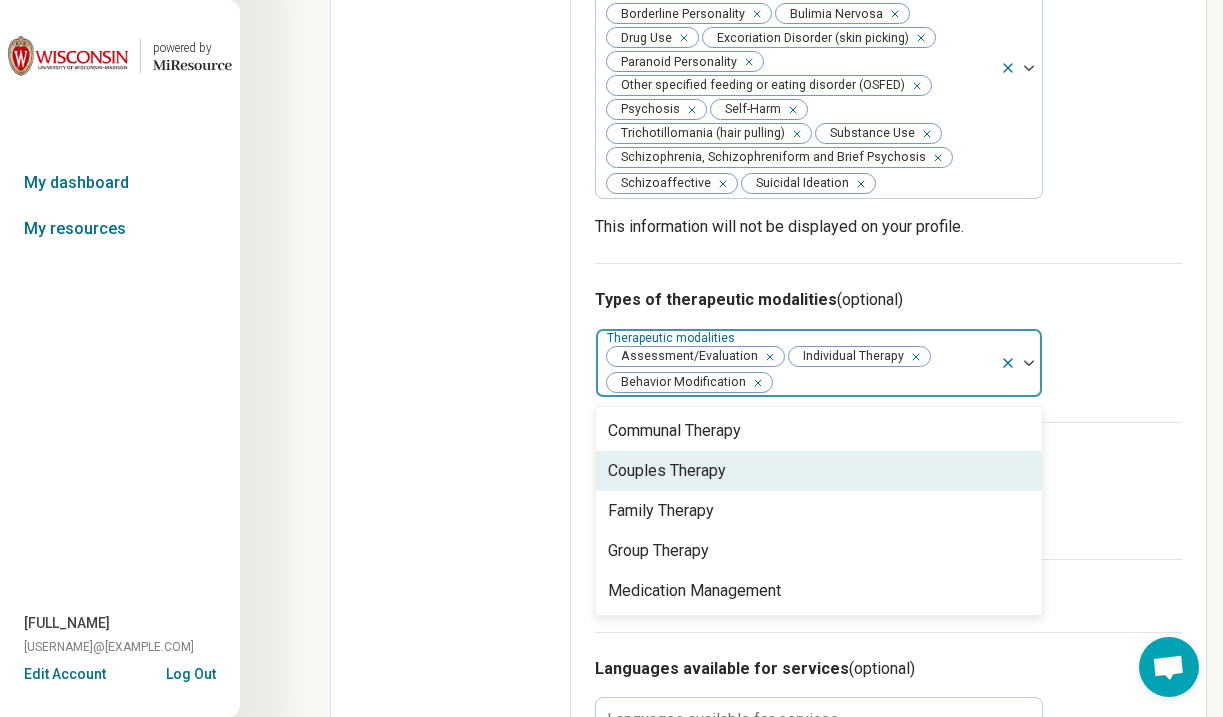 click on "Edit profile General Specialty Credentials Location Payment Schedule Profile completion:  70 % Profile Updated" at bounding box center (451, 267) 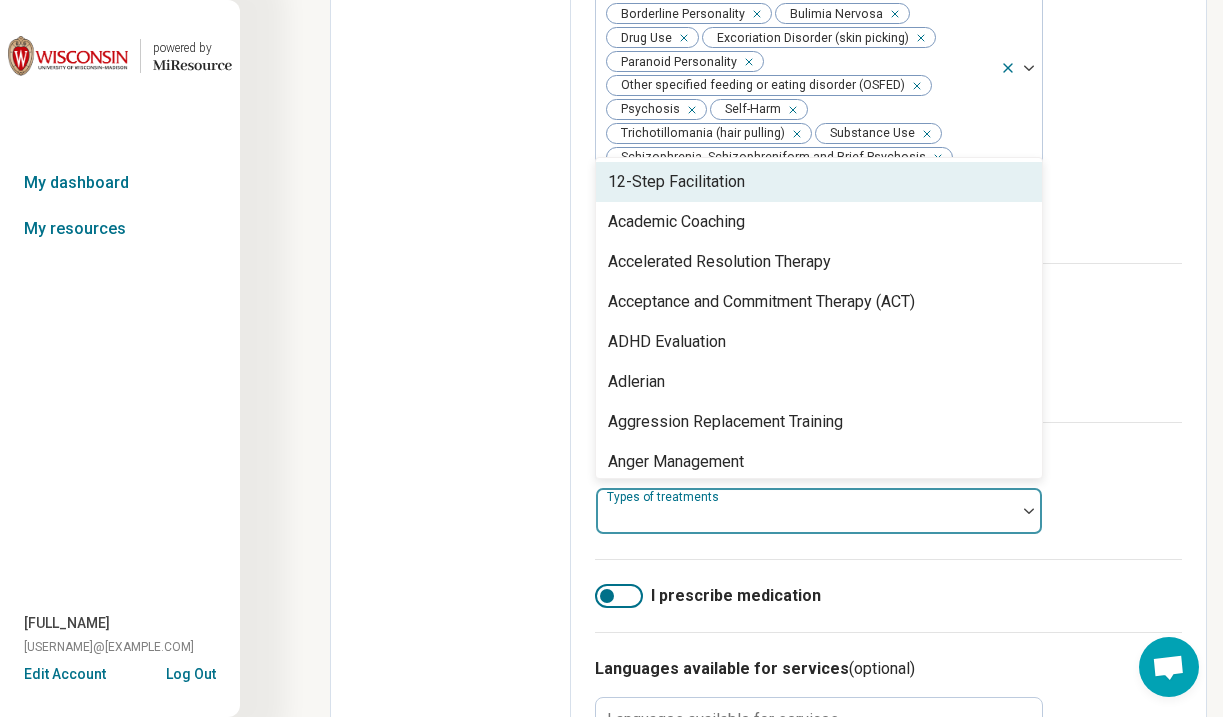 click on "Types of treatments" at bounding box center (819, 511) 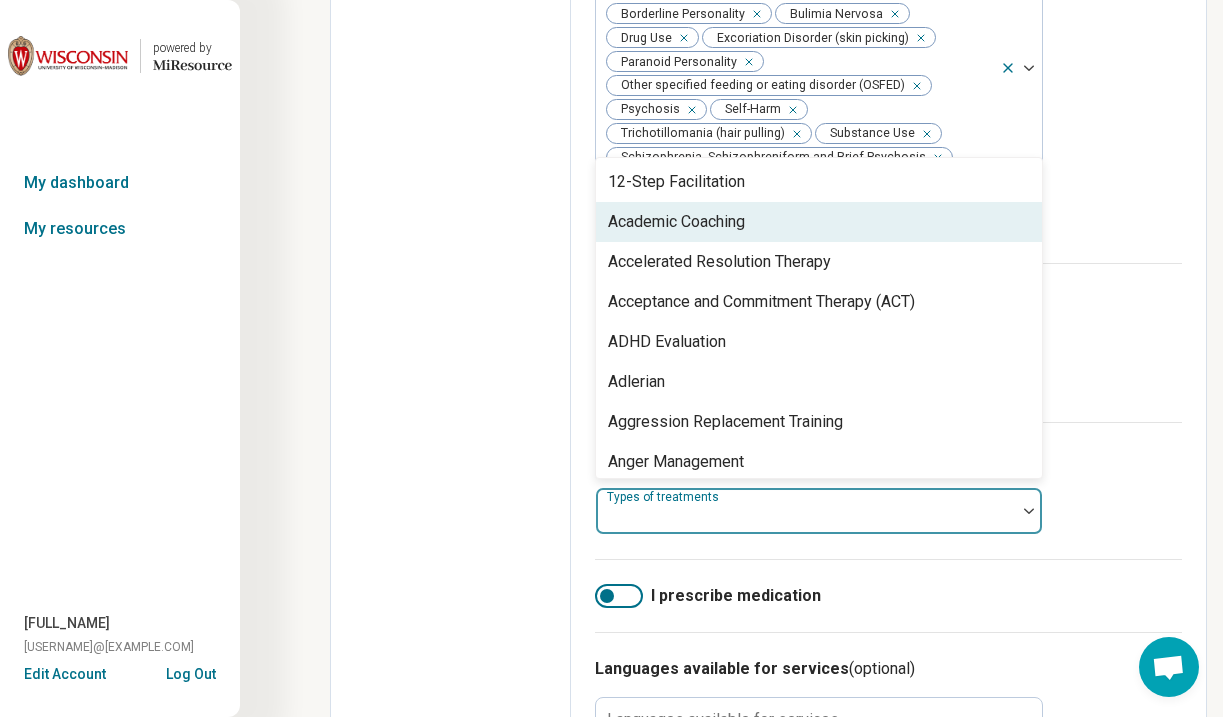 click on "Academic Coaching" at bounding box center (819, 222) 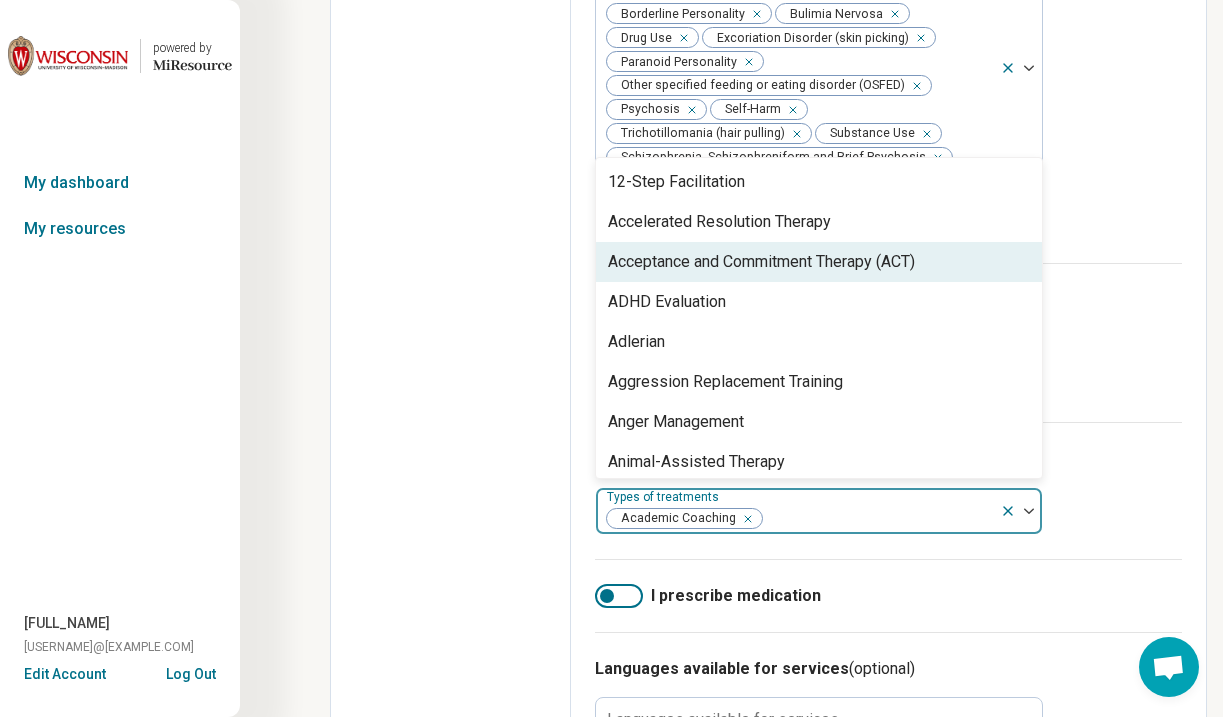 click on "Acceptance and Commitment Therapy (ACT)" at bounding box center [761, 262] 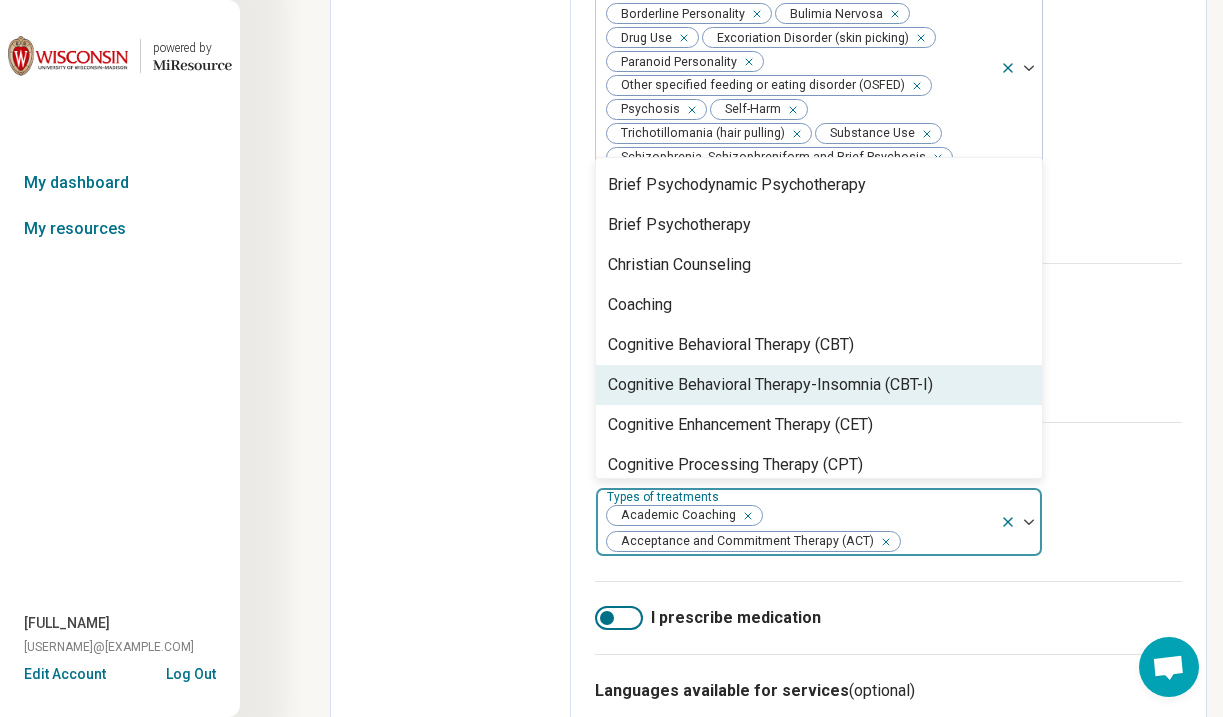 scroll, scrollTop: 638, scrollLeft: 0, axis: vertical 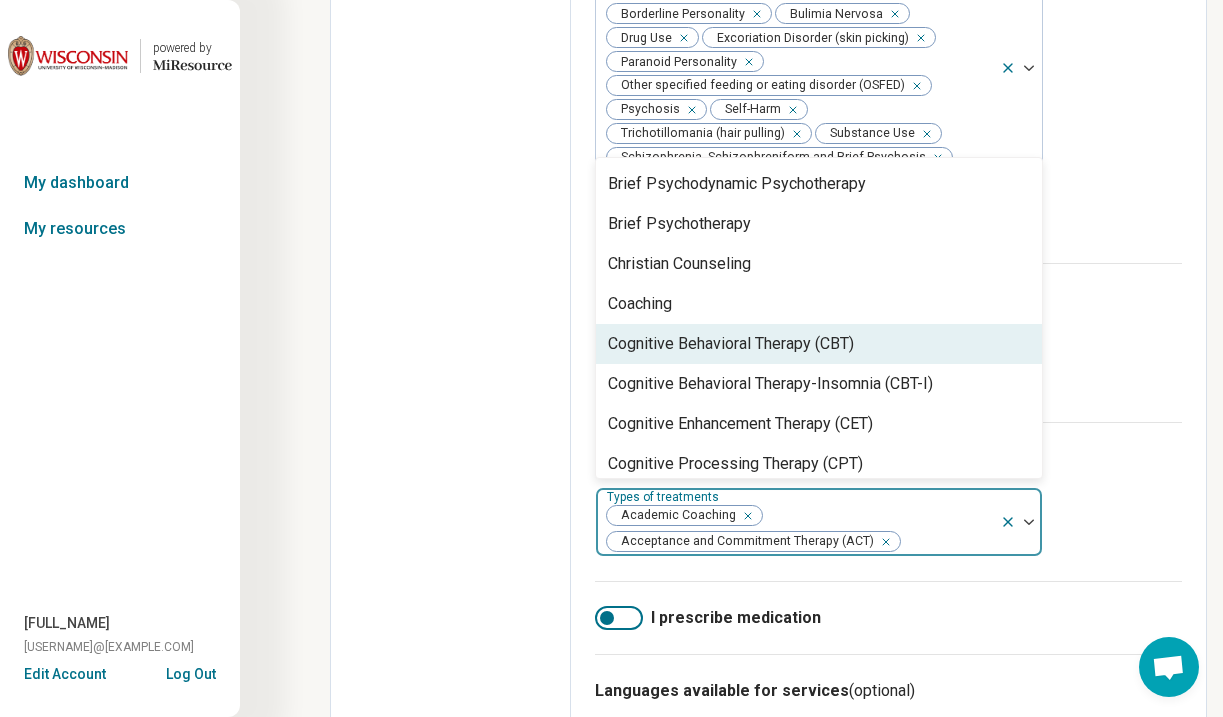 click on "Cognitive Behavioral Therapy (CBT)" at bounding box center [731, 344] 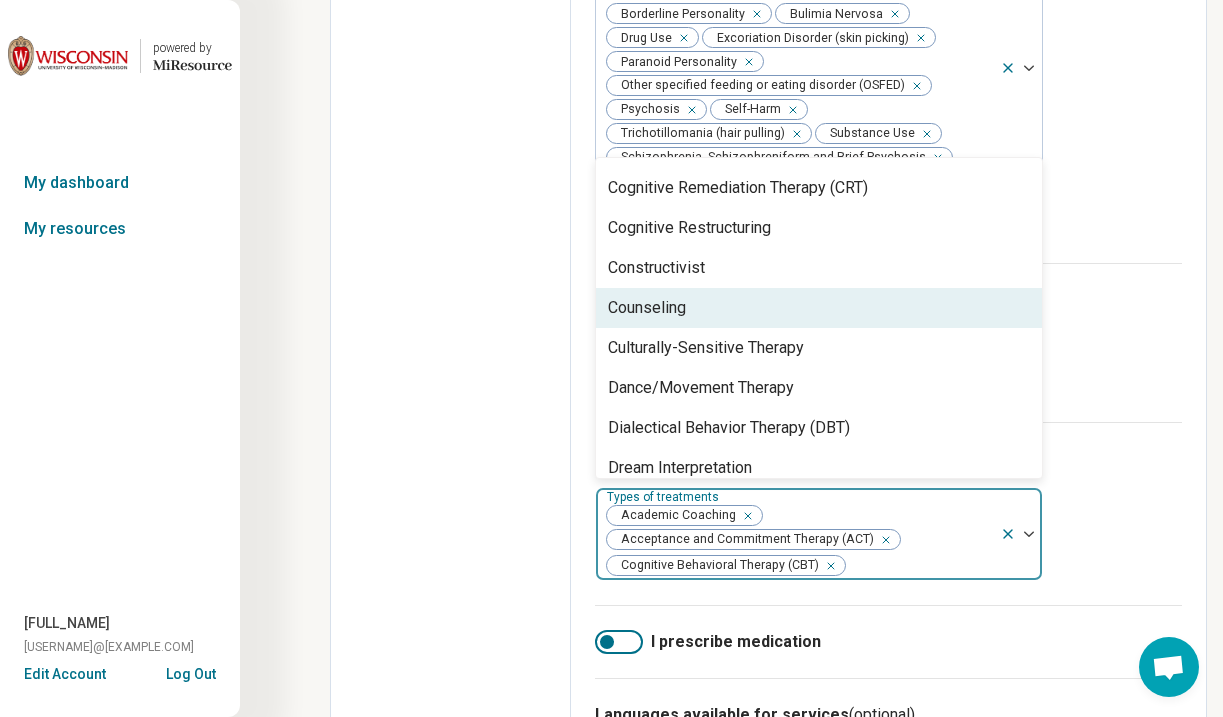 scroll, scrollTop: 922, scrollLeft: 0, axis: vertical 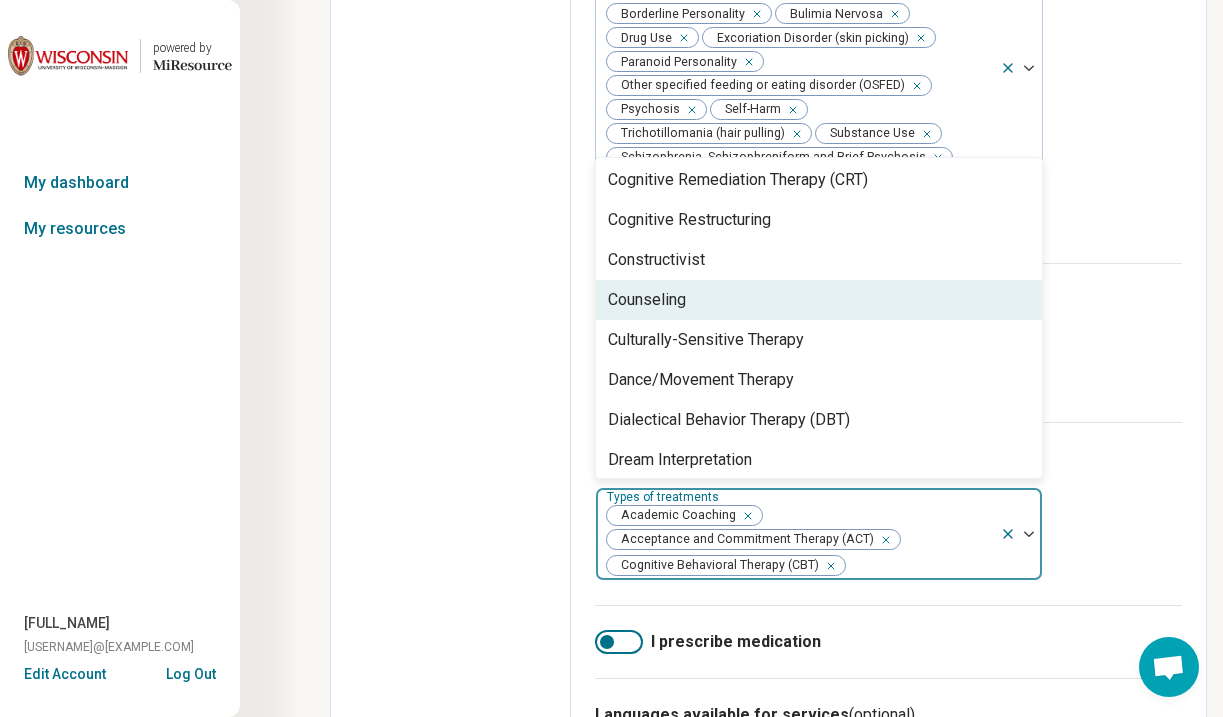 click on "Counseling" at bounding box center (819, 300) 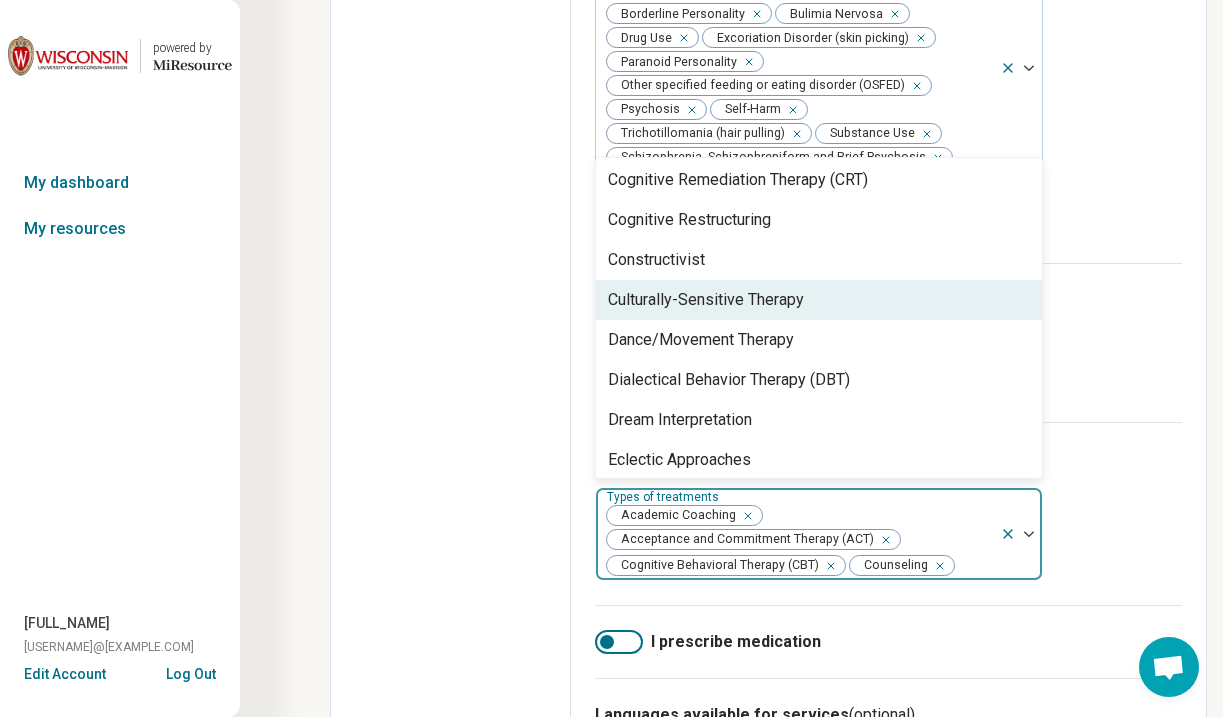 click on "Culturally-Sensitive Therapy" at bounding box center [819, 300] 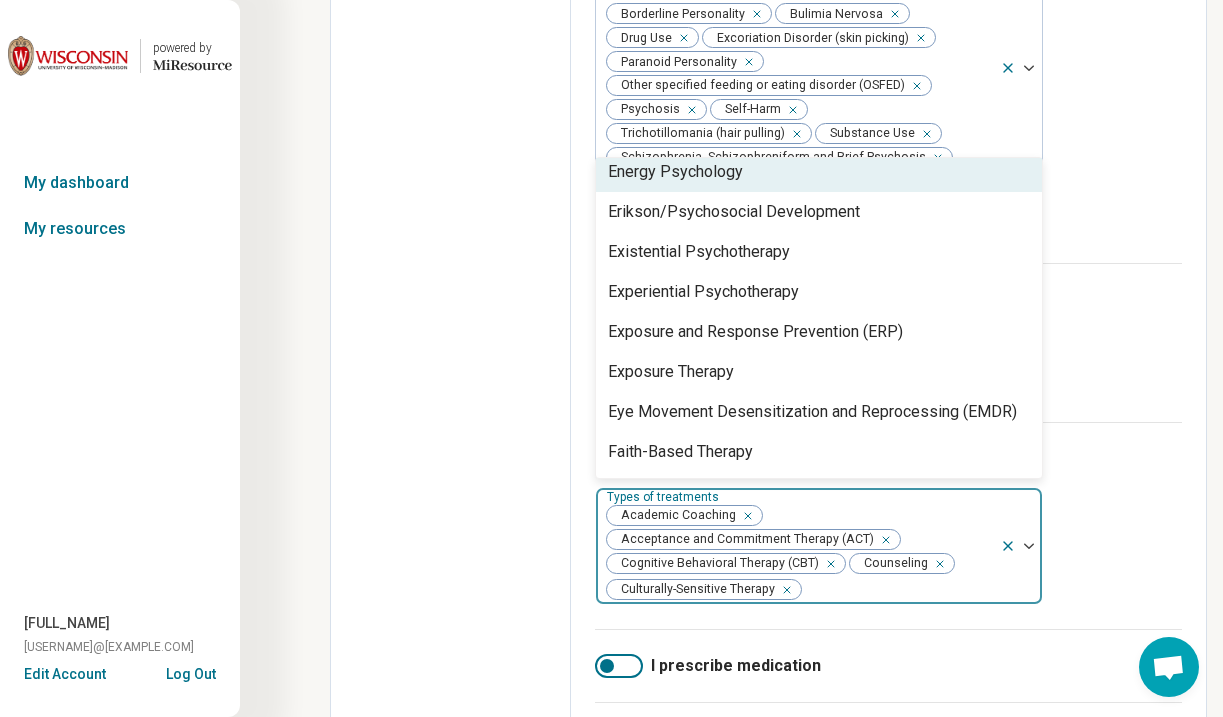 scroll, scrollTop: 1251, scrollLeft: 0, axis: vertical 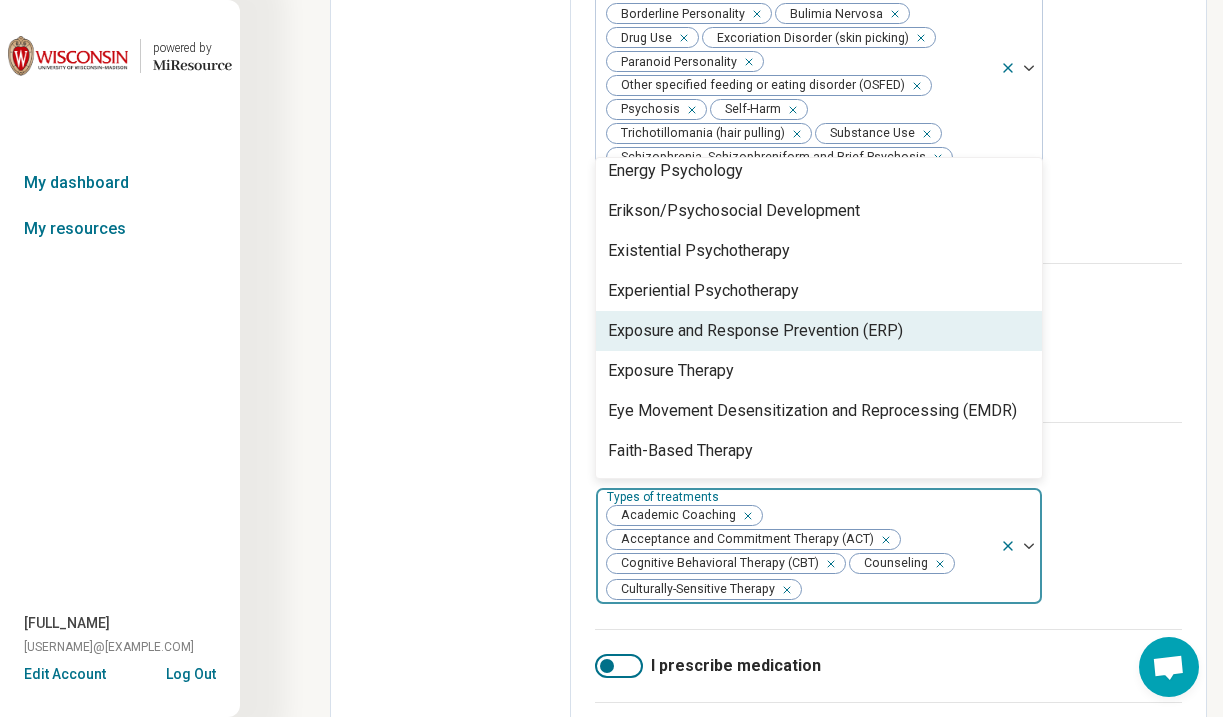 click on "Exposure and Response Prevention (ERP)" at bounding box center [755, 331] 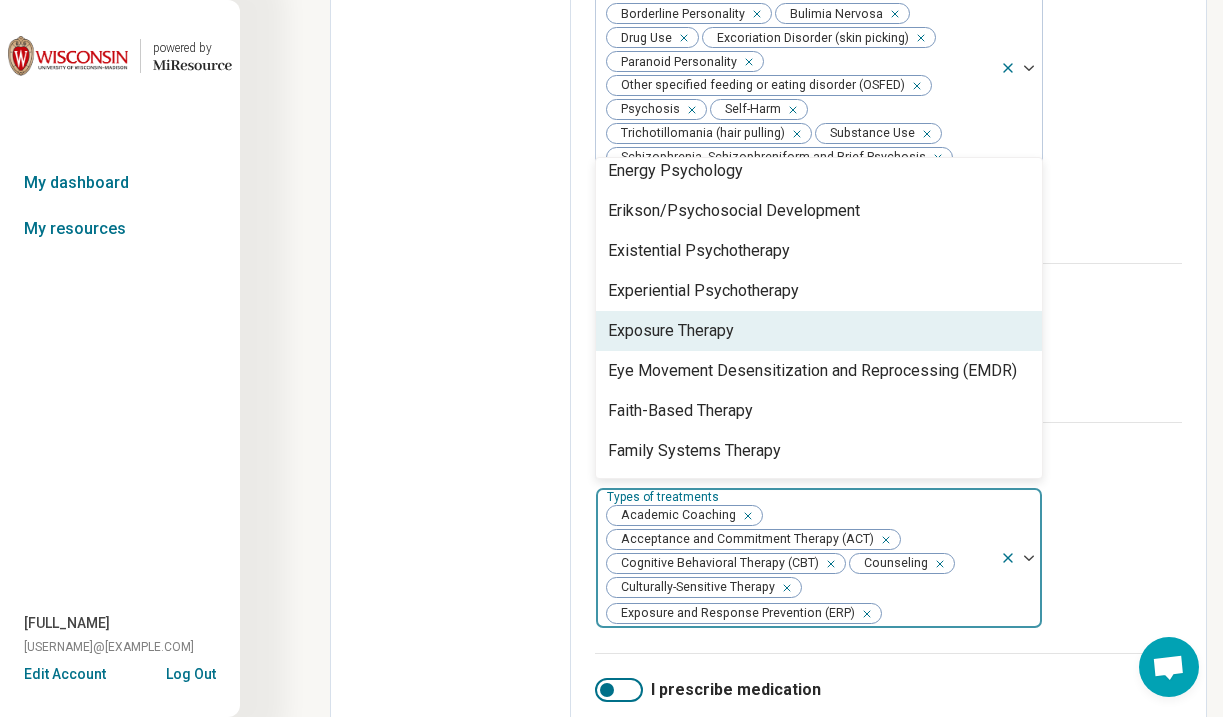 click on "Exposure Therapy" at bounding box center (819, 331) 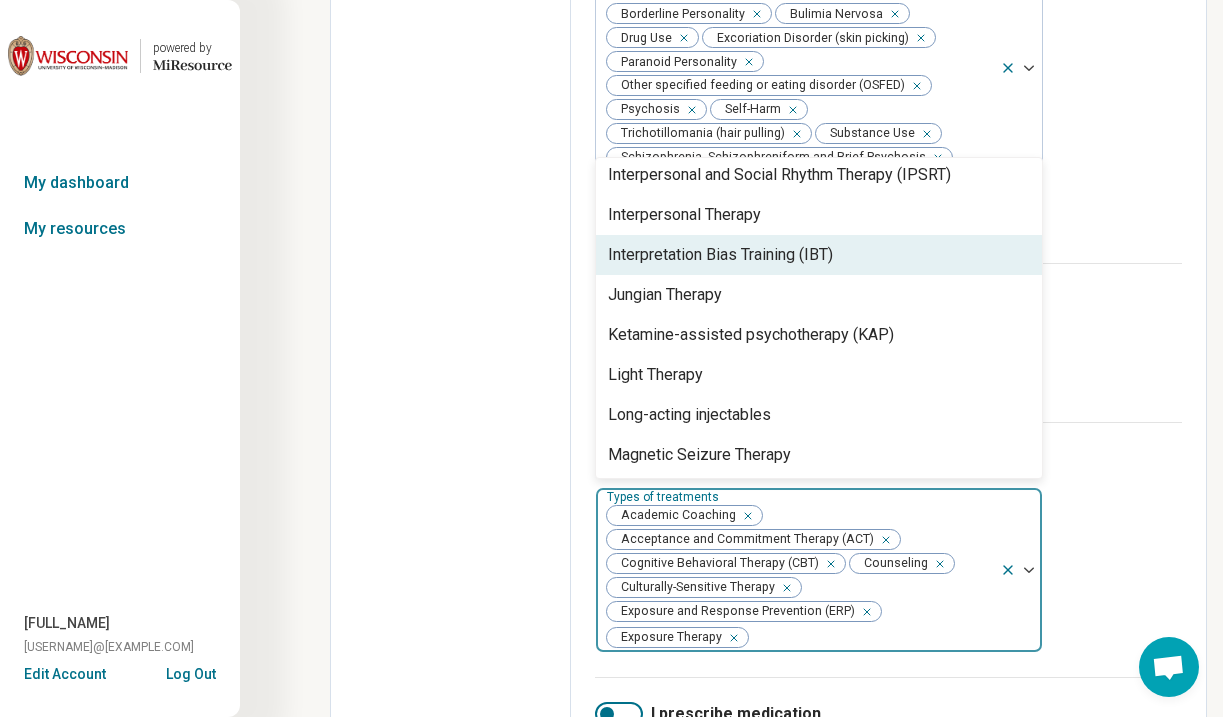 scroll, scrollTop: 2019, scrollLeft: 0, axis: vertical 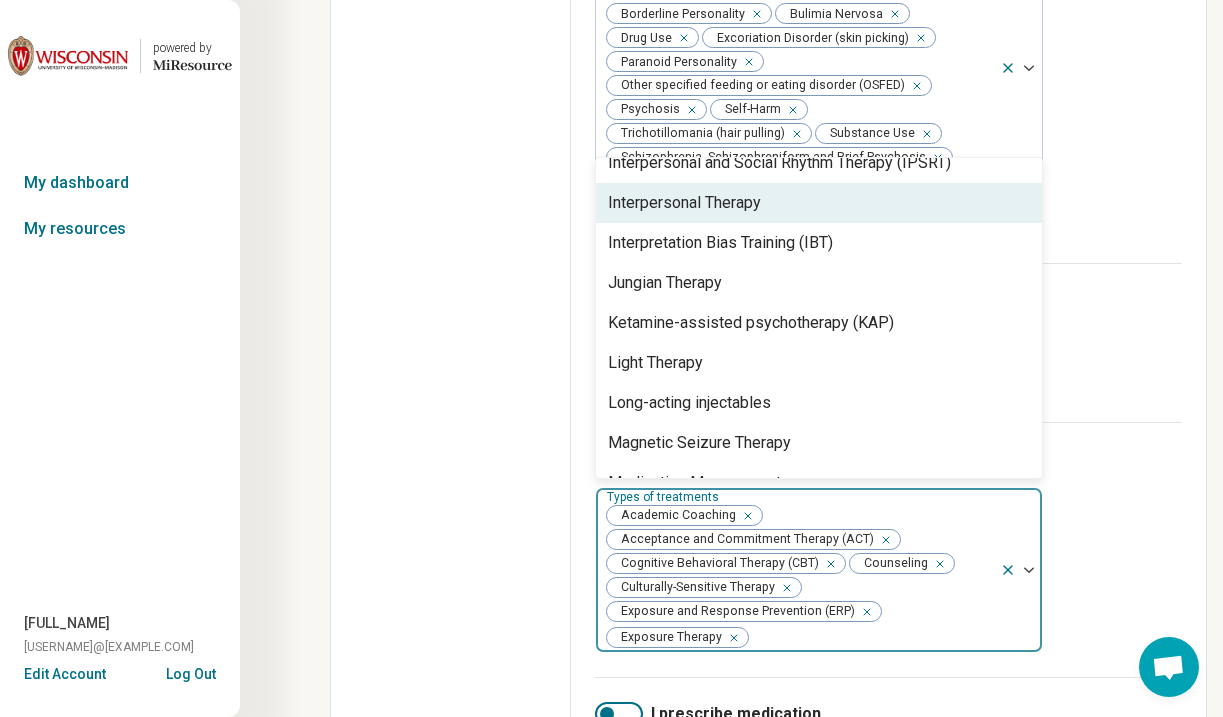 click on "Interpersonal Therapy" at bounding box center (819, 203) 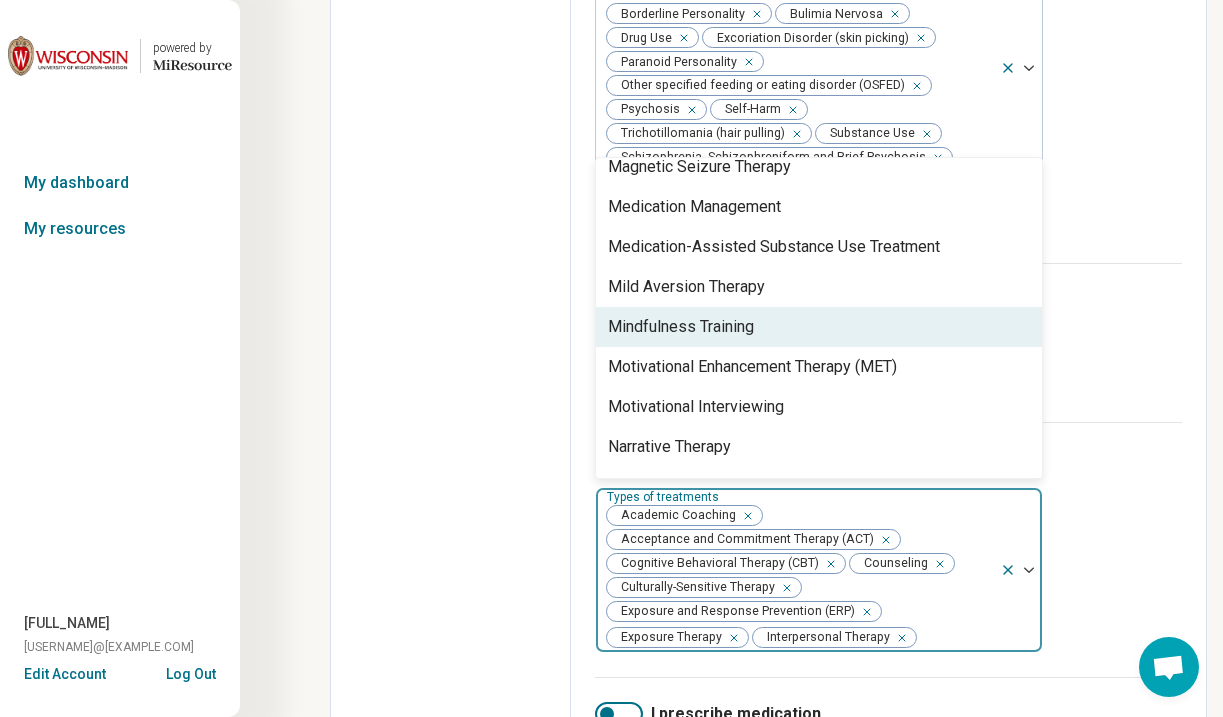 scroll, scrollTop: 2256, scrollLeft: 0, axis: vertical 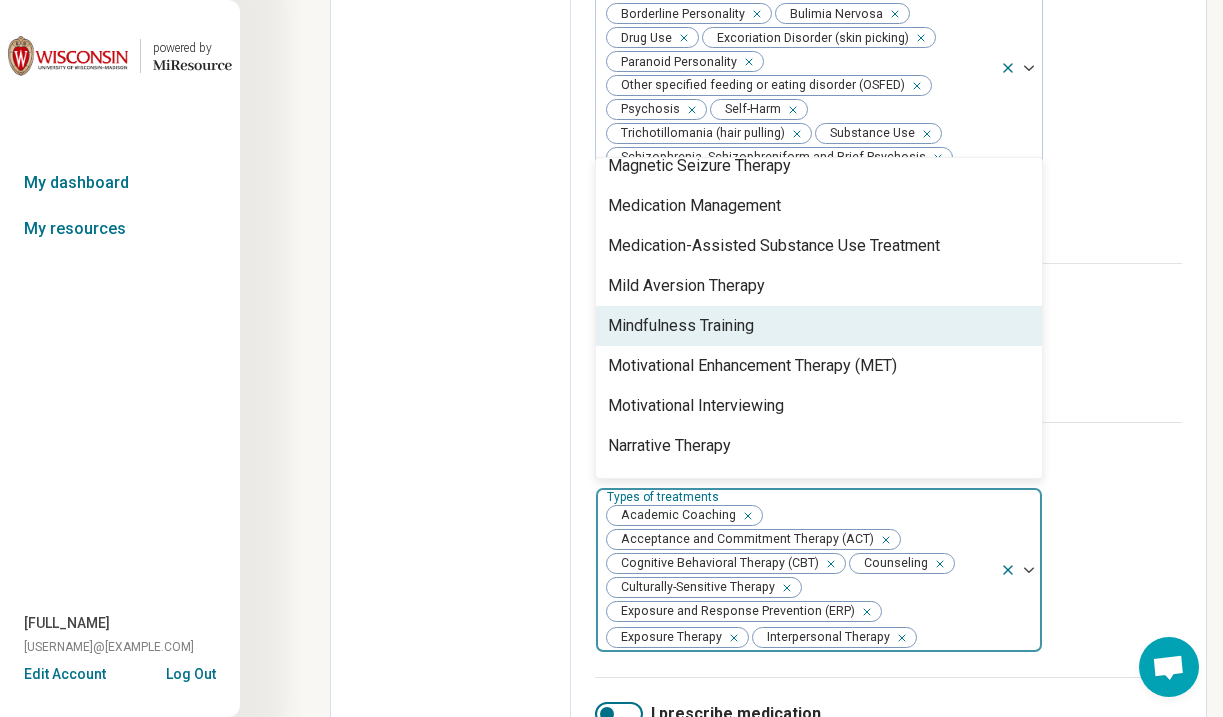 click on "Mindfulness Training" at bounding box center [819, 326] 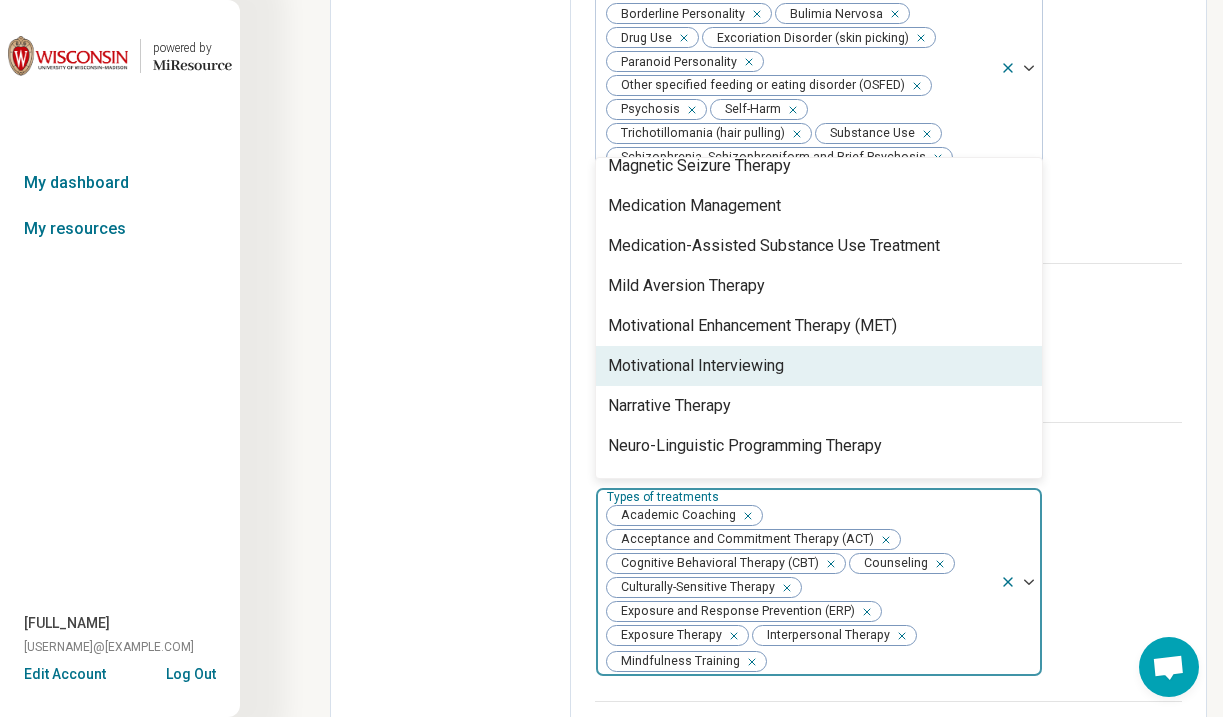 click on "Motivational Interviewing" at bounding box center (819, 366) 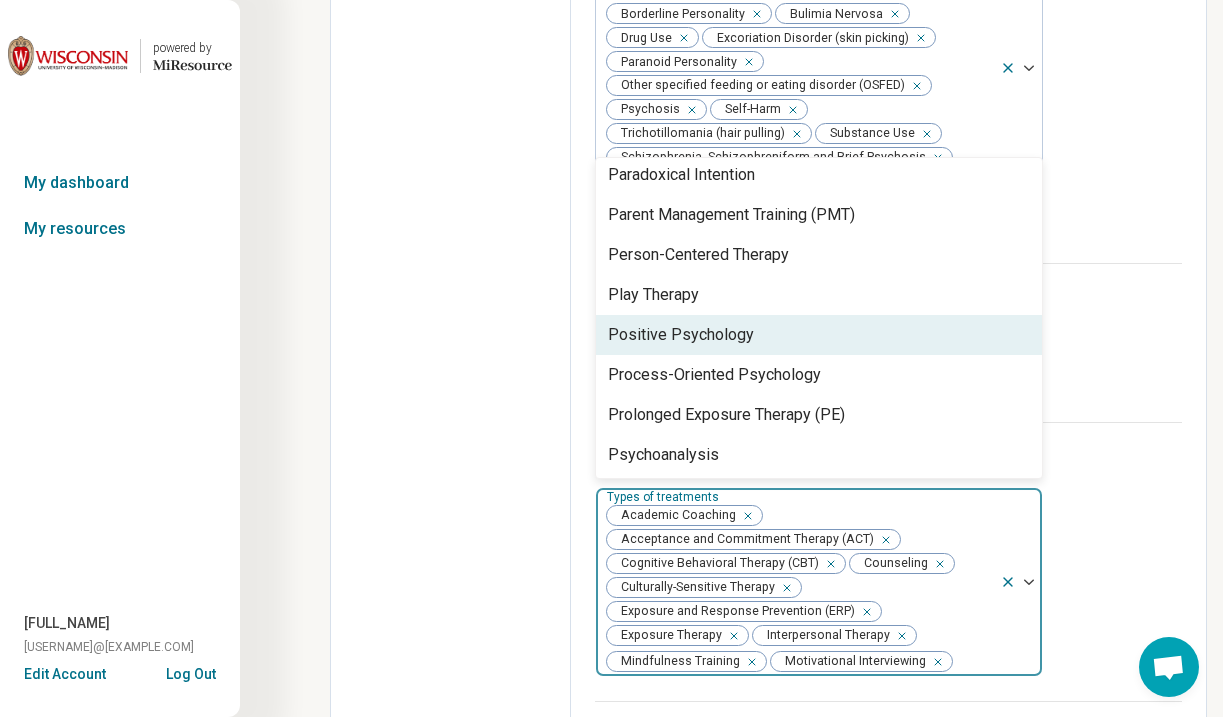 scroll, scrollTop: 2649, scrollLeft: 0, axis: vertical 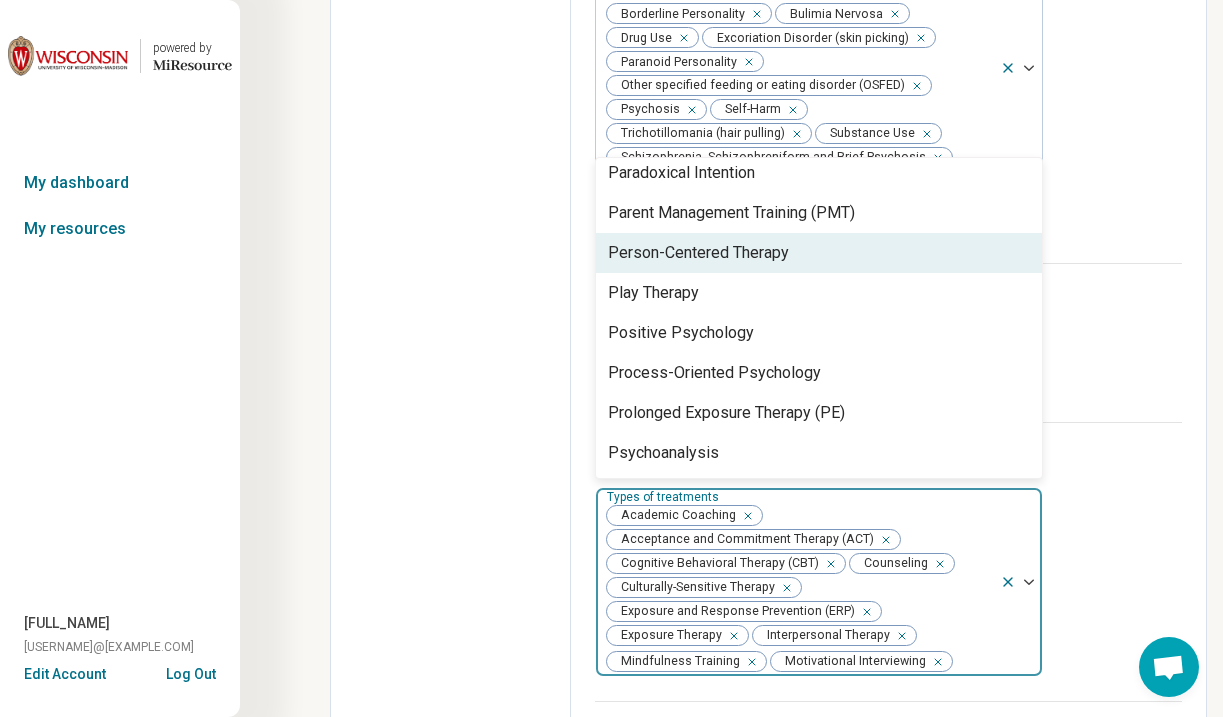 click on "Person-Centered Therapy" at bounding box center (819, 253) 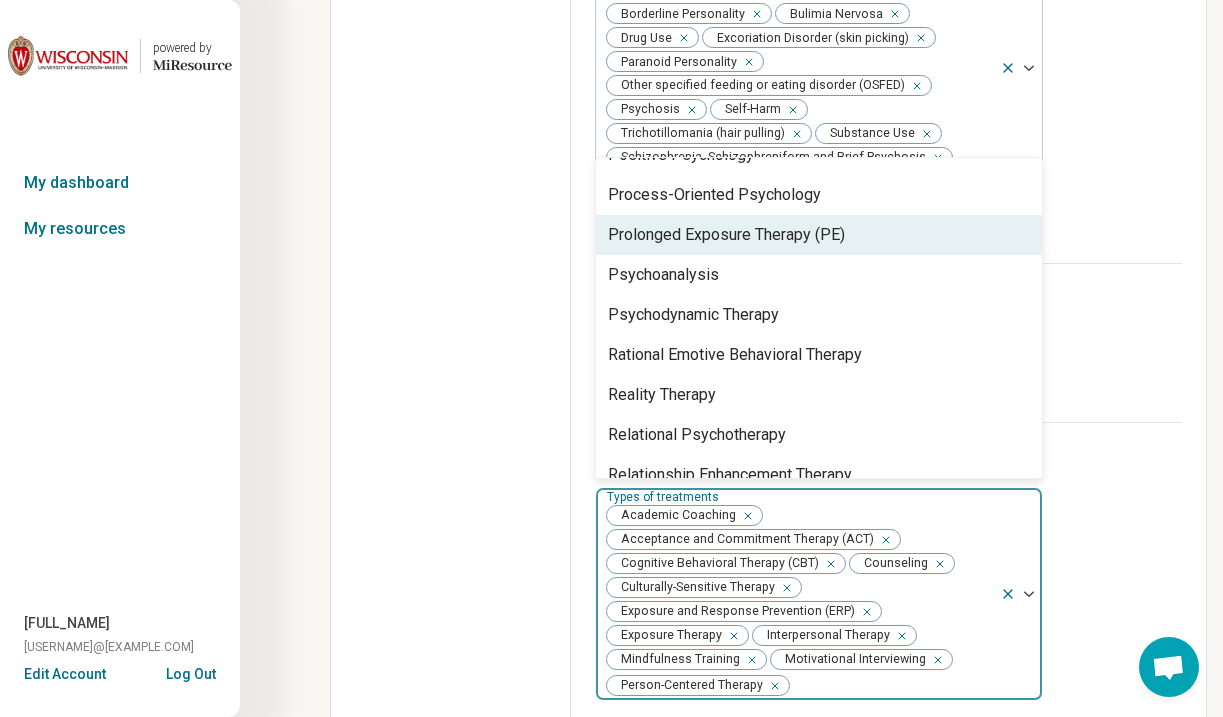 scroll, scrollTop: 2791, scrollLeft: 0, axis: vertical 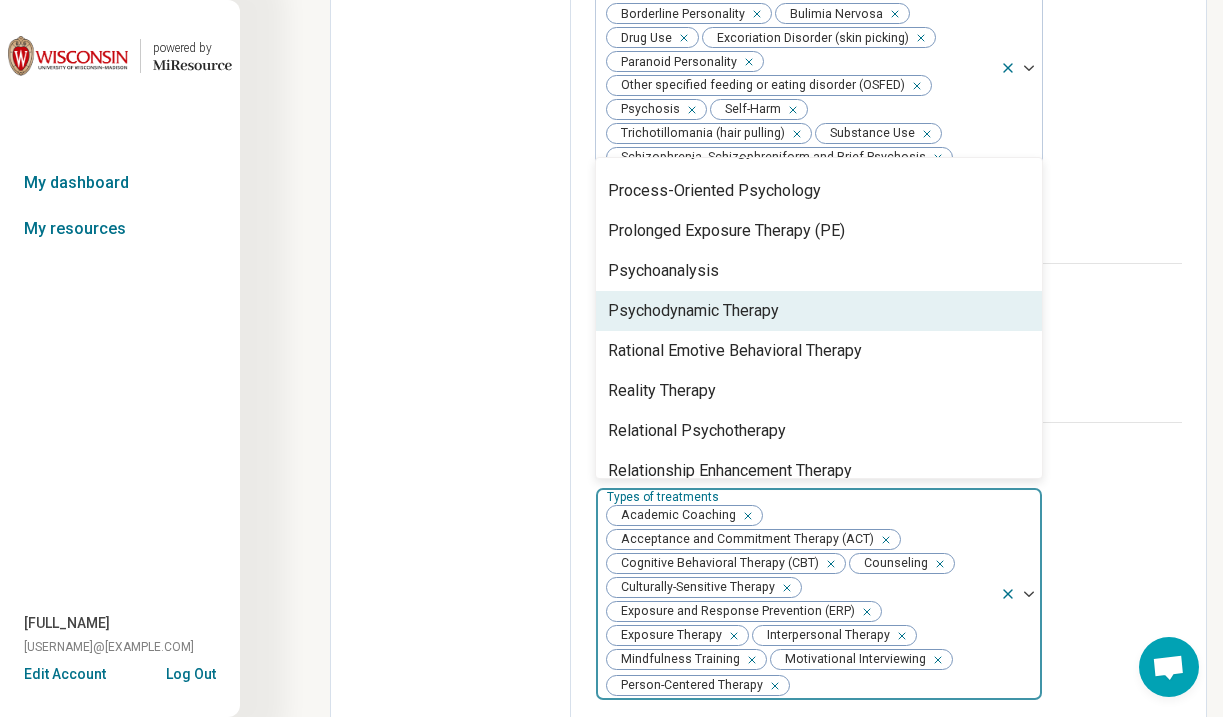 click on "Psychodynamic Therapy" at bounding box center [819, 311] 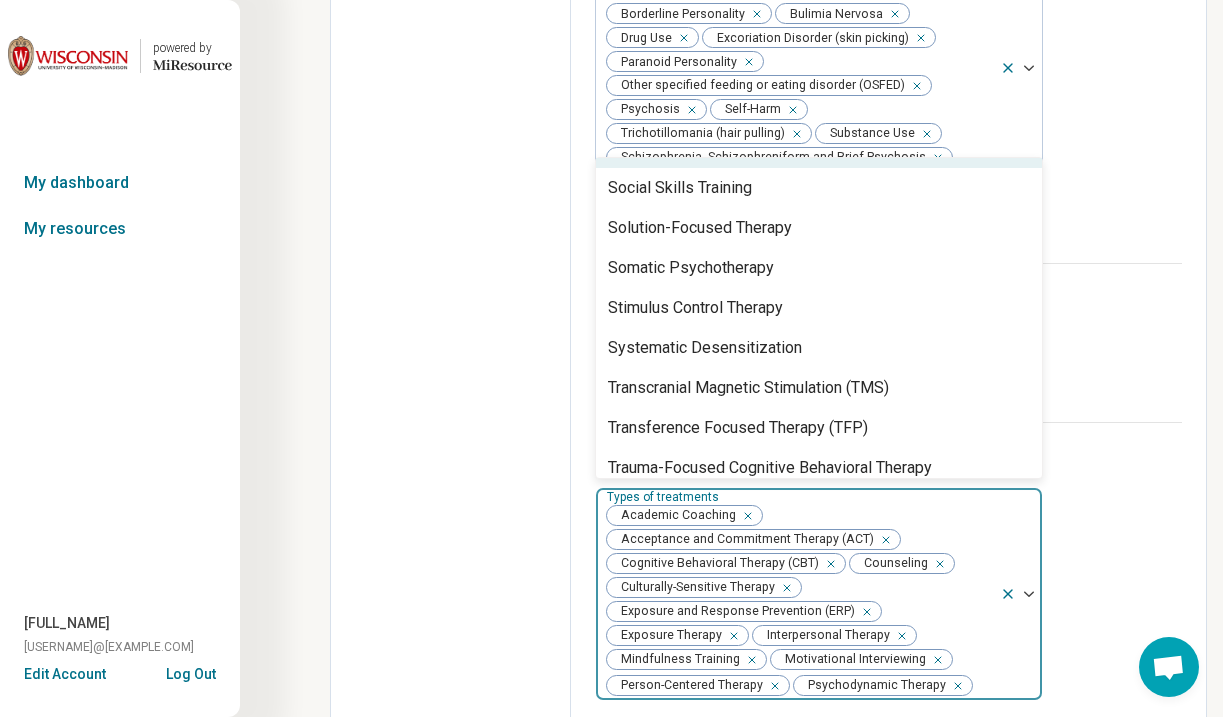 scroll, scrollTop: 3275, scrollLeft: 0, axis: vertical 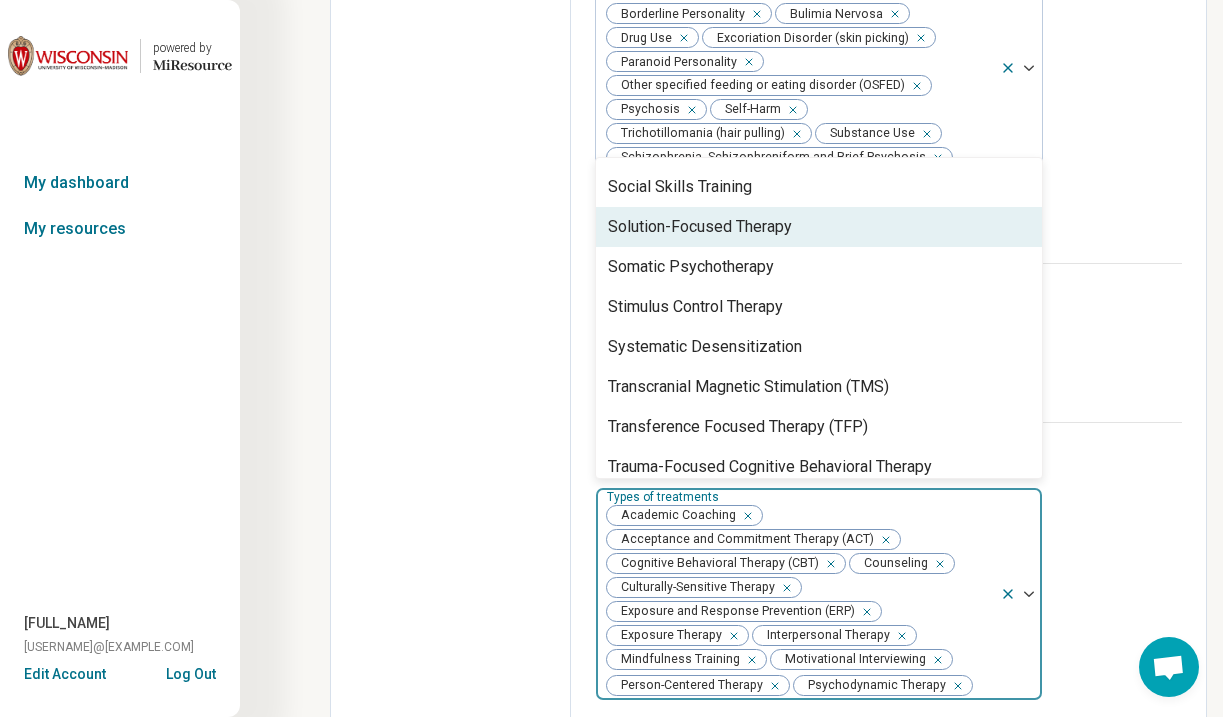 click on "Solution-Focused Therapy" at bounding box center (819, 227) 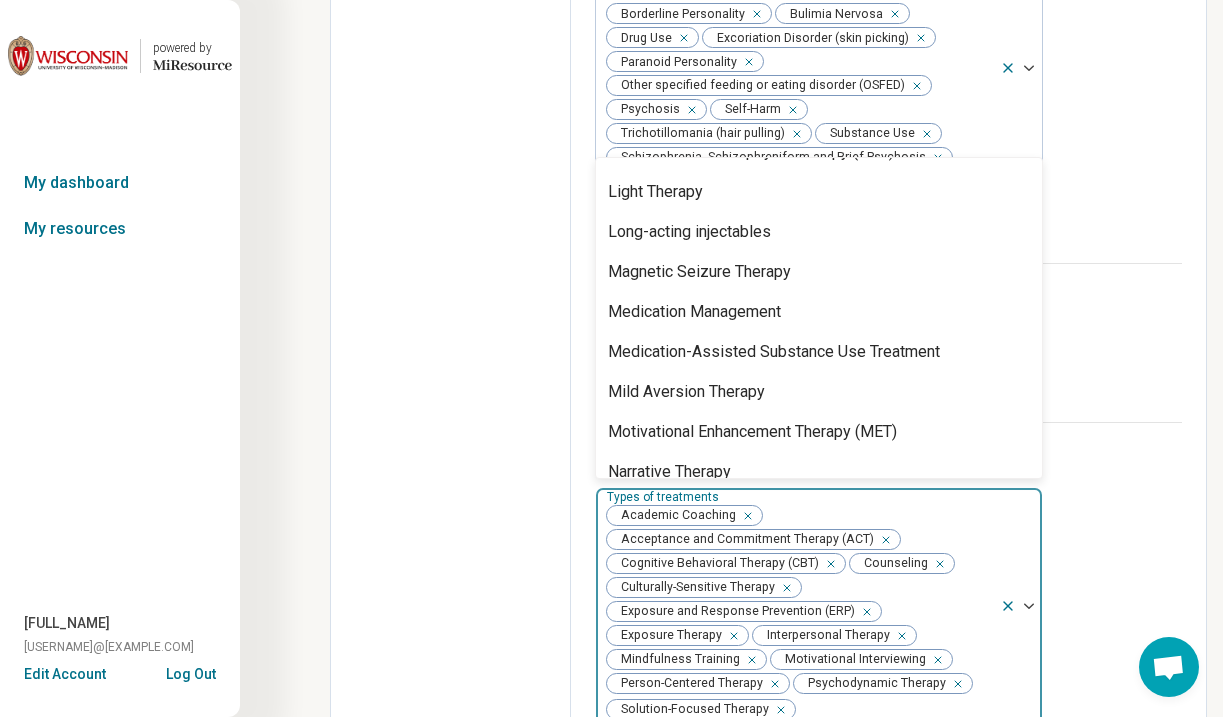 scroll, scrollTop: 2149, scrollLeft: 0, axis: vertical 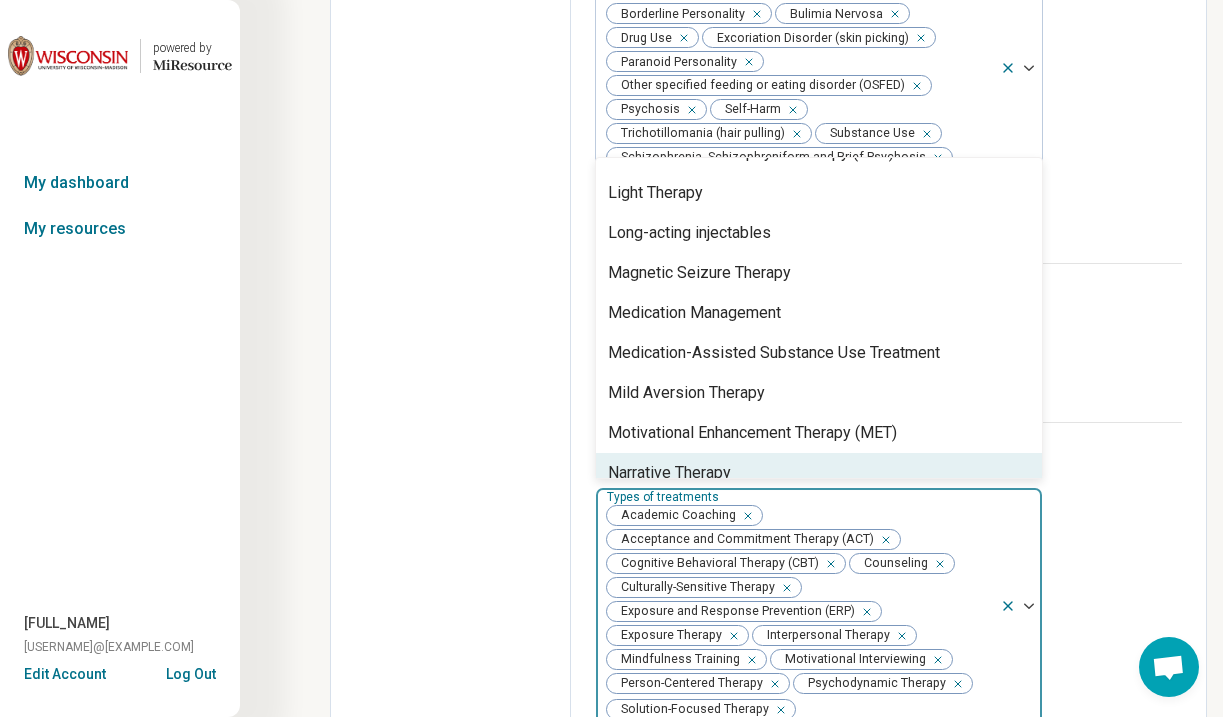 click on "Narrative Therapy" at bounding box center (819, 473) 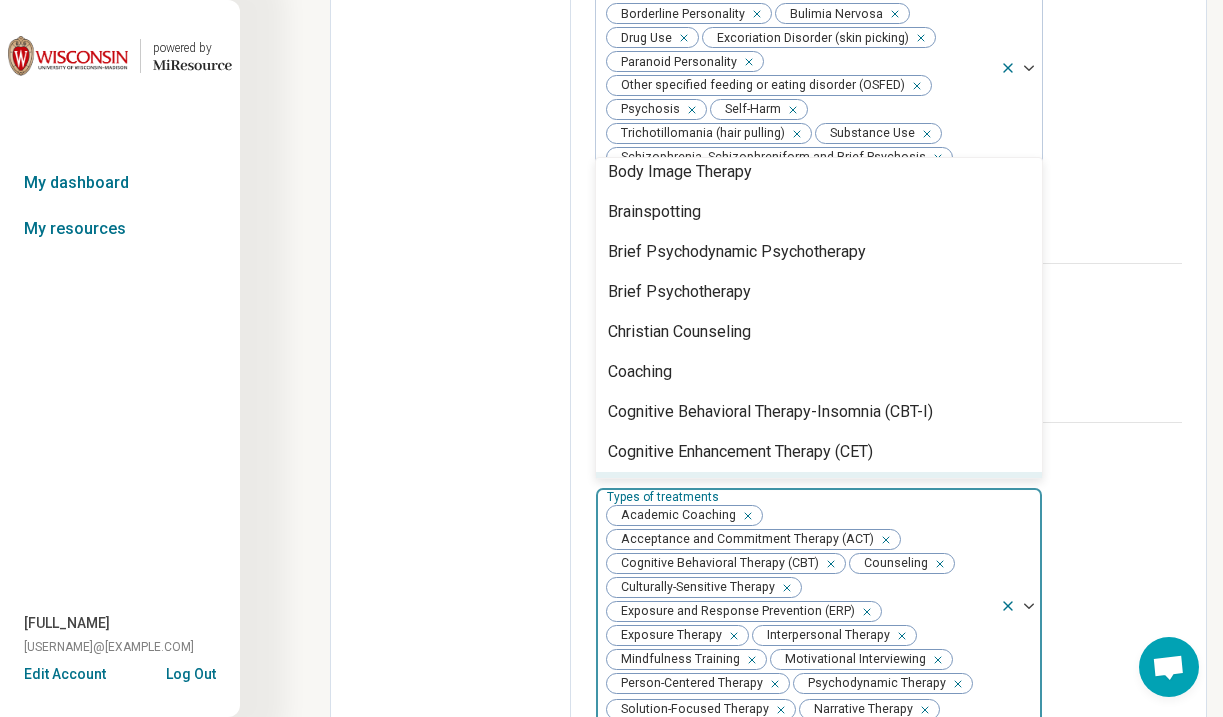 scroll, scrollTop: 571, scrollLeft: 0, axis: vertical 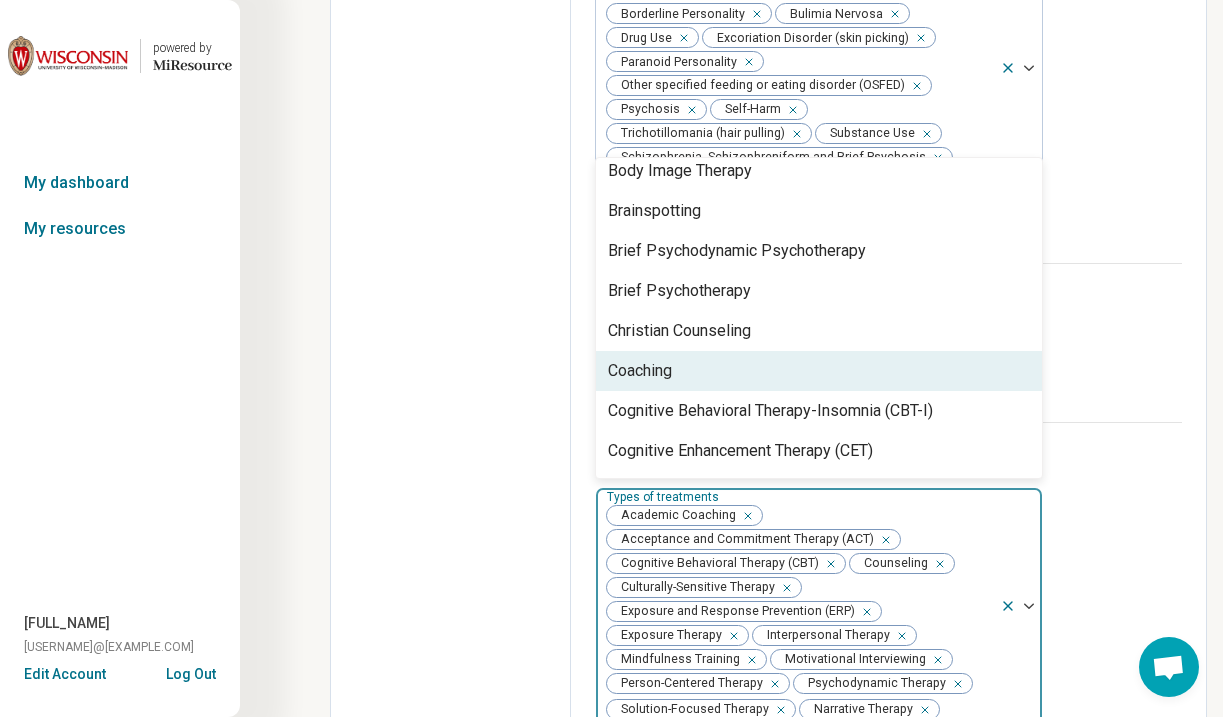 click on "Coaching" at bounding box center (819, 371) 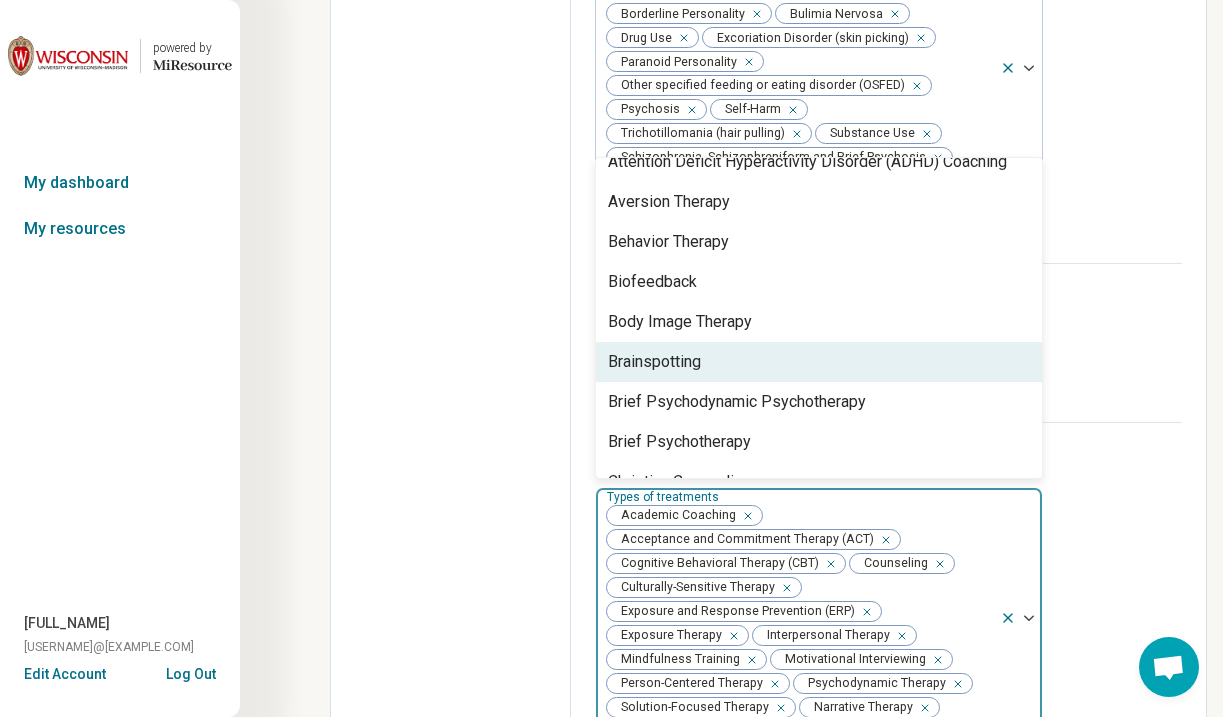 scroll, scrollTop: 431, scrollLeft: 0, axis: vertical 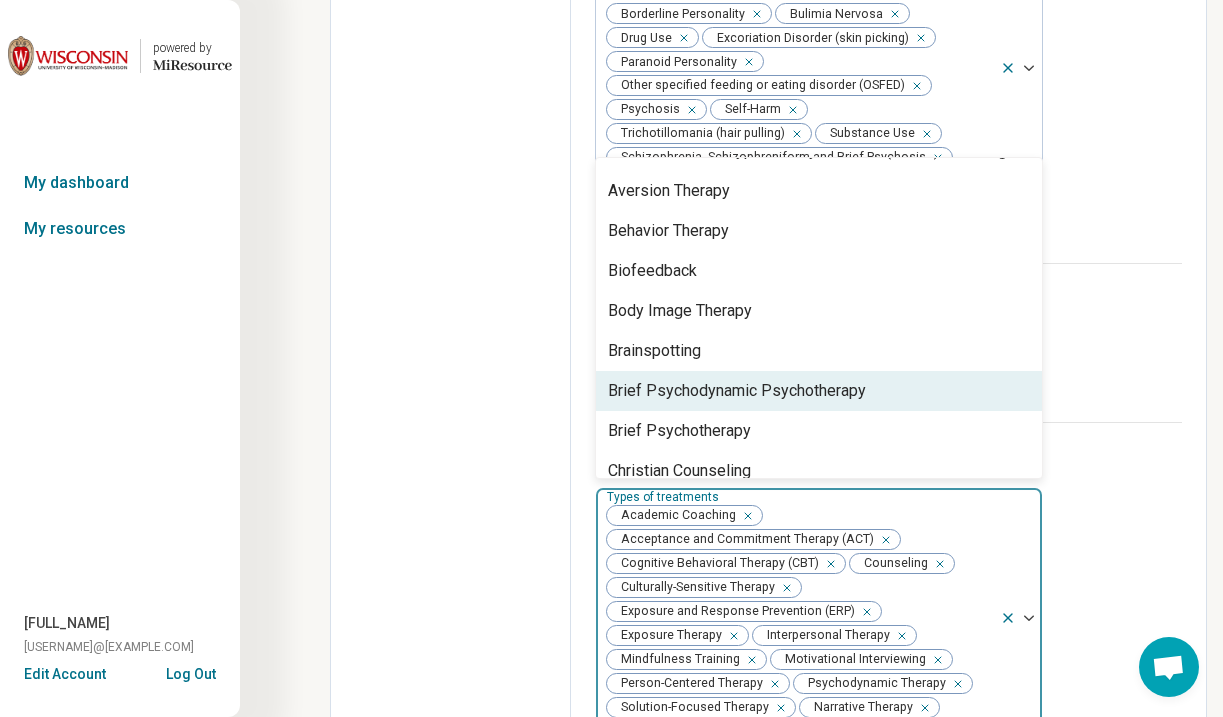 click on "Brief Psychodynamic Psychotherapy" at bounding box center (819, 391) 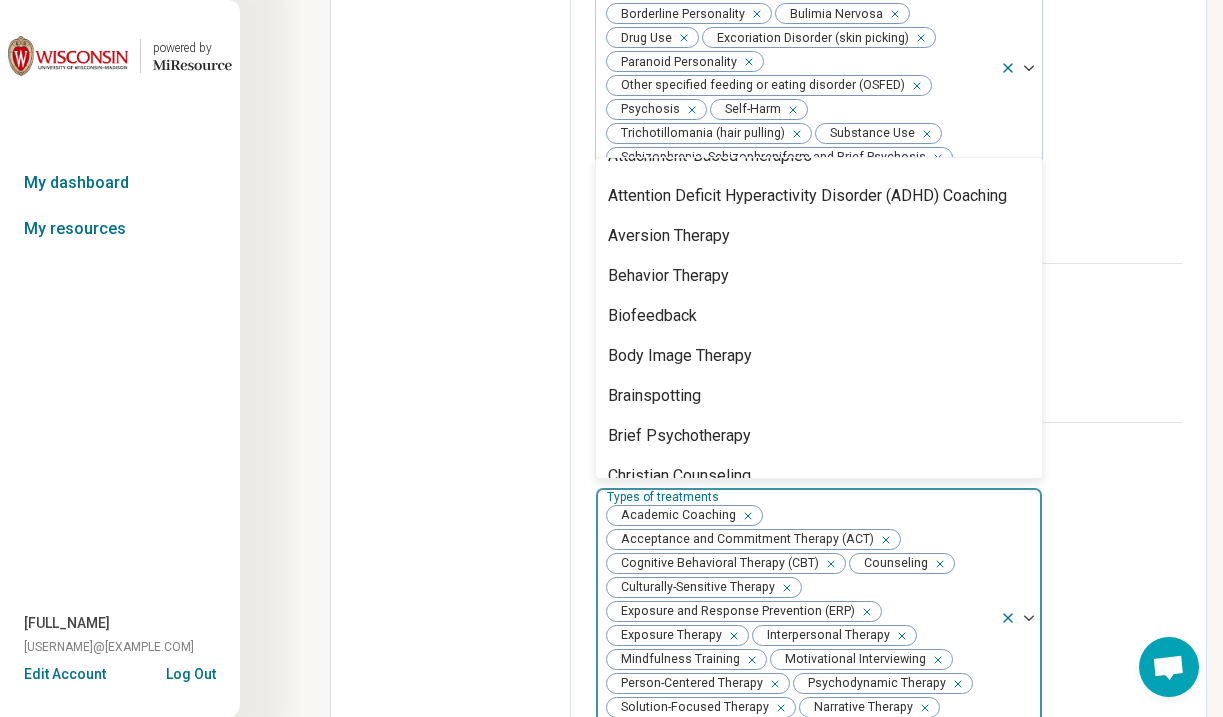 scroll, scrollTop: 367, scrollLeft: 0, axis: vertical 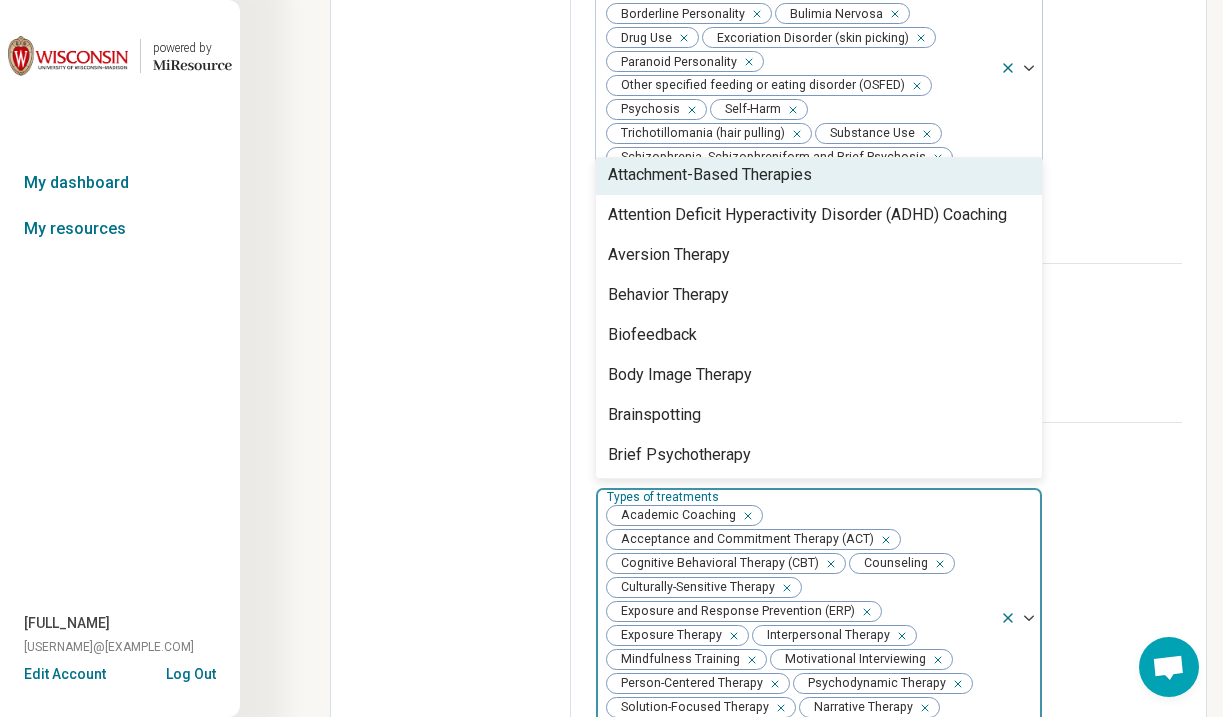 click on "Attachment-Based Therapies" at bounding box center (819, 175) 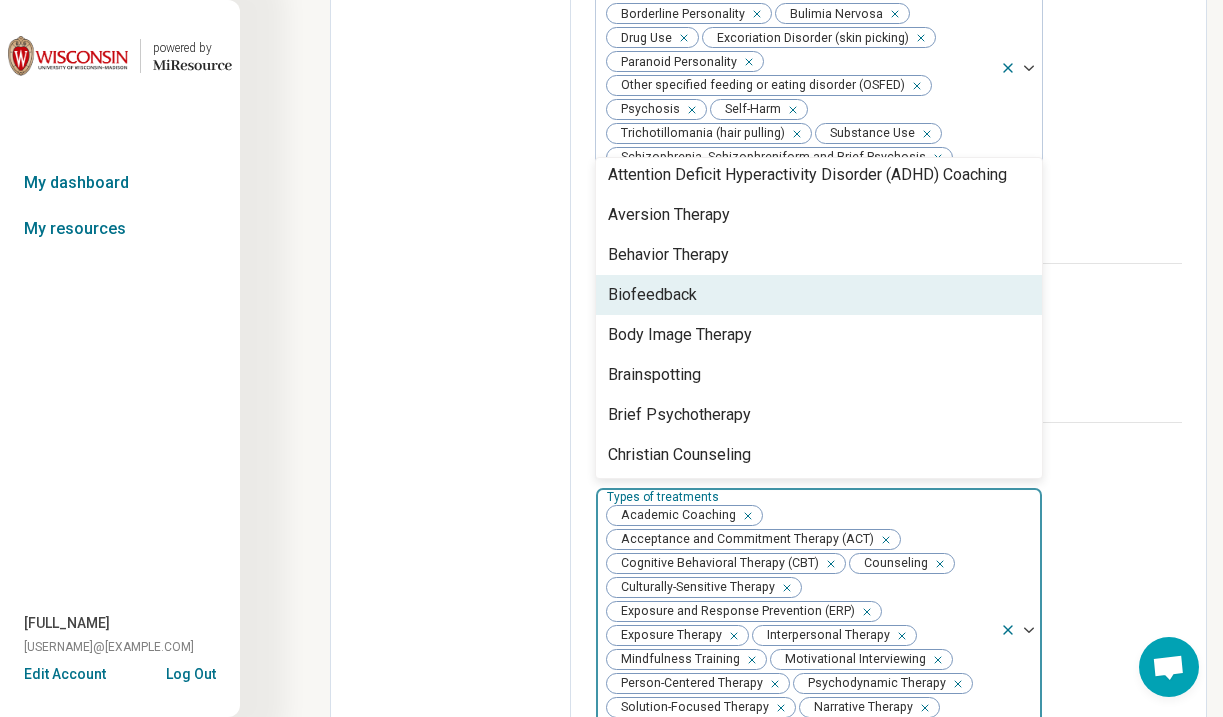 click on "Types of therapeutic modalities  (optional) Therapeutic modalities Assessment/Evaluation Individual Therapy Behavior Modification" at bounding box center [888, 342] 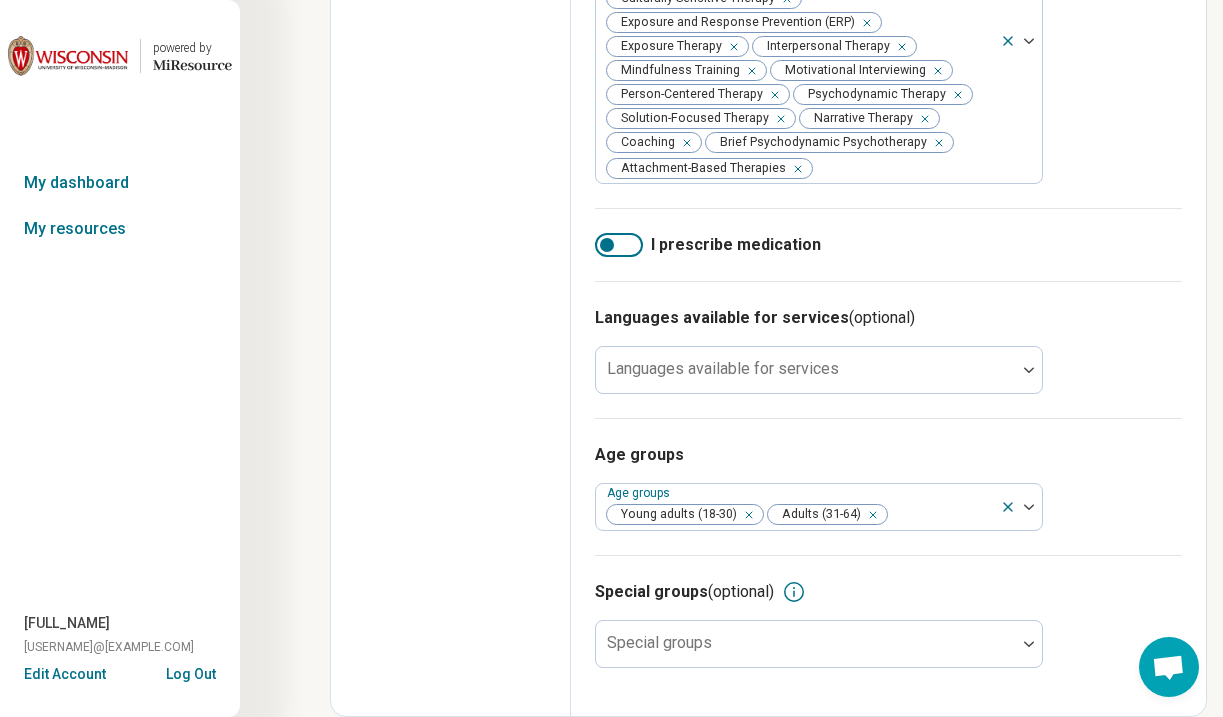 scroll, scrollTop: 1224, scrollLeft: 0, axis: vertical 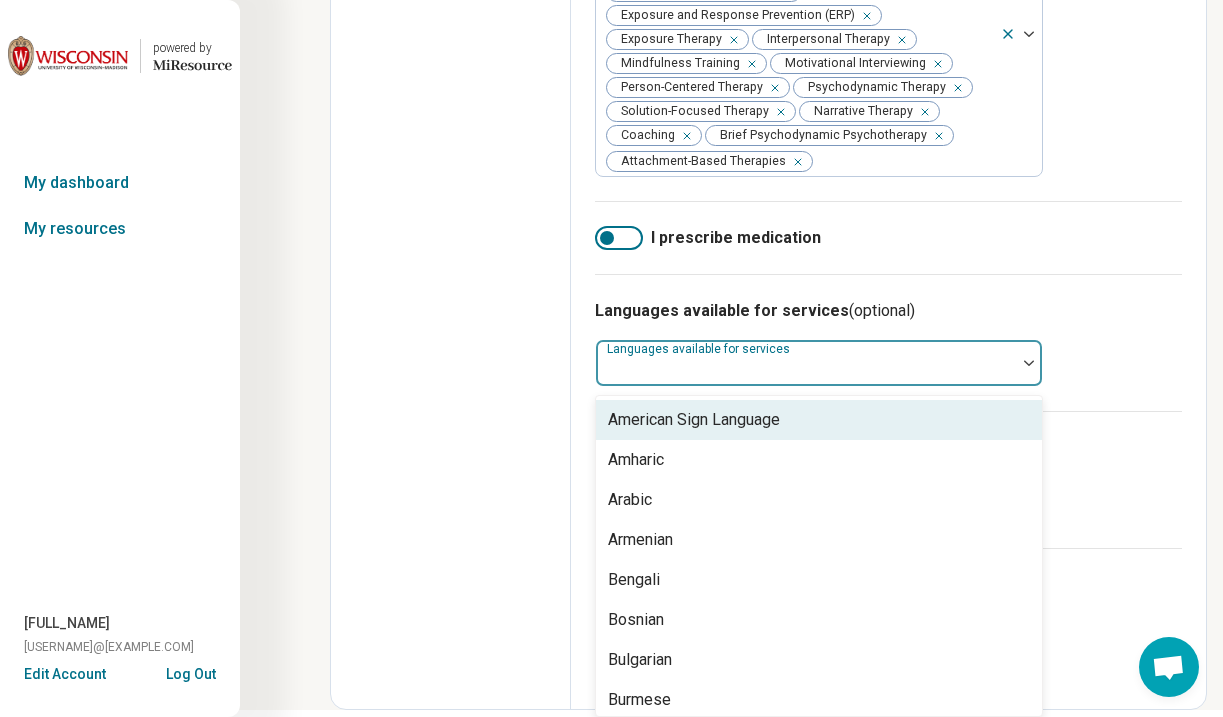 click at bounding box center (1029, 363) 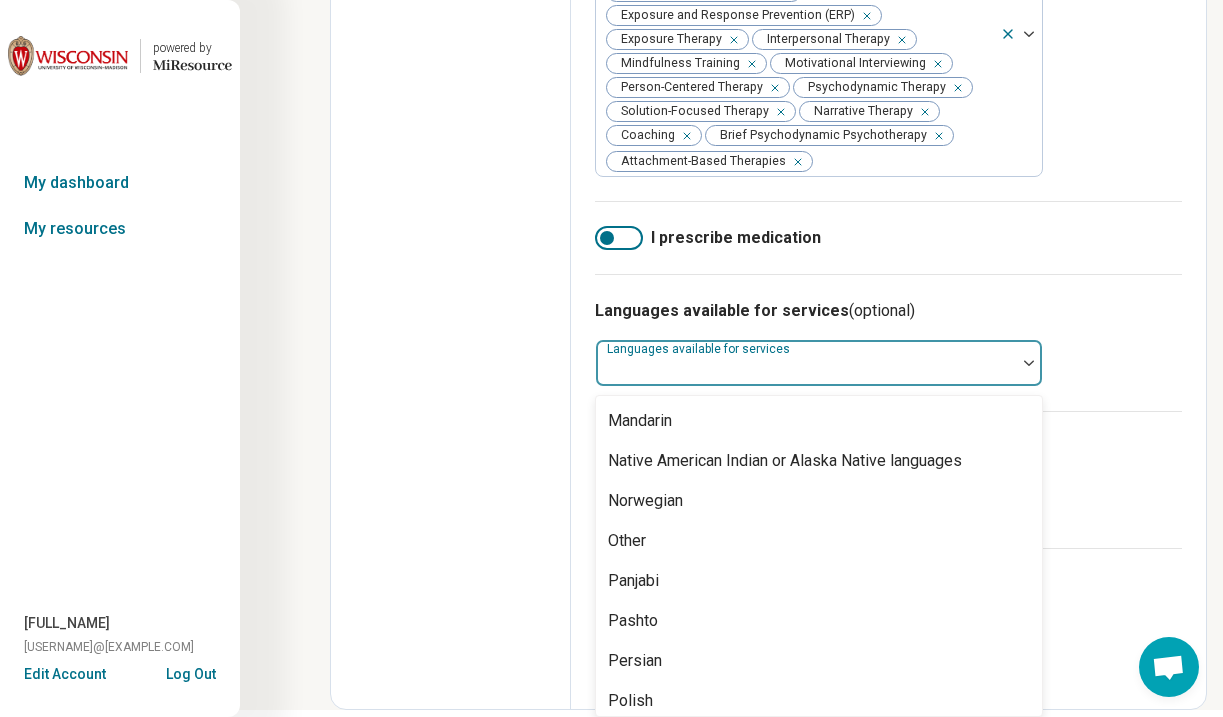 scroll, scrollTop: 1364, scrollLeft: 0, axis: vertical 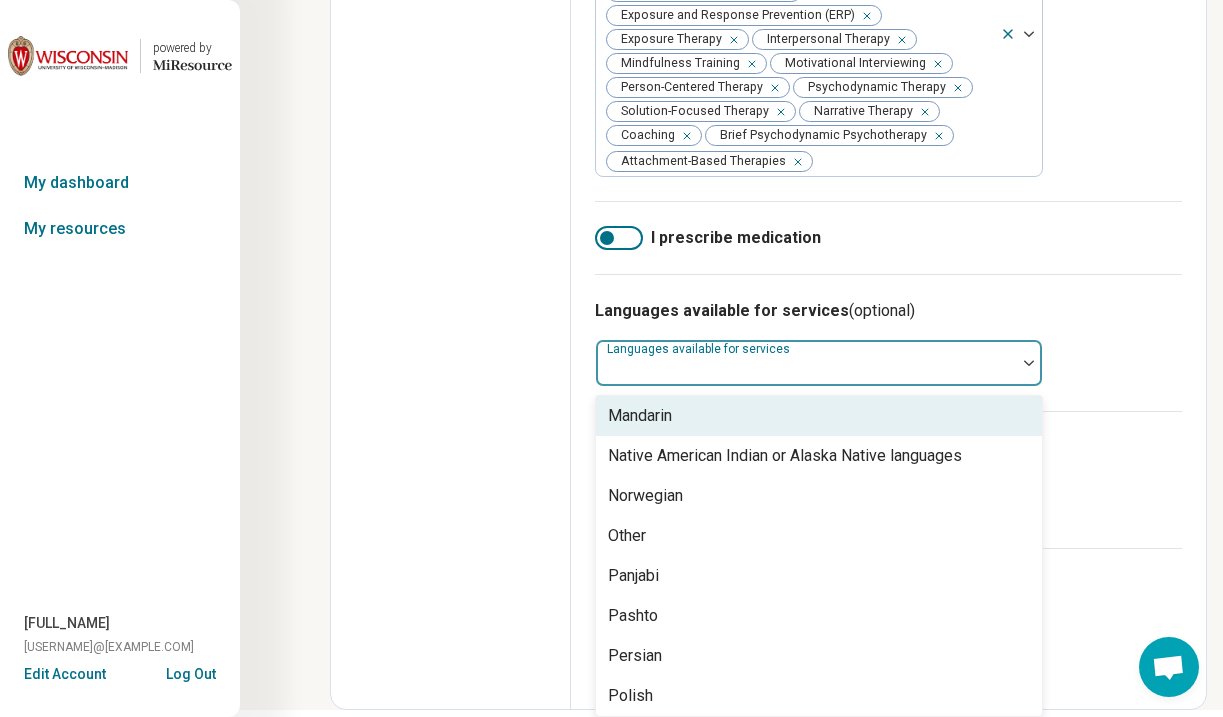 click on "Mandarin" at bounding box center (819, 416) 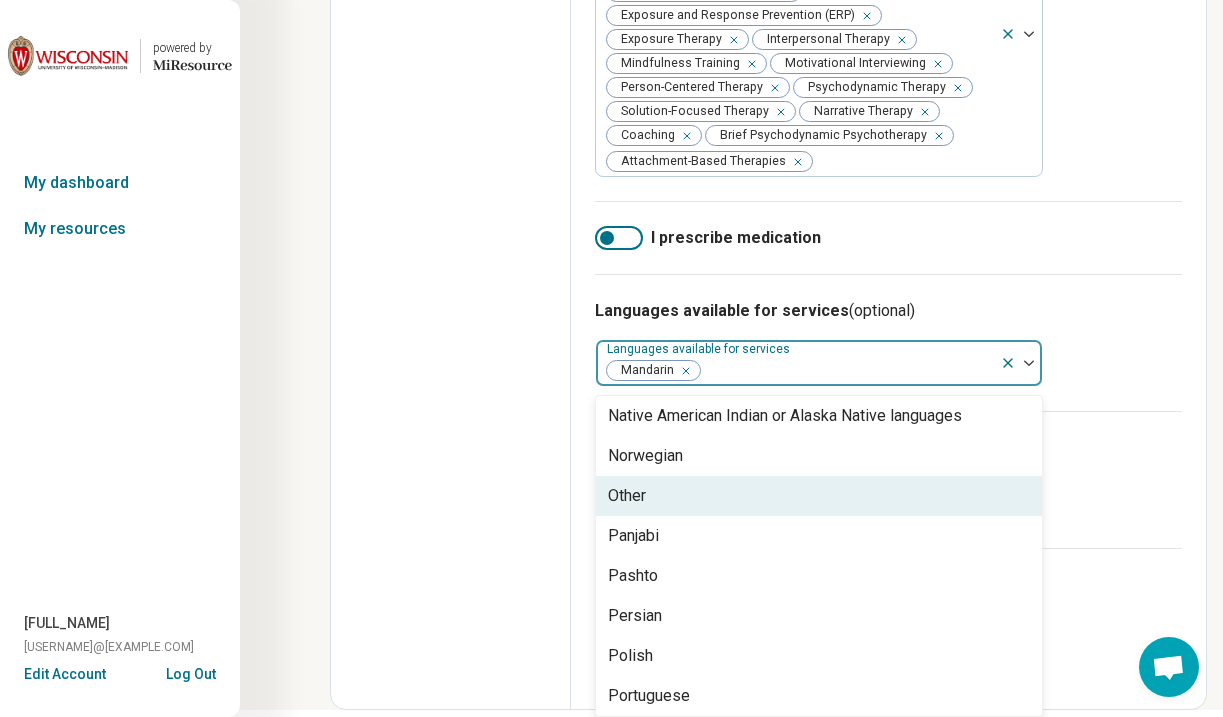 click on "Edit profile General Specialty Credentials Location Payment Schedule Profile completion:  70 % Profile Updated" at bounding box center [451, -210] 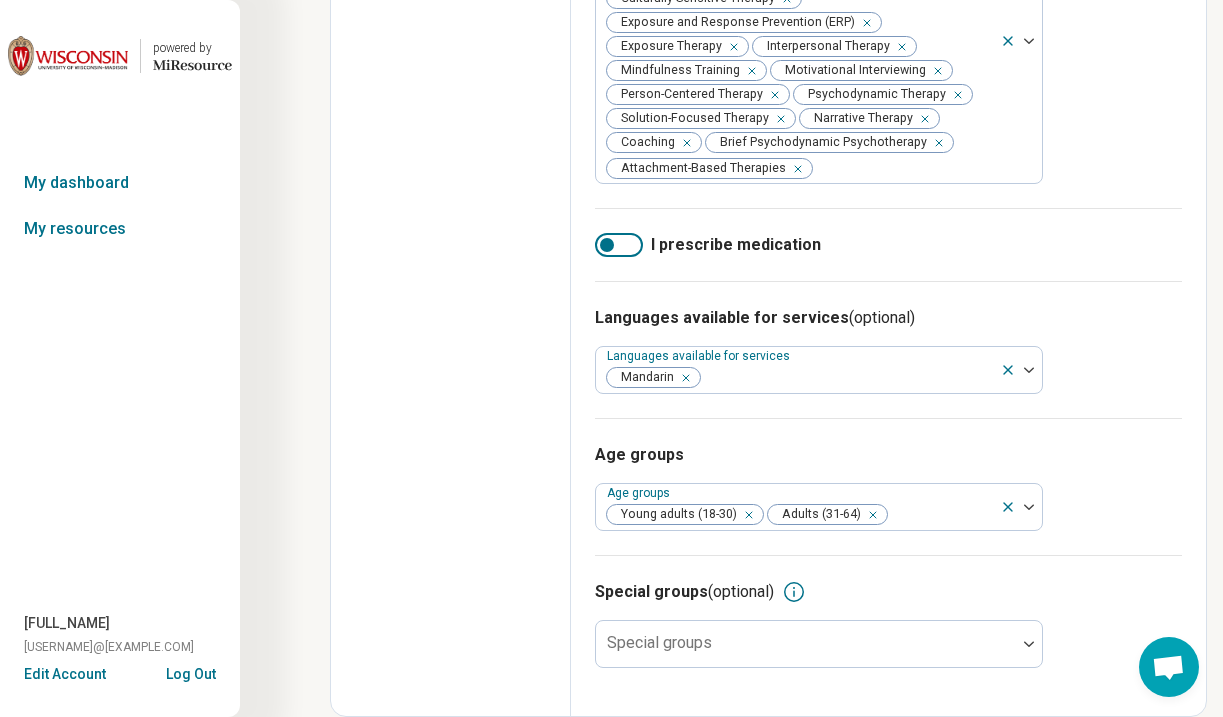 scroll, scrollTop: 1224, scrollLeft: 0, axis: vertical 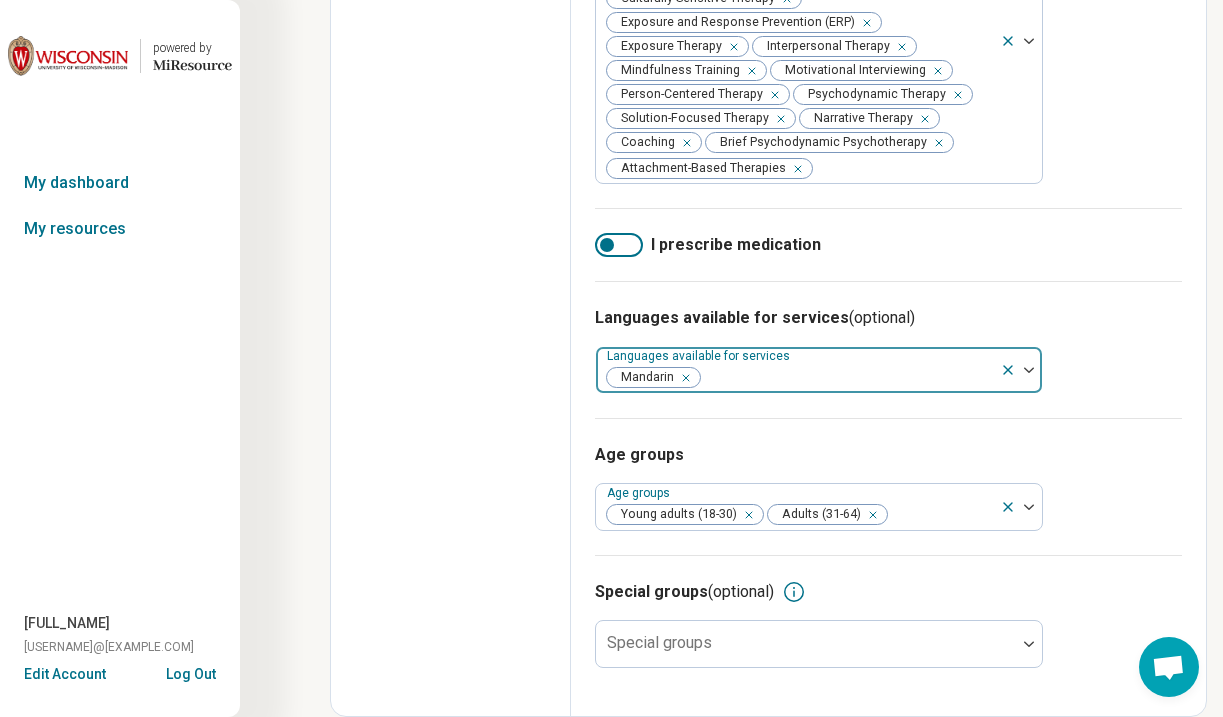 click at bounding box center [847, 378] 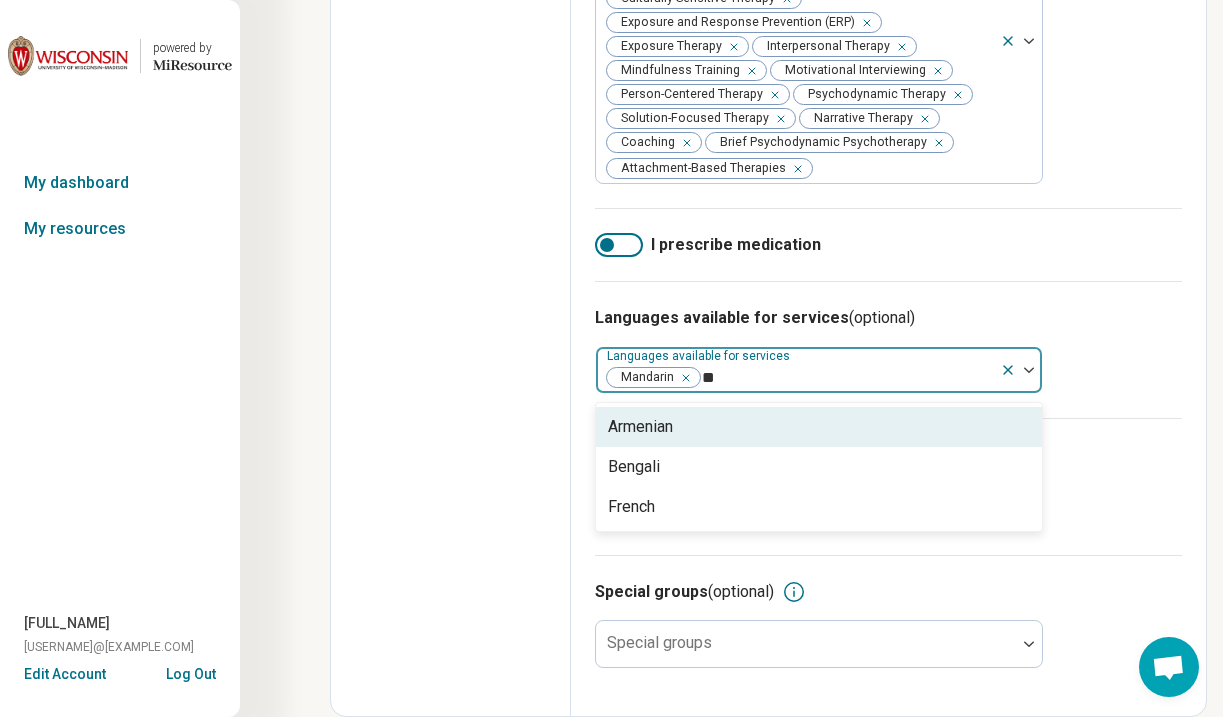 scroll, scrollTop: 1224, scrollLeft: 0, axis: vertical 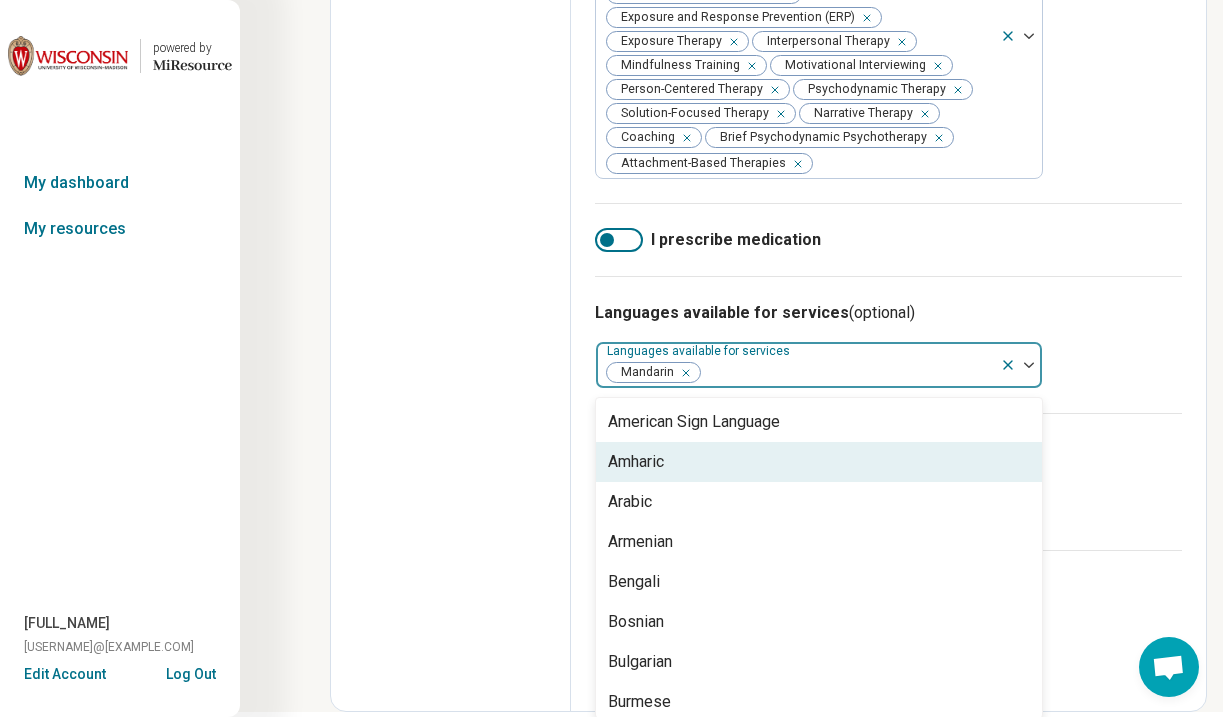 click on "Areas of expertise Areas of expertise Academic Concerns Anxiety Burnout Career College and School Placement Conflict Resolution Depression Life Transitions Personal Growth Racial/Cultural Oppression or Trauma Self-Esteem Relationship(s) with Parents/Children/Family Relationship(s) with Friends/Roommates Relationship(s) with Partner/Husband/Wife Social Anxiety I accept clients/patients who are actively suicidal Excluded conditions  (optional) Excluded conditions Anorexia Nervosa Autism Avoidant/Restrictive Food Intake Disorder Borderline Personality Bulimia Nervosa Drug Use Excoriation Disorder (skin picking) Paranoid Personality Other specified feeding or eating disorder (OSFED) Psychosis Self-Harm Trichotillomania (hair pulling) Substance Use Schizophrenia, Schizophreniform and Brief Psychosis Schizoaffective Suicidal Ideation This information will not be displayed on your profile. Types of therapeutic modalities  (optional) Therapeutic modalities Assessment/Evaluation Individual Therapy Types of treatments" at bounding box center (888, -208) 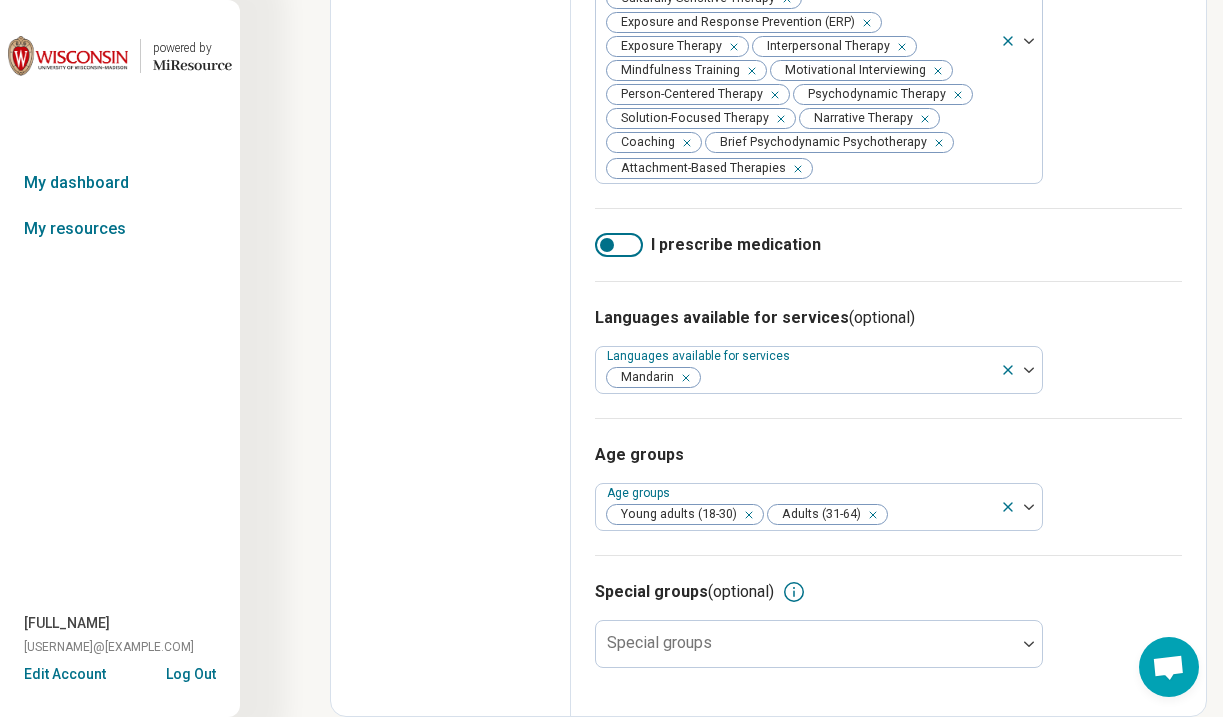 scroll, scrollTop: 1224, scrollLeft: 0, axis: vertical 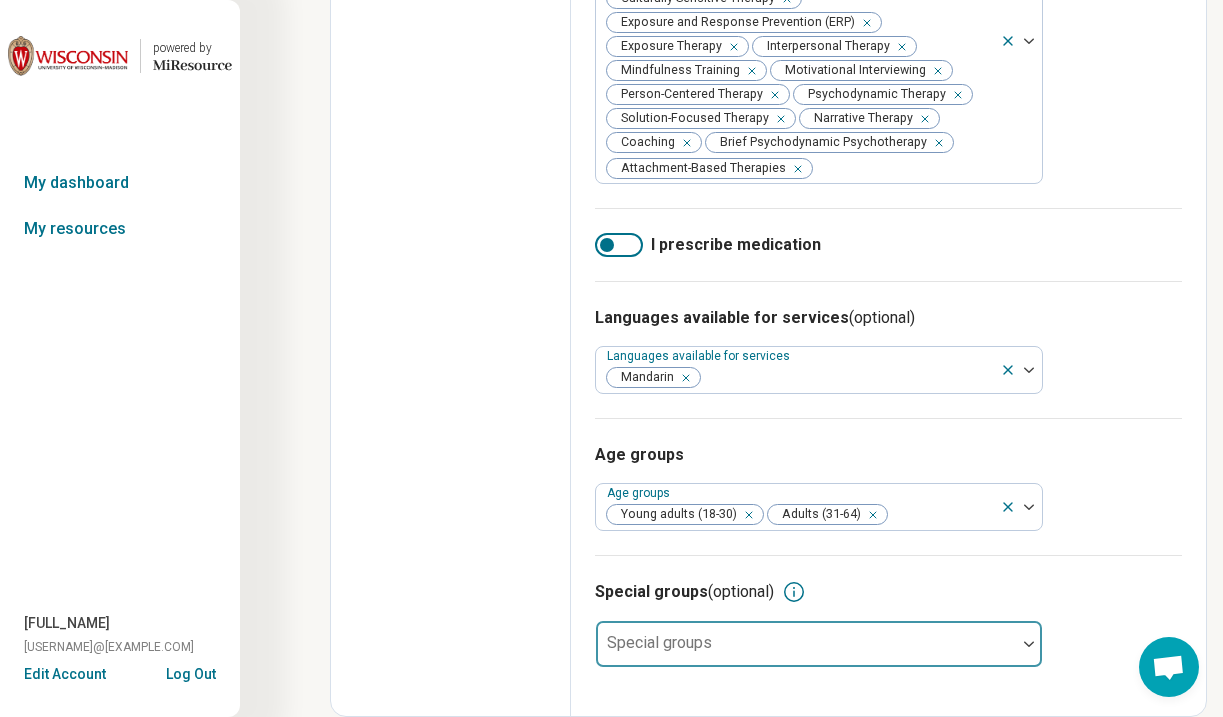 click at bounding box center (806, 652) 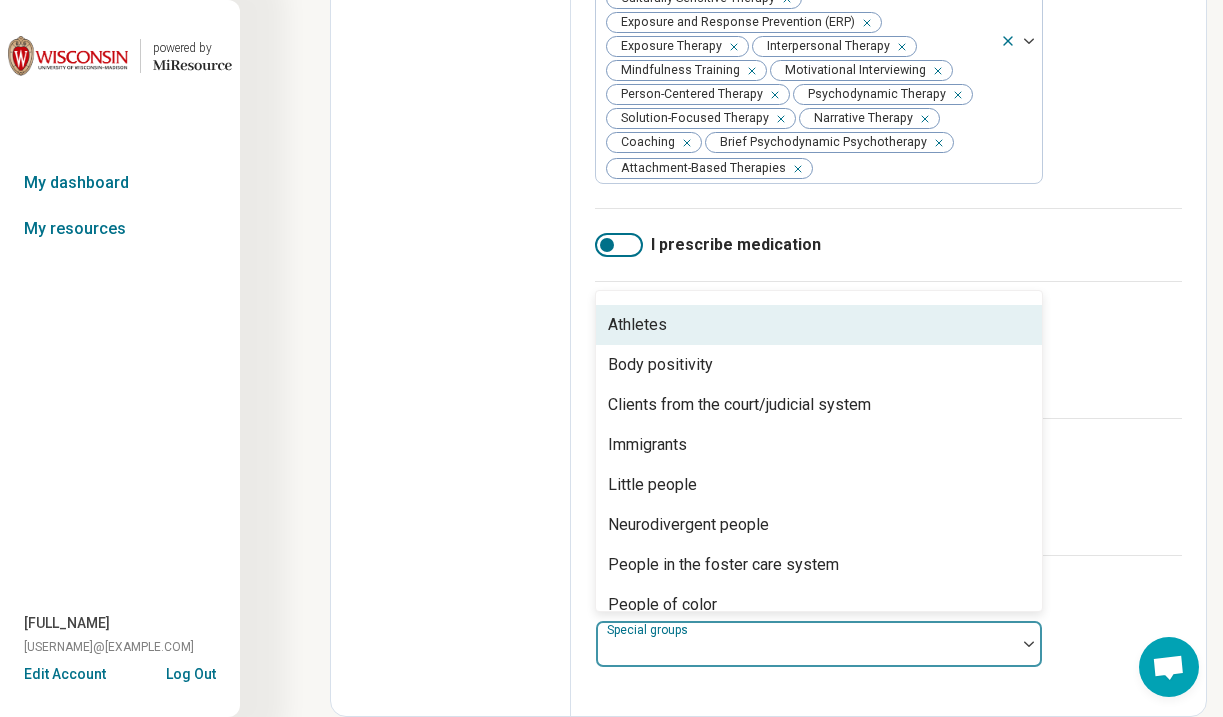 scroll, scrollTop: 74, scrollLeft: 0, axis: vertical 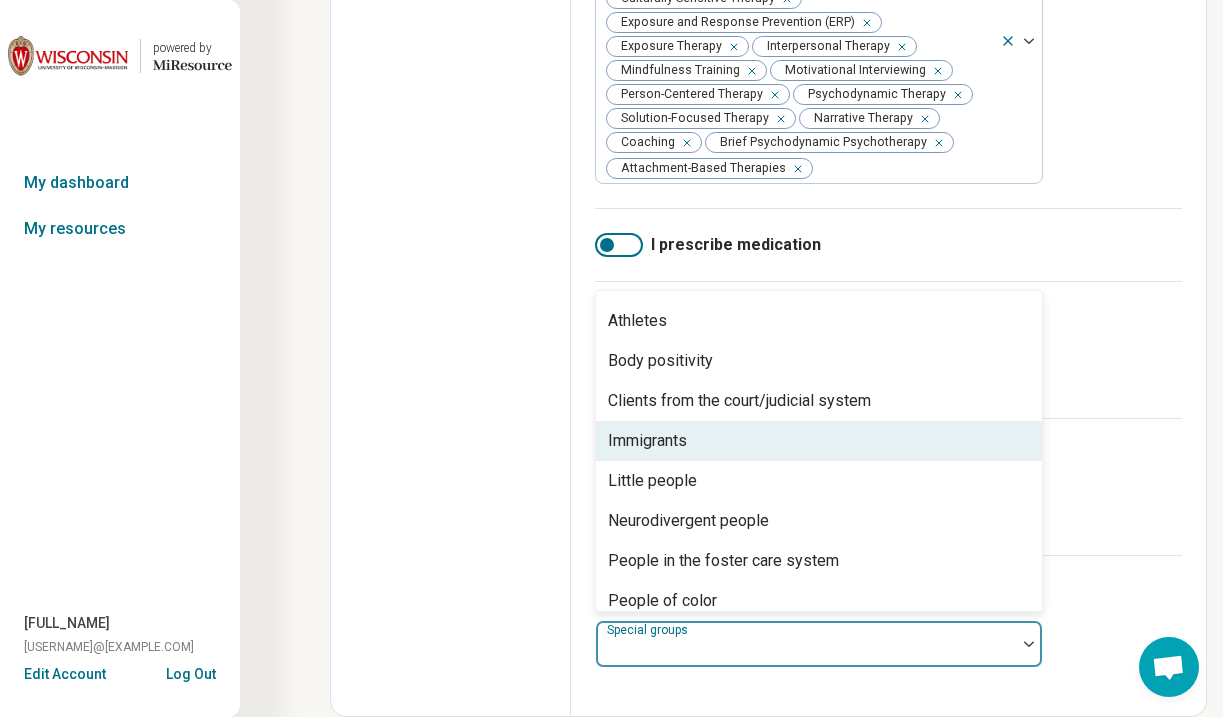 click on "Immigrants" at bounding box center (819, 441) 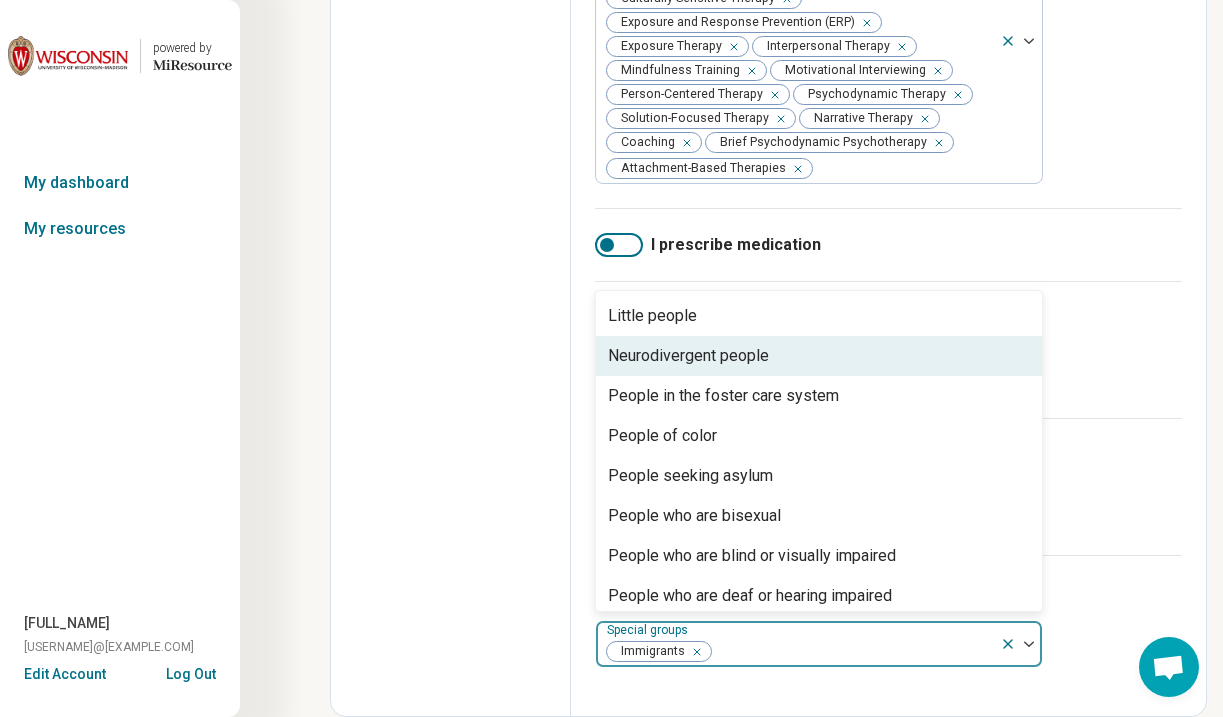 scroll, scrollTop: 206, scrollLeft: 0, axis: vertical 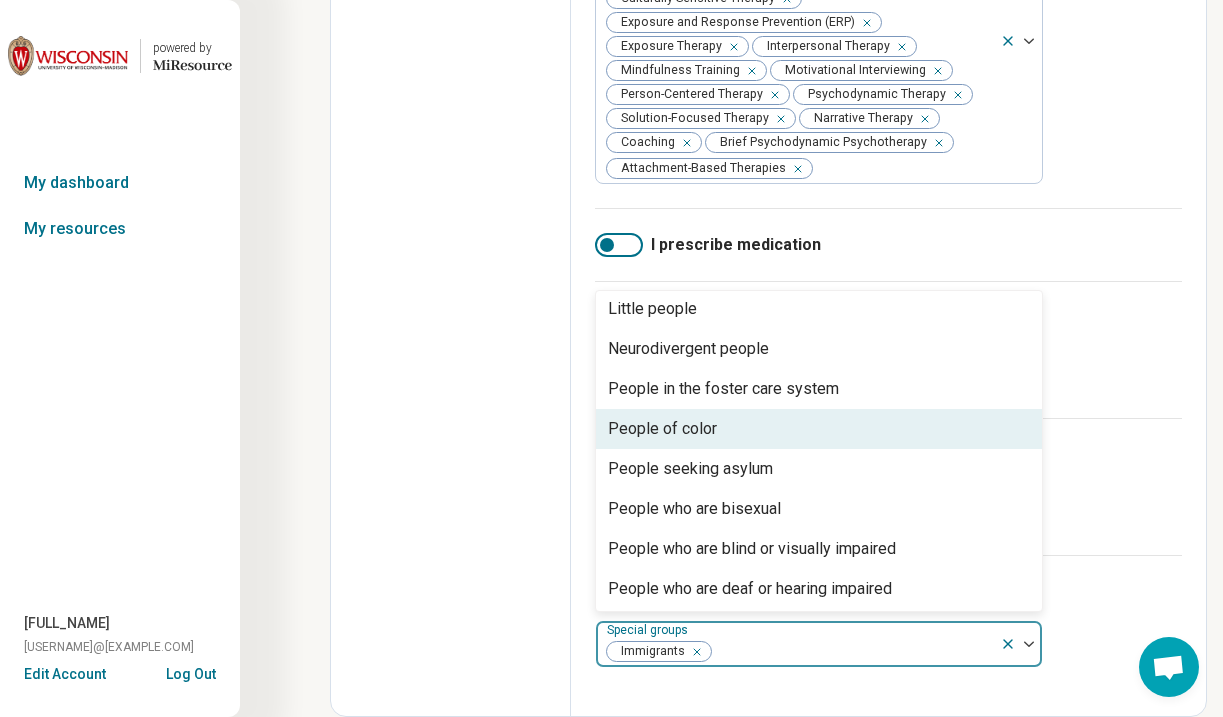 click on "People of color" at bounding box center [819, 429] 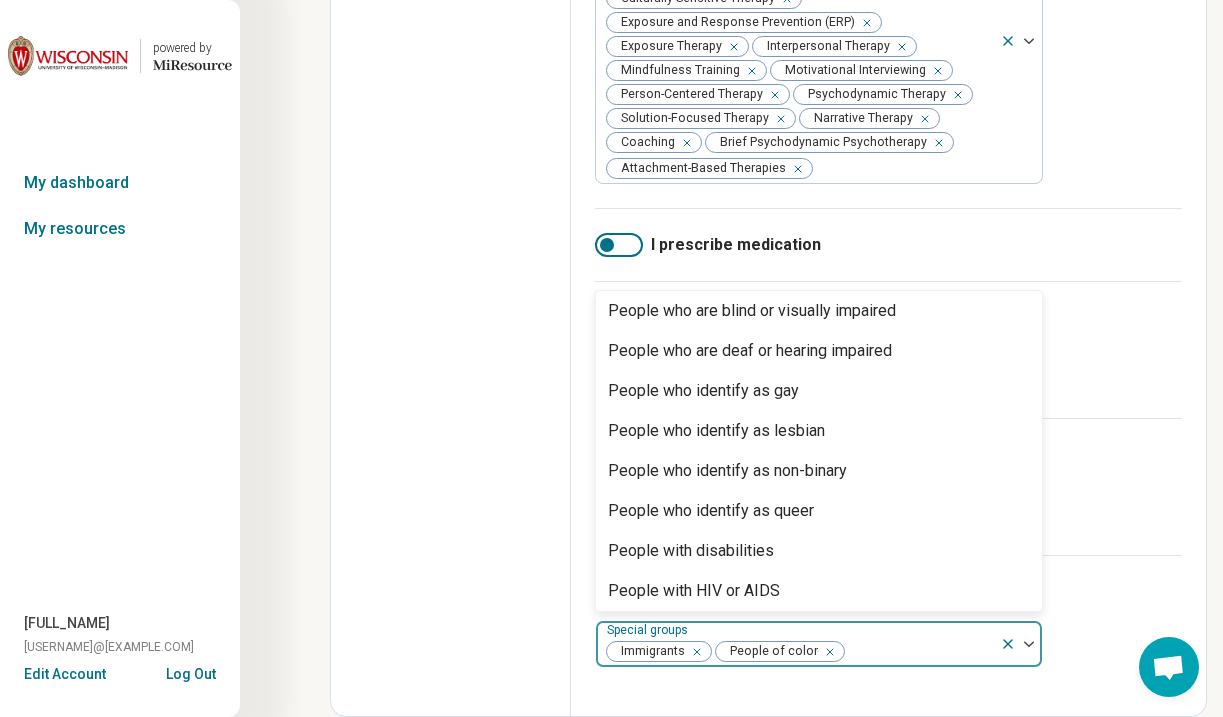 scroll, scrollTop: 403, scrollLeft: 0, axis: vertical 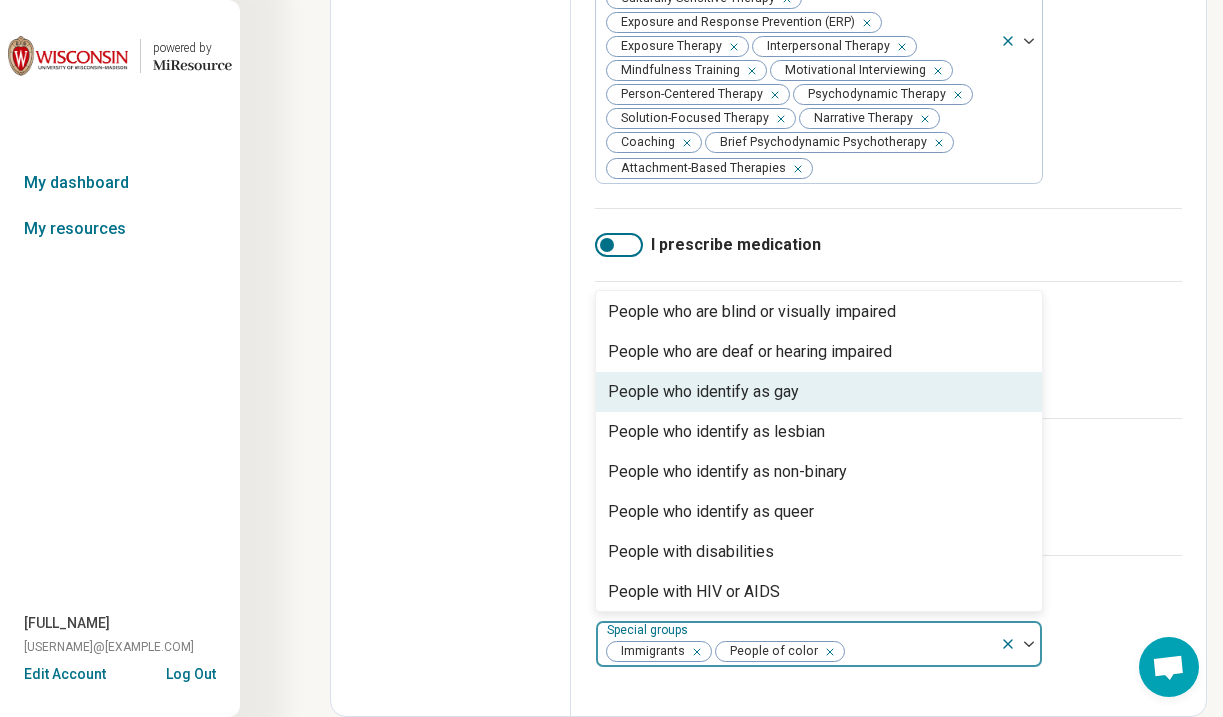 click on "People who identify as gay" at bounding box center [819, 392] 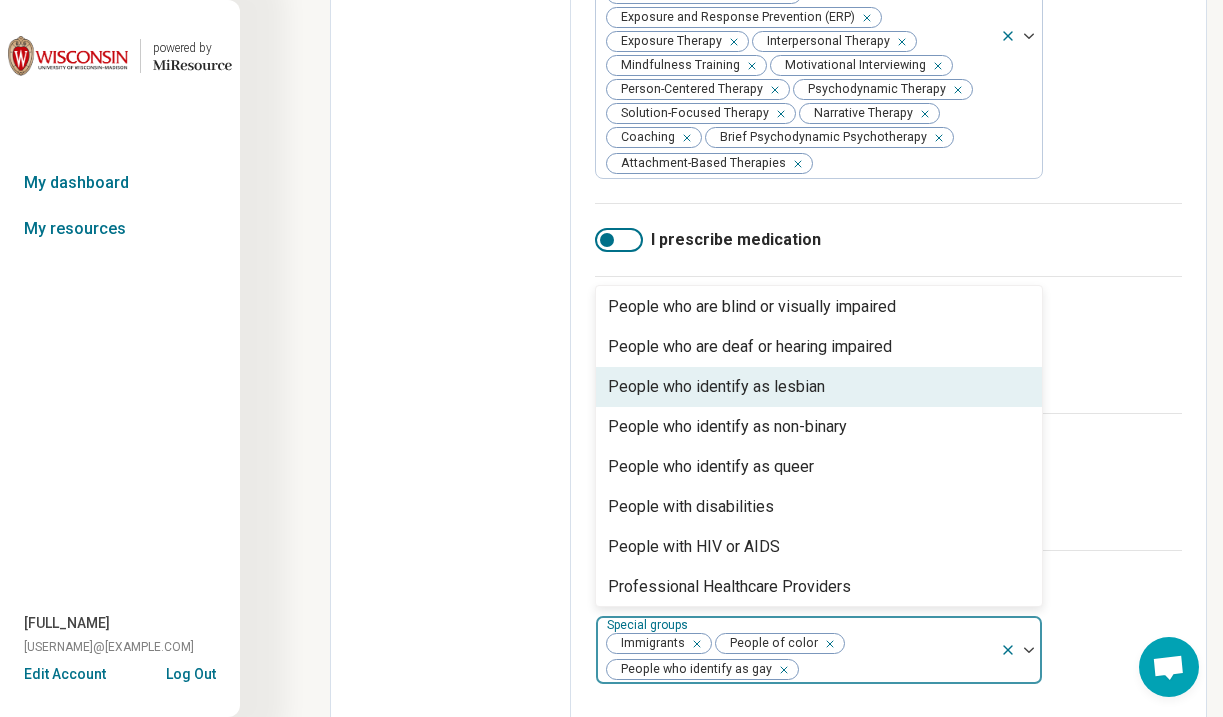 click on "People who identify as lesbian" at bounding box center [819, 387] 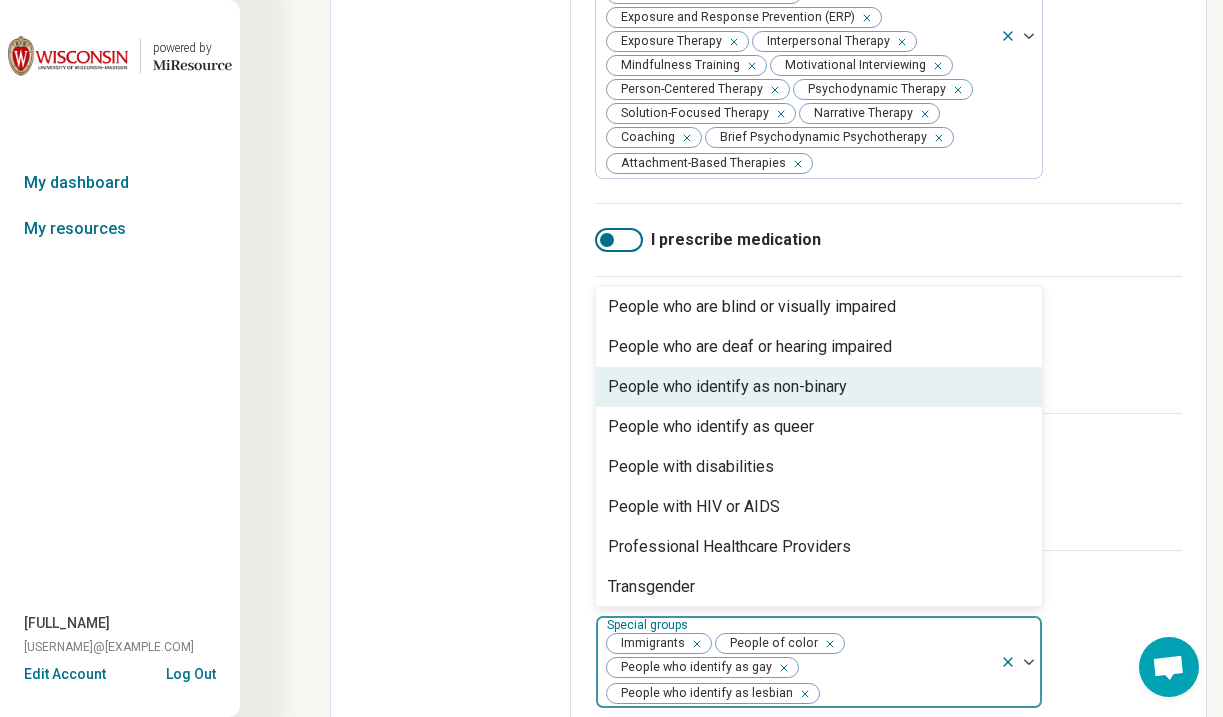 click on "People who identify as non-binary" at bounding box center (819, 387) 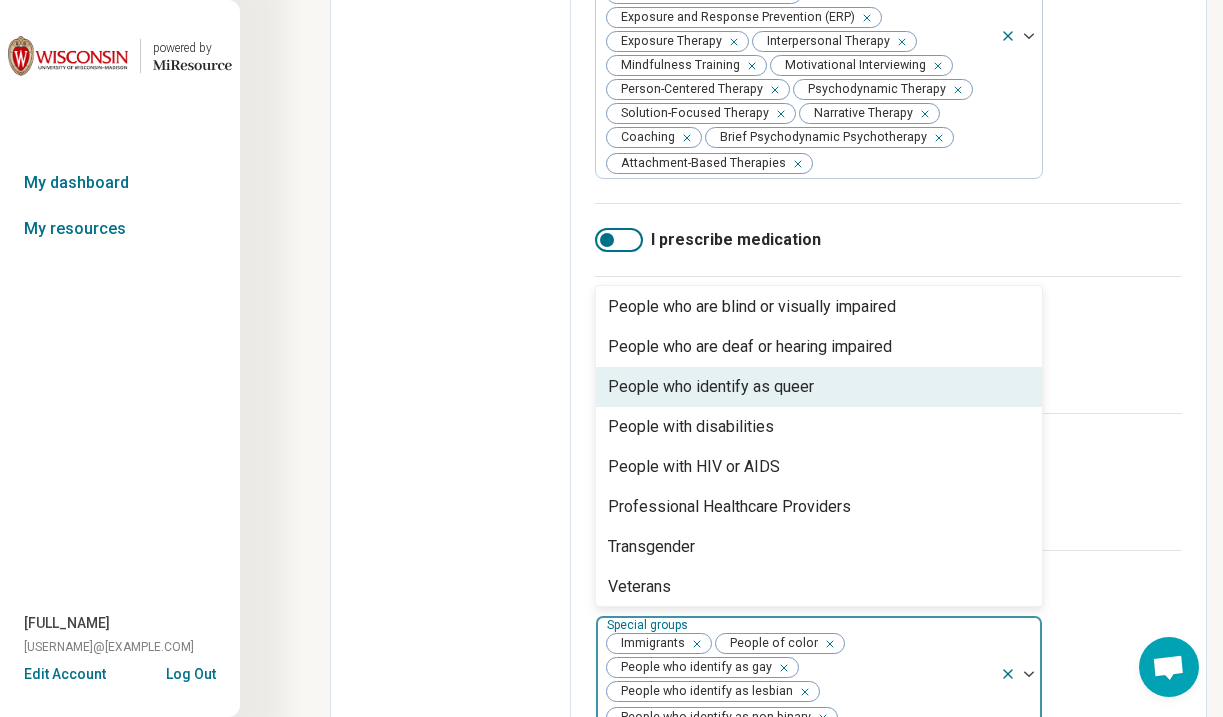 click on "People who identify as queer" at bounding box center [819, 387] 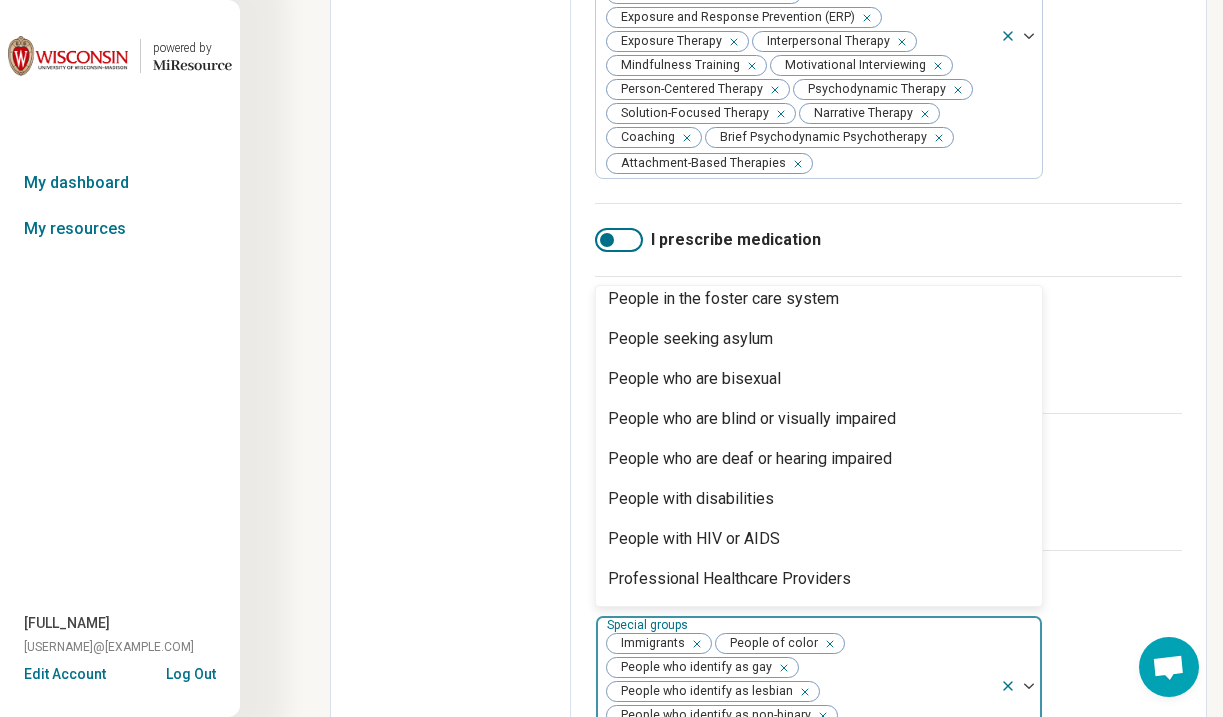 scroll, scrollTop: 275, scrollLeft: 0, axis: vertical 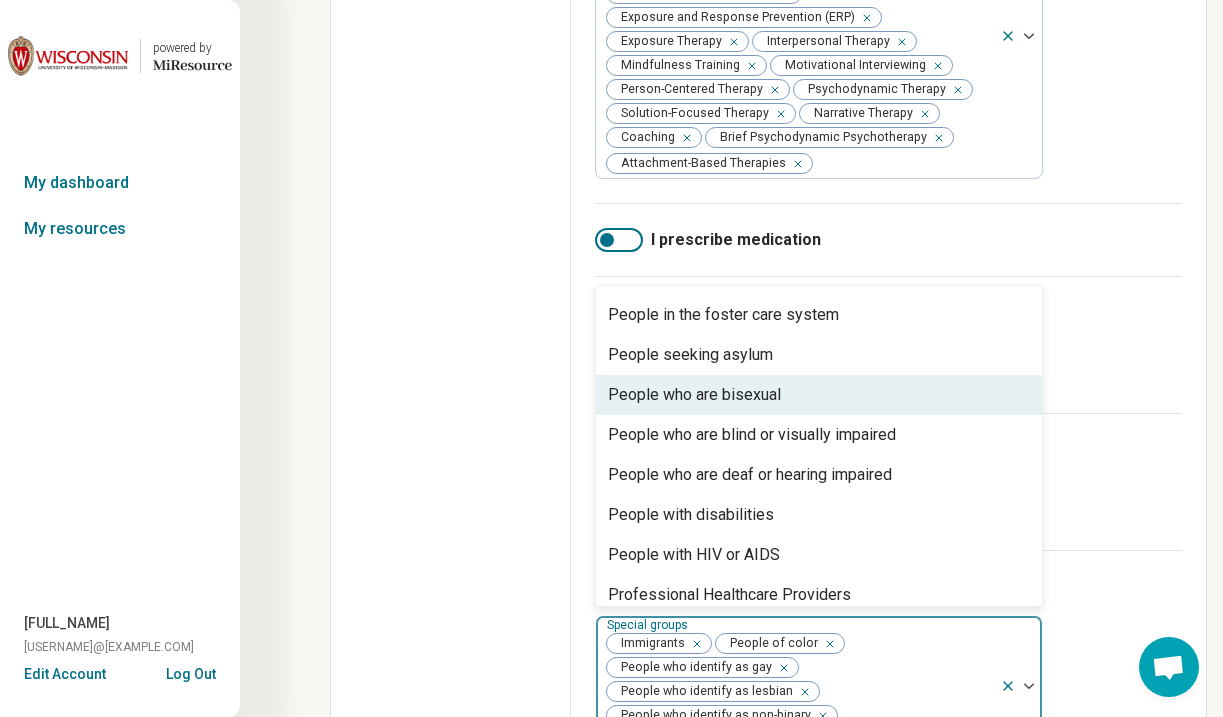 click on "People who are bisexual" at bounding box center [819, 395] 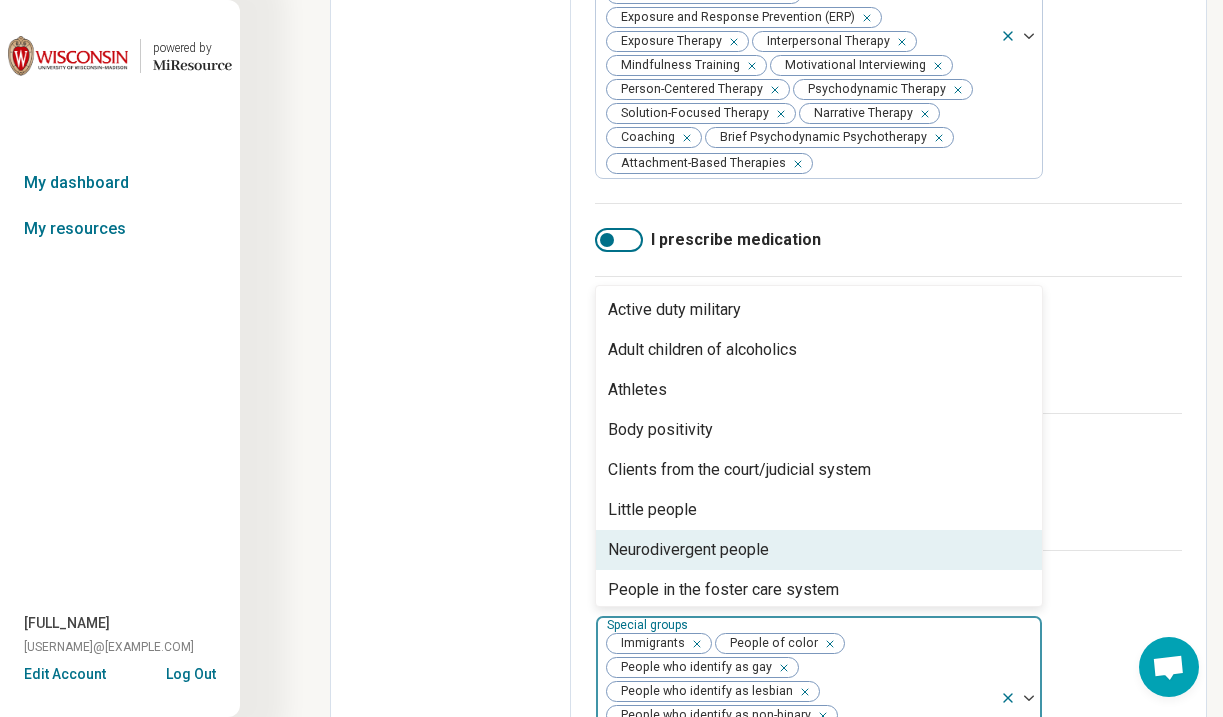 scroll, scrollTop: 0, scrollLeft: 0, axis: both 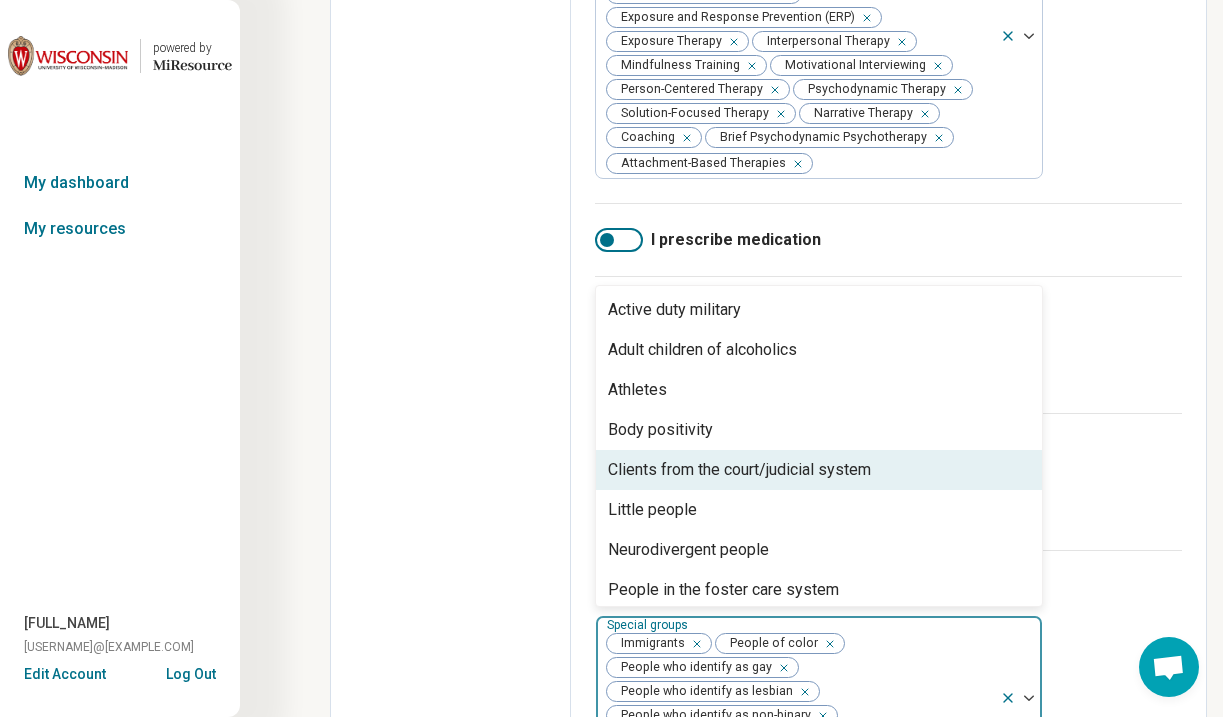 click on "Age groups Age groups [AGE_RANGE] [AGE_RANGE]" at bounding box center (888, 481) 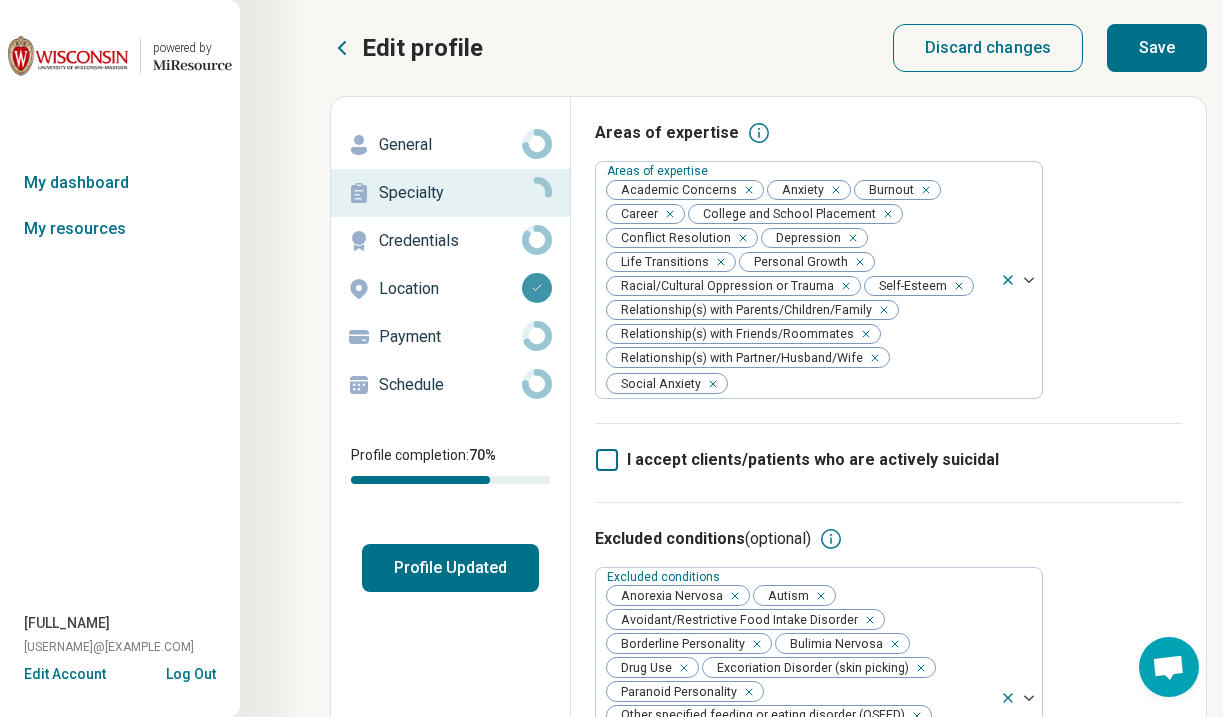 scroll, scrollTop: 0, scrollLeft: 0, axis: both 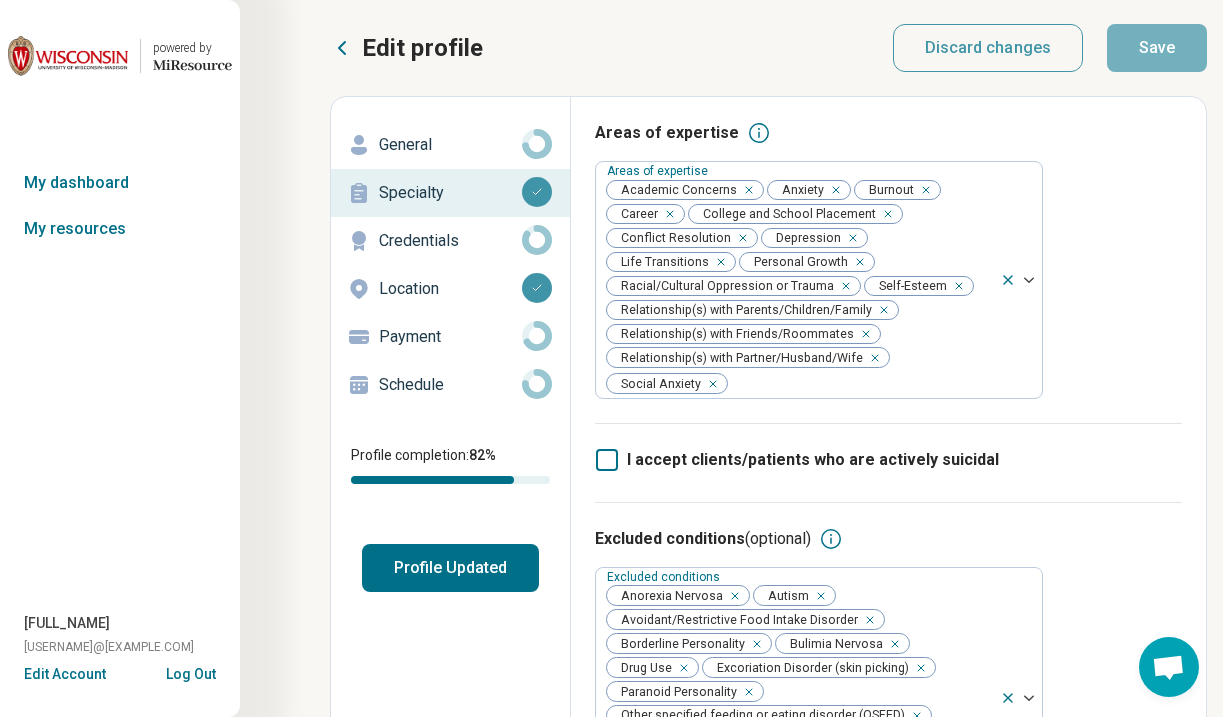 click on "Credentials" at bounding box center [450, 241] 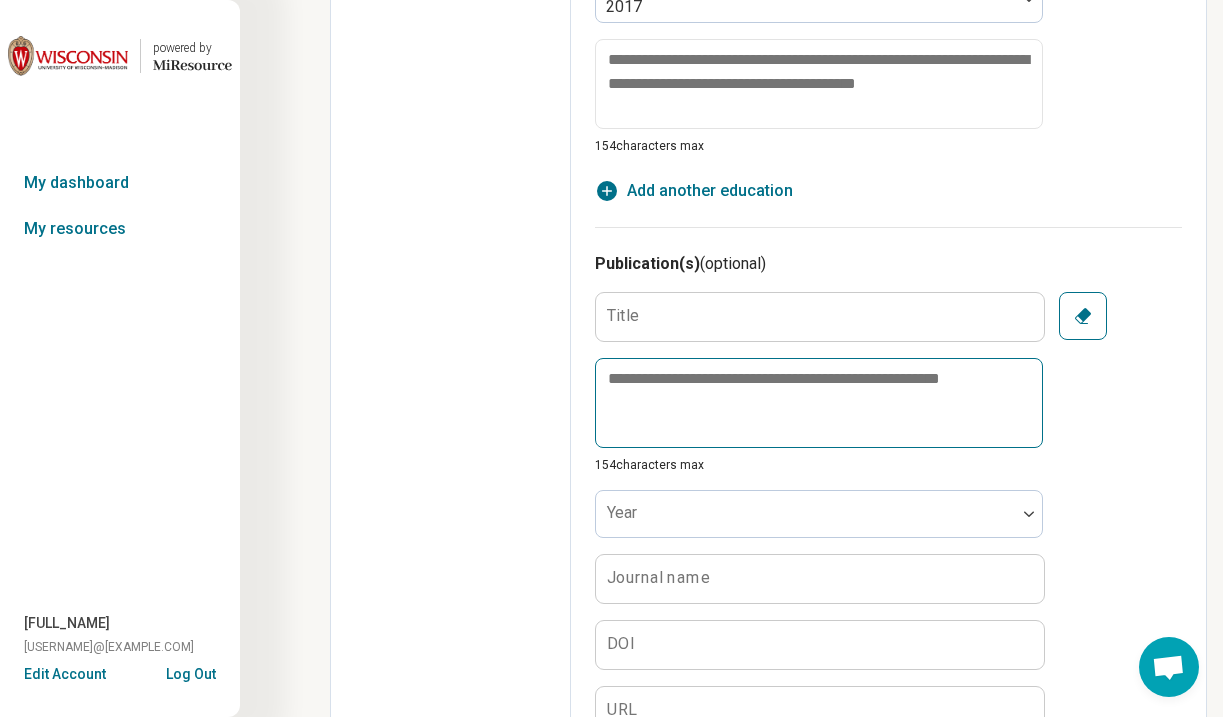 scroll, scrollTop: 2453, scrollLeft: 0, axis: vertical 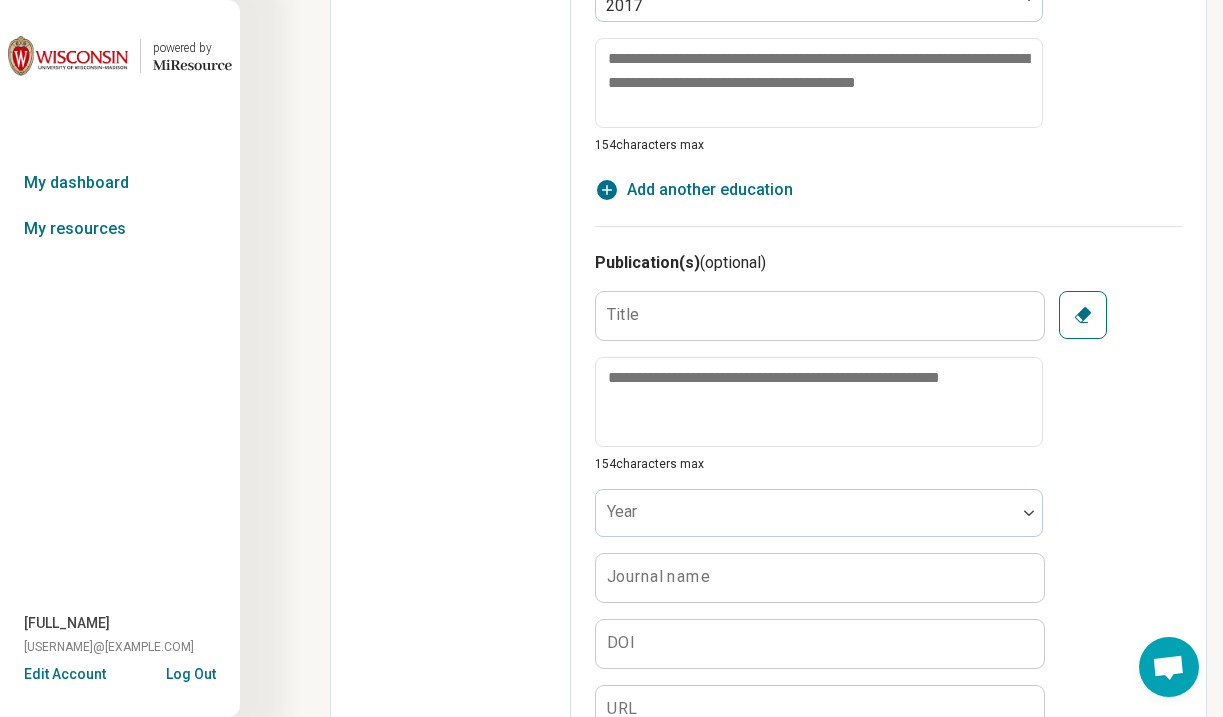 click on "Clear" at bounding box center [1083, 315] 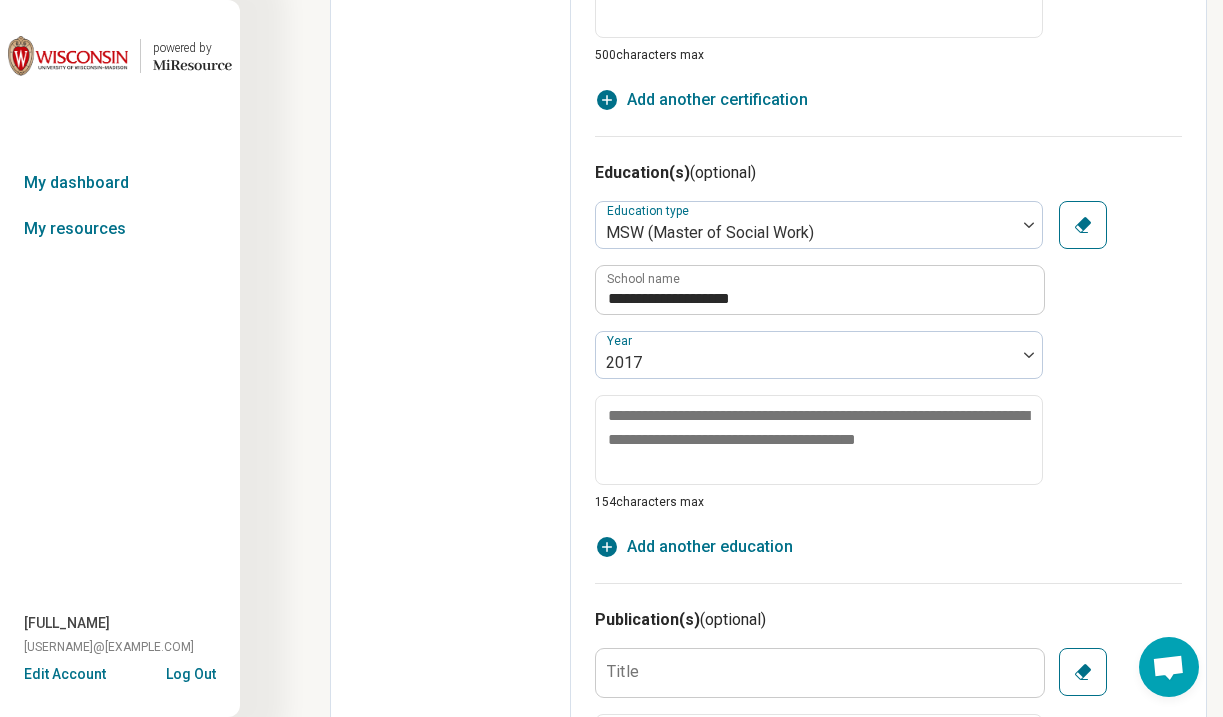 scroll, scrollTop: 2093, scrollLeft: 0, axis: vertical 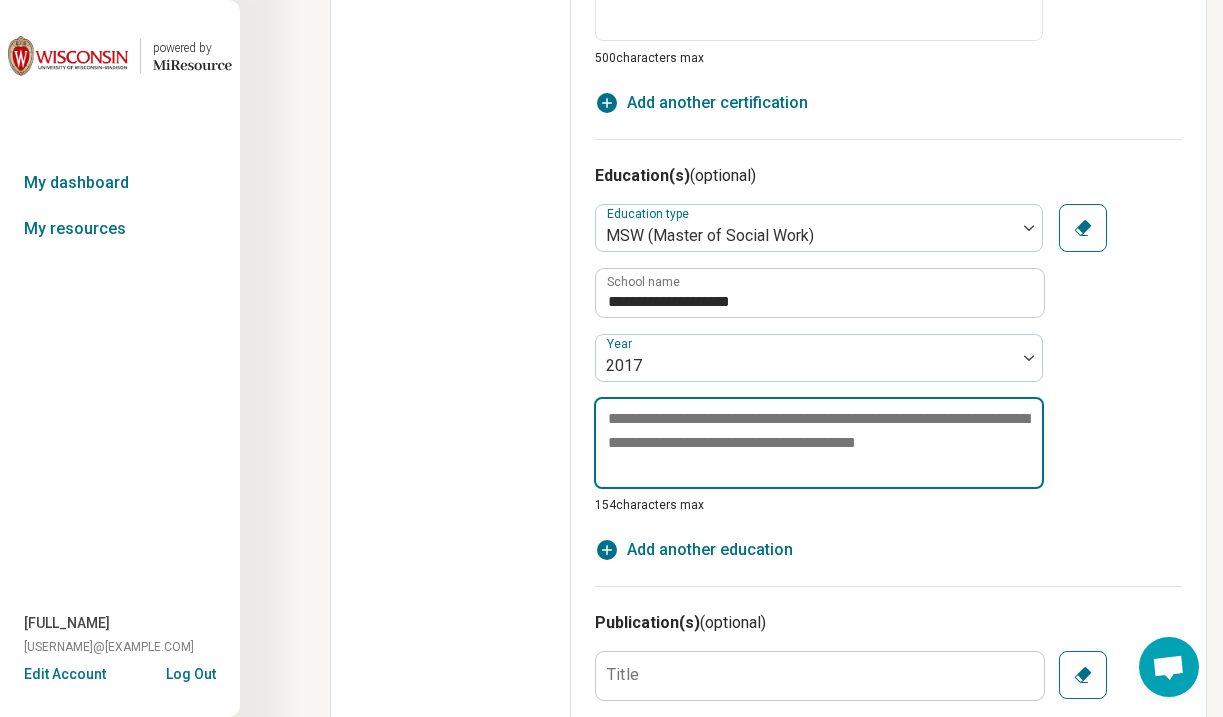 click at bounding box center (819, 443) 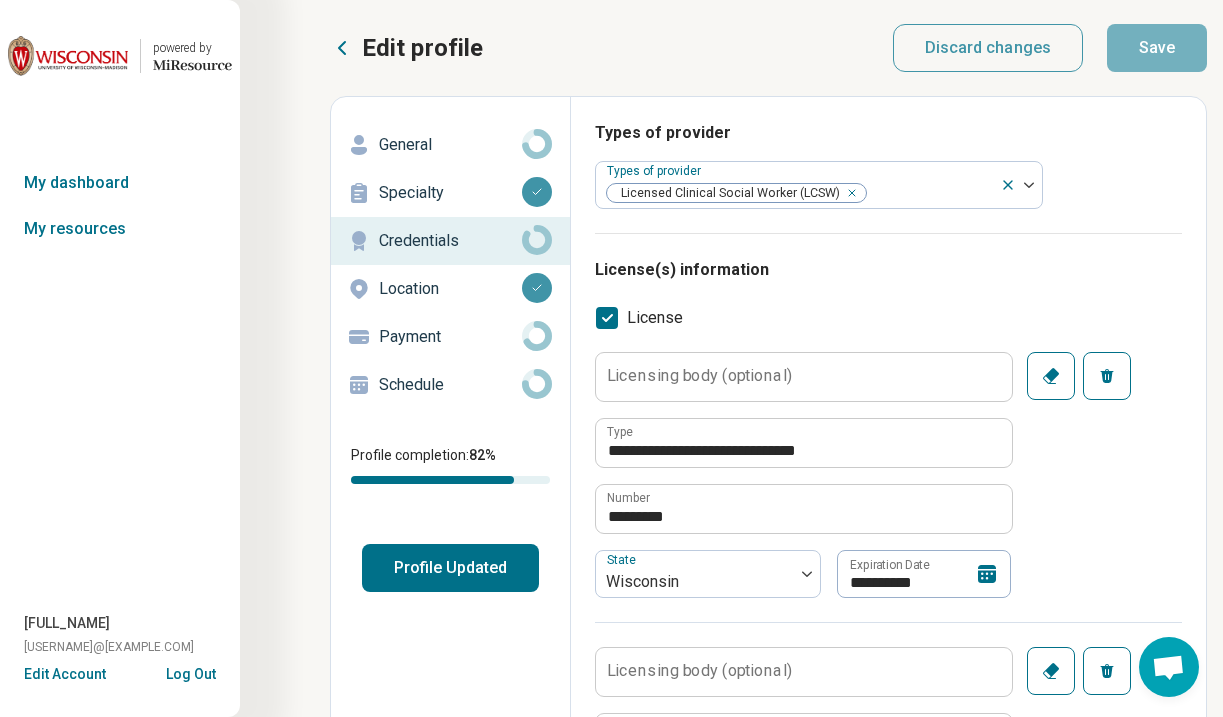 scroll, scrollTop: 0, scrollLeft: 0, axis: both 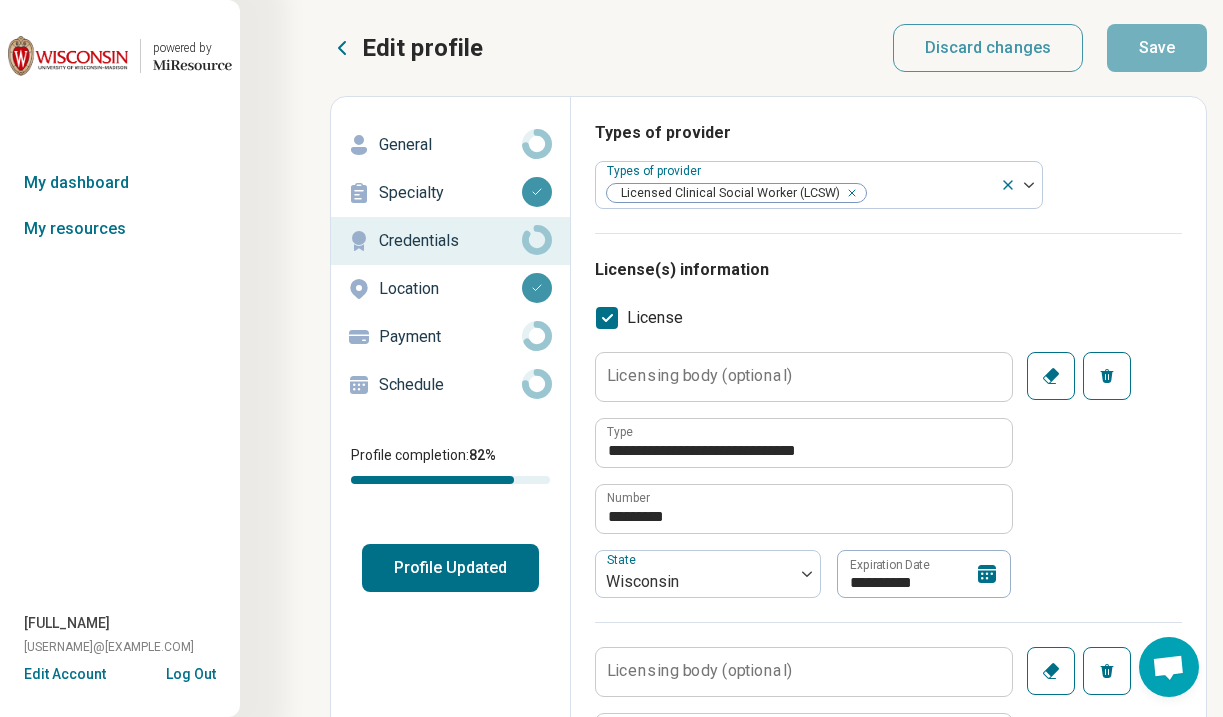 click on "General" at bounding box center (450, 145) 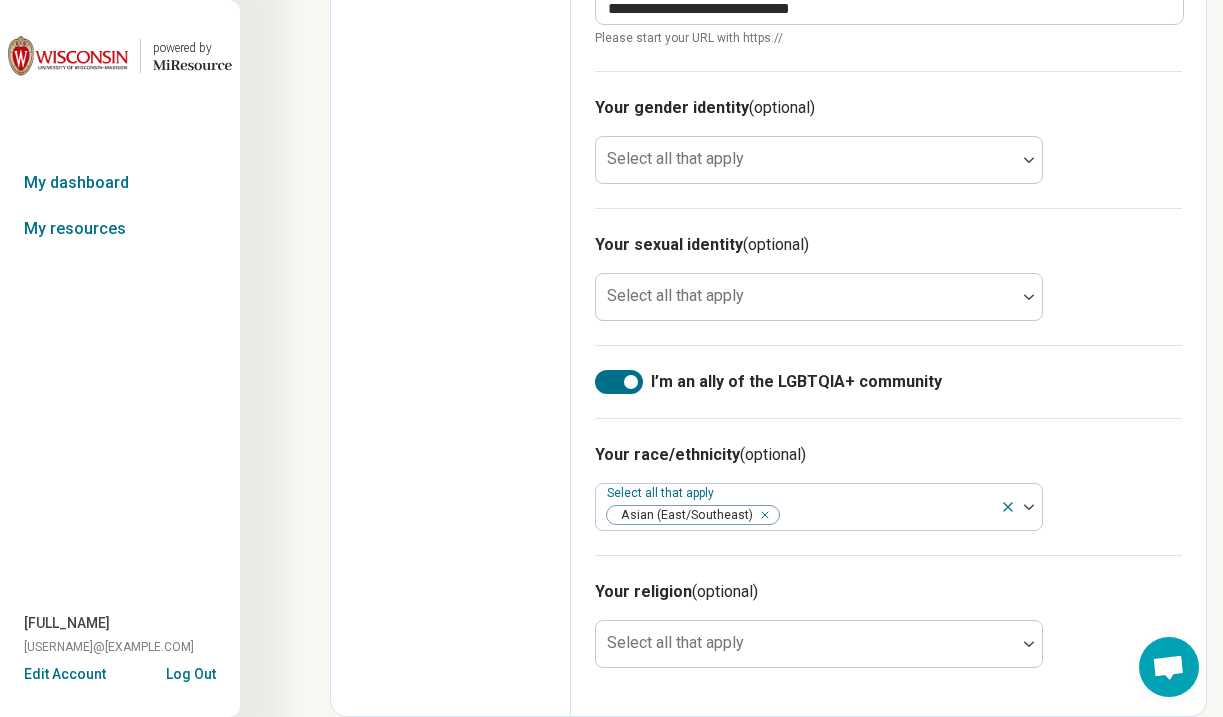 scroll, scrollTop: 1516, scrollLeft: 0, axis: vertical 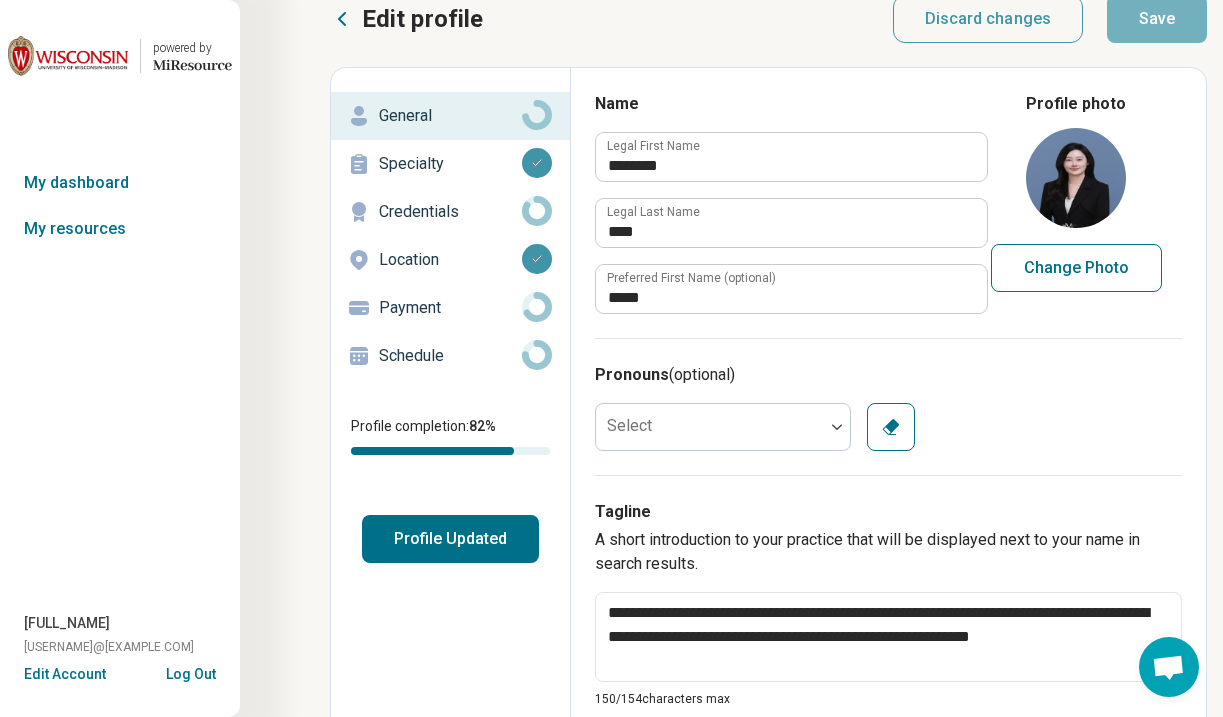 click on "Payment" at bounding box center [450, 308] 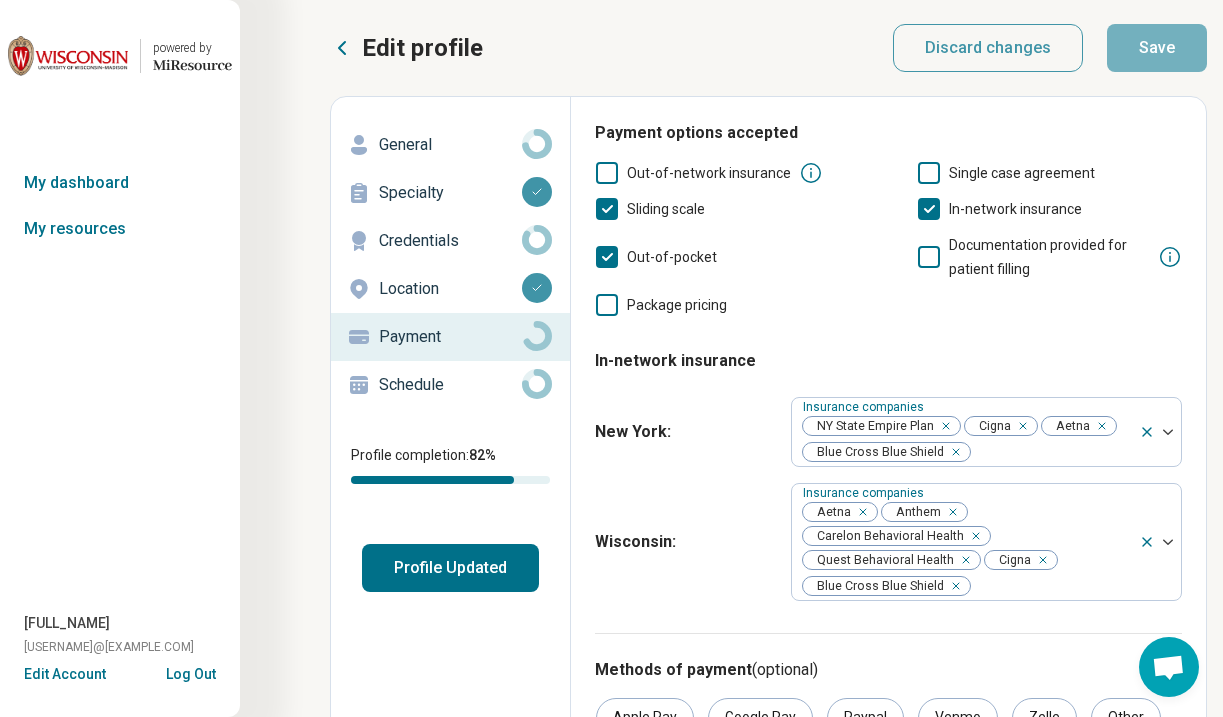 scroll, scrollTop: 0, scrollLeft: 0, axis: both 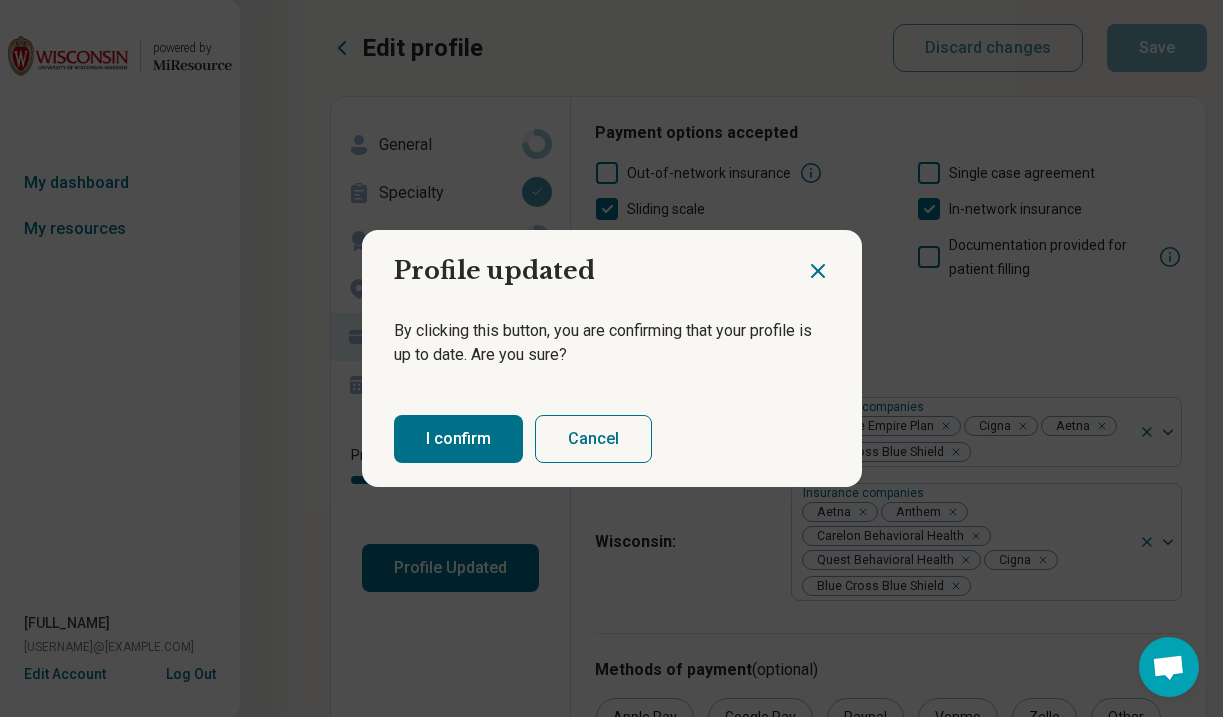 click on "I confirm" at bounding box center [458, 439] 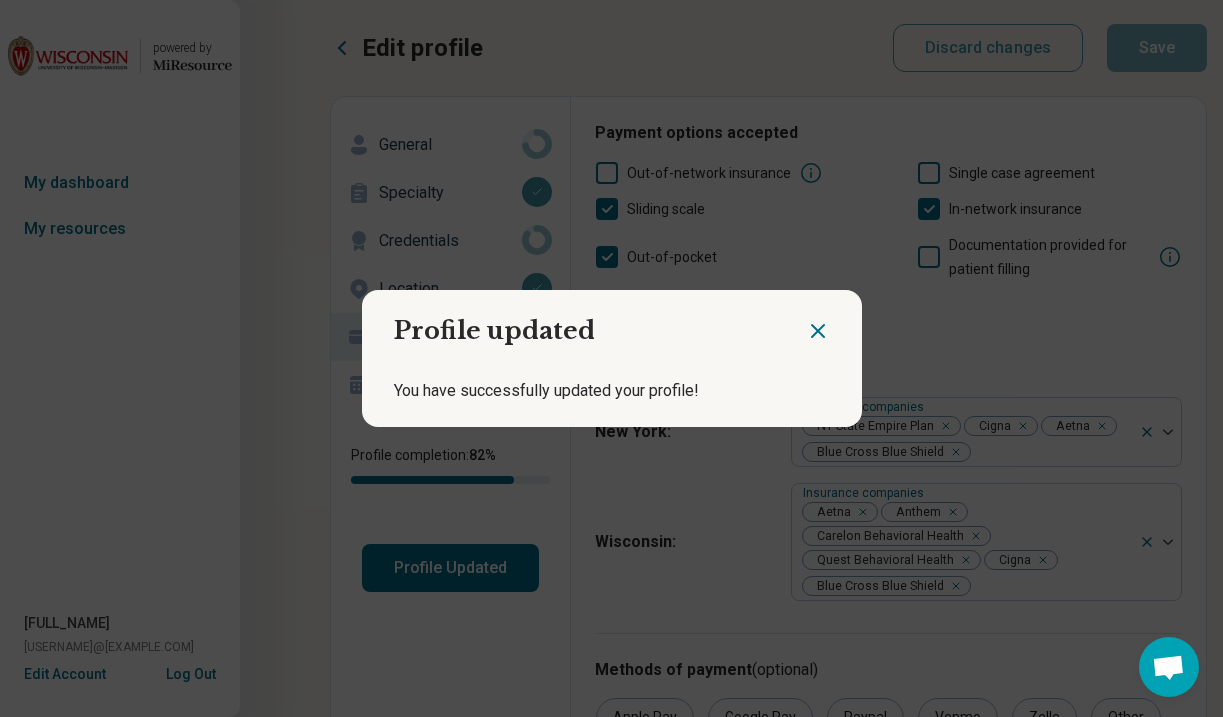 click 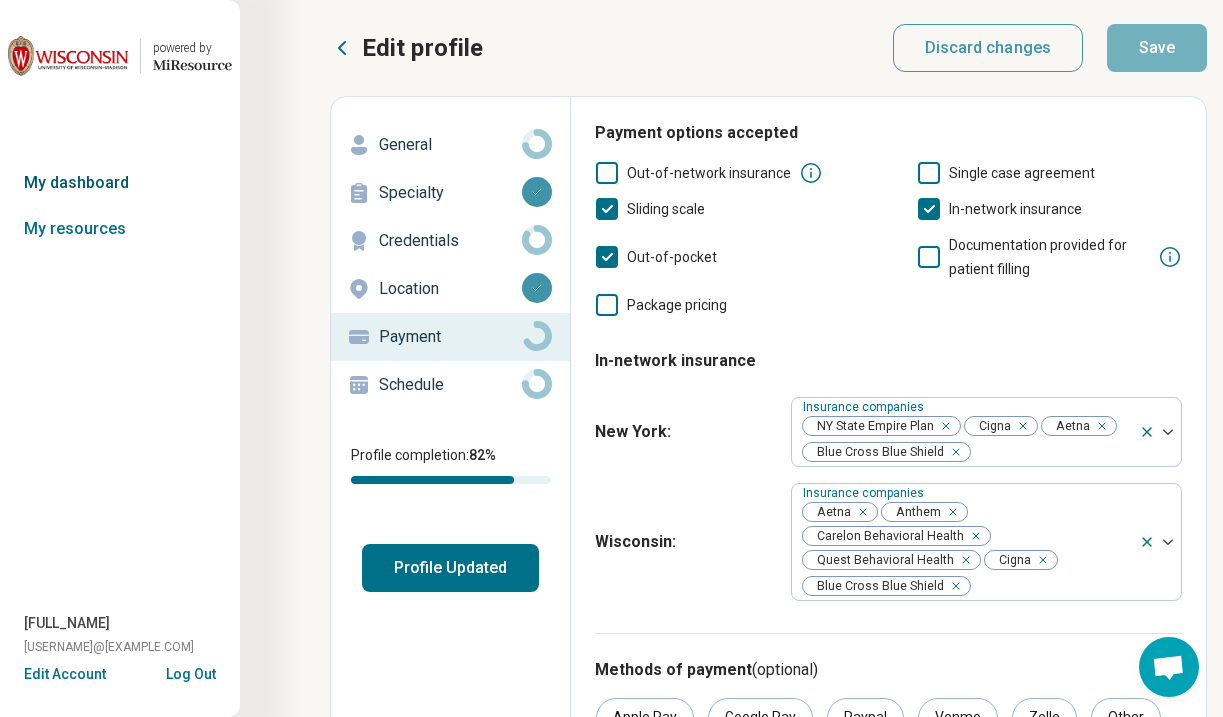 click on "My dashboard" at bounding box center [120, 183] 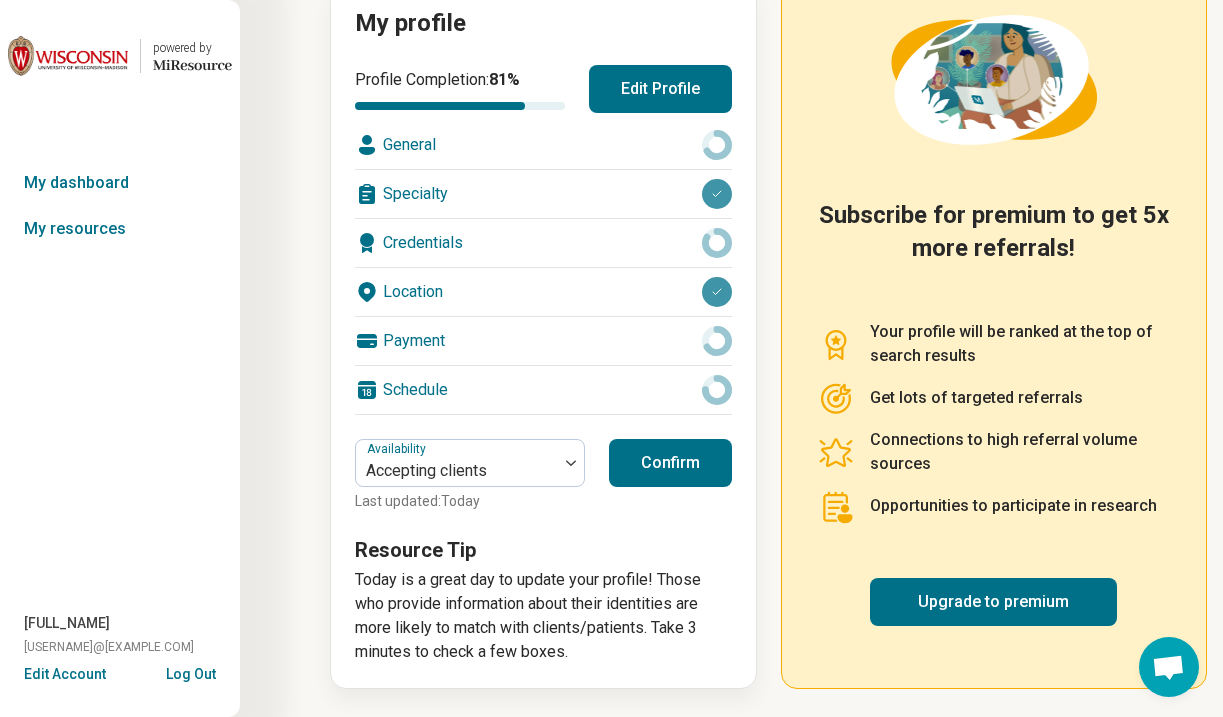 scroll, scrollTop: 250, scrollLeft: 0, axis: vertical 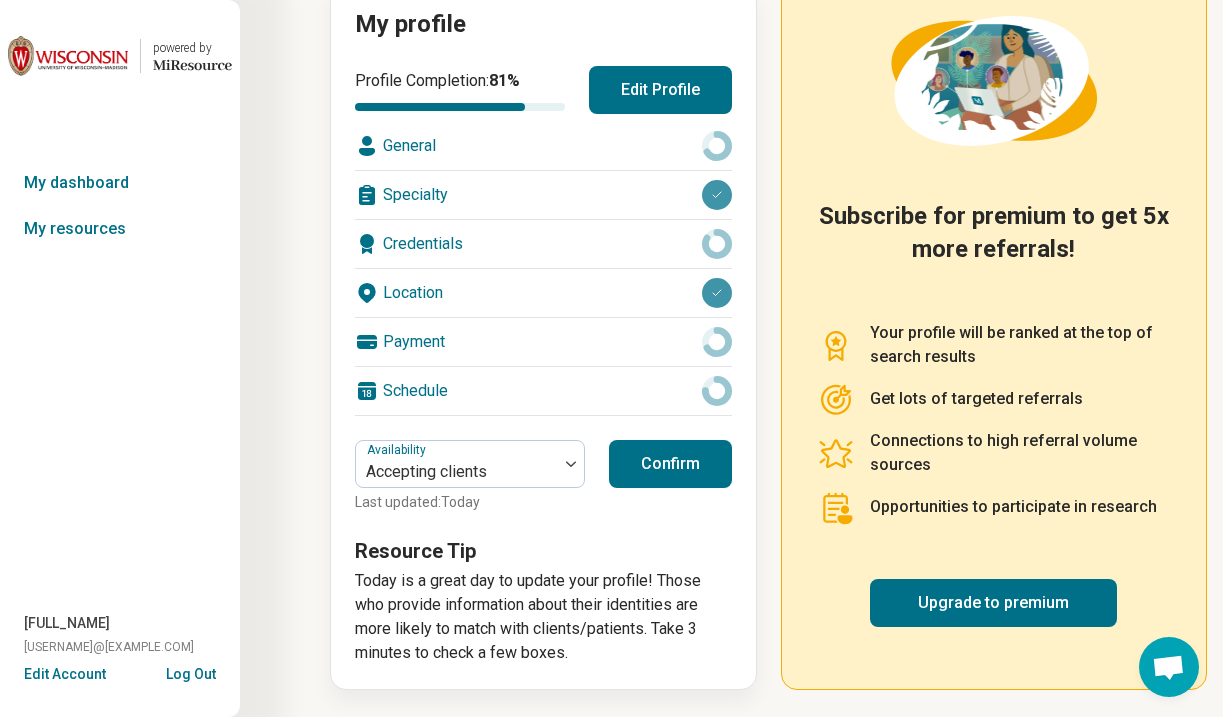 click on "Confirm" at bounding box center (670, 464) 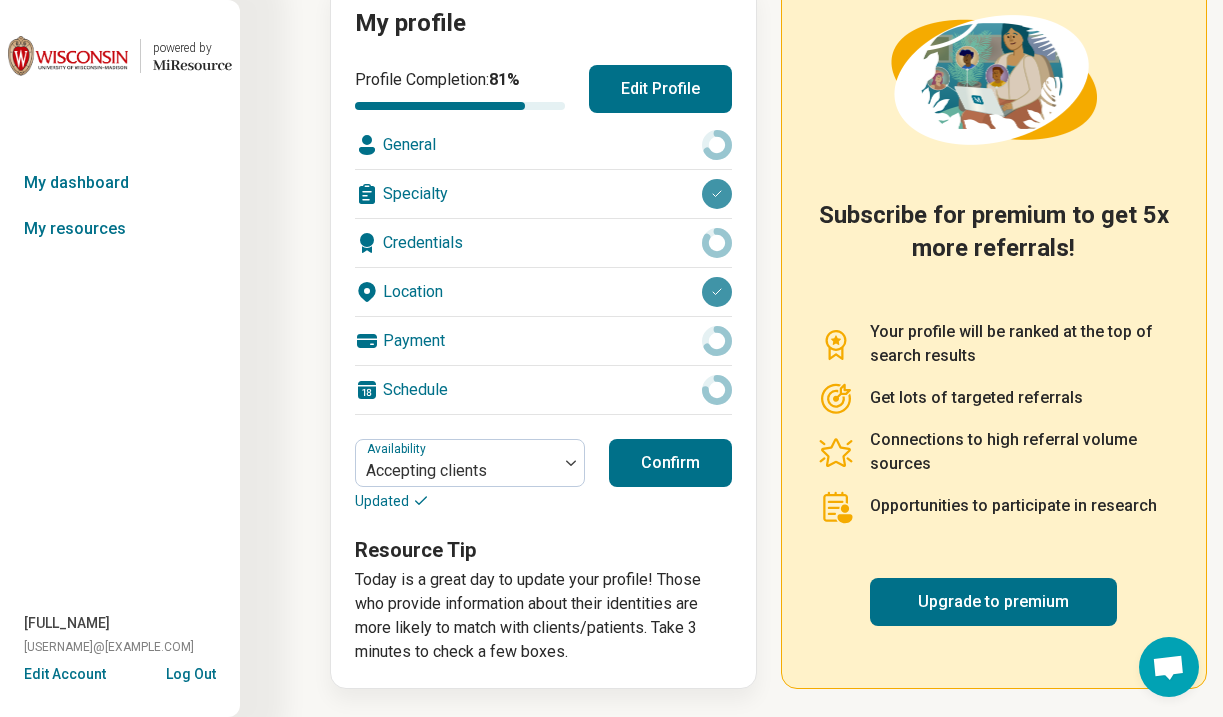 scroll, scrollTop: 250, scrollLeft: 0, axis: vertical 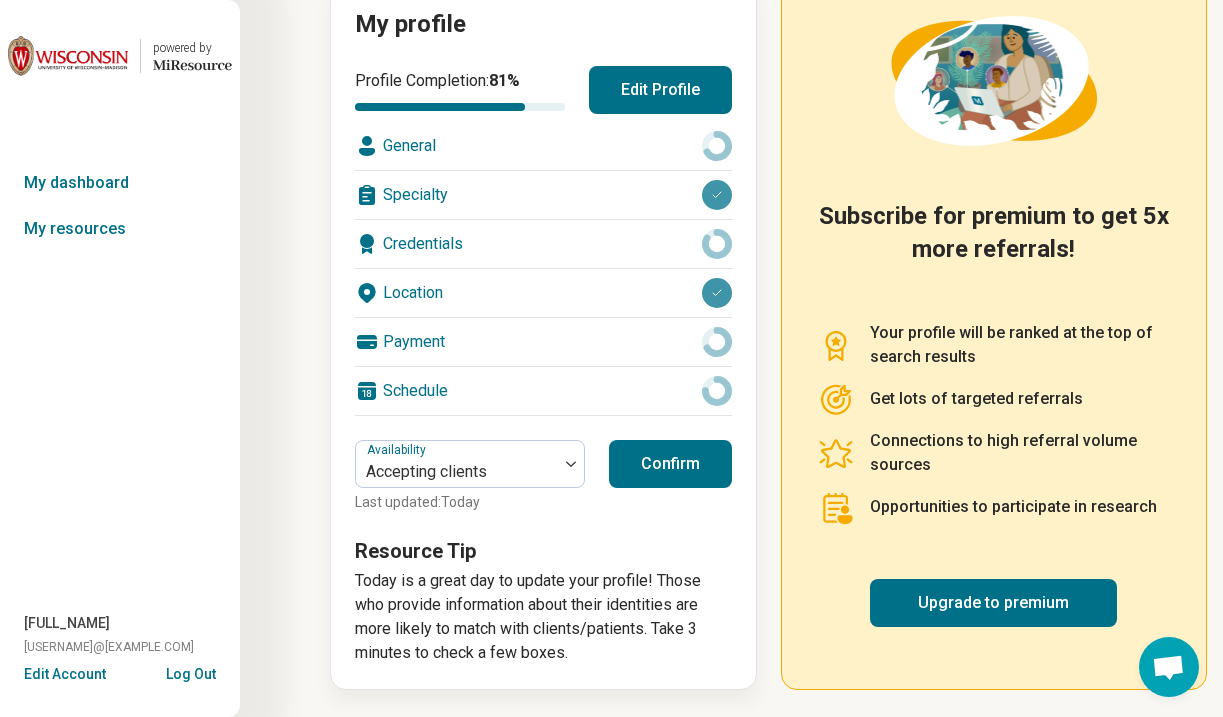 click at bounding box center [68, 56] 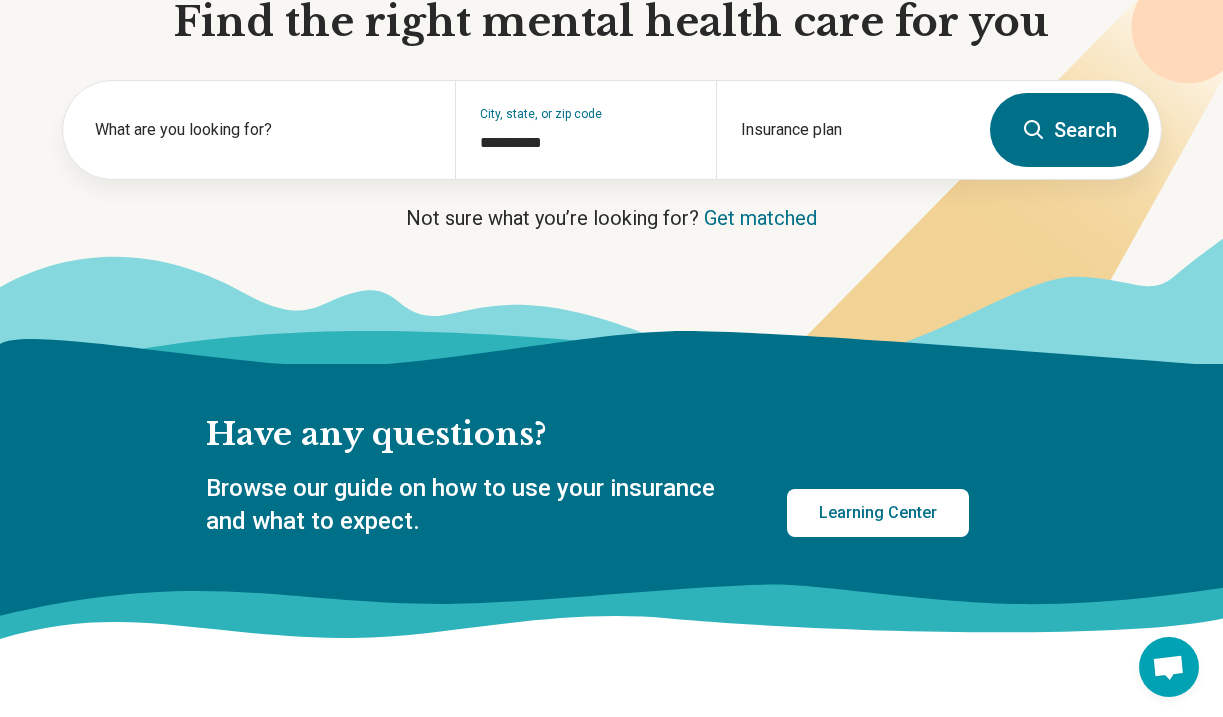 scroll, scrollTop: 0, scrollLeft: 0, axis: both 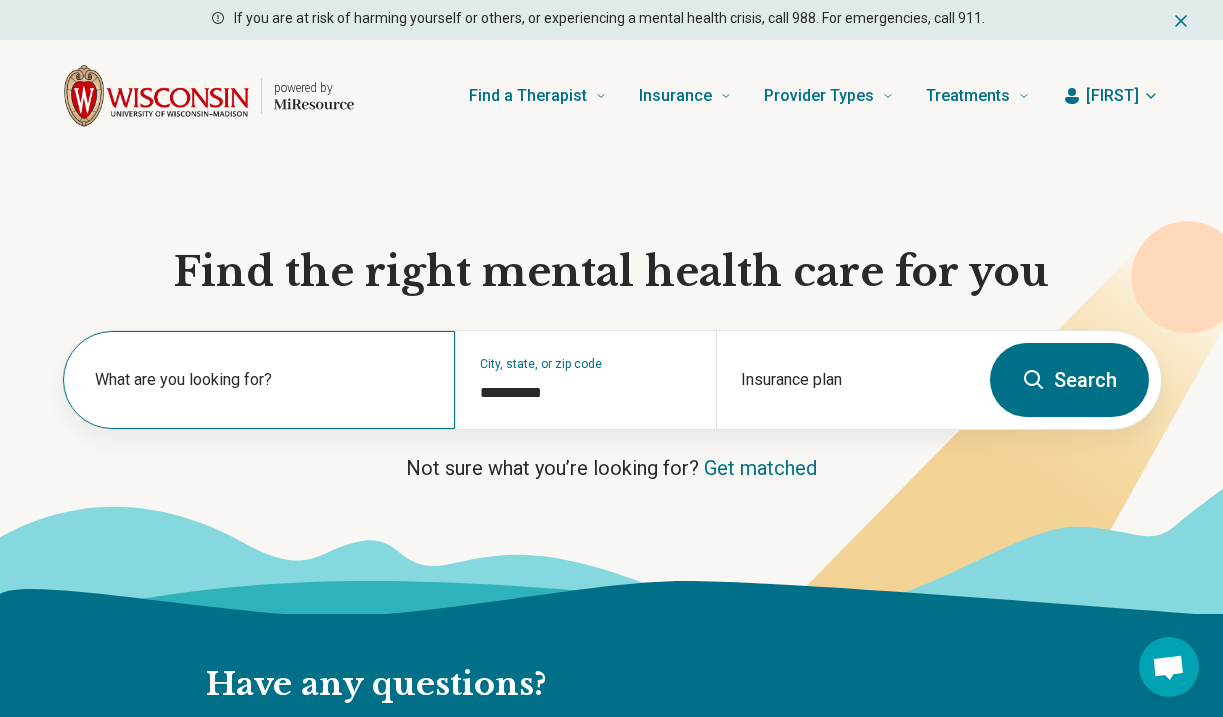 click on "What are you looking for?" at bounding box center [263, 380] 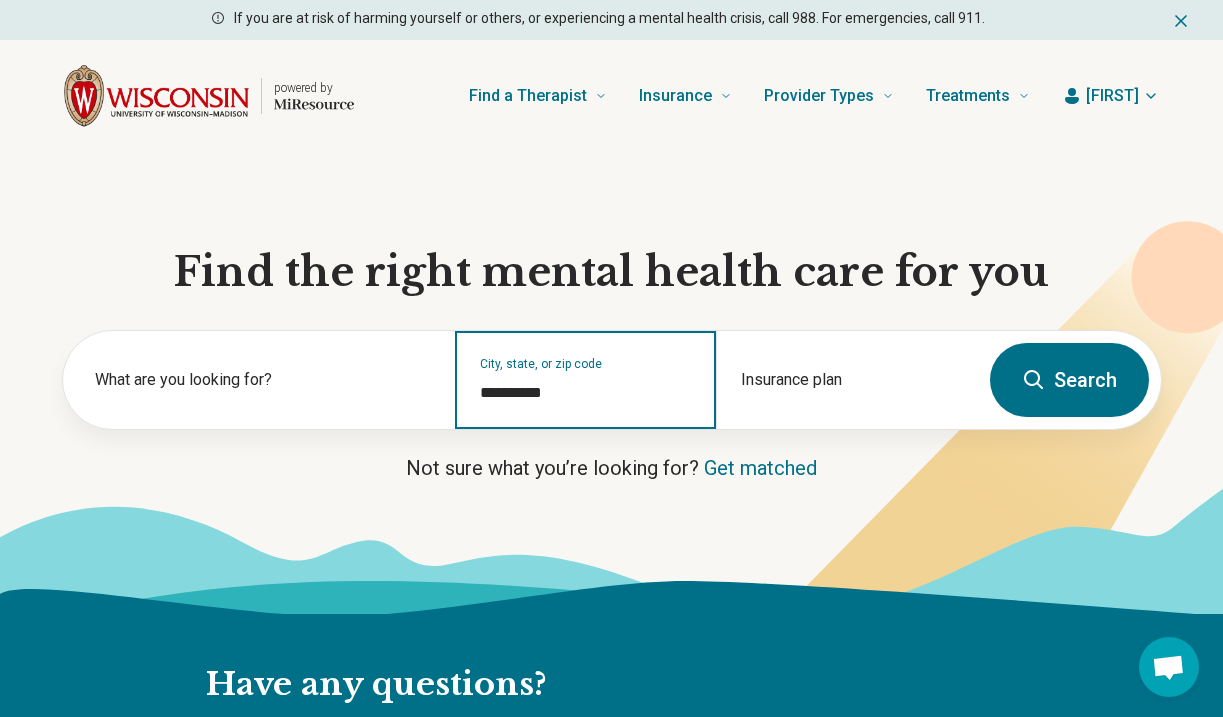 click on "**********" at bounding box center (586, 393) 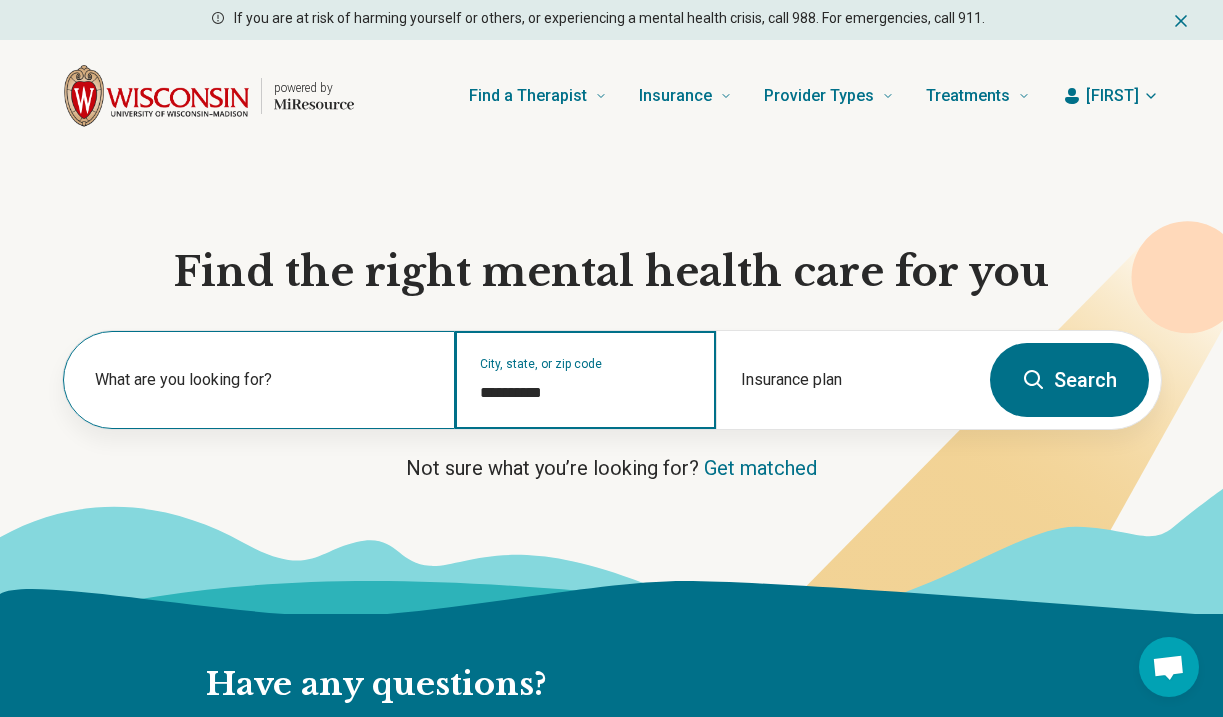 drag, startPoint x: 585, startPoint y: 388, endPoint x: 403, endPoint y: 386, distance: 182.01099 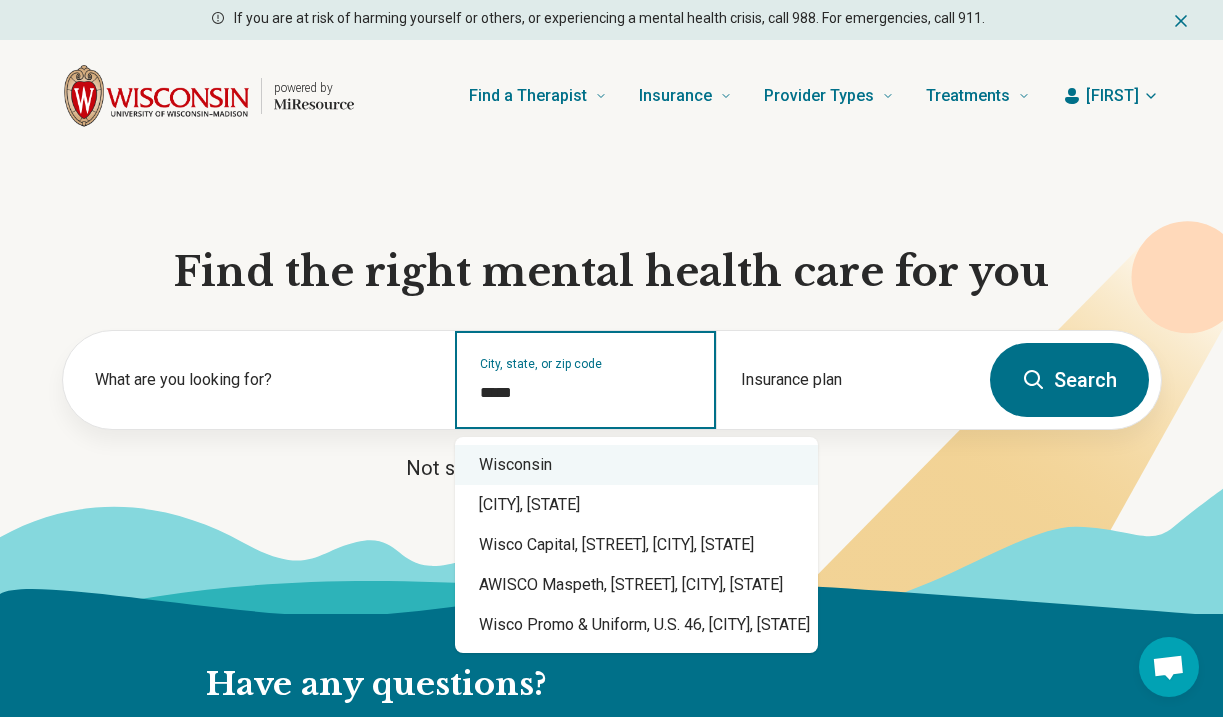 click on "Wisconsin" at bounding box center (636, 465) 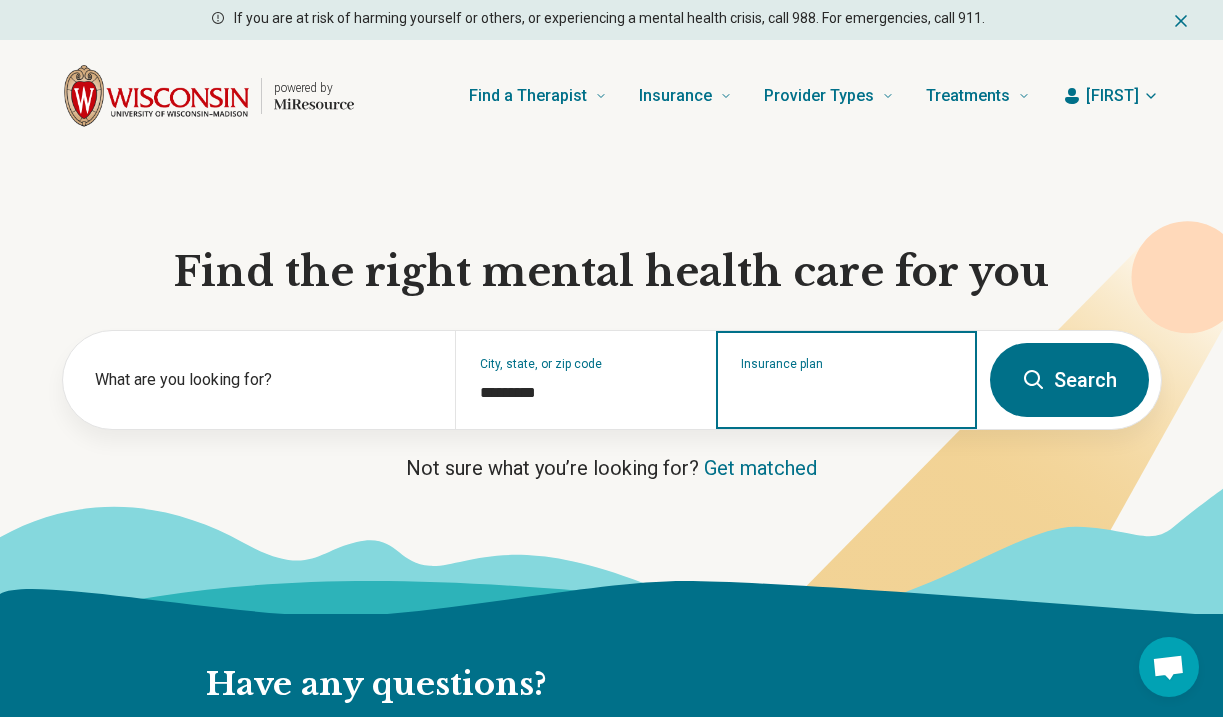 click on "Insurance plan" at bounding box center (847, 393) 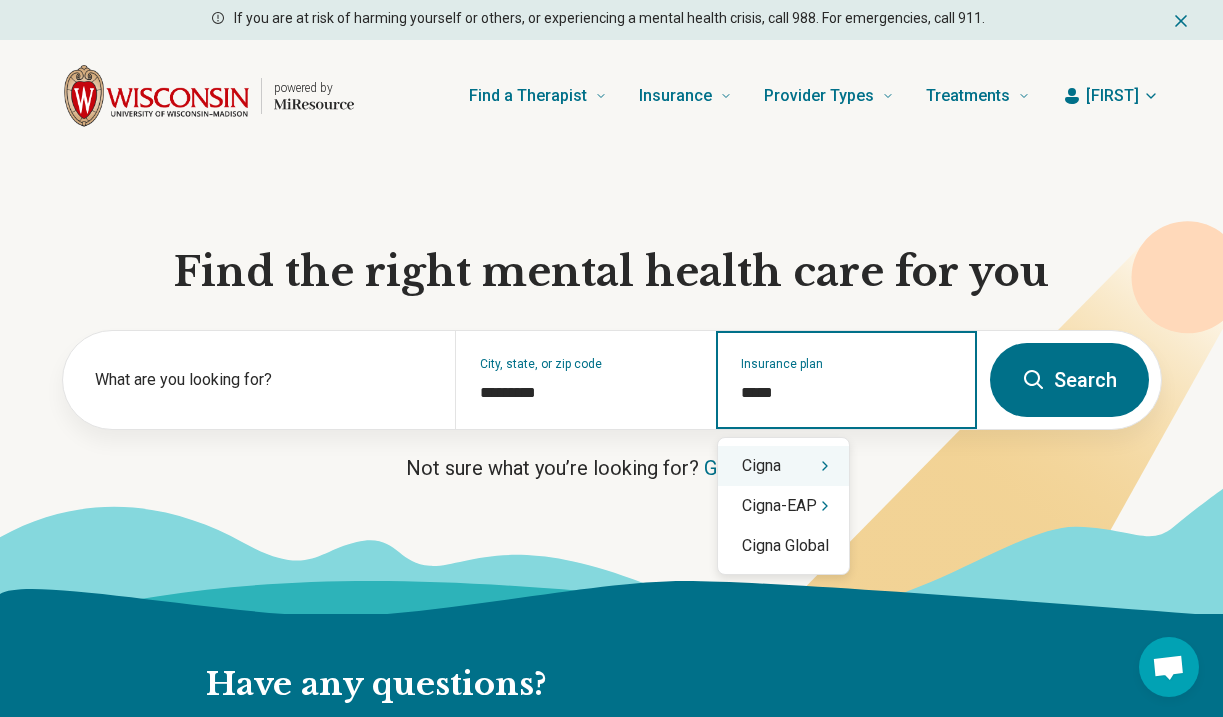click on "Cigna" at bounding box center [783, 466] 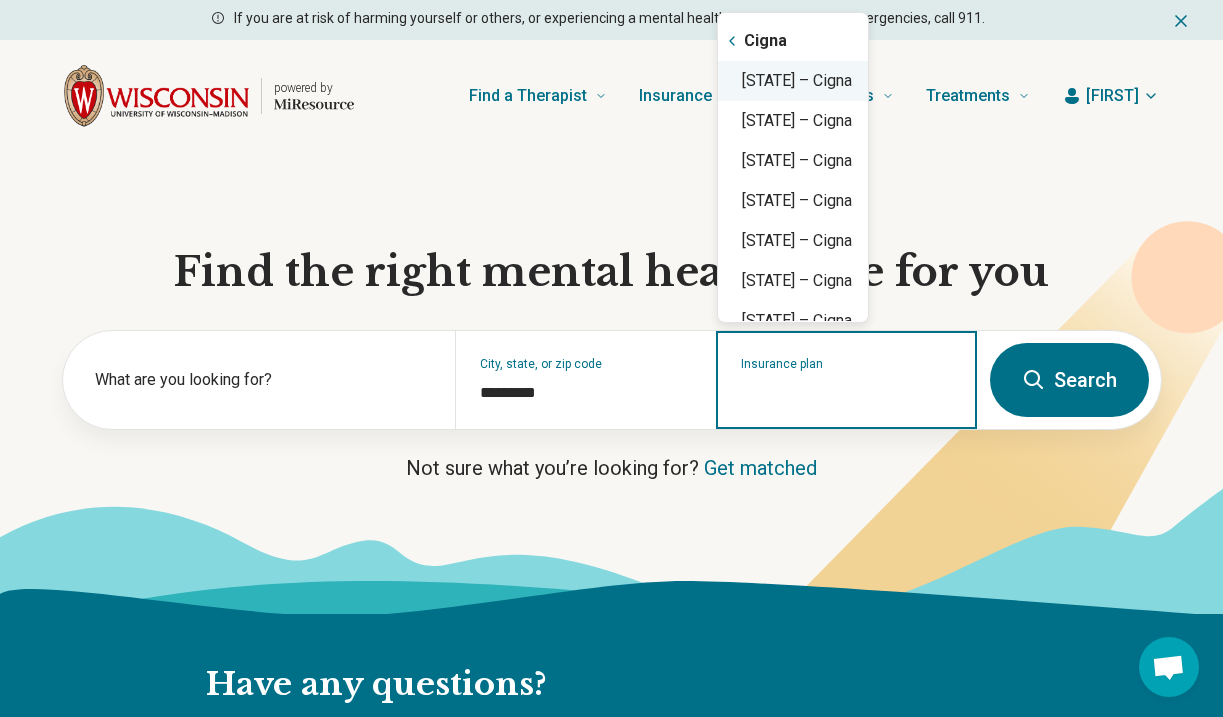 click on "[STATE] – Cigna" at bounding box center [793, 81] 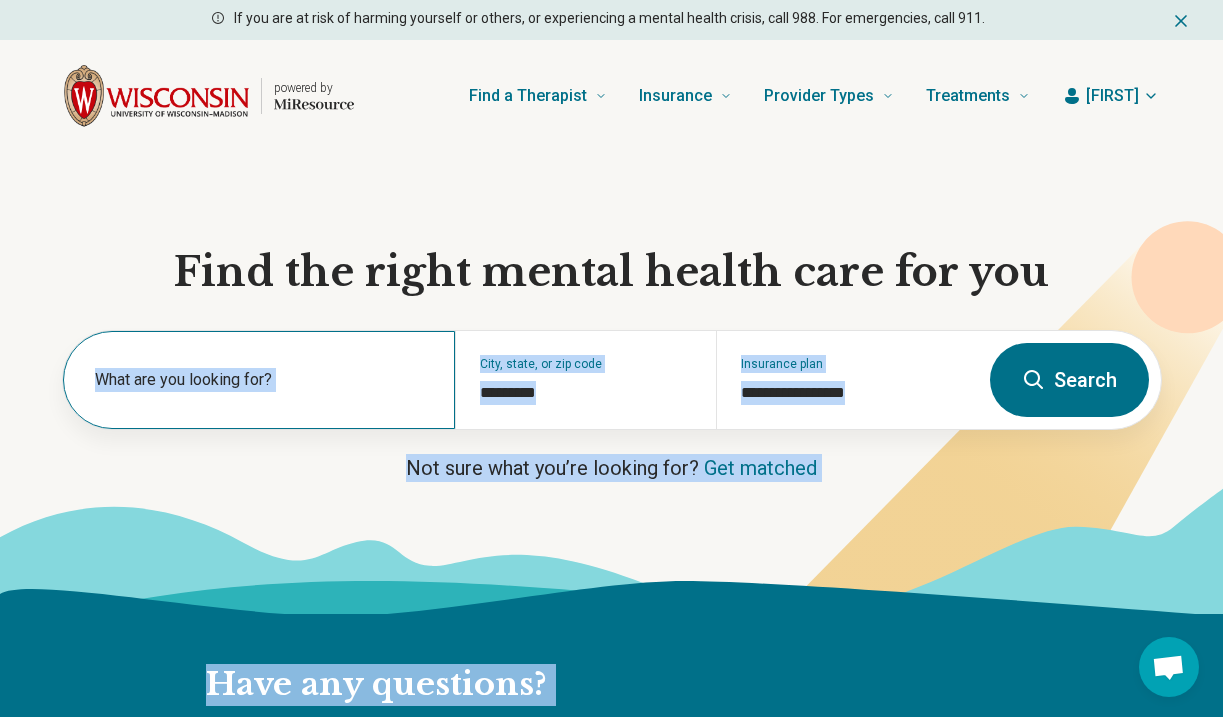 click on "What are you looking for?" at bounding box center [263, 380] 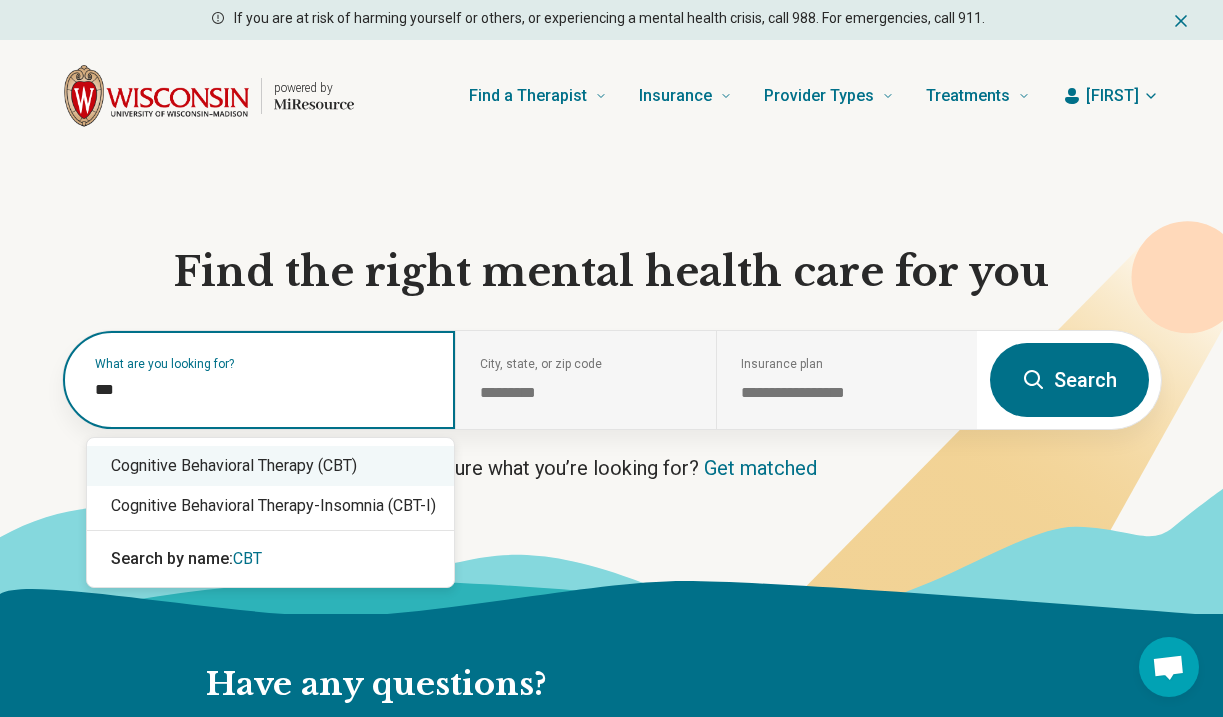 click on "Cognitive Behavioral Therapy (CBT)" at bounding box center (270, 466) 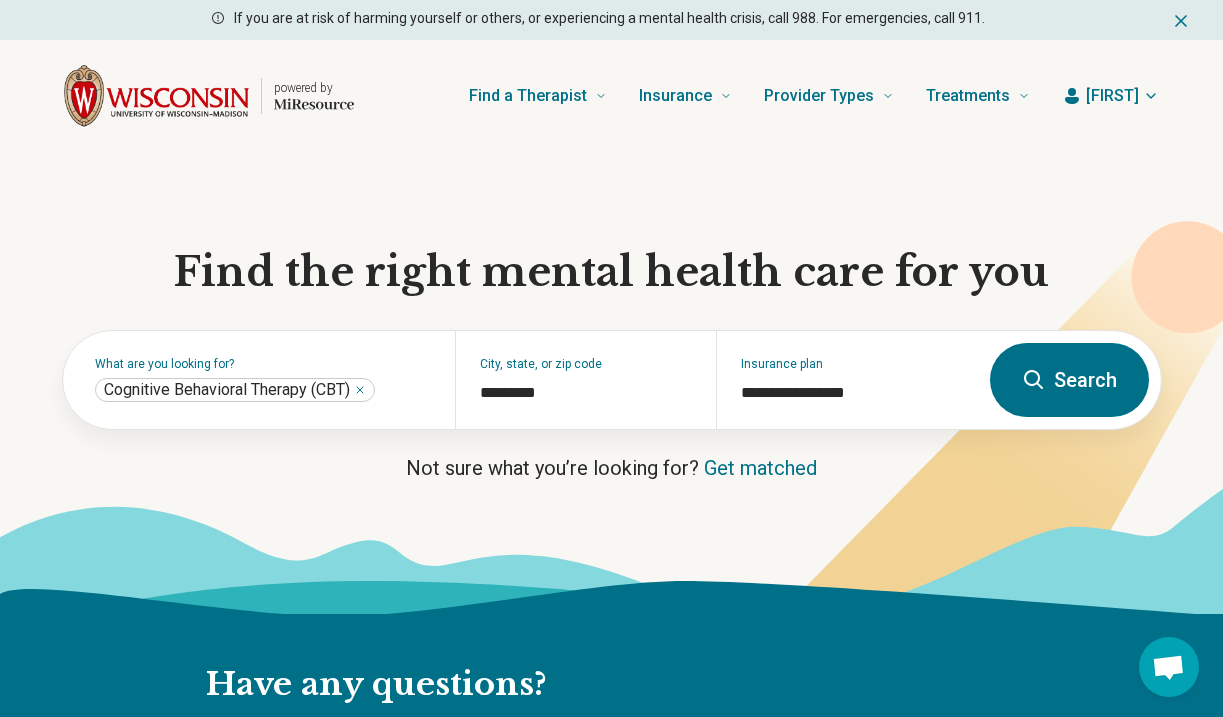 click on "Search" at bounding box center [1069, 380] 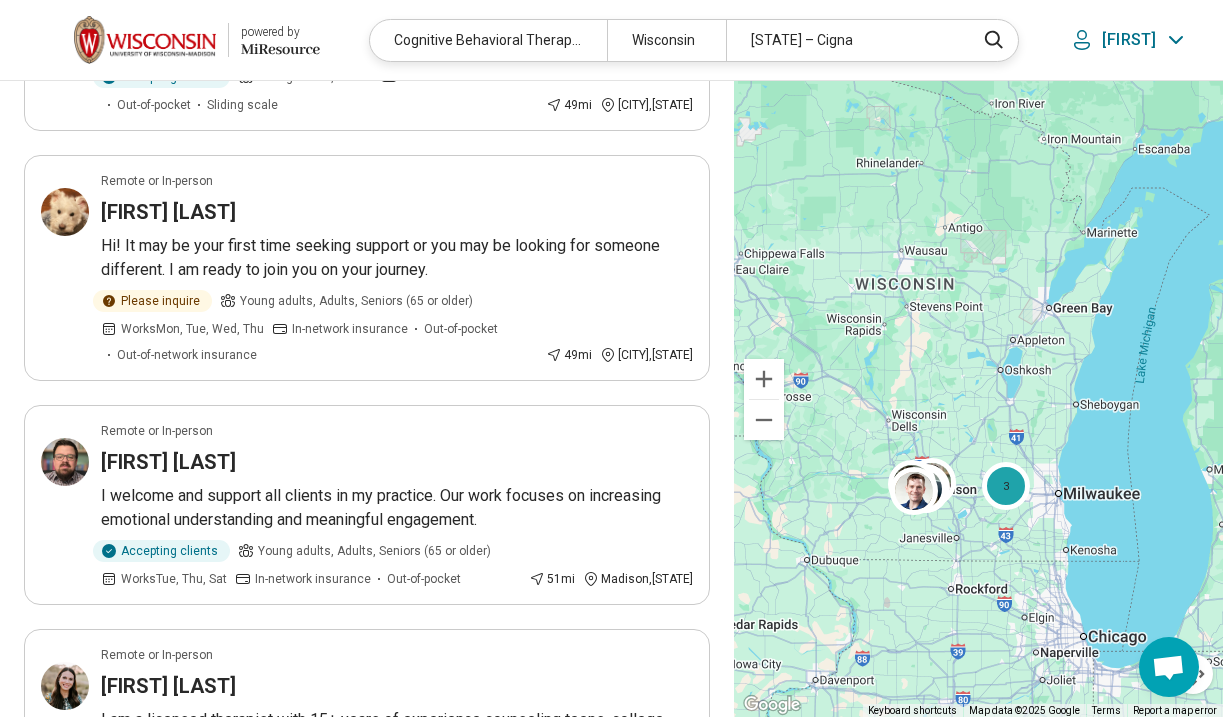 scroll, scrollTop: 589, scrollLeft: 0, axis: vertical 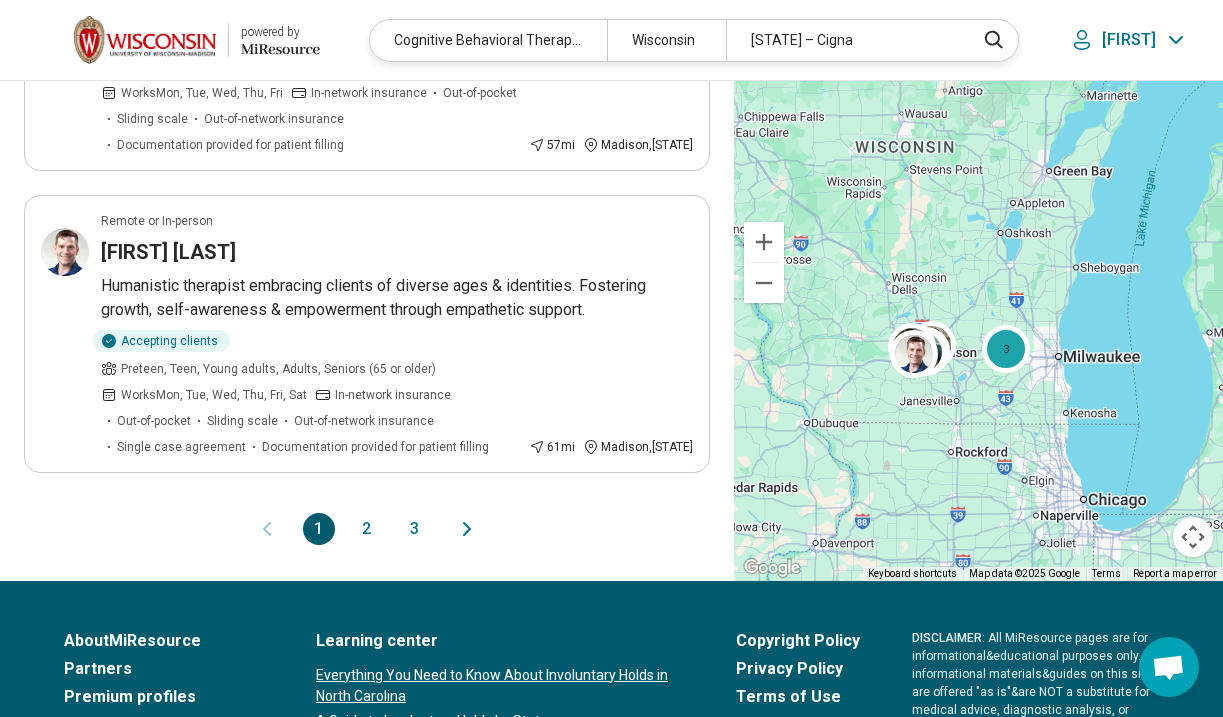 click on "2" at bounding box center [367, 529] 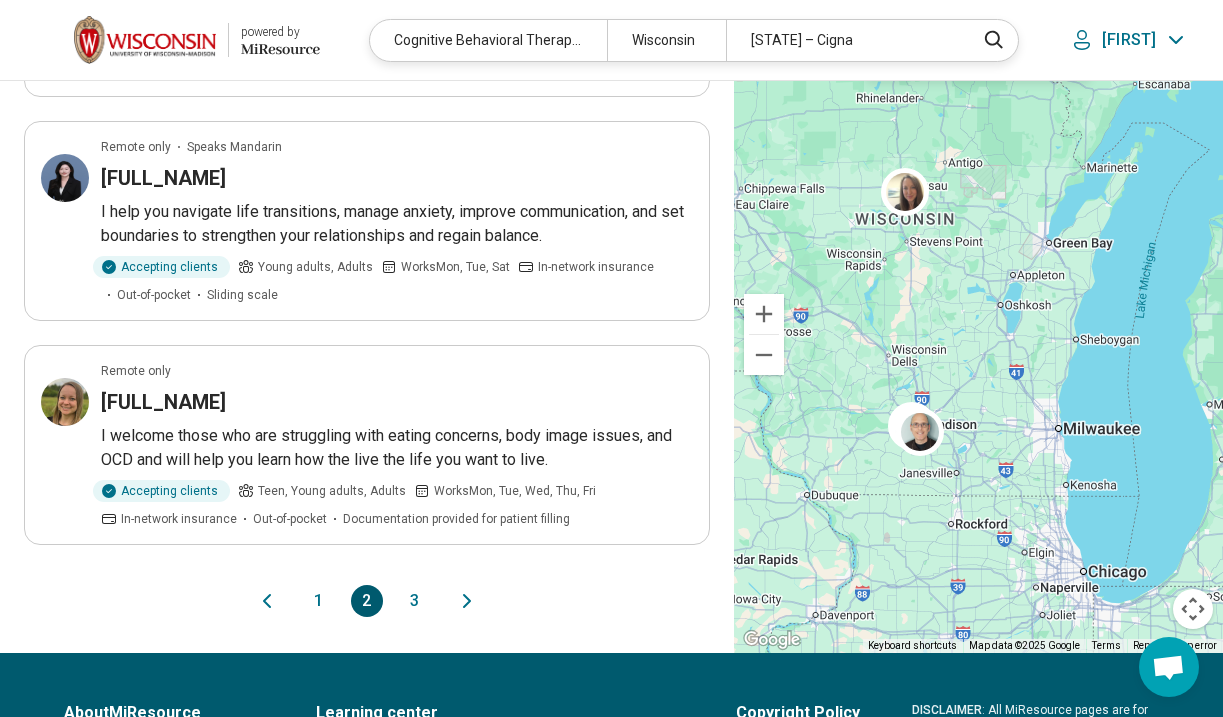 scroll, scrollTop: 2072, scrollLeft: 0, axis: vertical 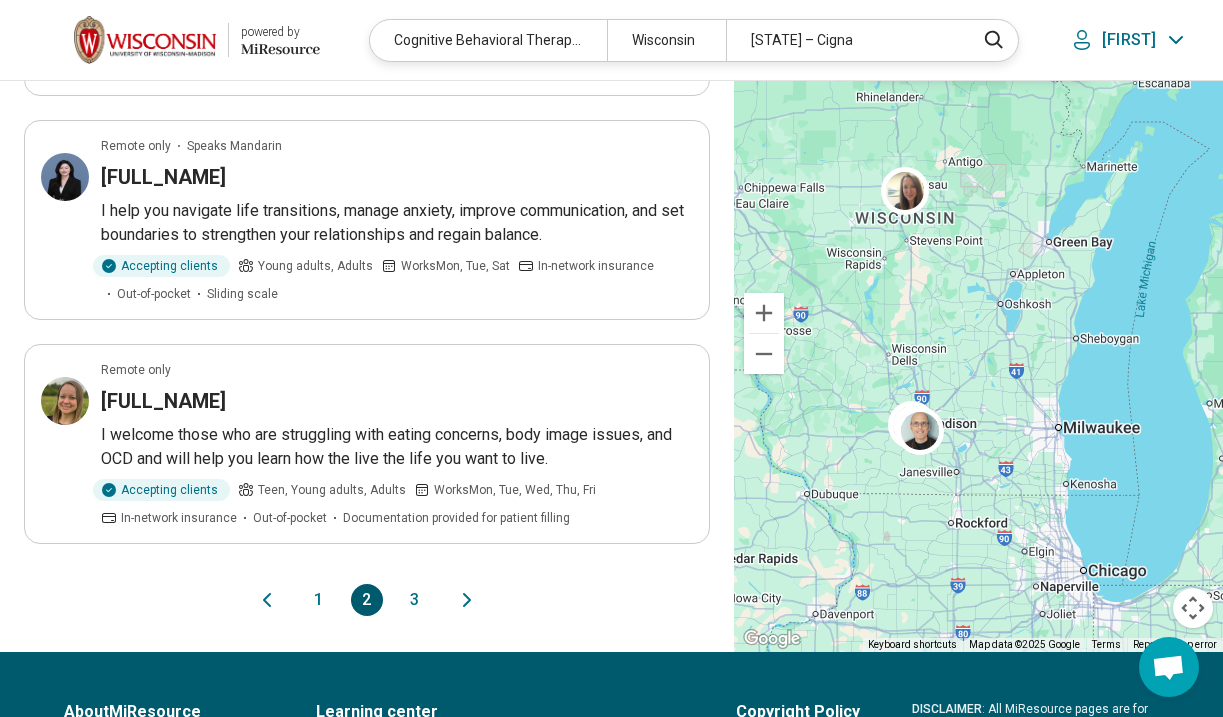click on "3" at bounding box center [415, 600] 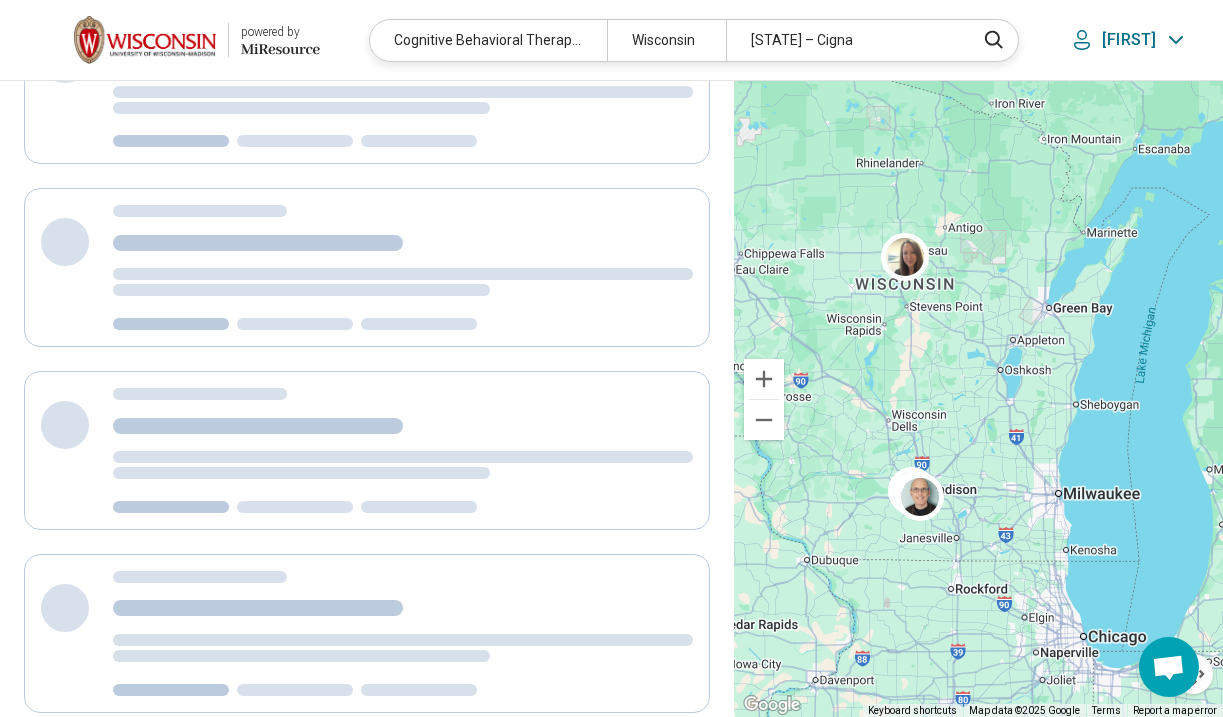 scroll, scrollTop: 315, scrollLeft: 0, axis: vertical 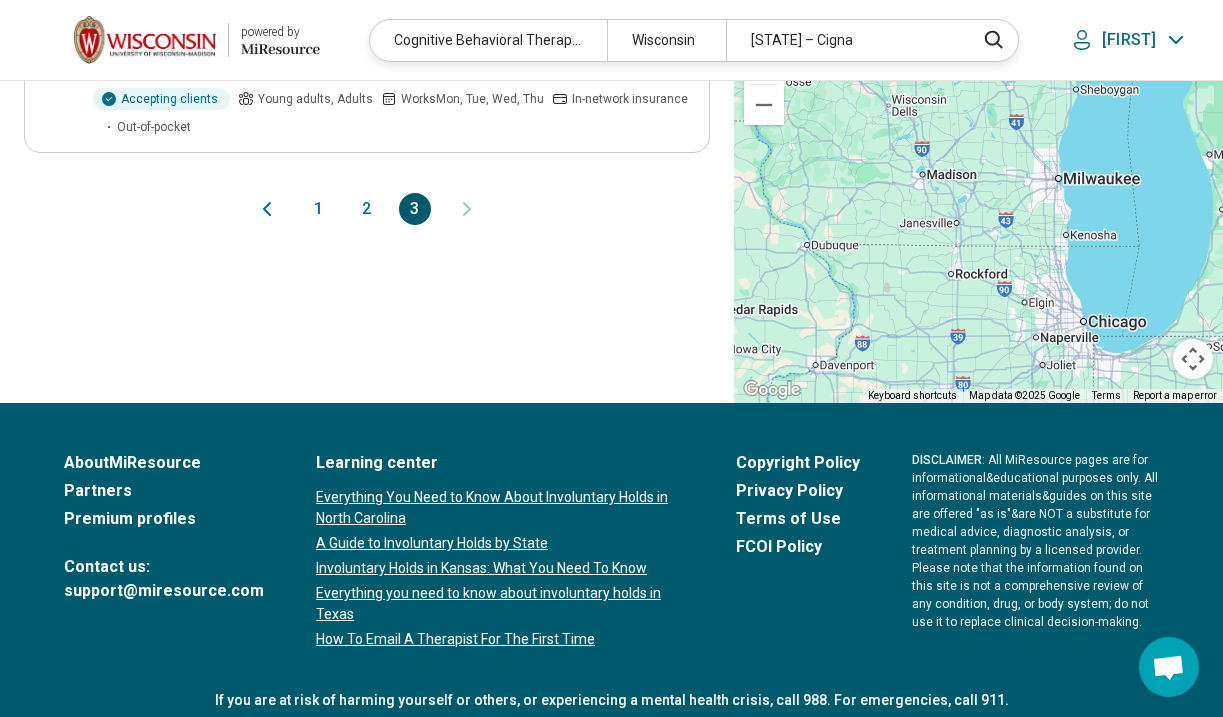 click on "Everything You Need to Know About Involuntary Holds in [STATE] A Guide to Involuntary Holds by State Involuntary Holds in [STATE]: What You Need To Know Everything you need to know about involuntary holds in [STATE] How To Email A Therapist For The First Time" at bounding box center (500, 562) 